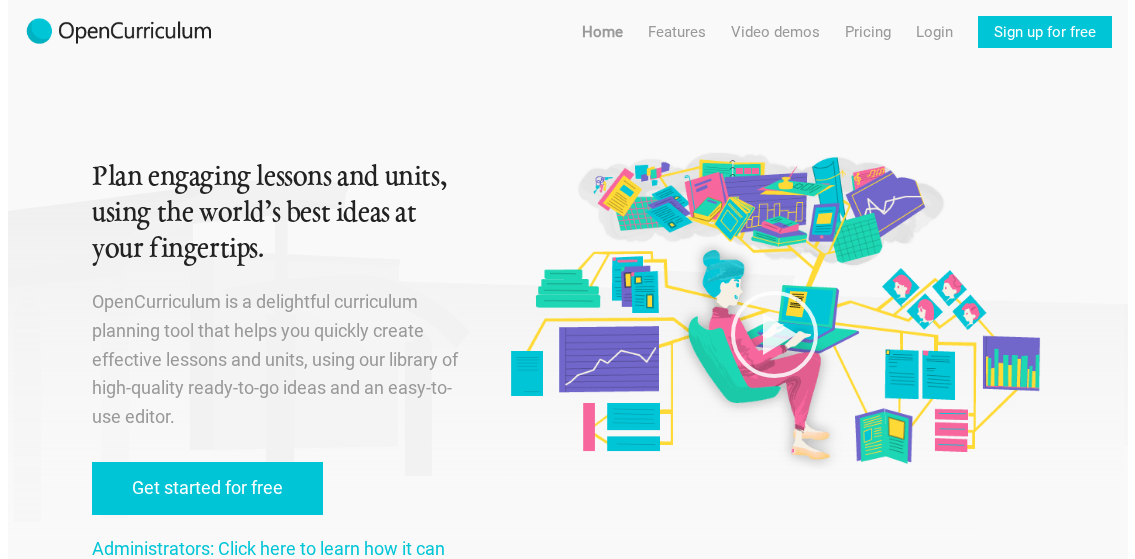 scroll, scrollTop: 0, scrollLeft: 0, axis: both 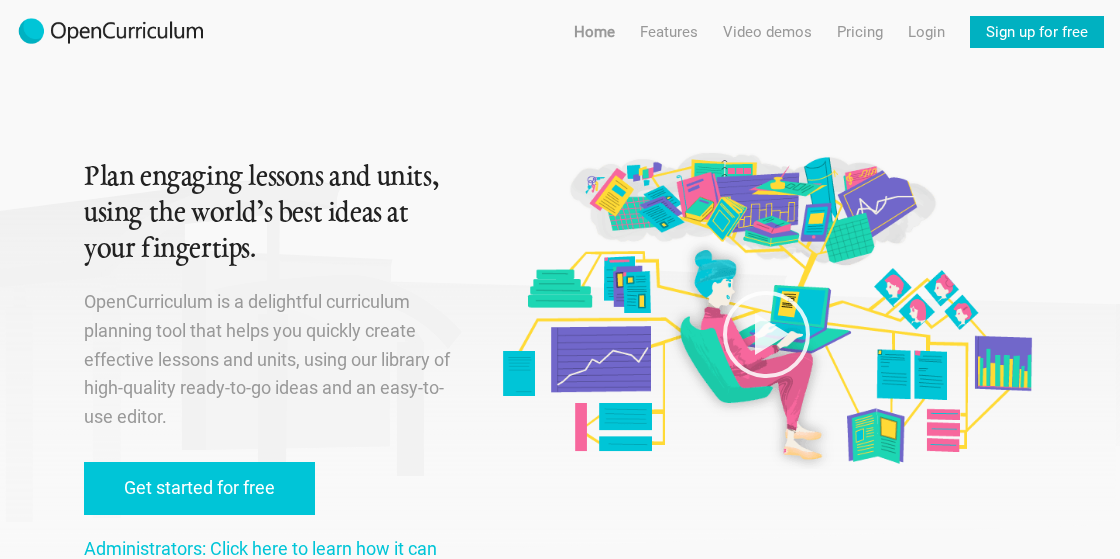 click on "Sign up for free" at bounding box center [1037, 32] 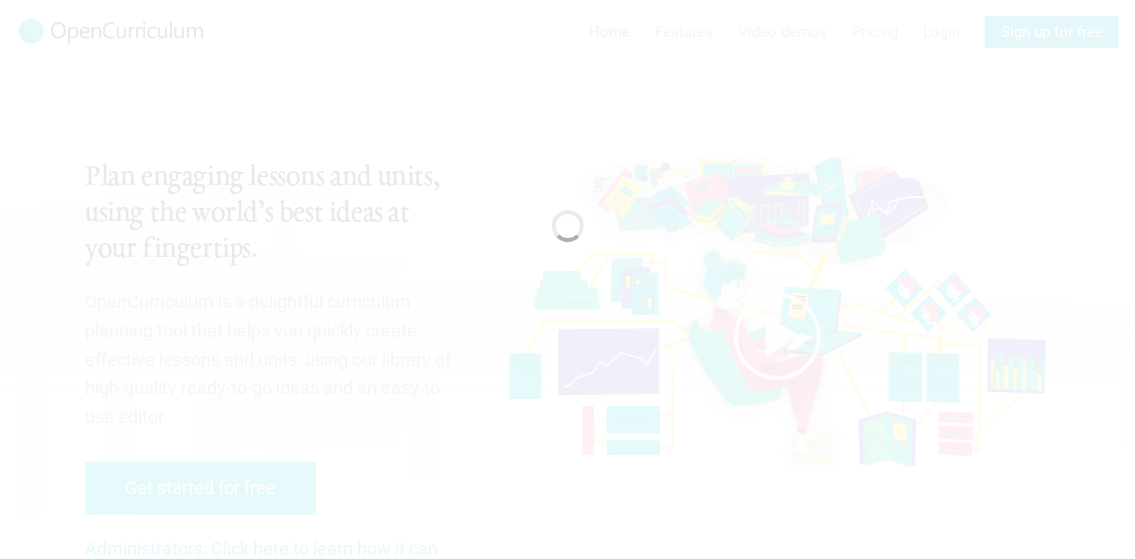 scroll, scrollTop: 0, scrollLeft: 0, axis: both 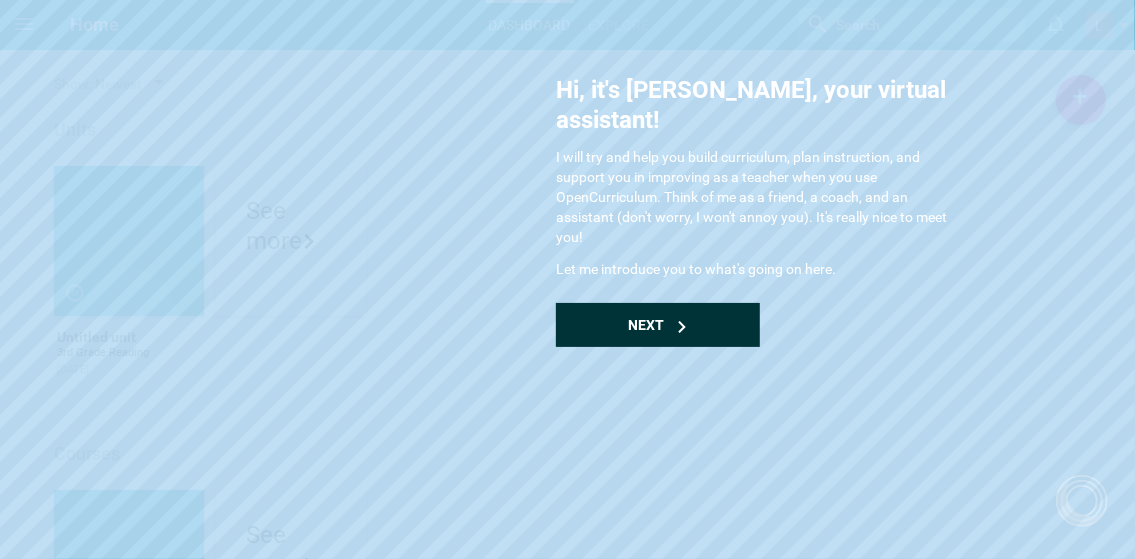 click on "Next" at bounding box center [658, 325] 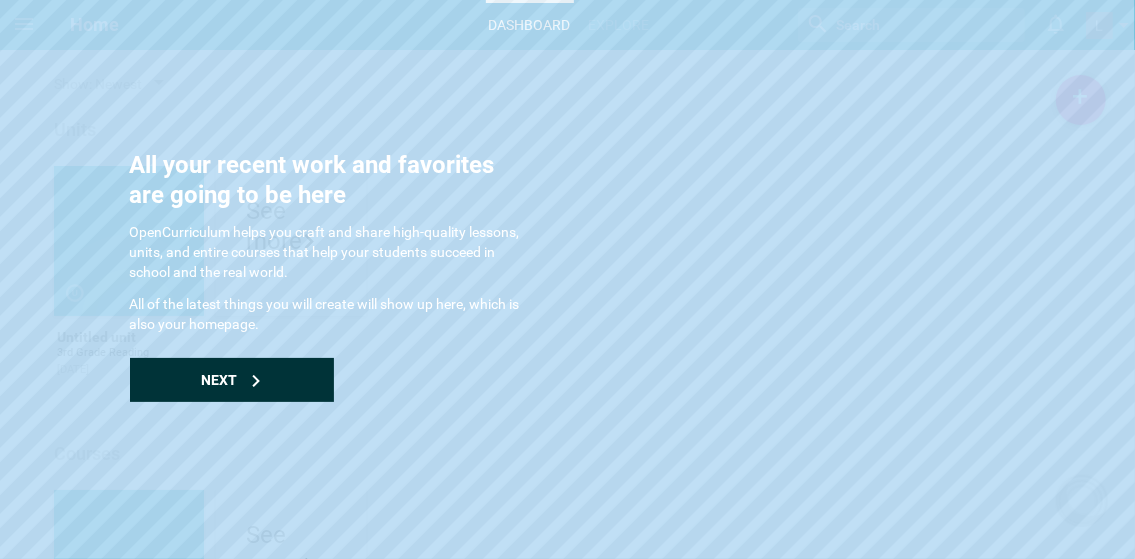 click on "Next" at bounding box center [232, 380] 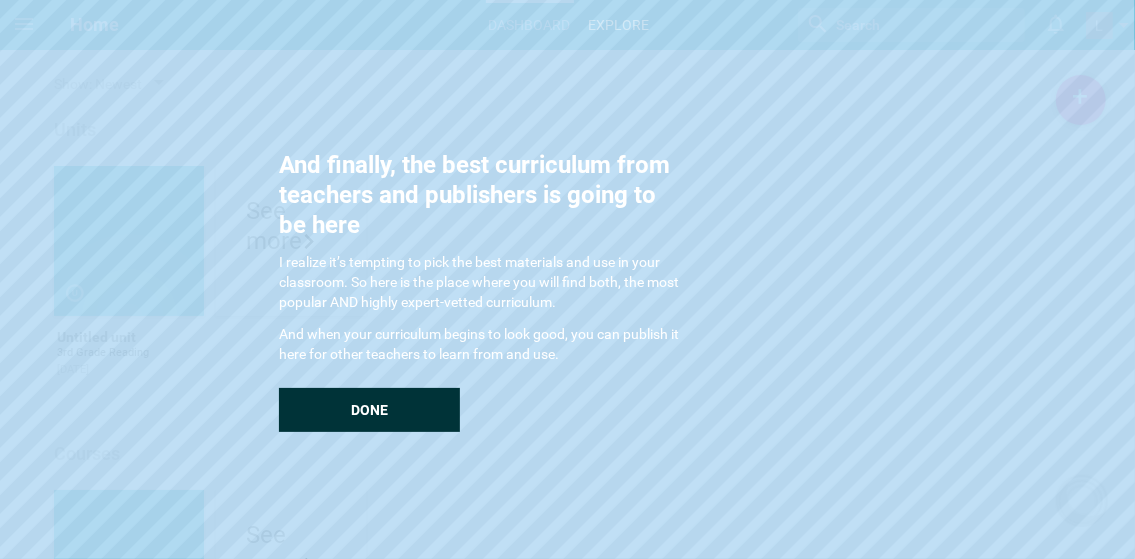 click on "Done" at bounding box center (369, 410) 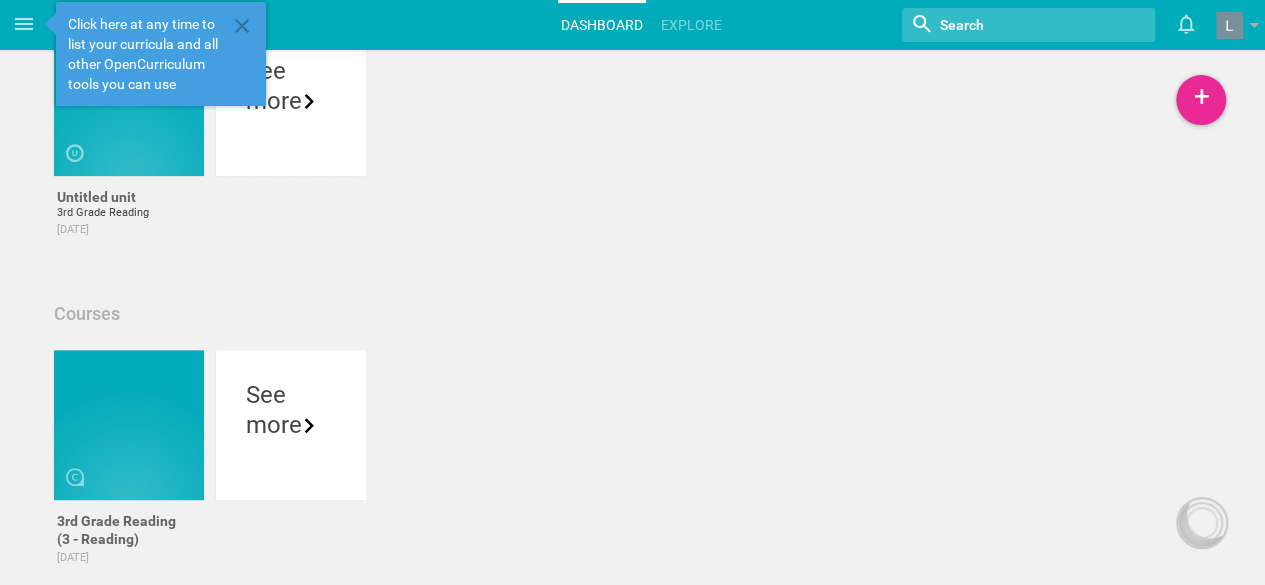 scroll, scrollTop: 140, scrollLeft: 0, axis: vertical 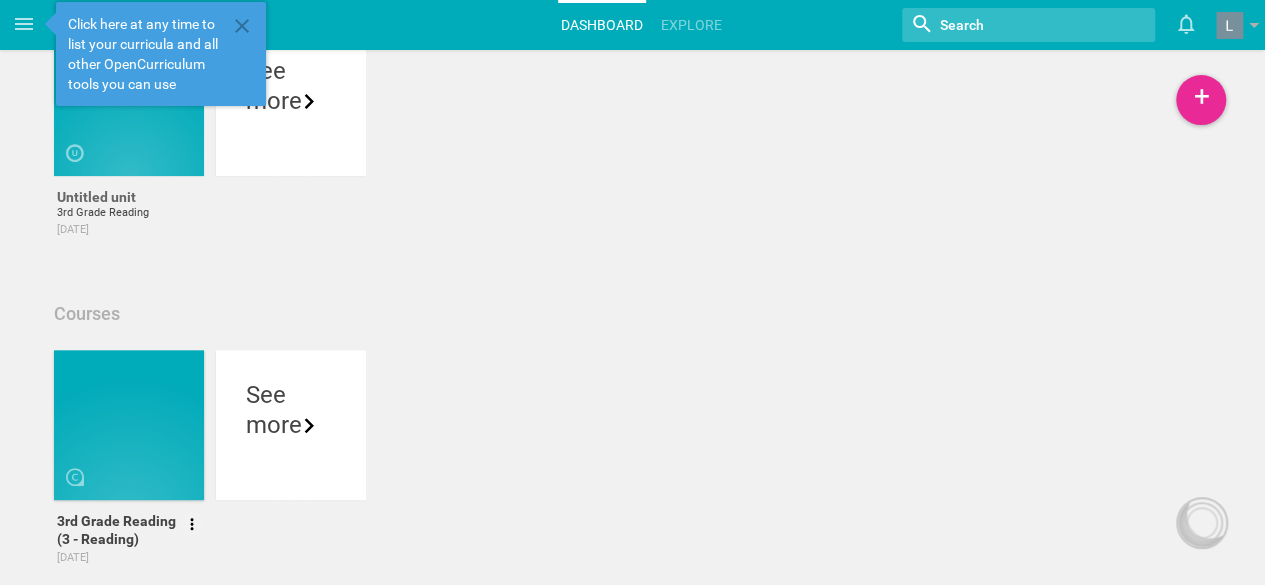 click at bounding box center (129, 425) 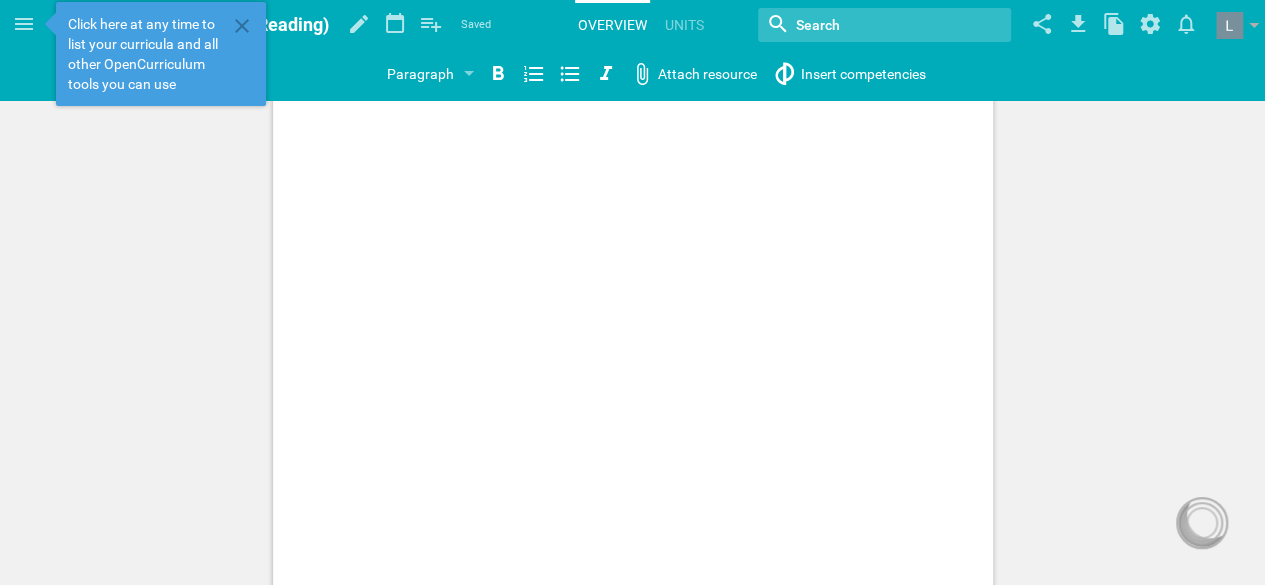 scroll, scrollTop: 0, scrollLeft: 0, axis: both 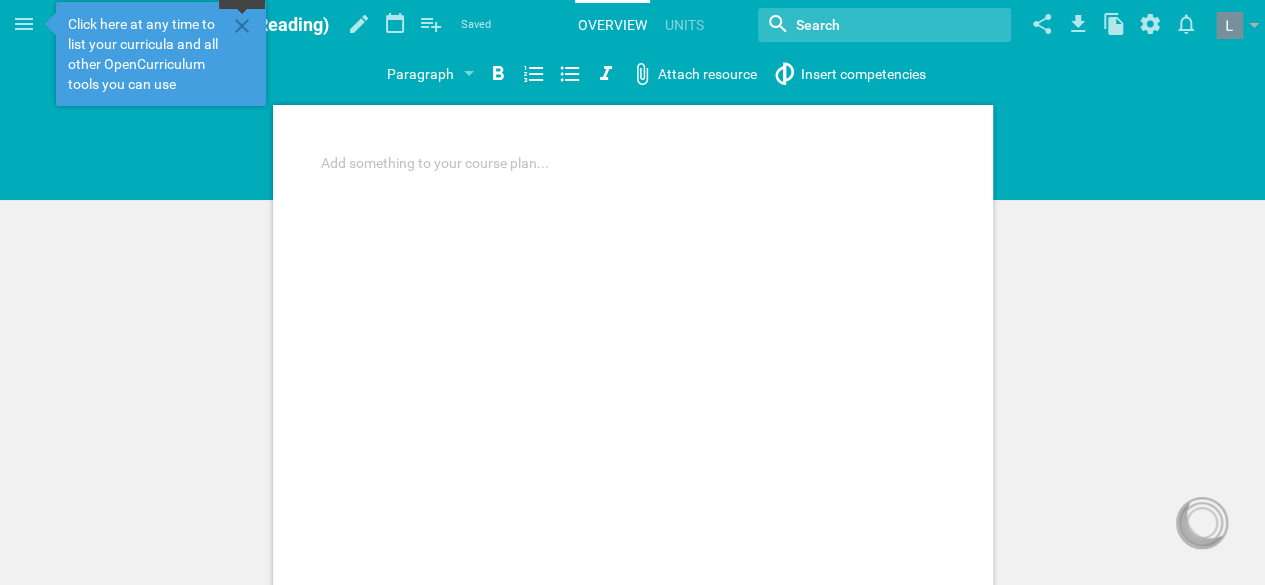 click 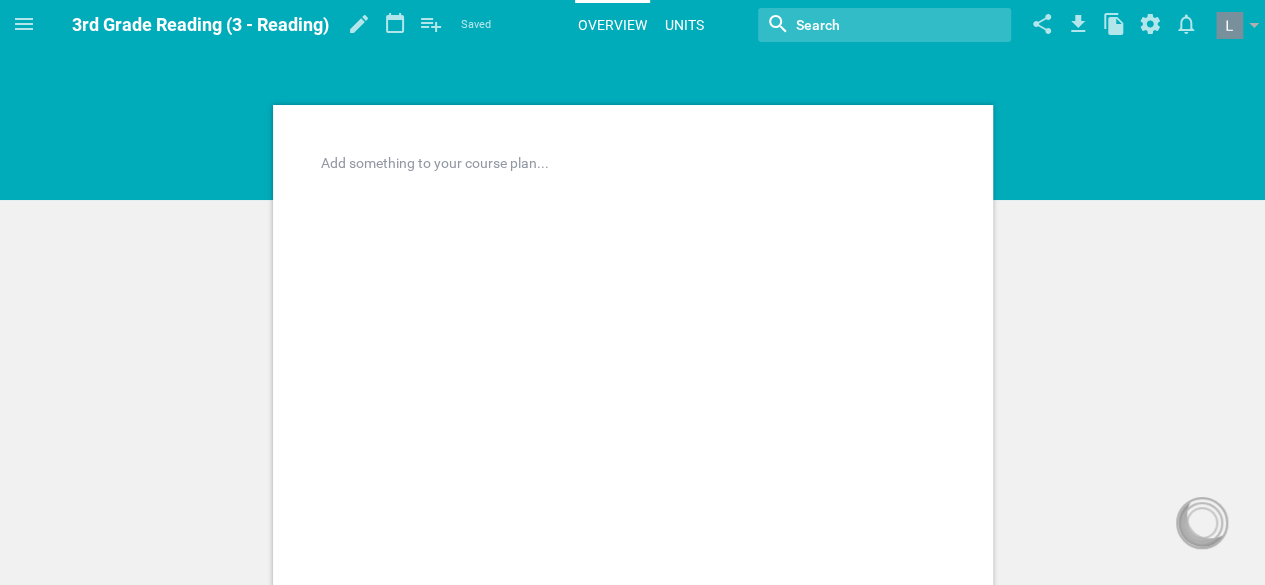 click on "Units" at bounding box center [684, 25] 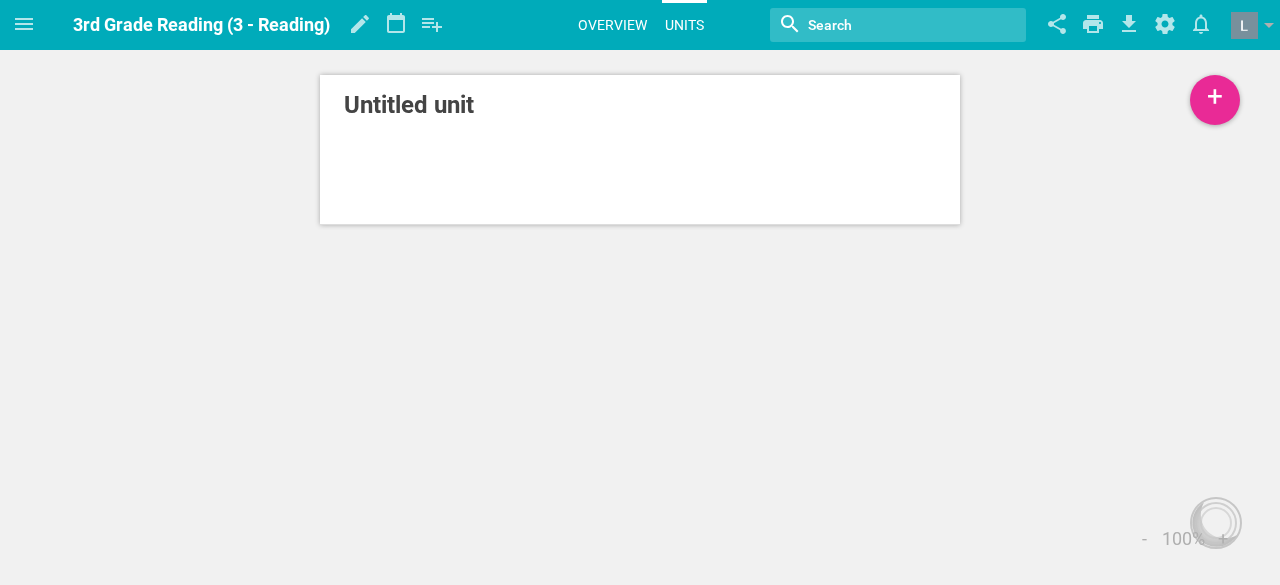 click on "Overview" at bounding box center [612, 25] 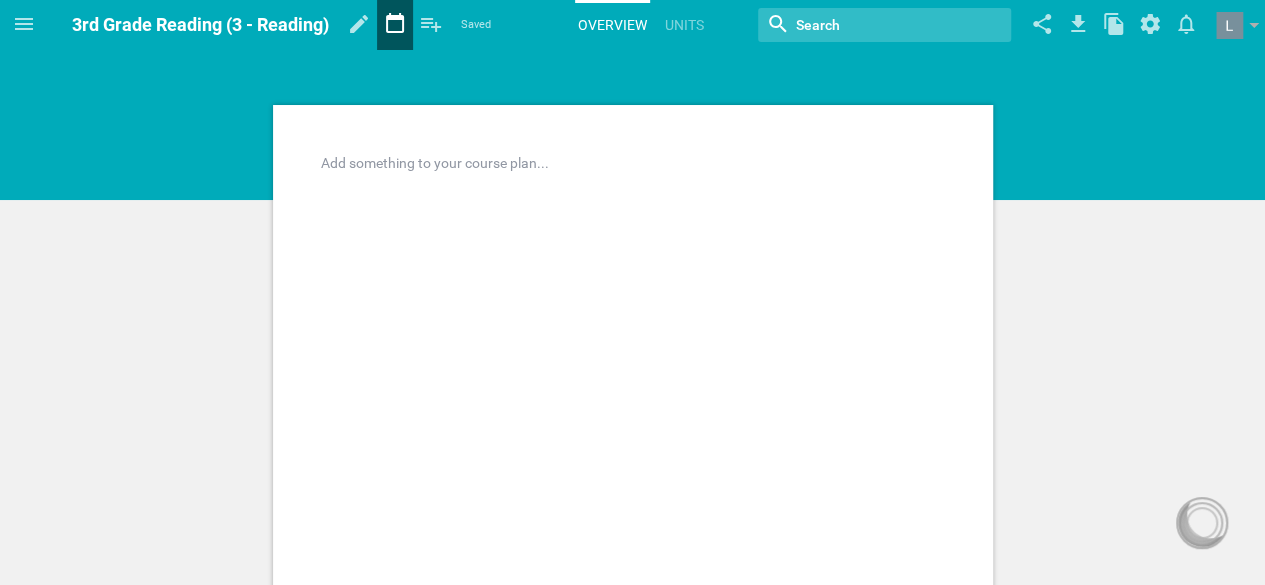 click 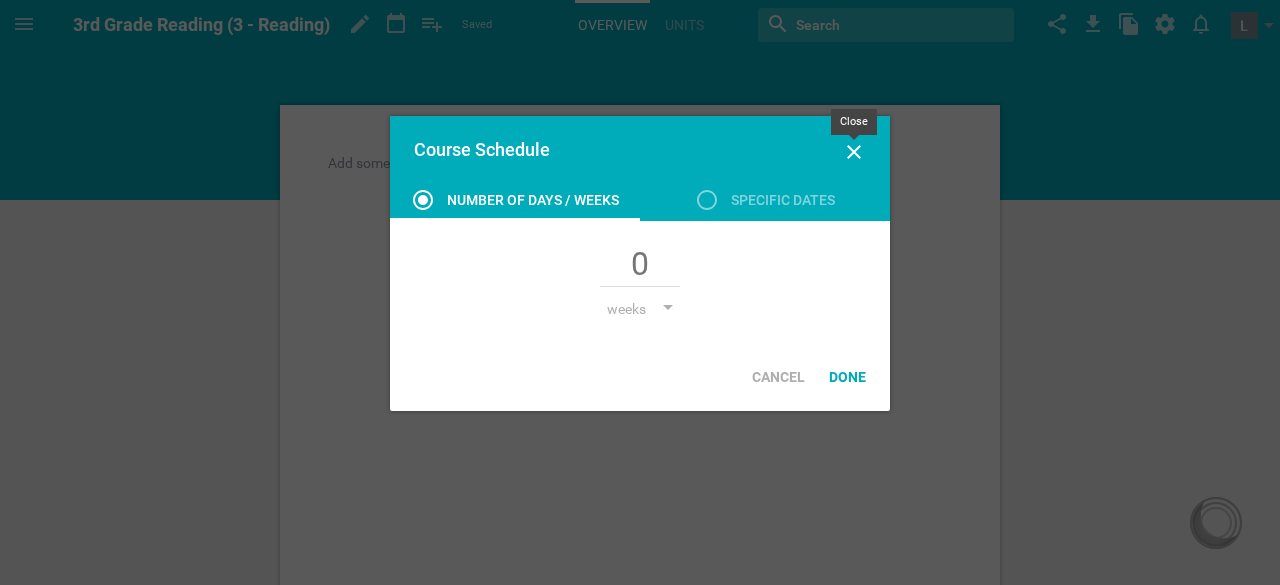 click 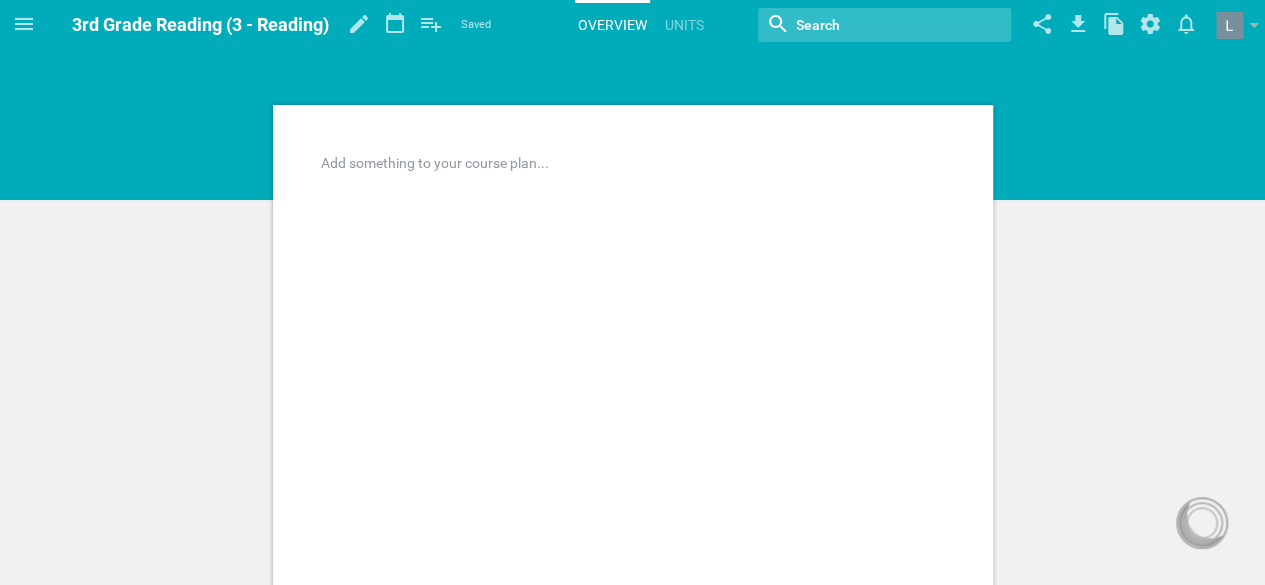 click on "3rd Grade Reading (3 - Reading)" at bounding box center (200, 24) 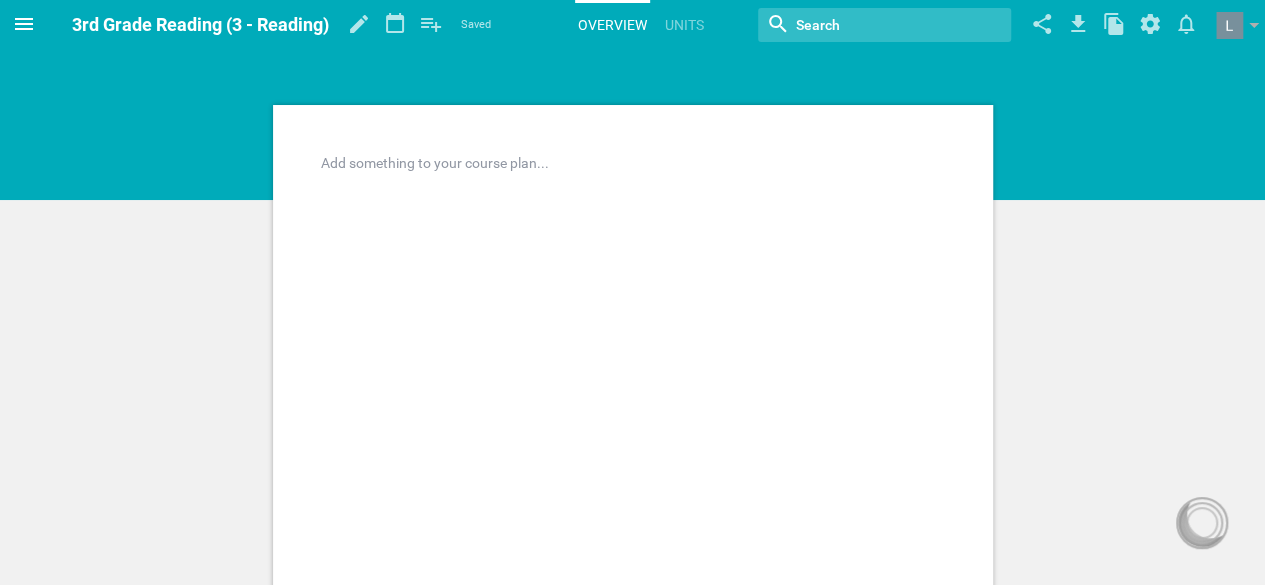 click 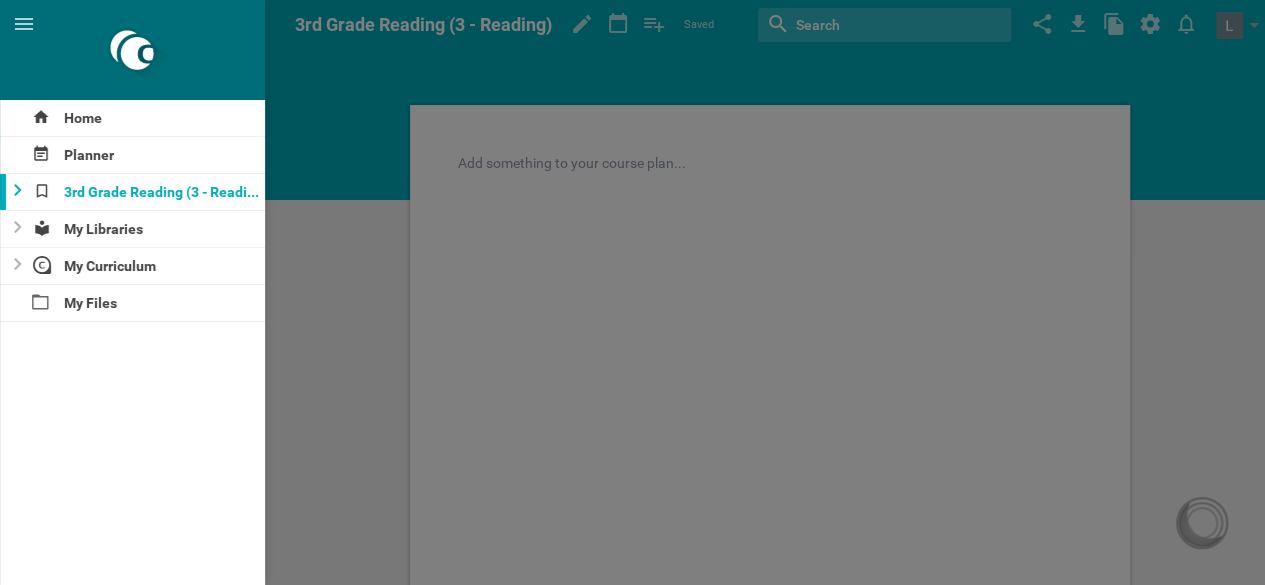 click 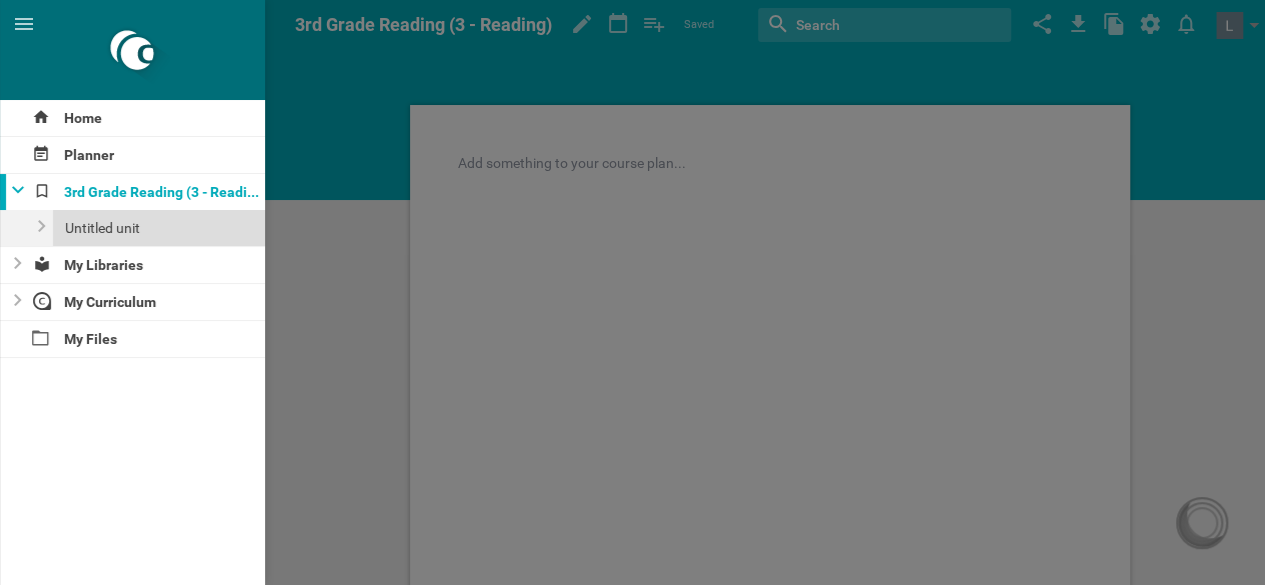 click on "Untitled unit" at bounding box center [159, 228] 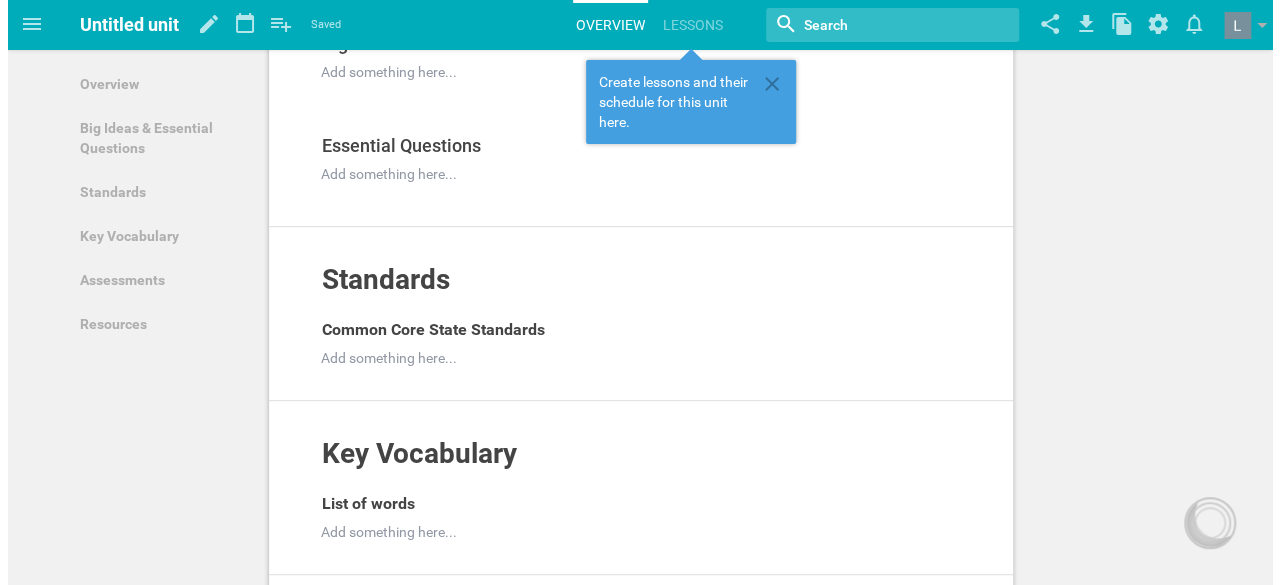 scroll, scrollTop: 0, scrollLeft: 0, axis: both 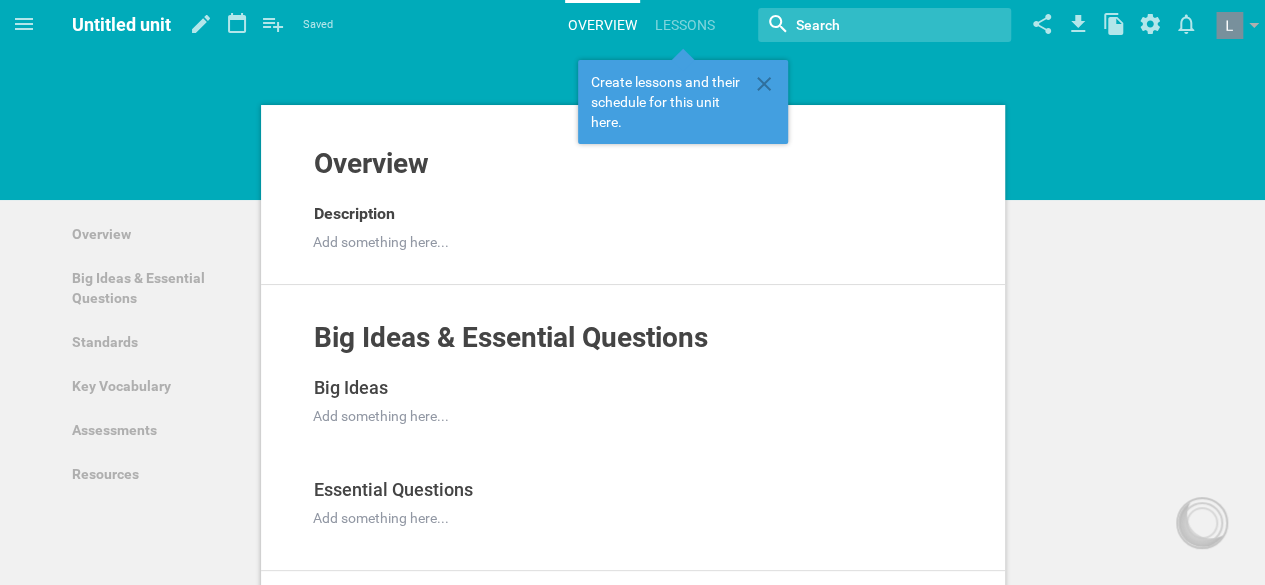 click on "Description" at bounding box center [619, 214] 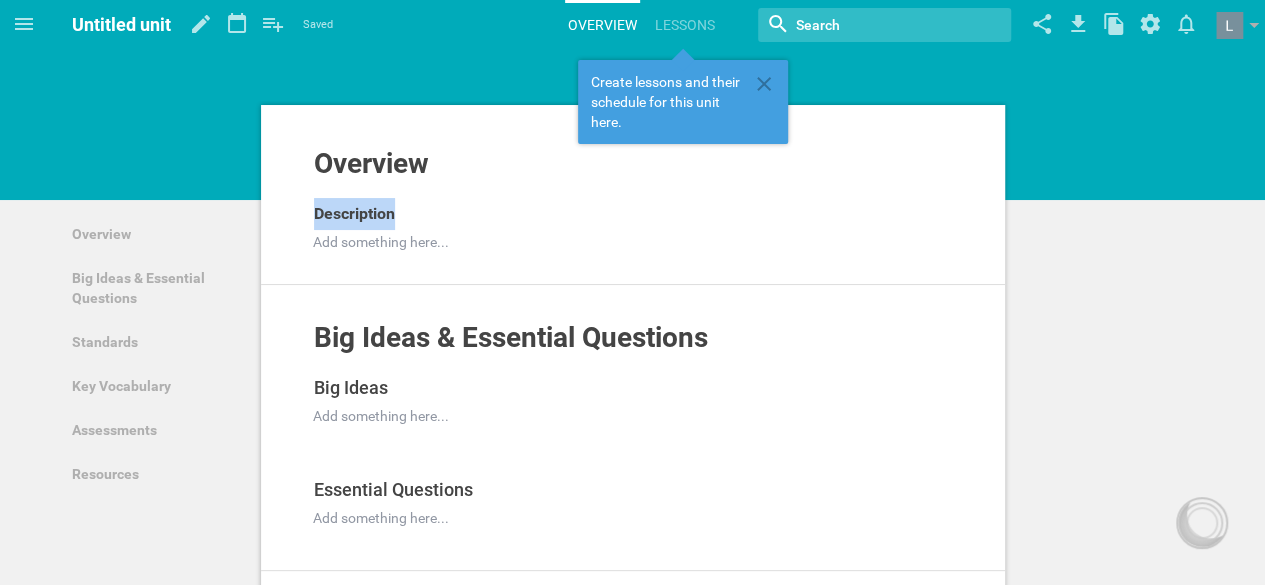 drag, startPoint x: 114, startPoint y: 220, endPoint x: 269, endPoint y: 227, distance: 155.15799 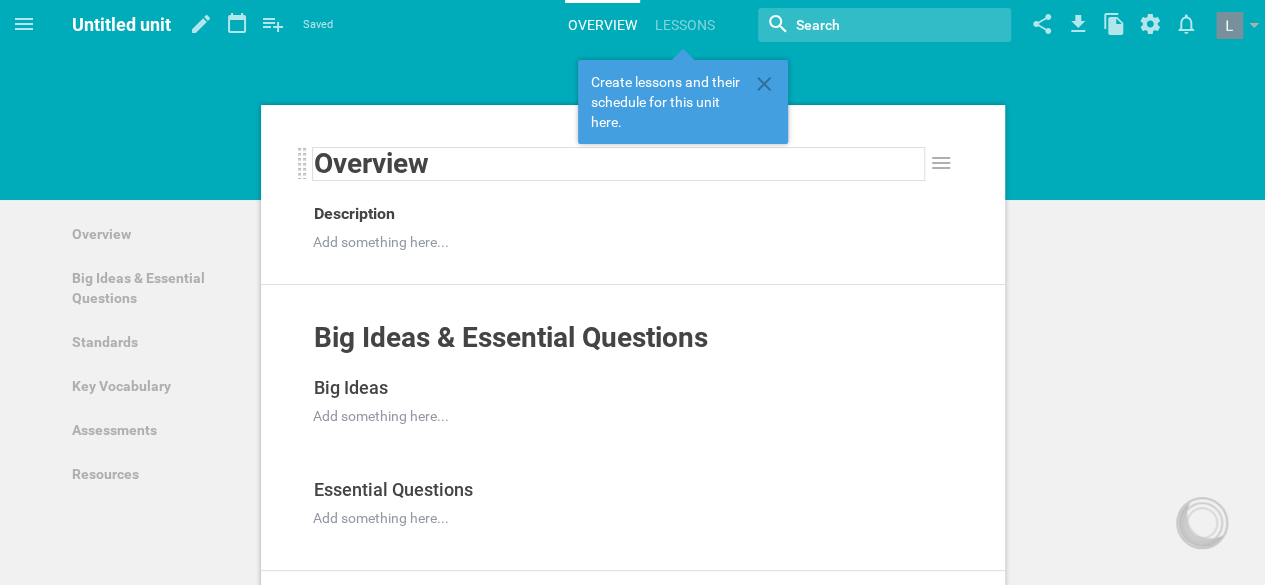 click on "Overview" at bounding box center (371, 163) 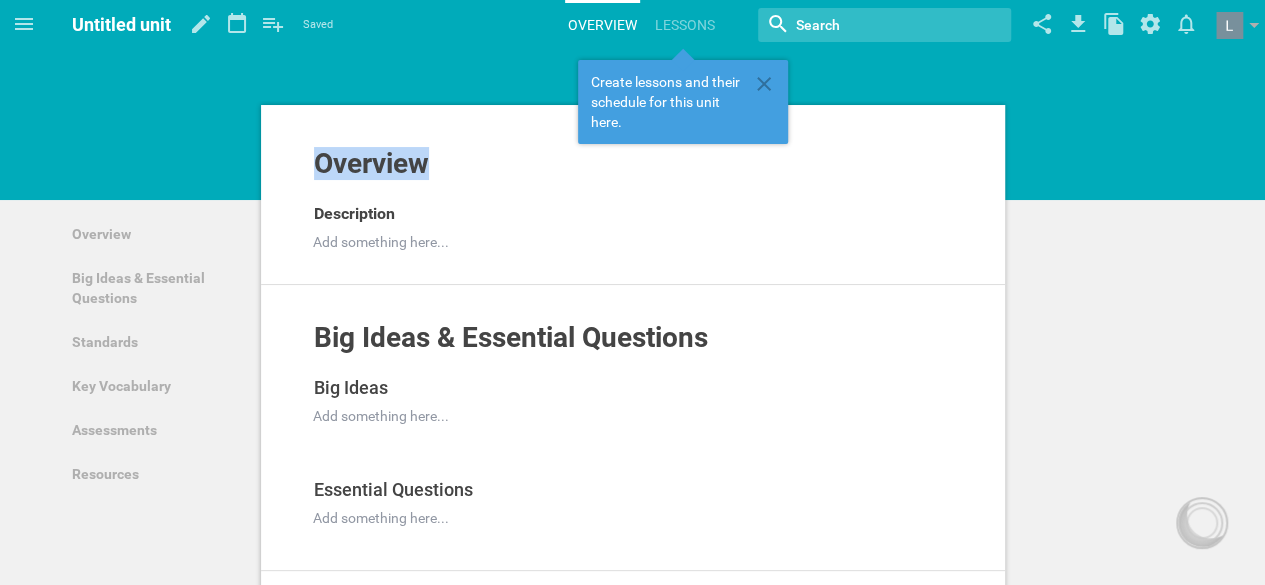 drag, startPoint x: 481, startPoint y: 161, endPoint x: 111, endPoint y: 94, distance: 376.01727 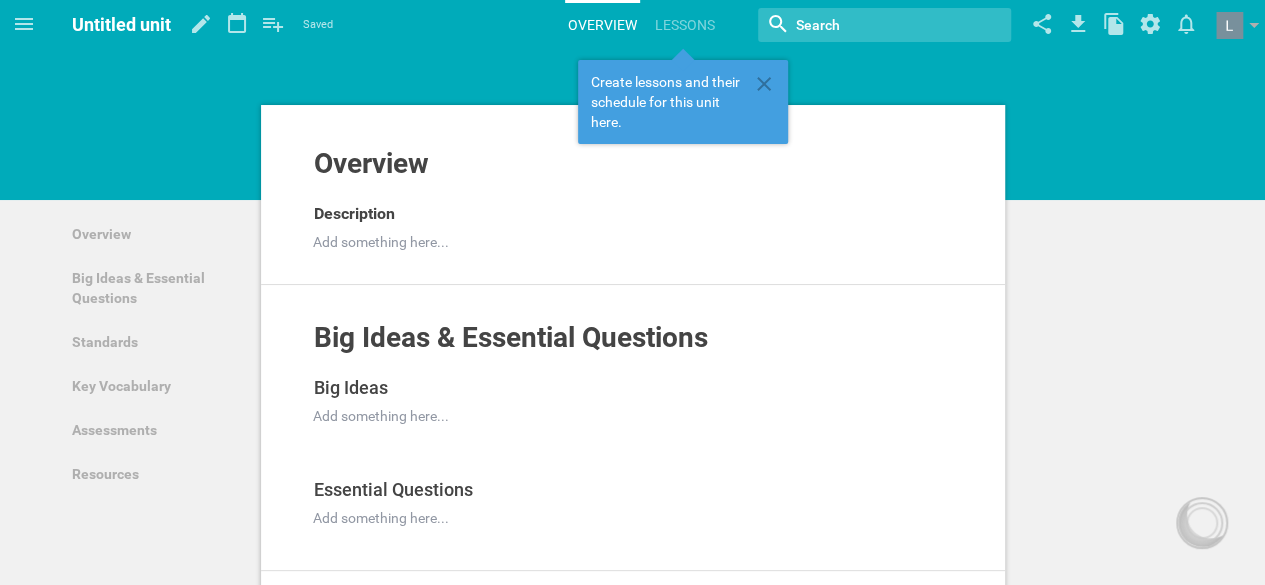 click on "Overview Add to other  unit ... Hide  from public Description Add something here... Add to other  unit ... Duplicate Hide  from public Delete Big Ideas & Essential Questions Add to other  unit ... Hide  from public Big Ideas Add to other  unit ... Duplicate Hide  from public Delete Add something here... Add to other  unit ... Duplicate Hide  from public Delete Essential Questions Add to other  unit ... Duplicate Hide  from public Delete Add something here... Add to other  unit ... Duplicate Hide  from public Delete Standards Add to other  unit ... Hide  from public Common Core State Standards Add something here... Add to other  unit ... Duplicate Hide  from public Delete Key Vocabulary Add to other  unit ... Hide  from public List of words Add something here... Add to other  unit ... Duplicate Hide  from public Delete Assessments Add to other  unit ... Hide  from public Add something here... Resources Add to other  unit ... Hide  from public Add something here... Add citations / references... Reflection" at bounding box center (632, 833) 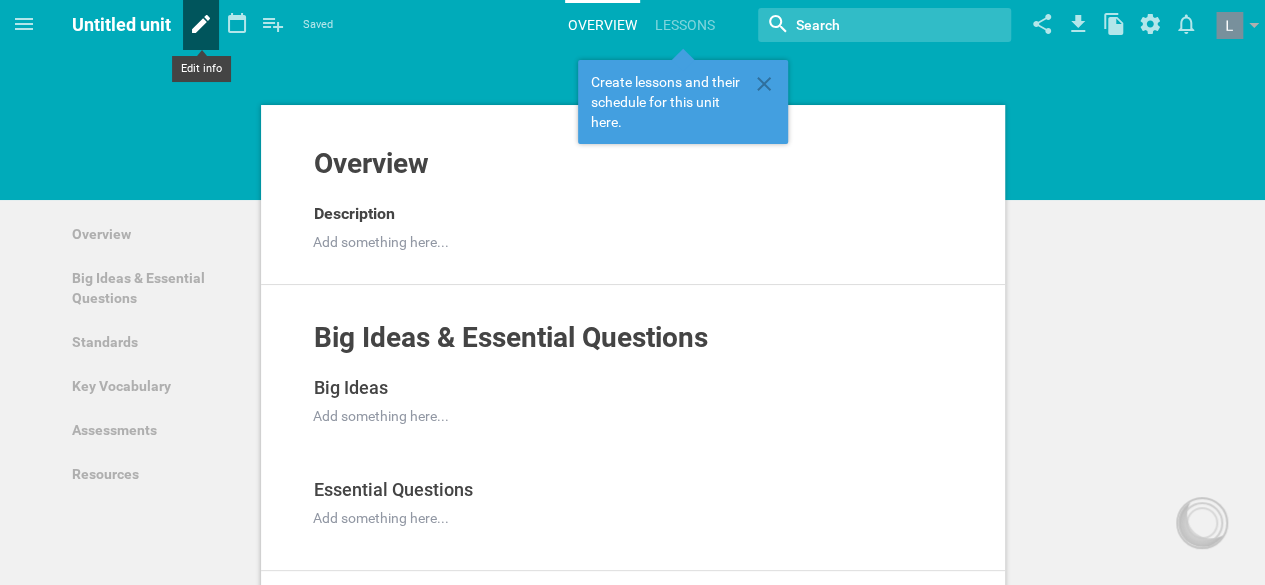 click 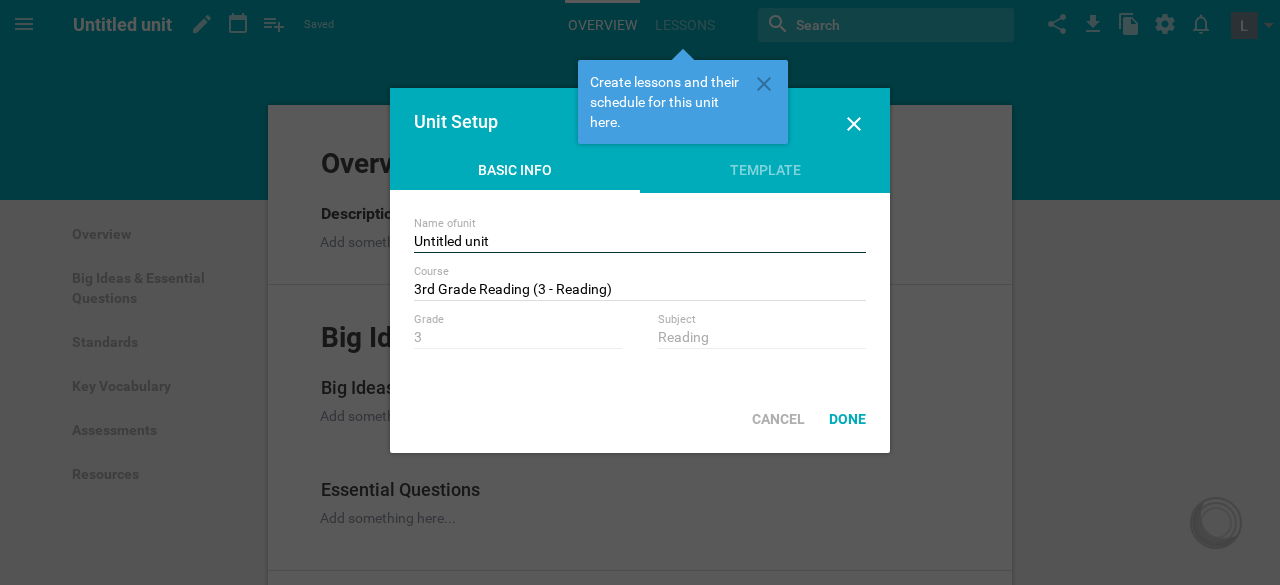 drag, startPoint x: 527, startPoint y: 243, endPoint x: 256, endPoint y: 195, distance: 275.2181 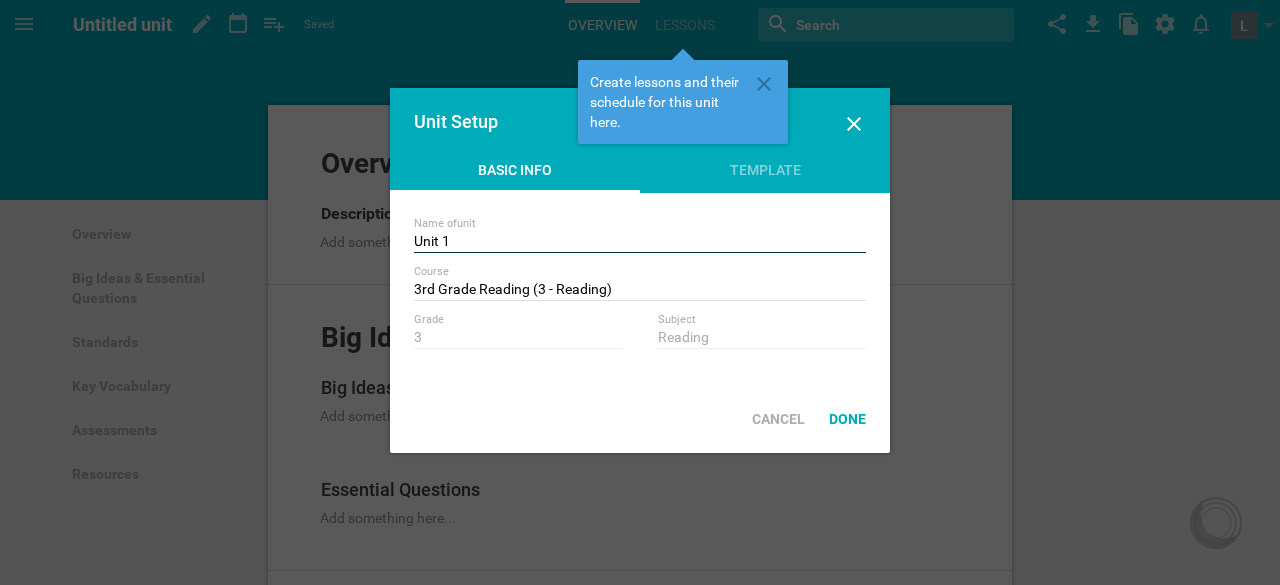 scroll, scrollTop: 0, scrollLeft: 0, axis: both 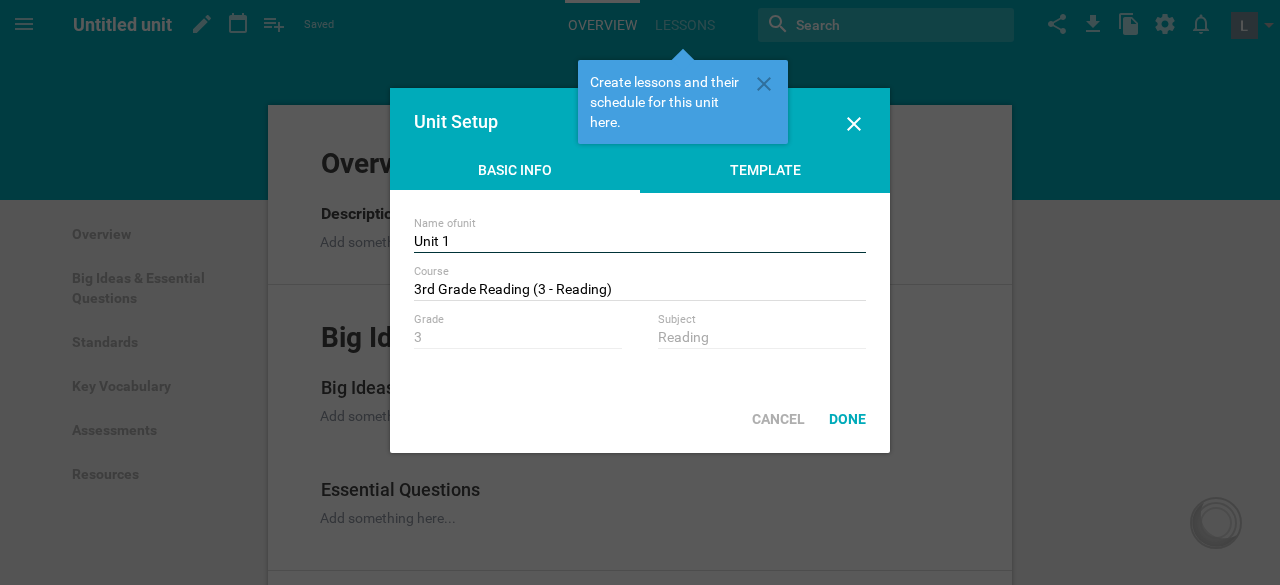 type on "Unit 1" 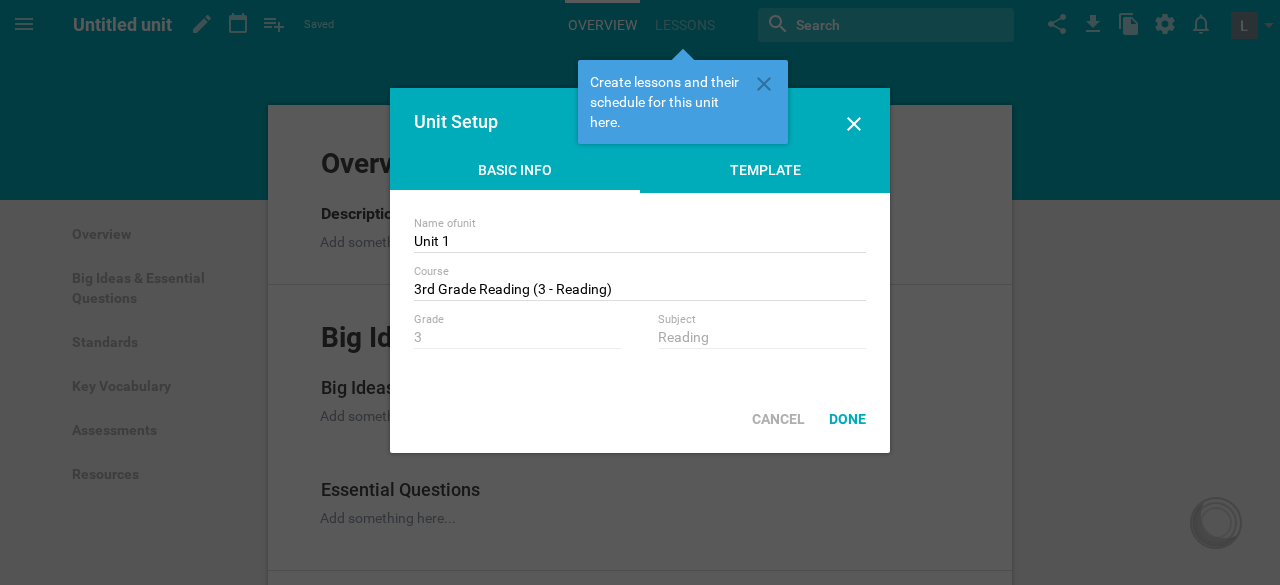 click on "Template" at bounding box center [765, 175] 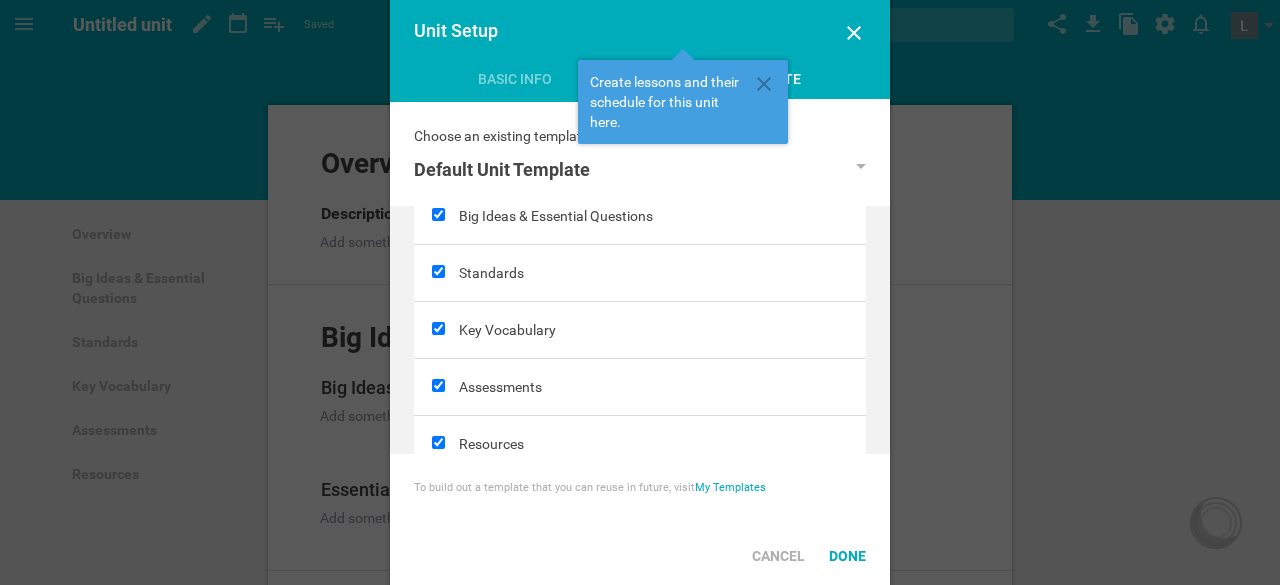 scroll, scrollTop: 100, scrollLeft: 0, axis: vertical 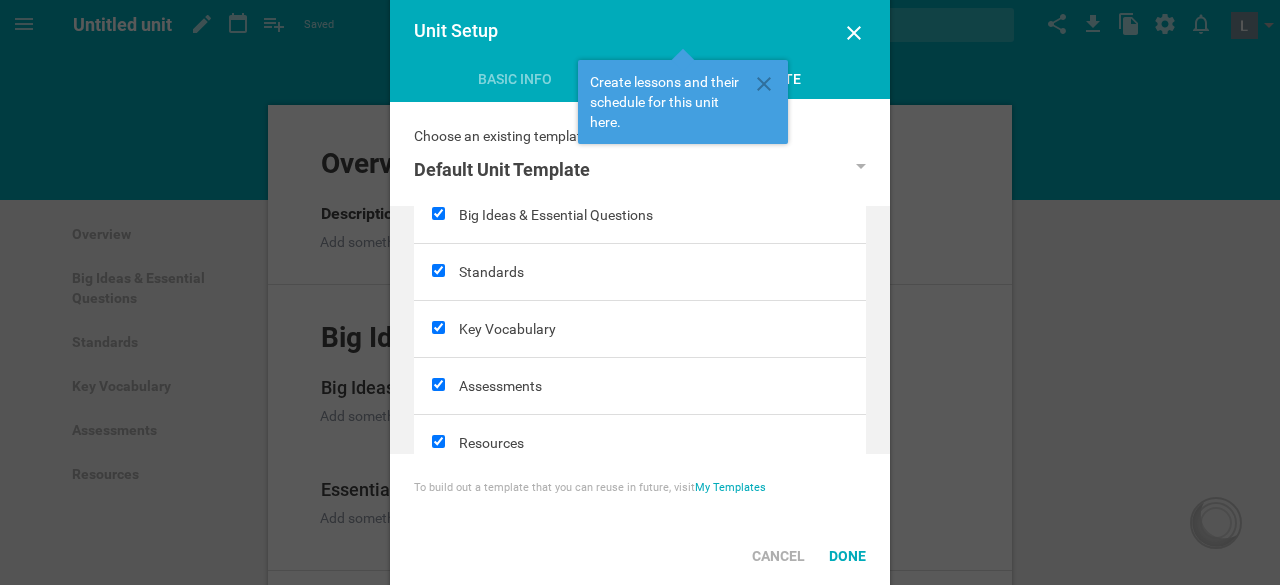 click at bounding box center [438, 213] 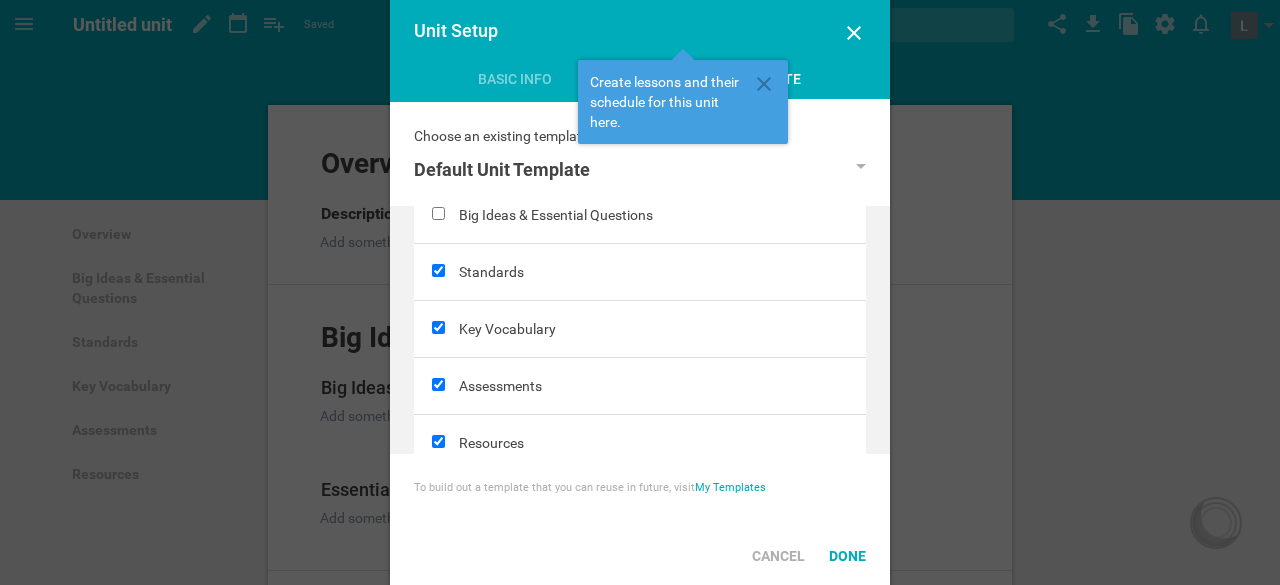 click at bounding box center [438, 327] 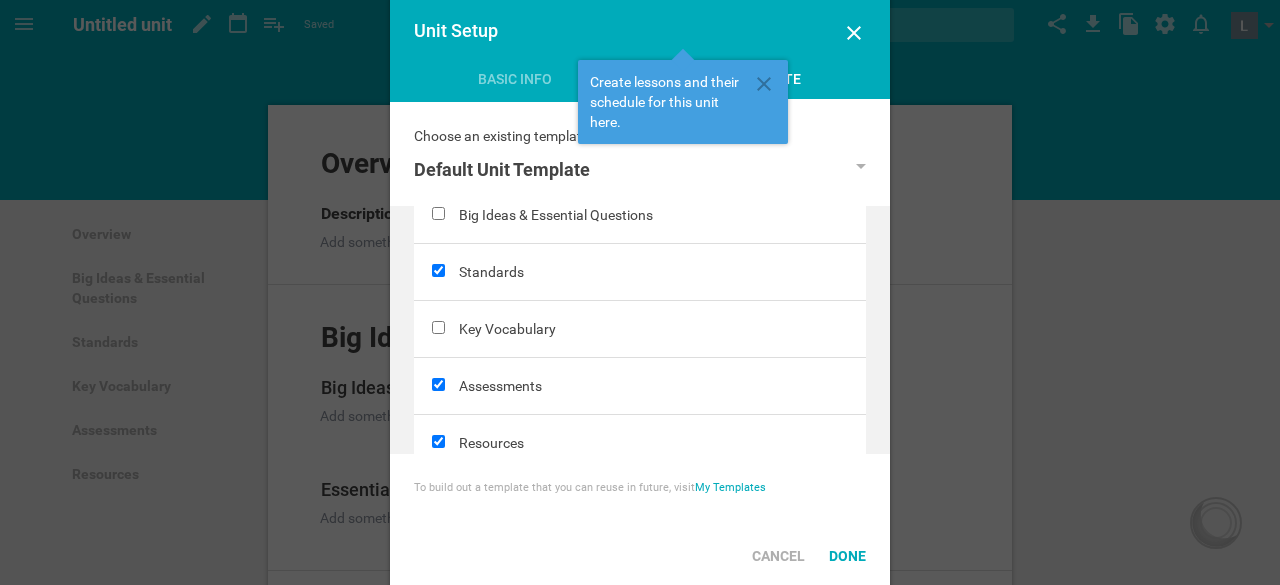 click at bounding box center (438, 384) 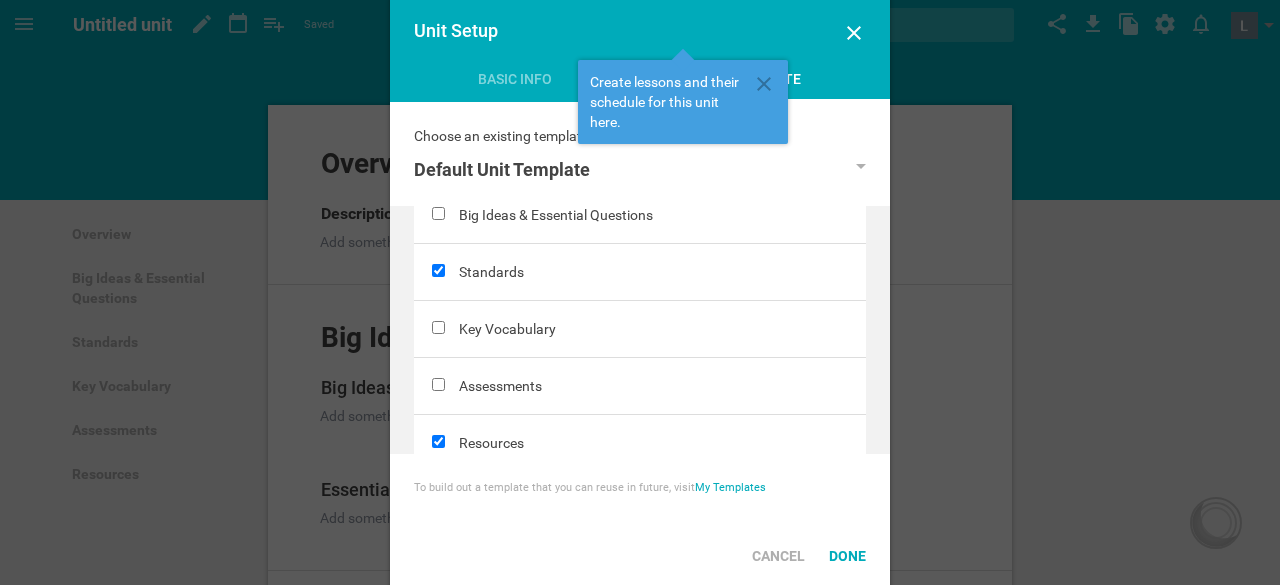 scroll, scrollTop: 140, scrollLeft: 0, axis: vertical 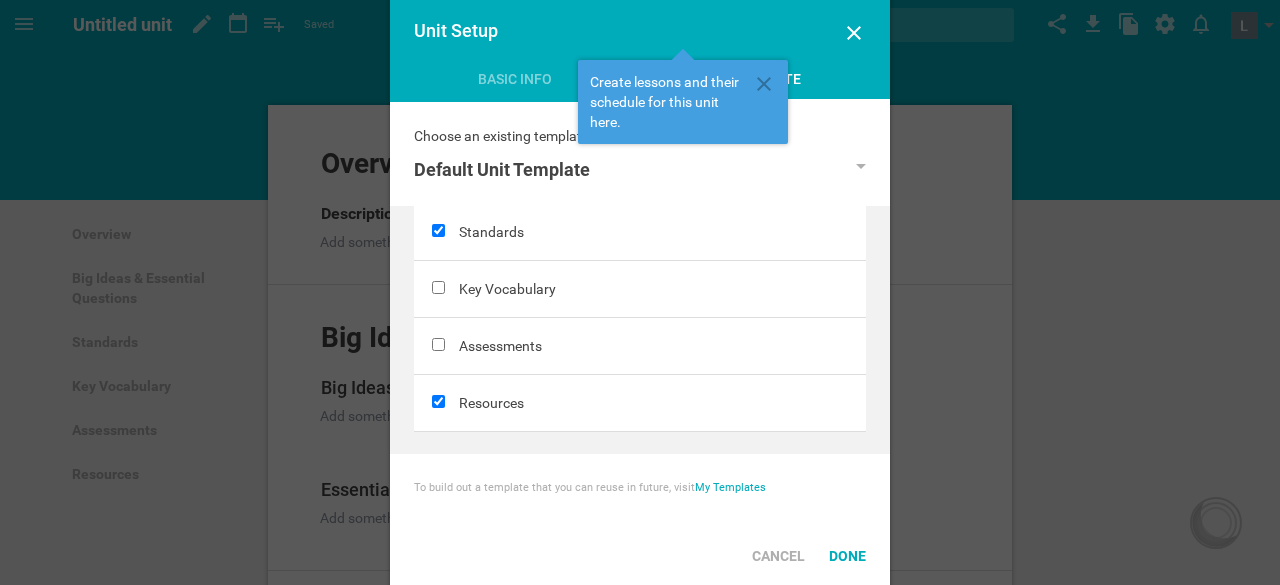 click at bounding box center [438, 401] 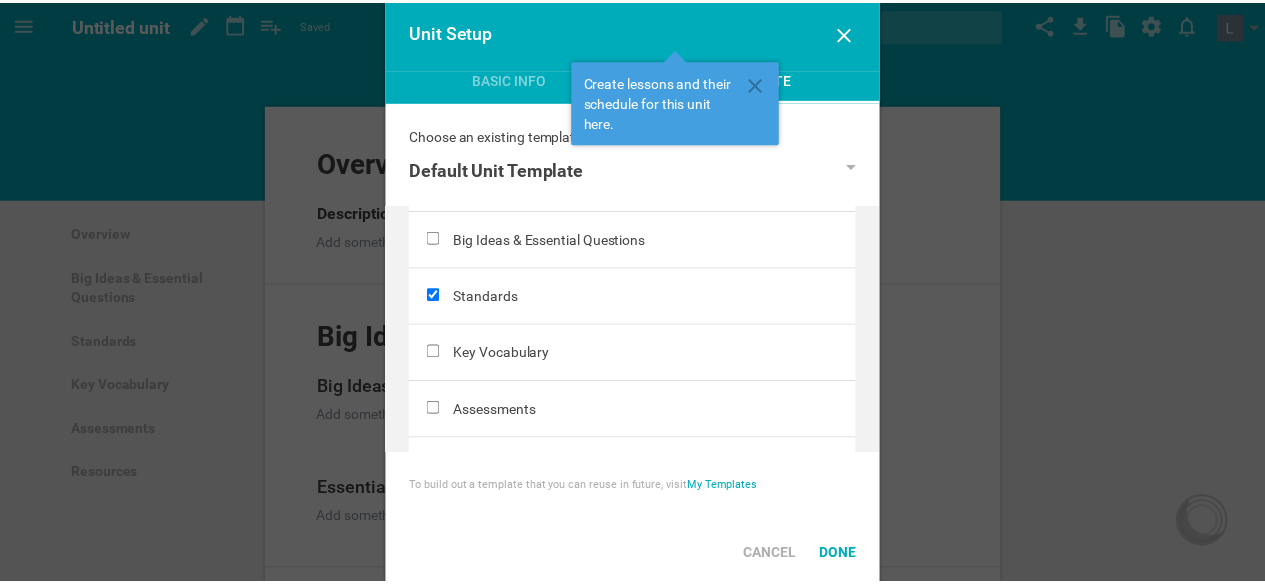 scroll, scrollTop: 74, scrollLeft: 0, axis: vertical 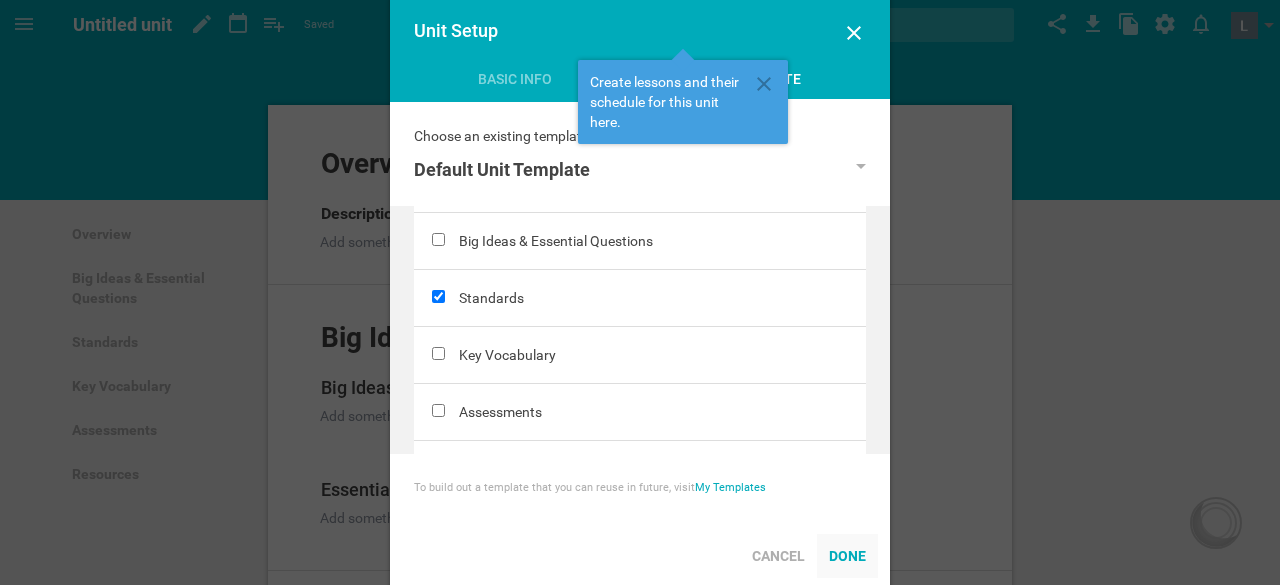 click on "Done" at bounding box center [847, 556] 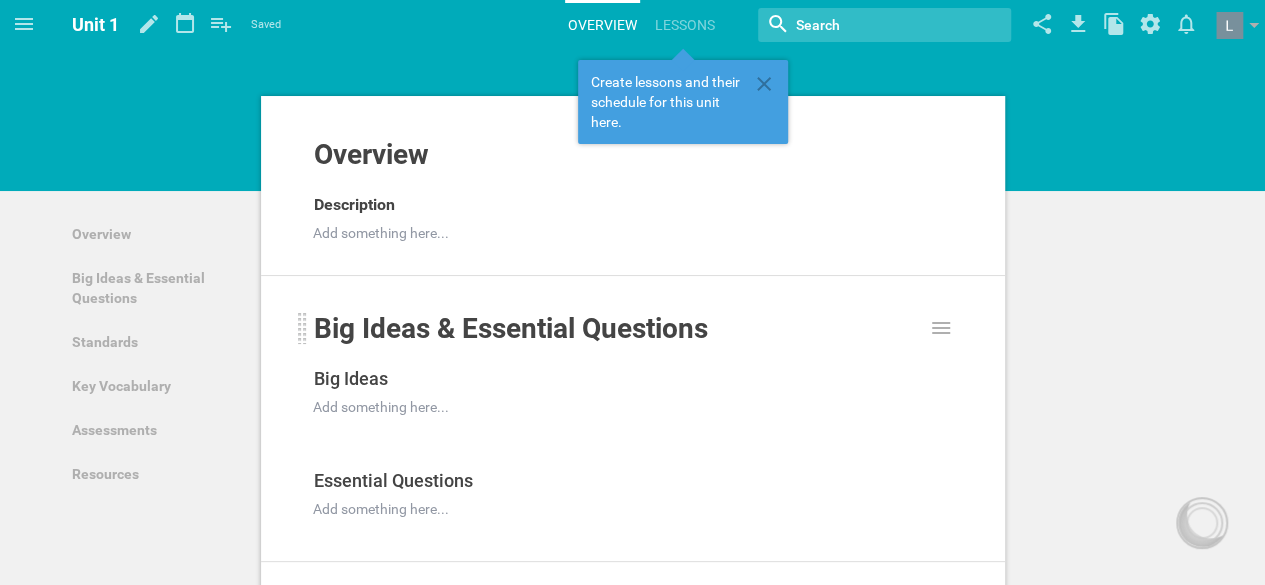 scroll, scrollTop: 0, scrollLeft: 0, axis: both 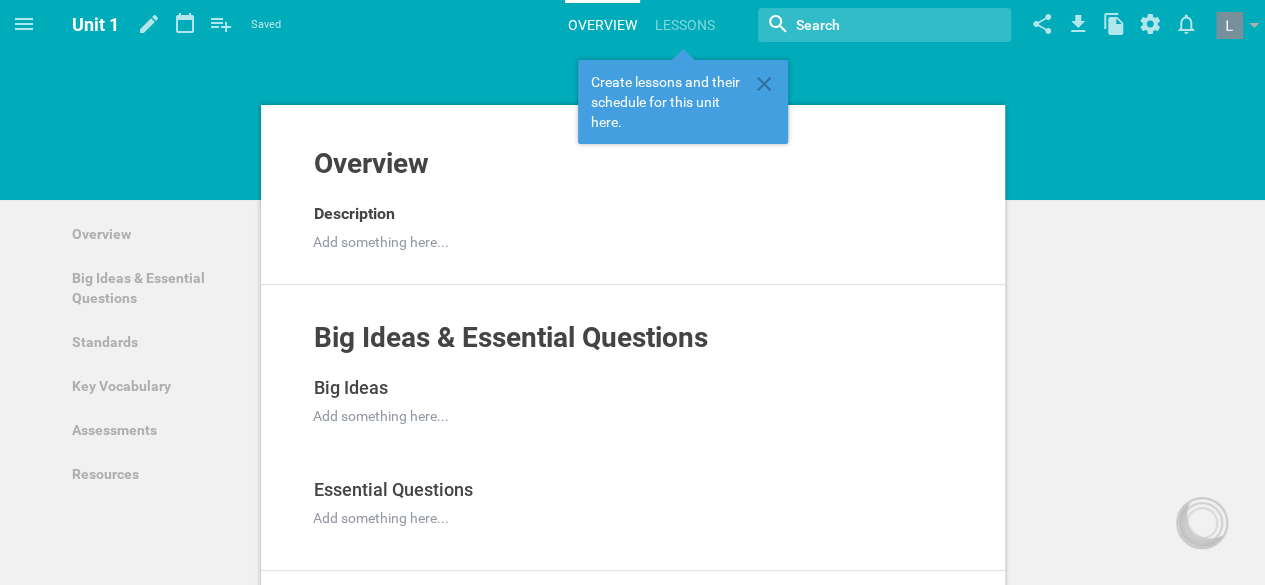 click on "Unit 1" at bounding box center (95, 24) 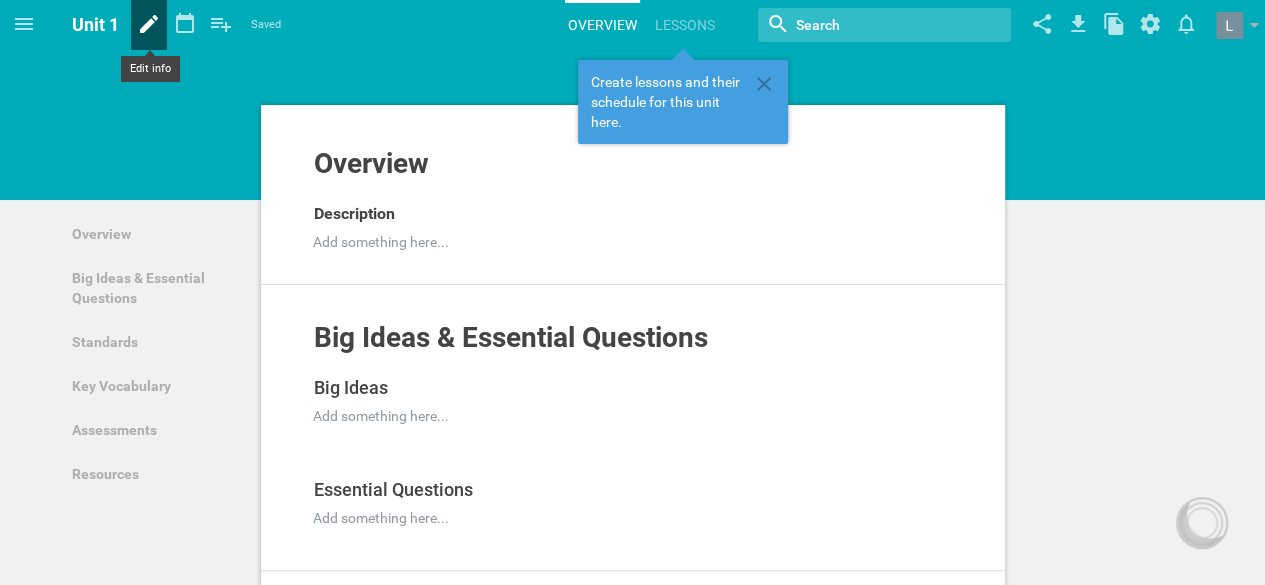 click 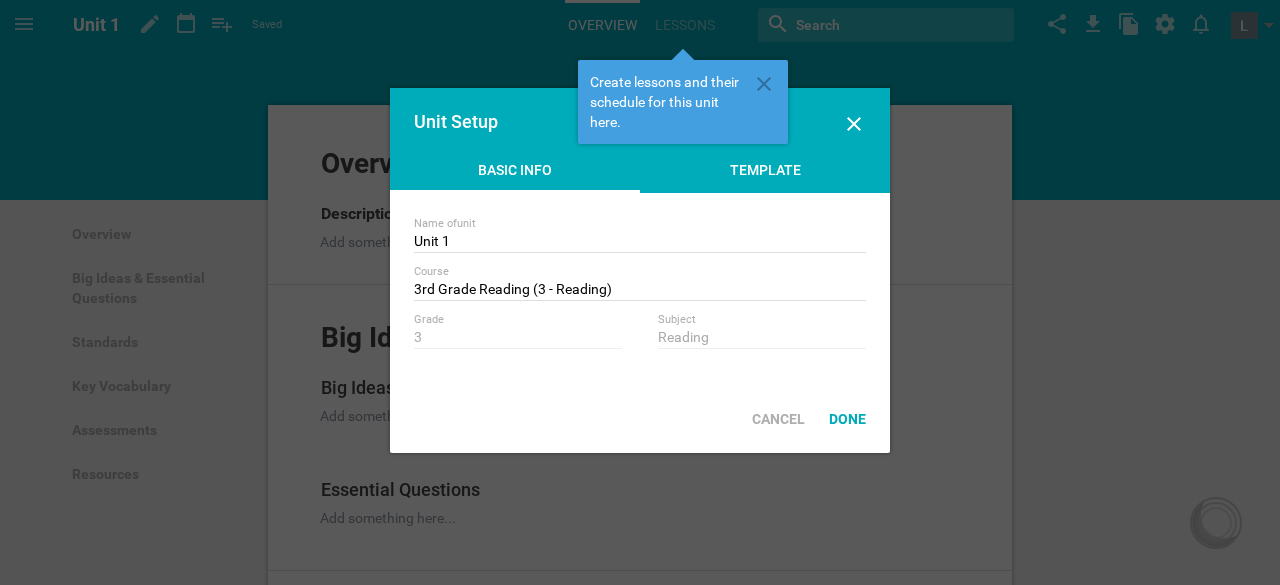 click on "Template" at bounding box center (765, 175) 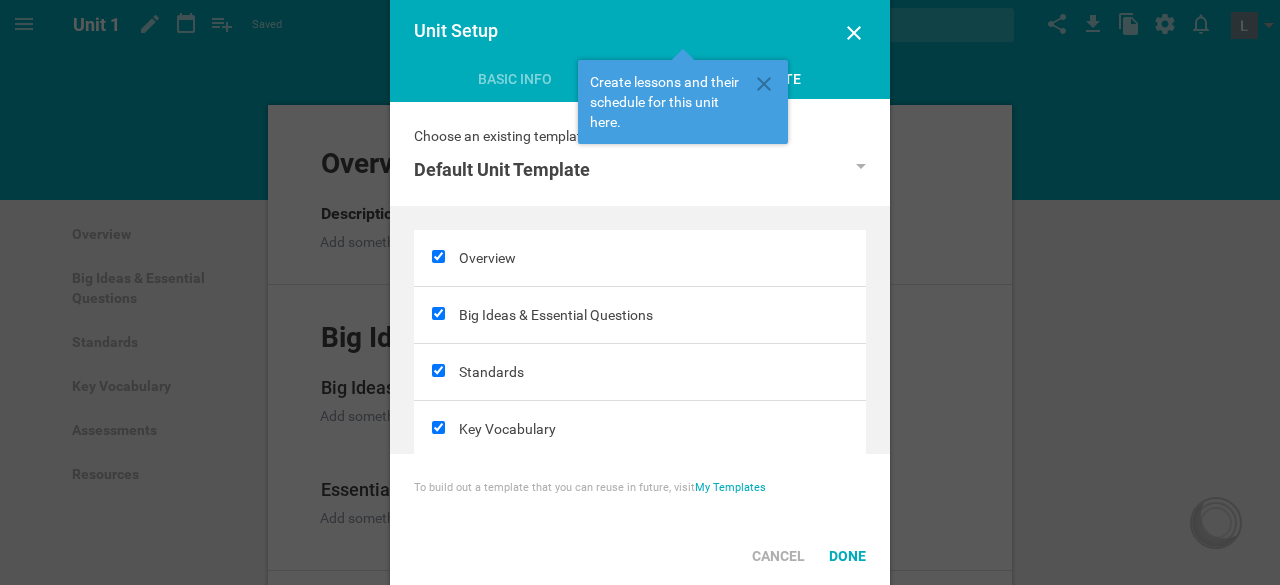 click at bounding box center [436, 258] 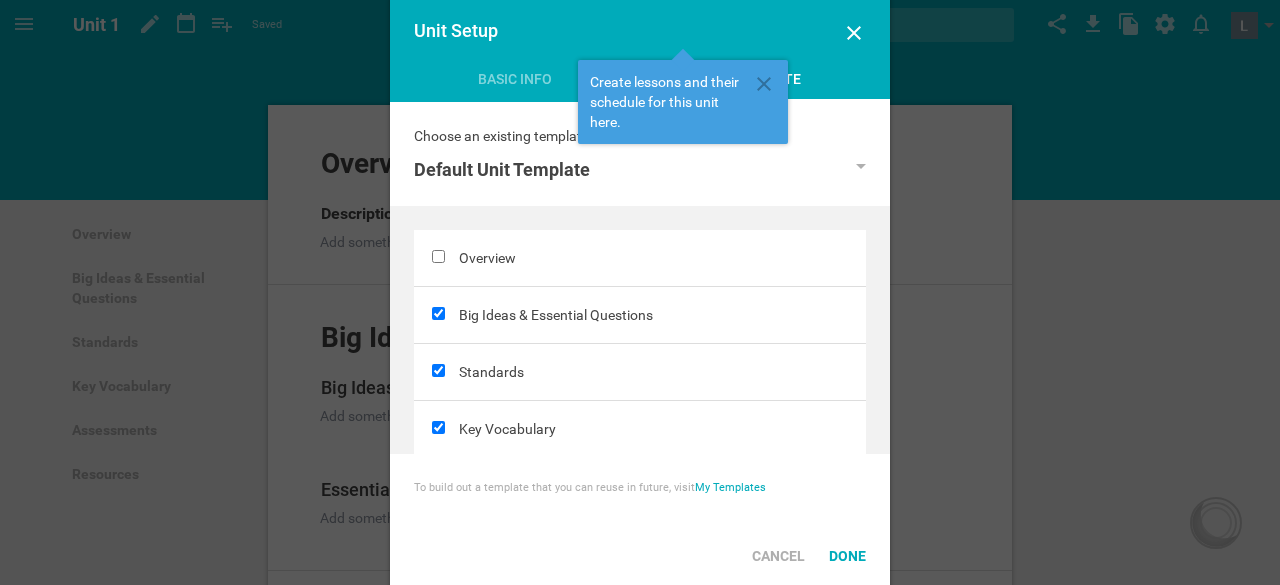 click at bounding box center (438, 313) 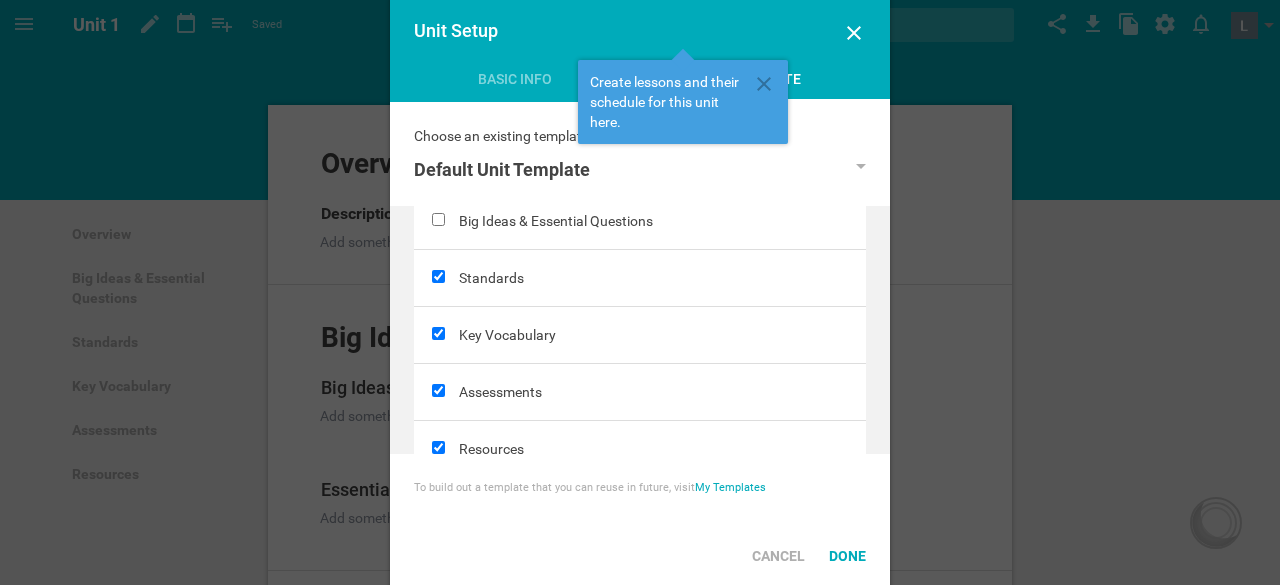 scroll, scrollTop: 101, scrollLeft: 0, axis: vertical 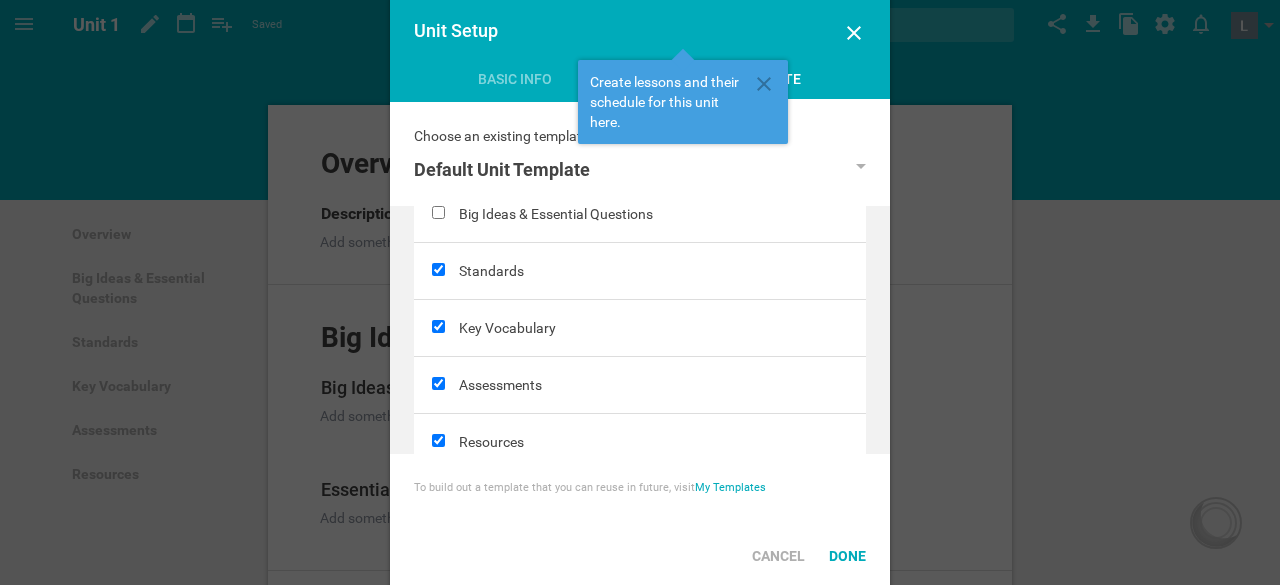 click at bounding box center [436, 328] 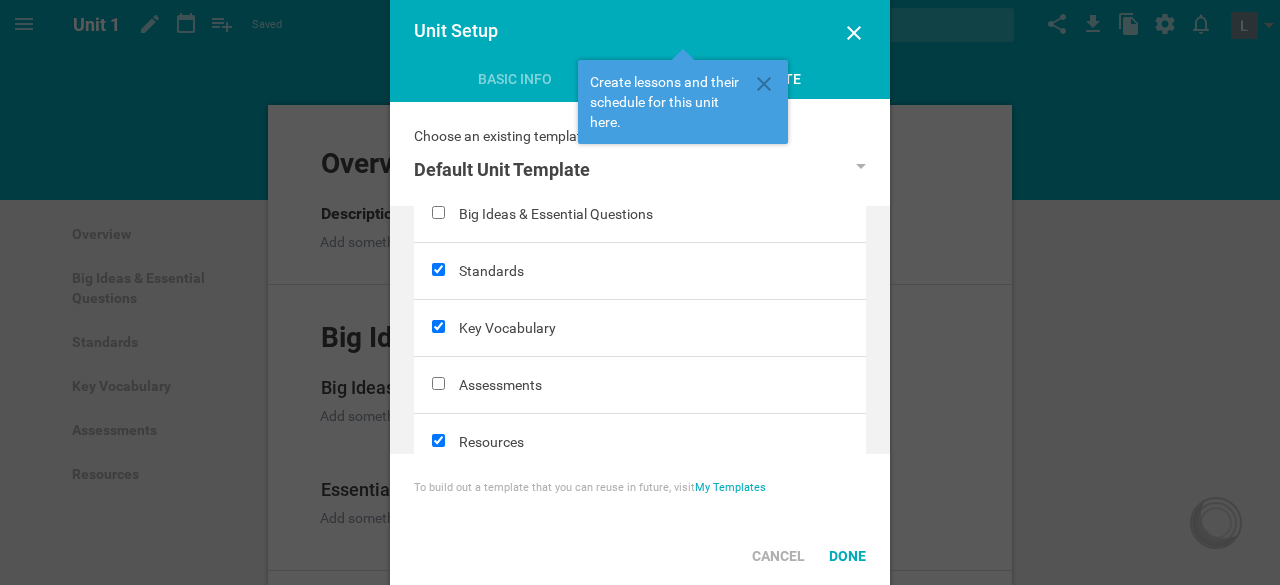click at bounding box center [438, 326] 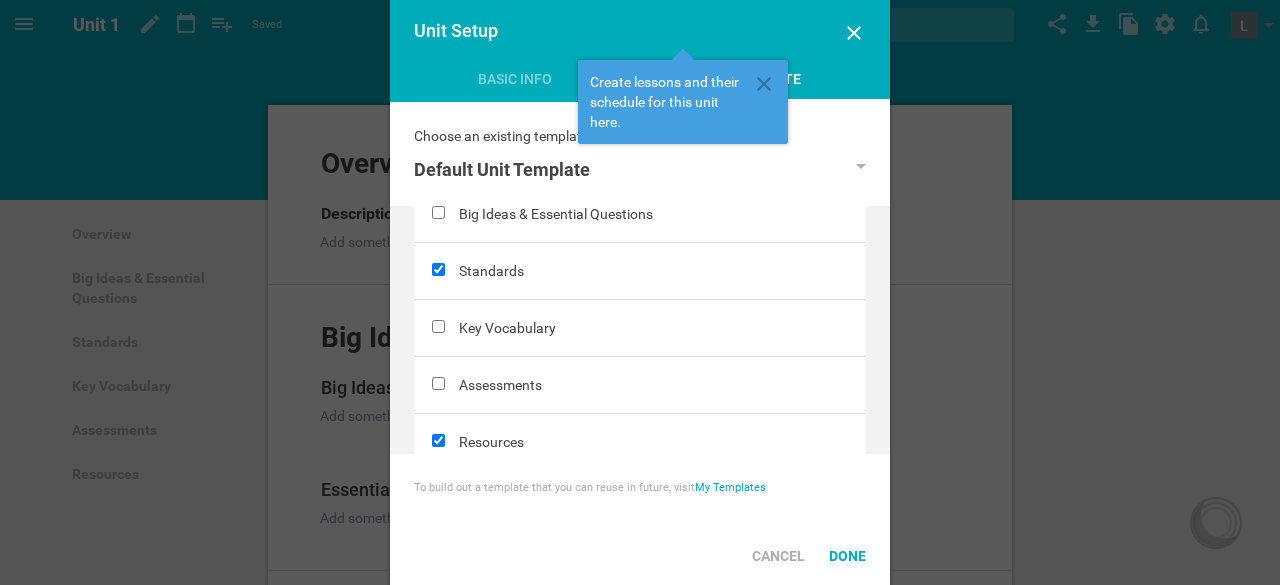 click at bounding box center (438, 440) 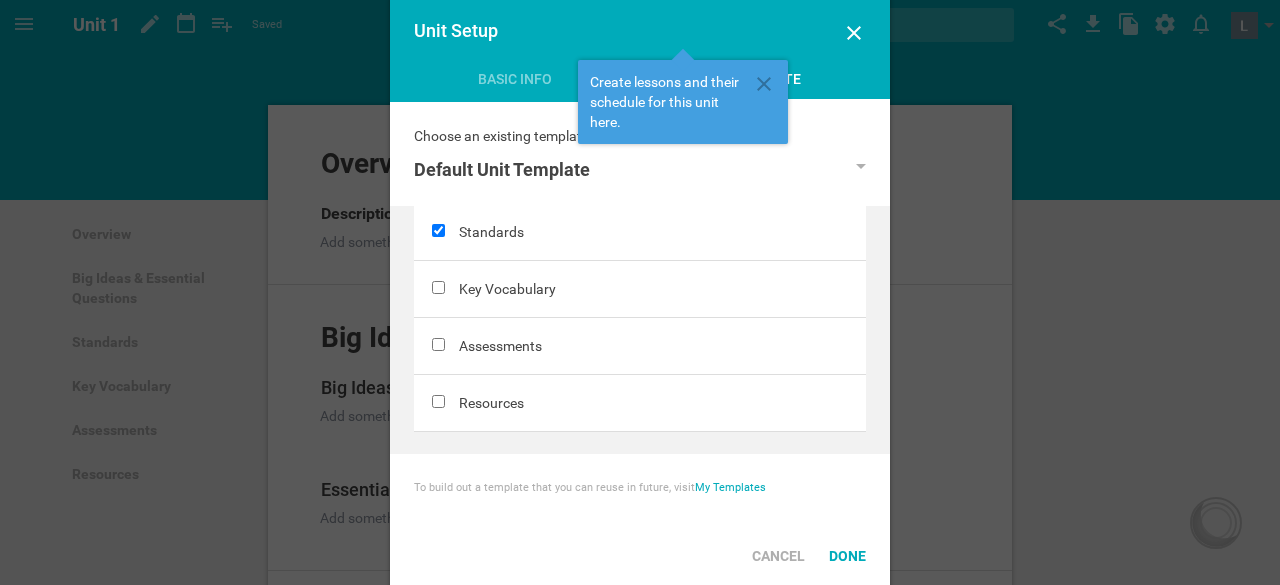 scroll, scrollTop: 0, scrollLeft: 0, axis: both 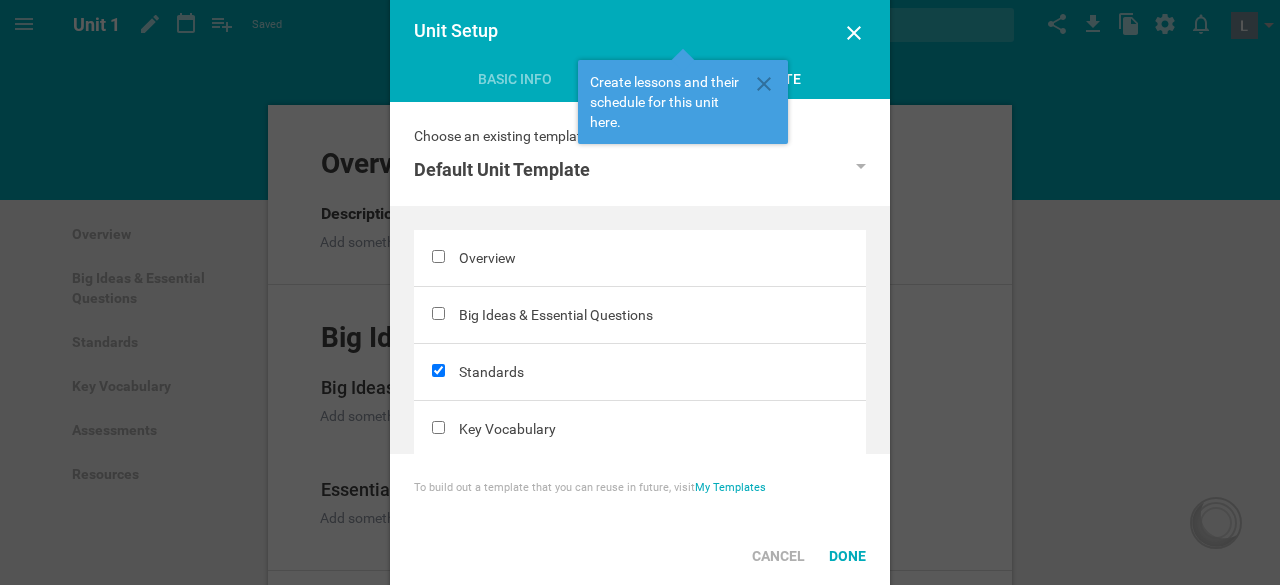 click on "Choose an existing template to prepopulate your unit with: Default Unit Template
Default Argumentation Module - Prototype Skills Only
Sacred Heart Unit Template
Test
SJNMA
Calculus
Default Unit Template
Untitled template
Untitled template
TEQSA unit
Untitled template
Untitled template
Unit overview
Untitled template
Default Unit
Untitled template" at bounding box center (640, 154) 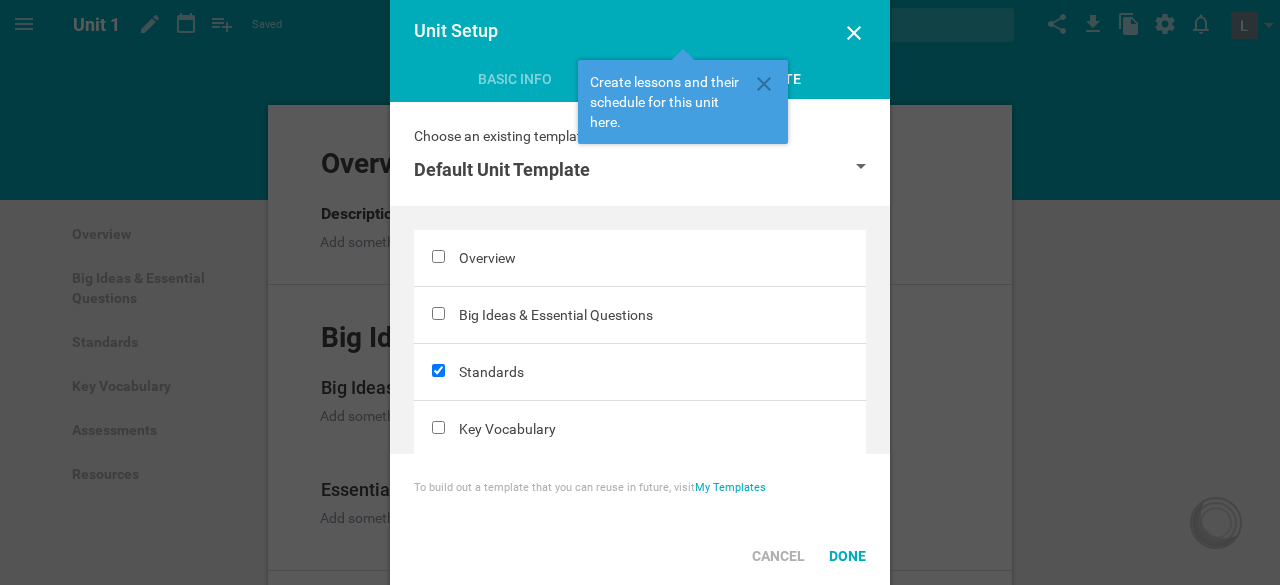 click on "Default Unit Template" at bounding box center (640, 170) 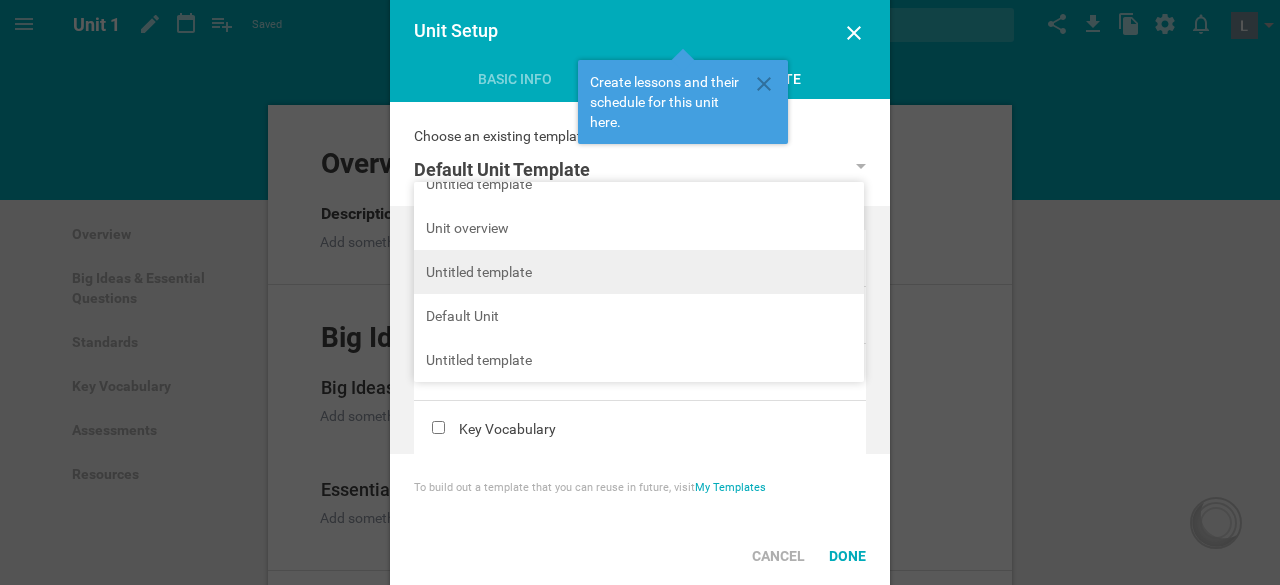 scroll, scrollTop: 0, scrollLeft: 0, axis: both 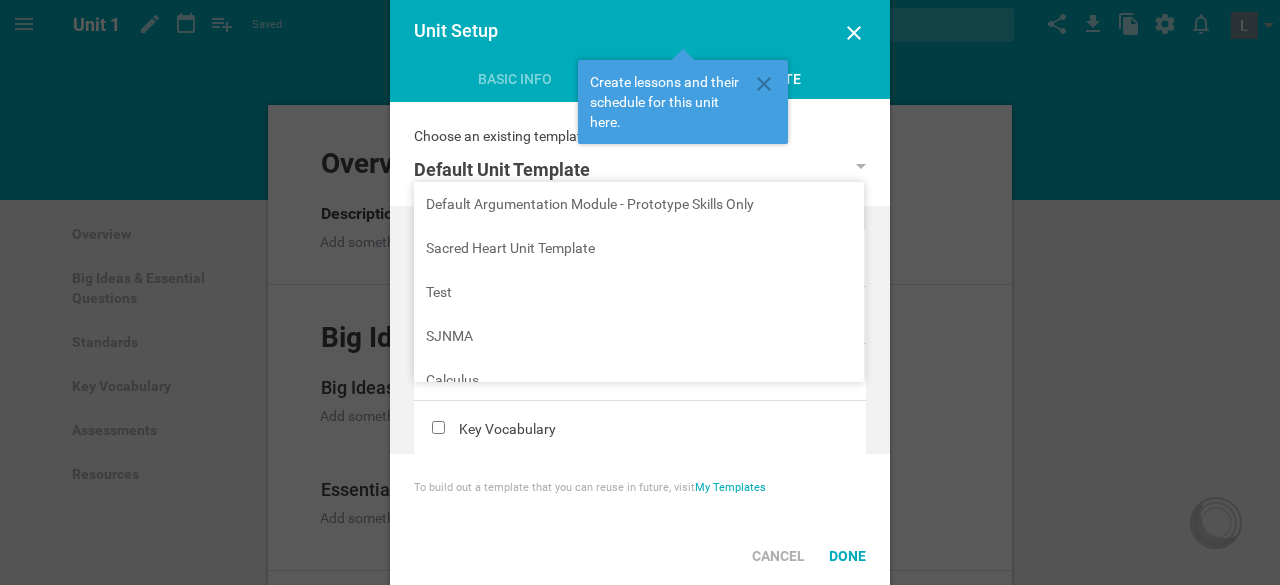 click on "Choose an existing template to prepopulate your unit with: Default Unit Template
Default Argumentation Module - Prototype Skills Only
Sacred Heart Unit Template
Test
SJNMA
Calculus
Default Unit Template
Untitled template
Untitled template
TEQSA unit
Untitled template
Untitled template
Unit overview
Untitled template
Default Unit
Untitled template" at bounding box center [640, 154] 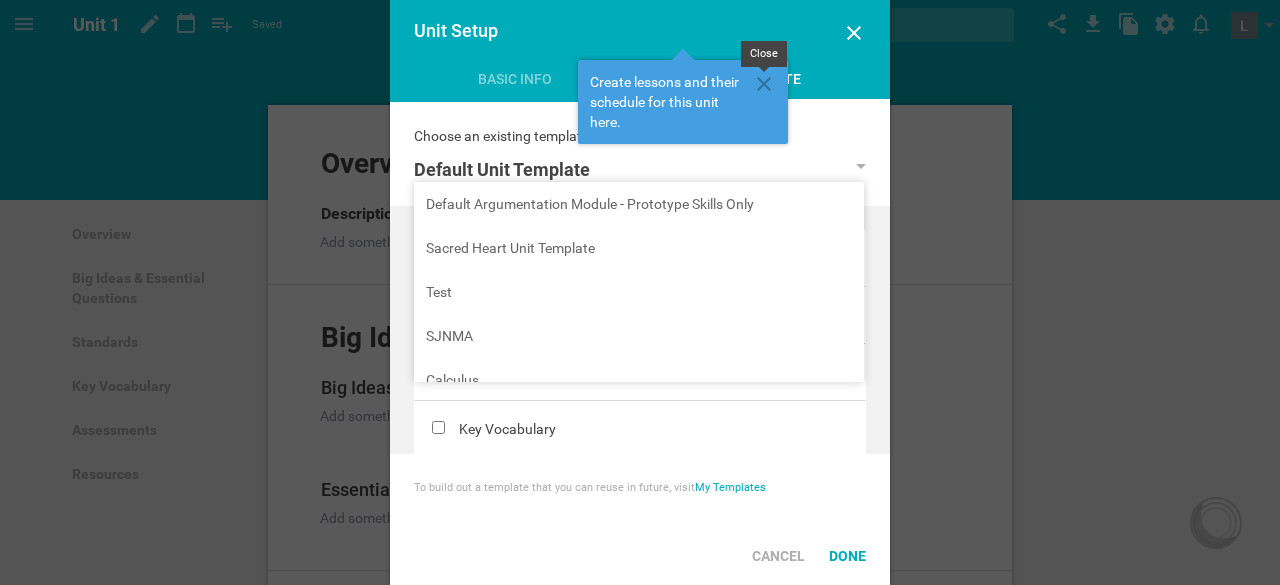click 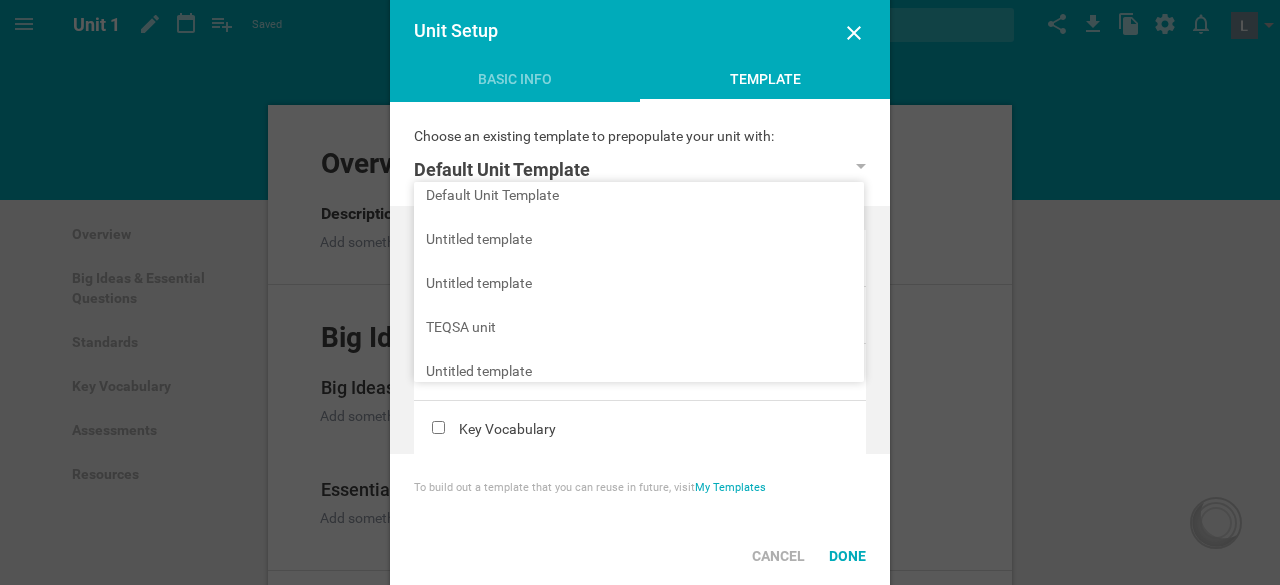 scroll, scrollTop: 230, scrollLeft: 0, axis: vertical 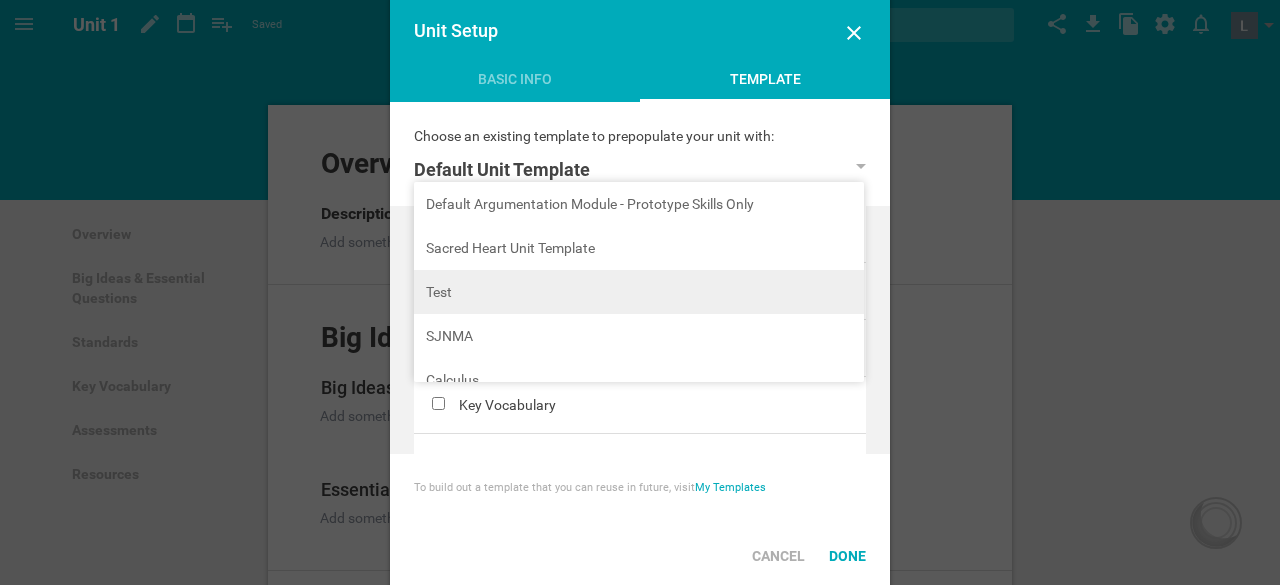 click on "Test" at bounding box center (639, 292) 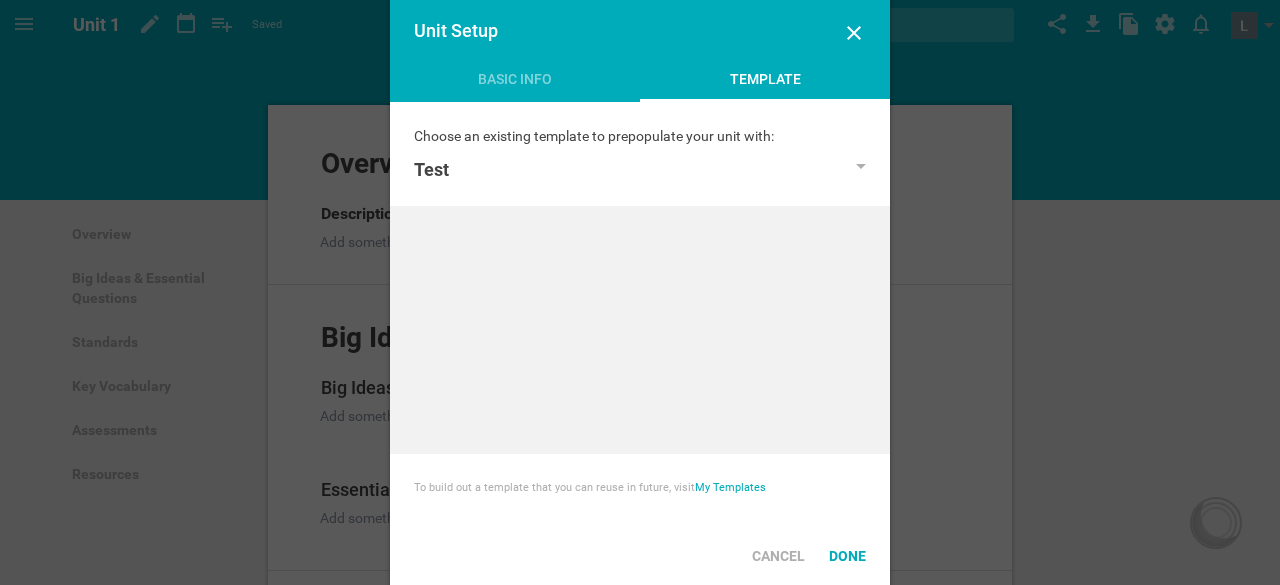 scroll, scrollTop: 0, scrollLeft: 0, axis: both 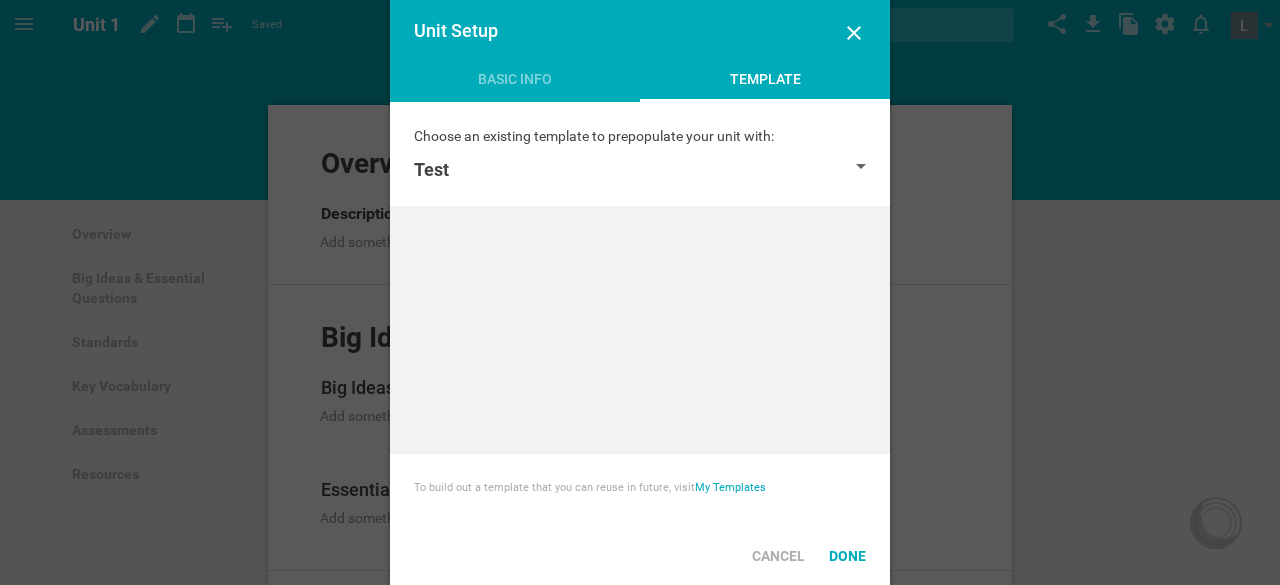 click on "Test" at bounding box center (640, 170) 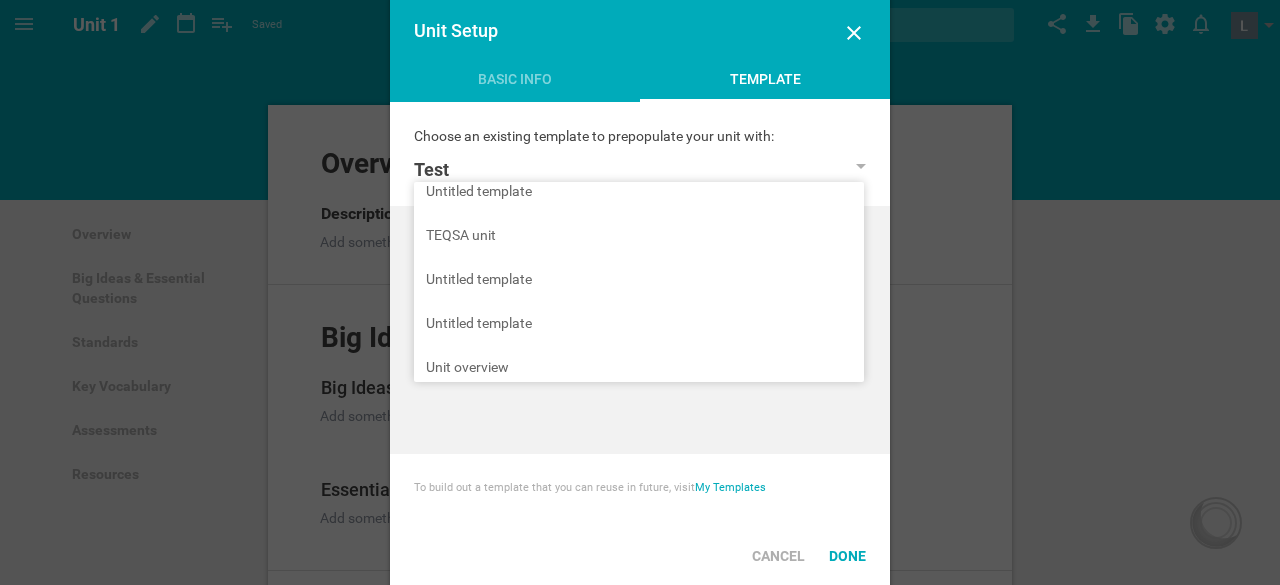 scroll, scrollTop: 327, scrollLeft: 0, axis: vertical 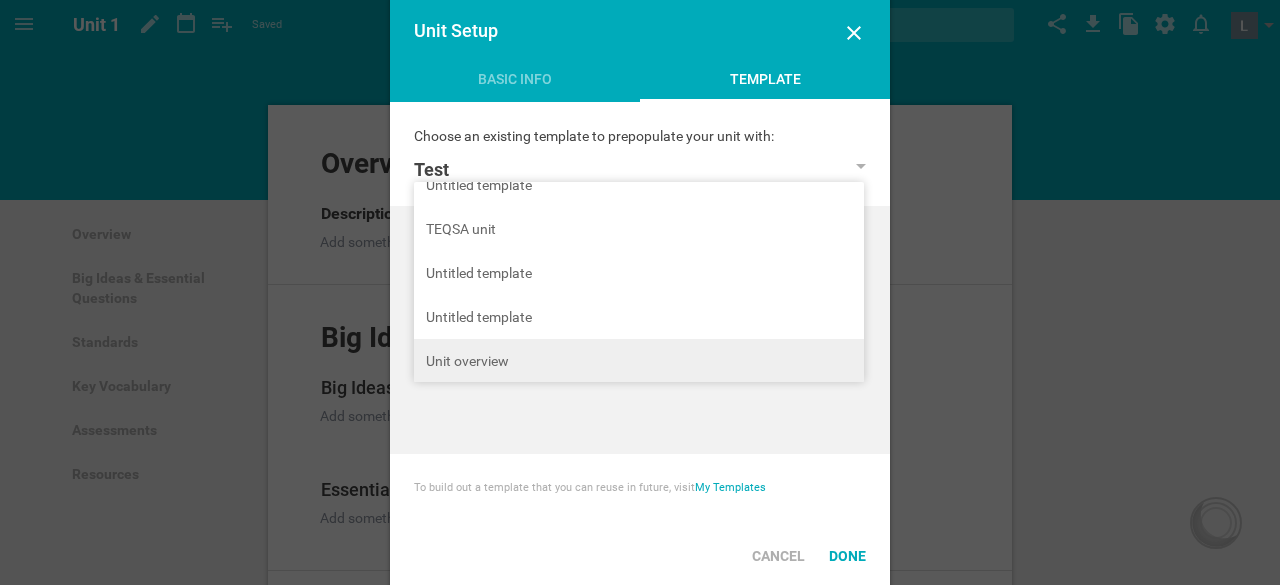 click on "Unit overview" at bounding box center (639, 361) 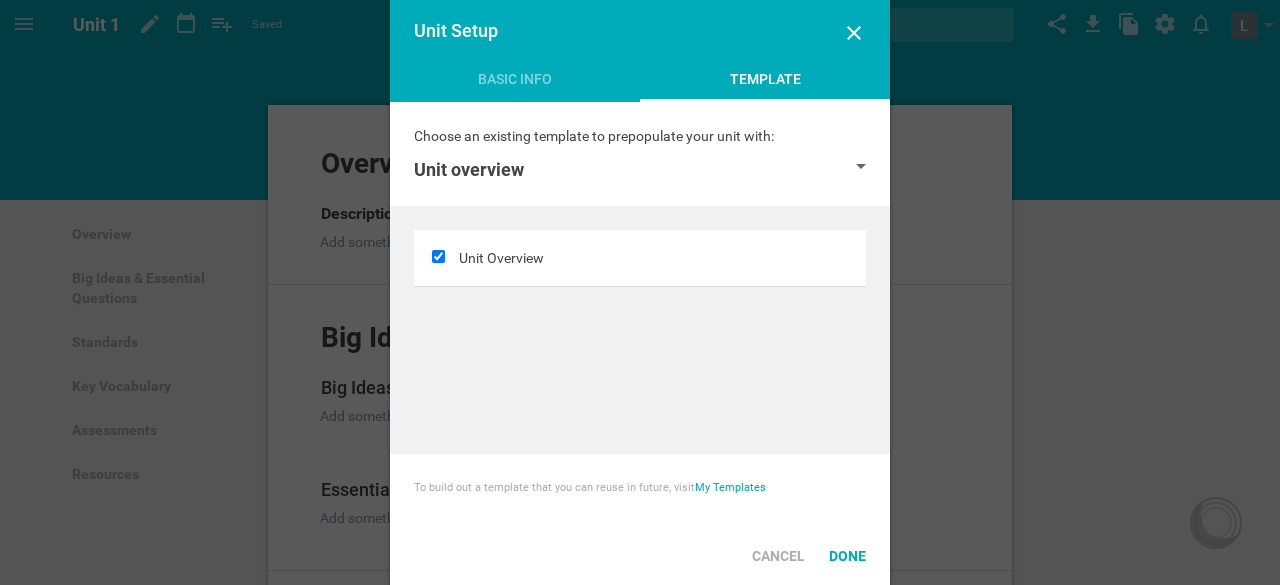 click on "Unit overview" at bounding box center [640, 170] 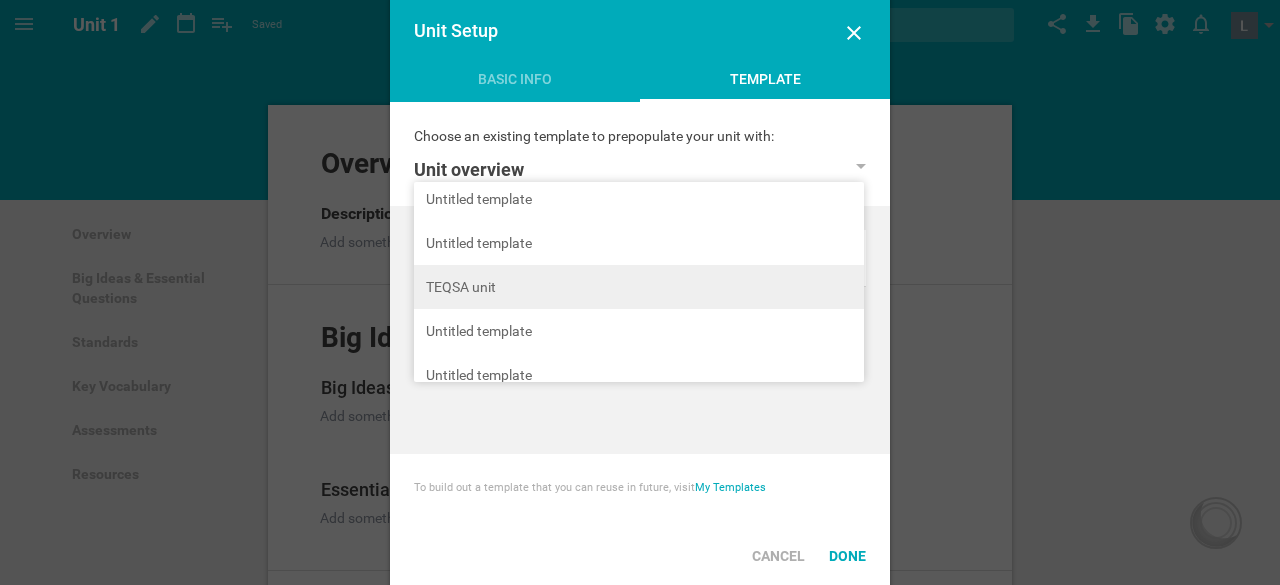 scroll, scrollTop: 270, scrollLeft: 0, axis: vertical 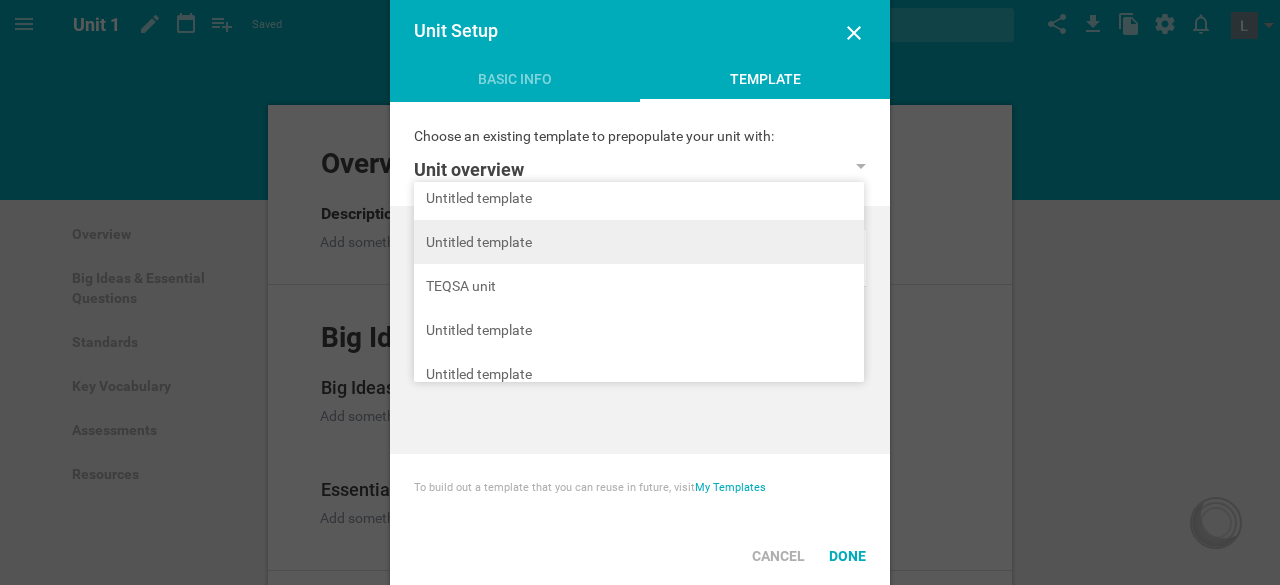 click on "Untitled template" at bounding box center (639, 242) 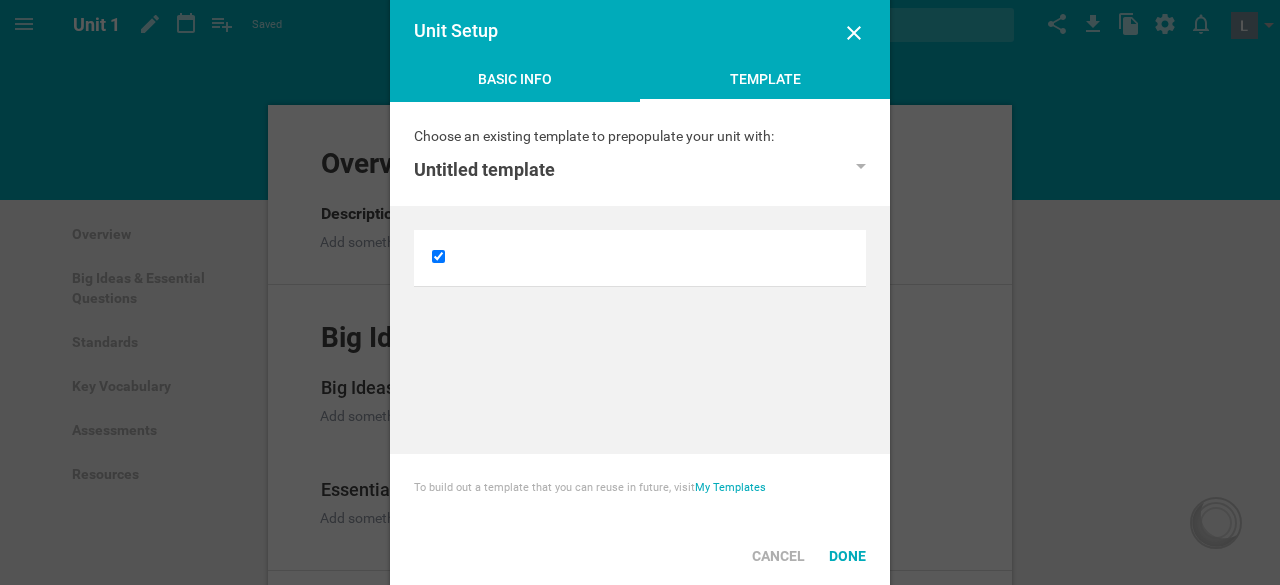 click on "Basic Info" at bounding box center (515, 84) 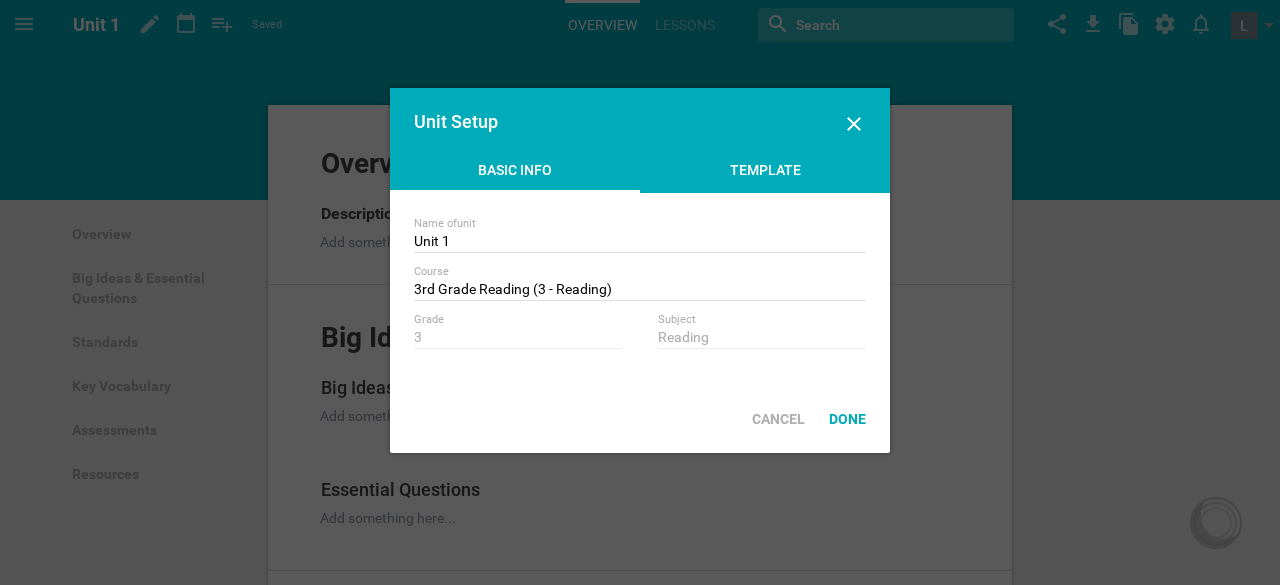 click on "Template" at bounding box center [765, 175] 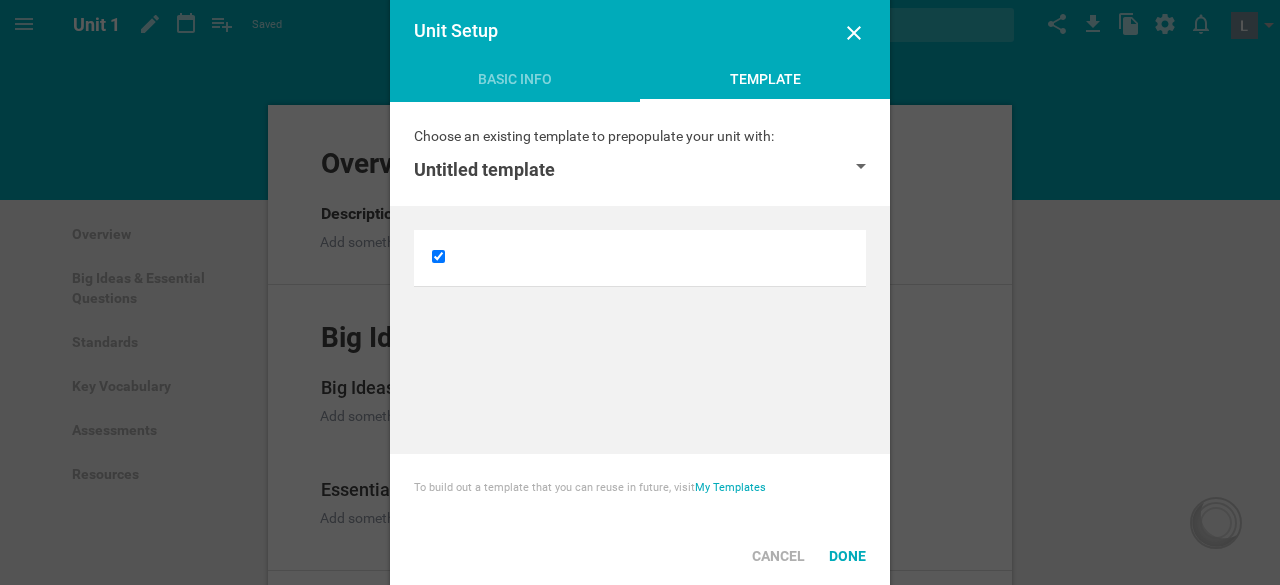 click on "Untitled template" at bounding box center (640, 170) 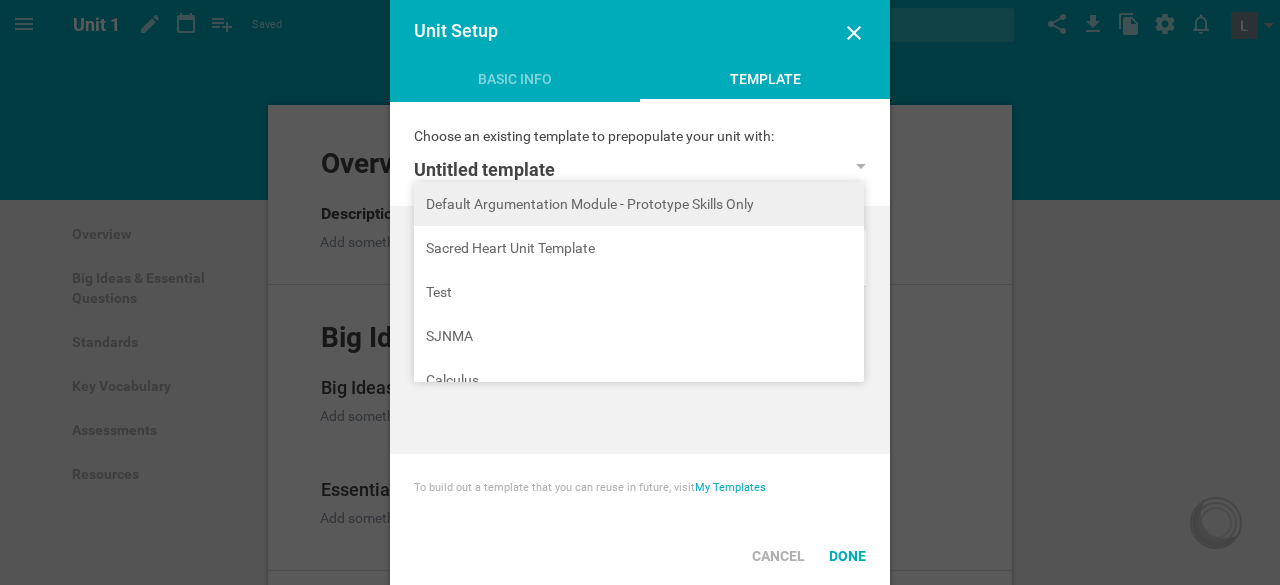 click on "Default Argumentation Module - Prototype Skills Only" at bounding box center (639, 204) 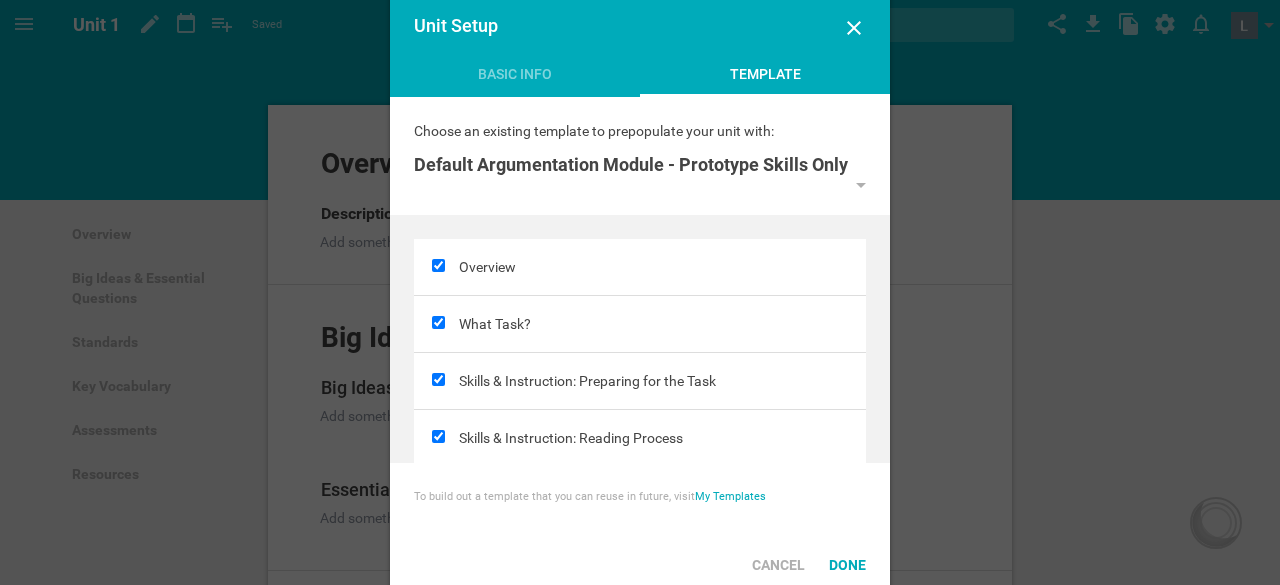 click at bounding box center (438, 265) 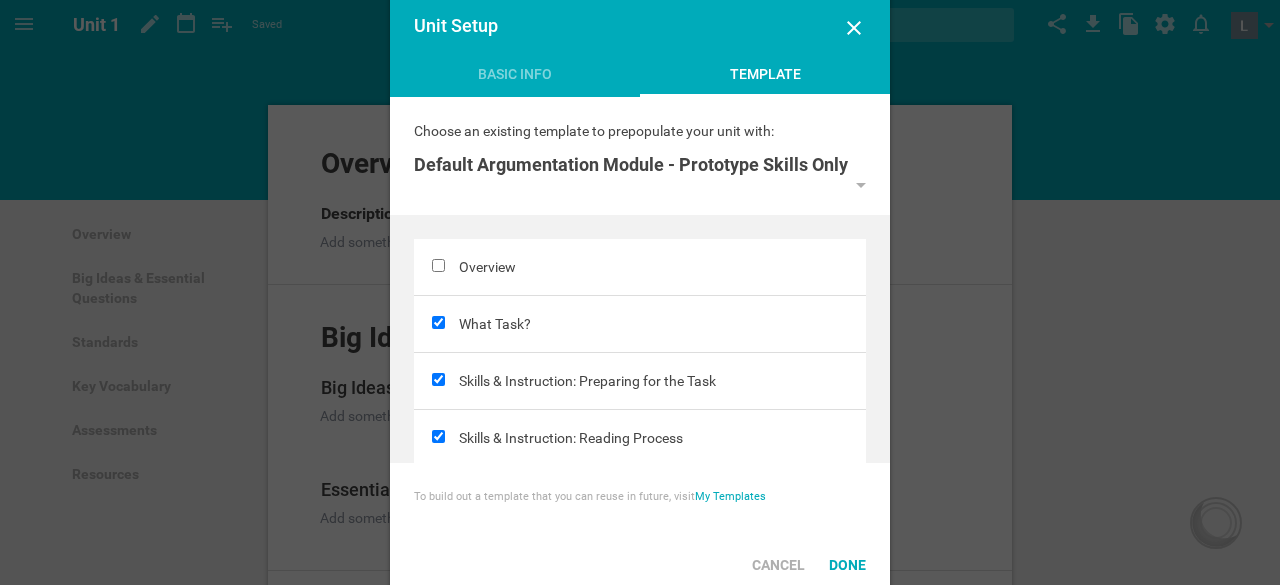 click at bounding box center (438, 322) 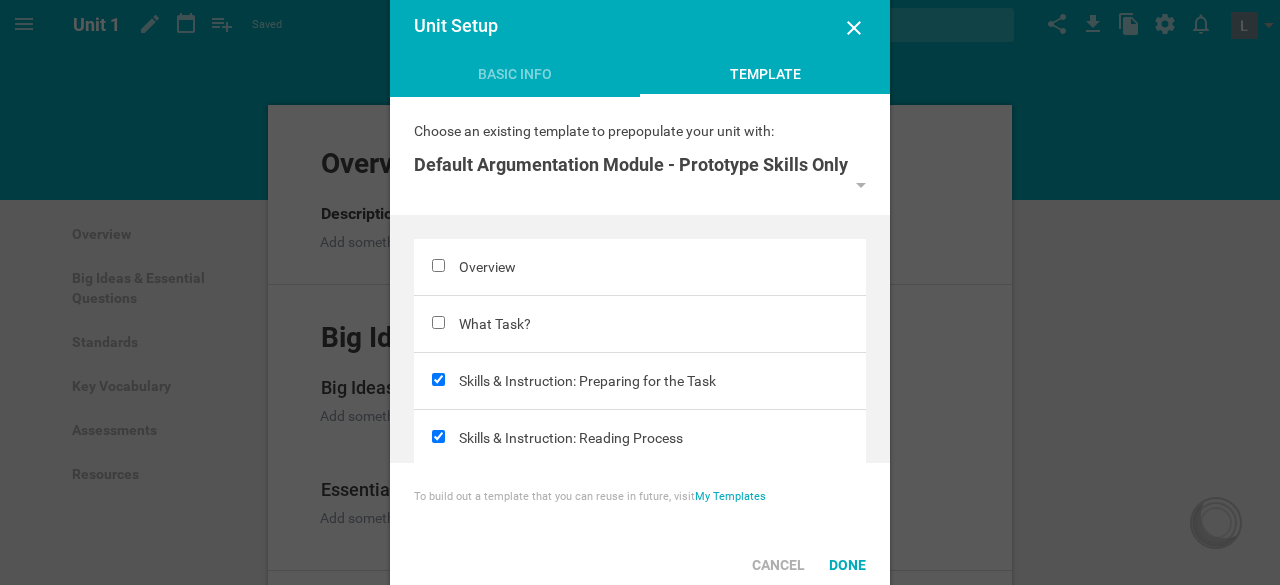 click at bounding box center (436, 381) 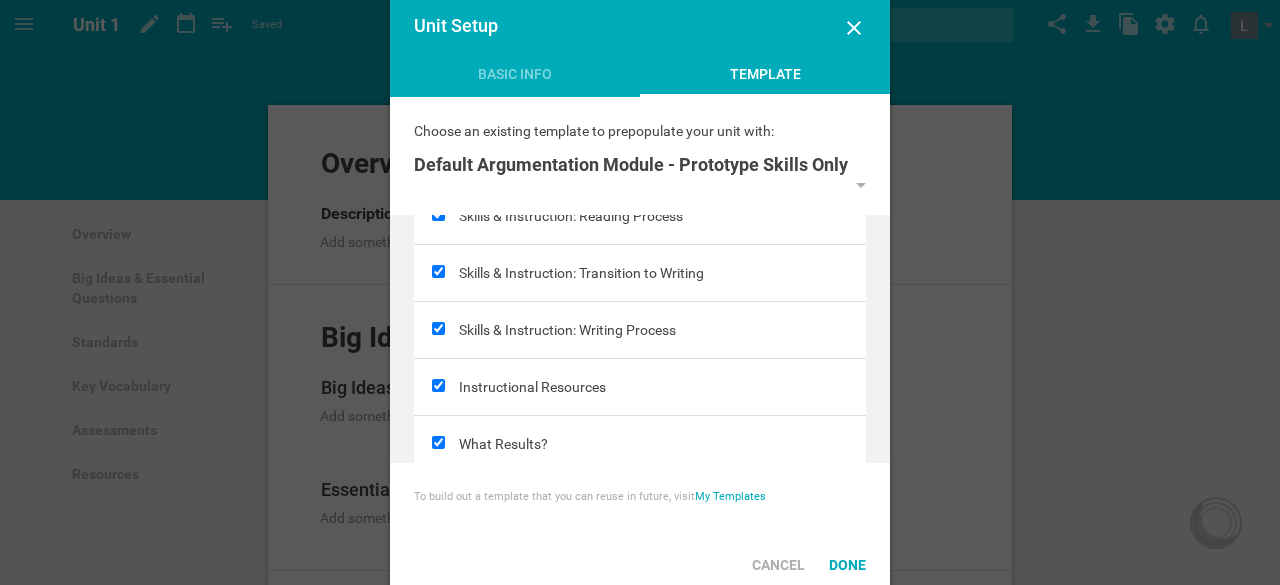 scroll, scrollTop: 253, scrollLeft: 0, axis: vertical 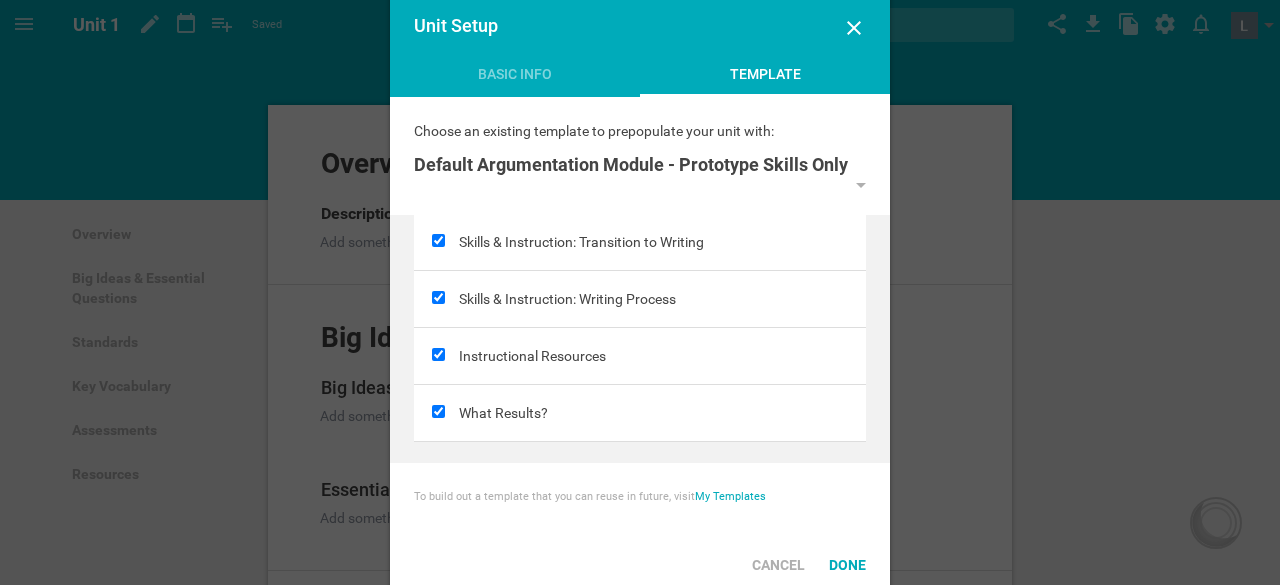 click on "Template" at bounding box center (765, 80) 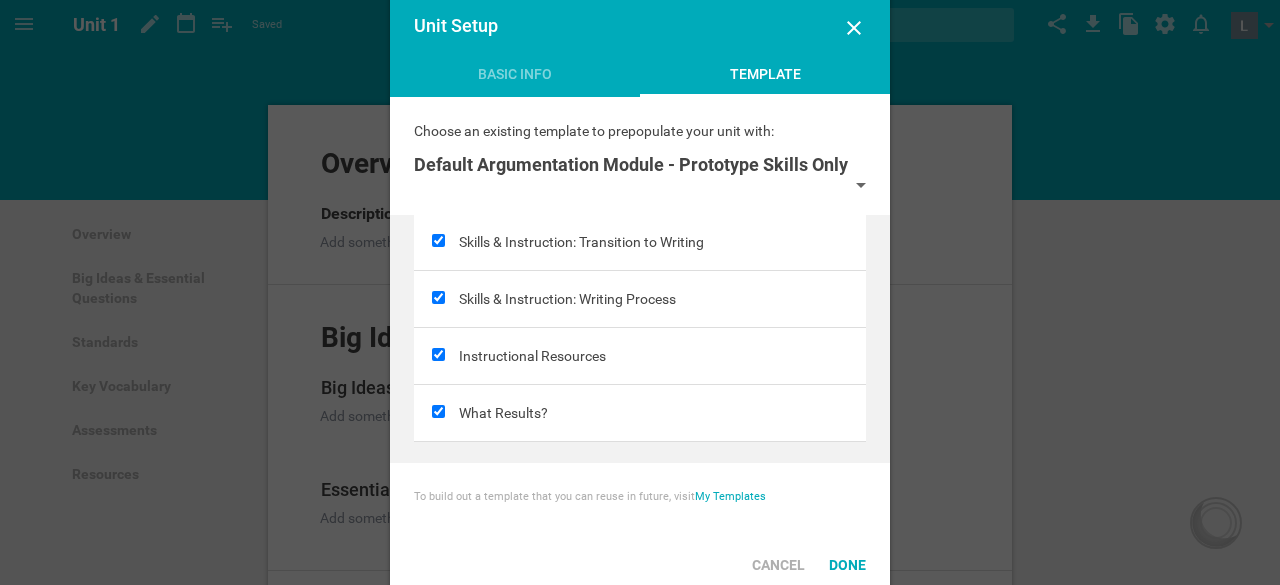 click on "Default Argumentation Module - Prototype Skills Only" at bounding box center [640, 172] 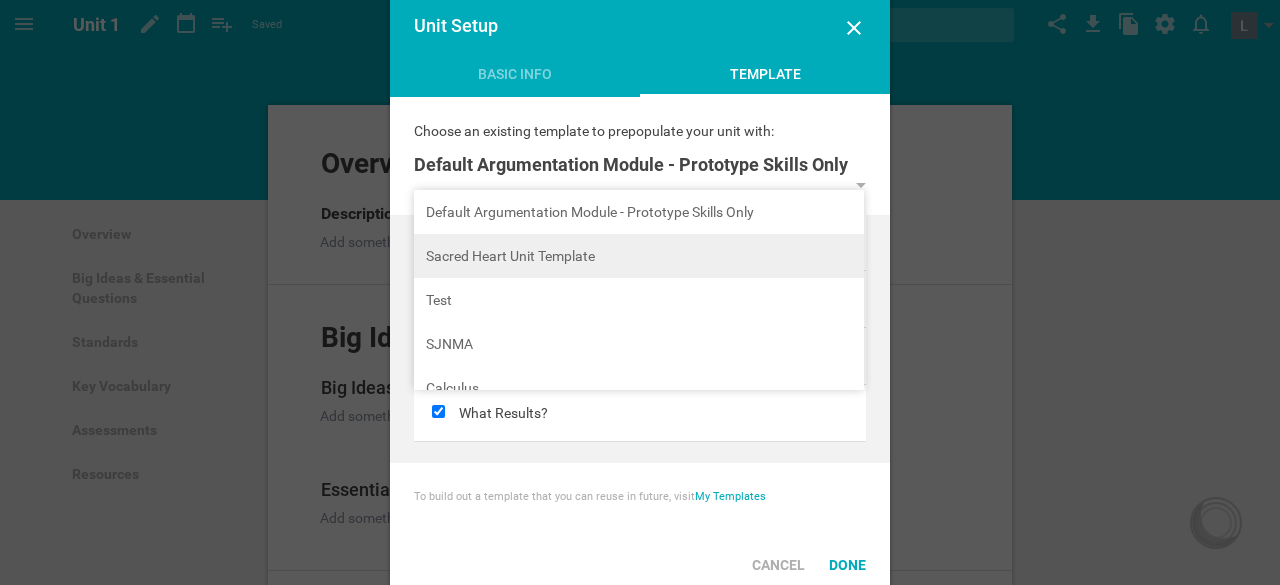 click on "Sacred Heart Unit Template" at bounding box center [639, 256] 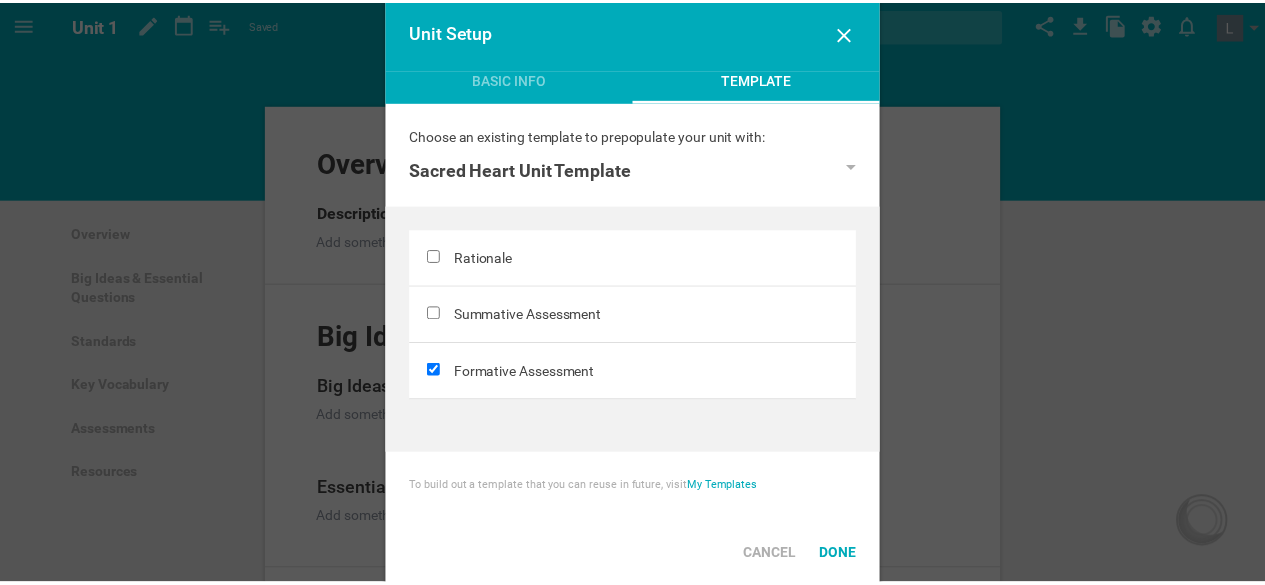 scroll, scrollTop: 0, scrollLeft: 0, axis: both 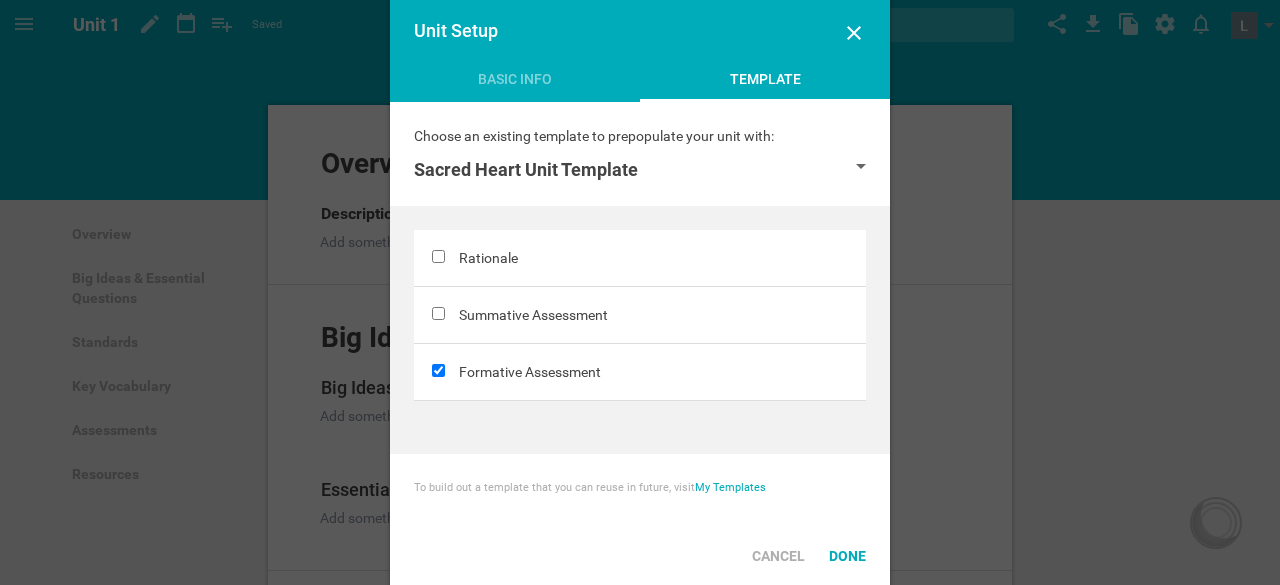 click on "Sacred Heart Unit Template" at bounding box center [640, 170] 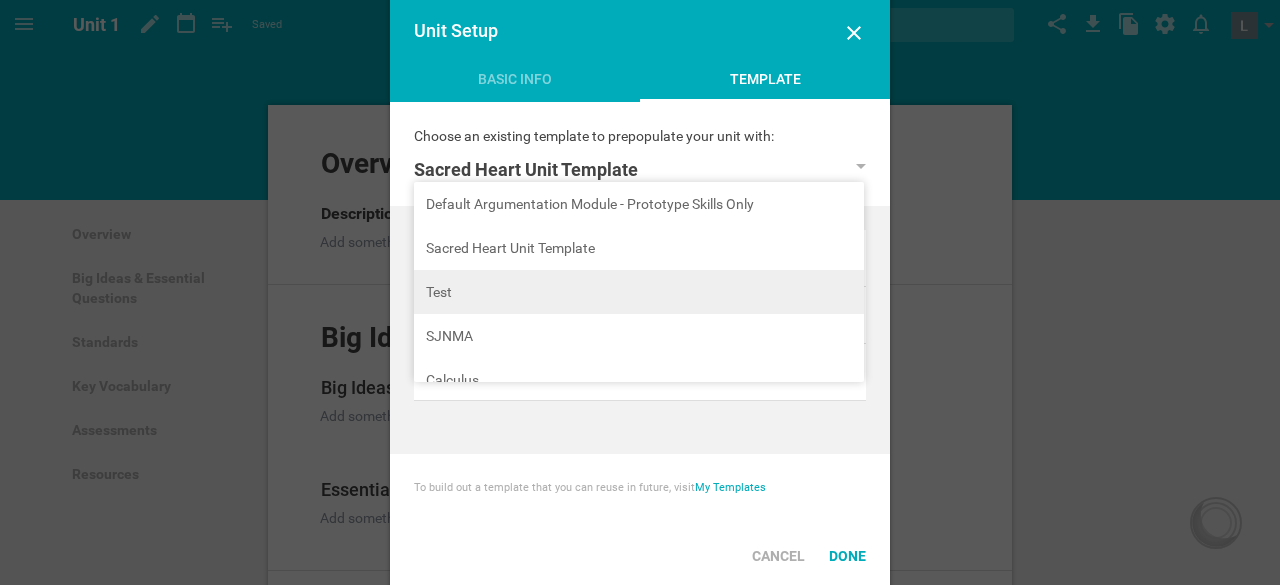 click on "Test" at bounding box center (639, 292) 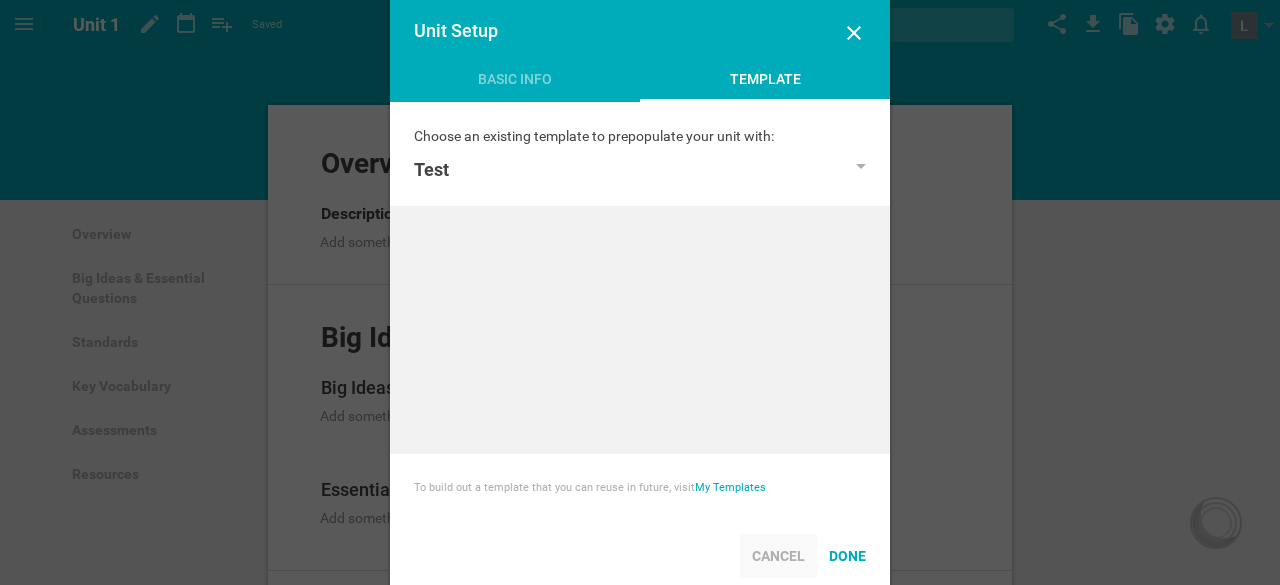 click on "Cancel" at bounding box center [778, 556] 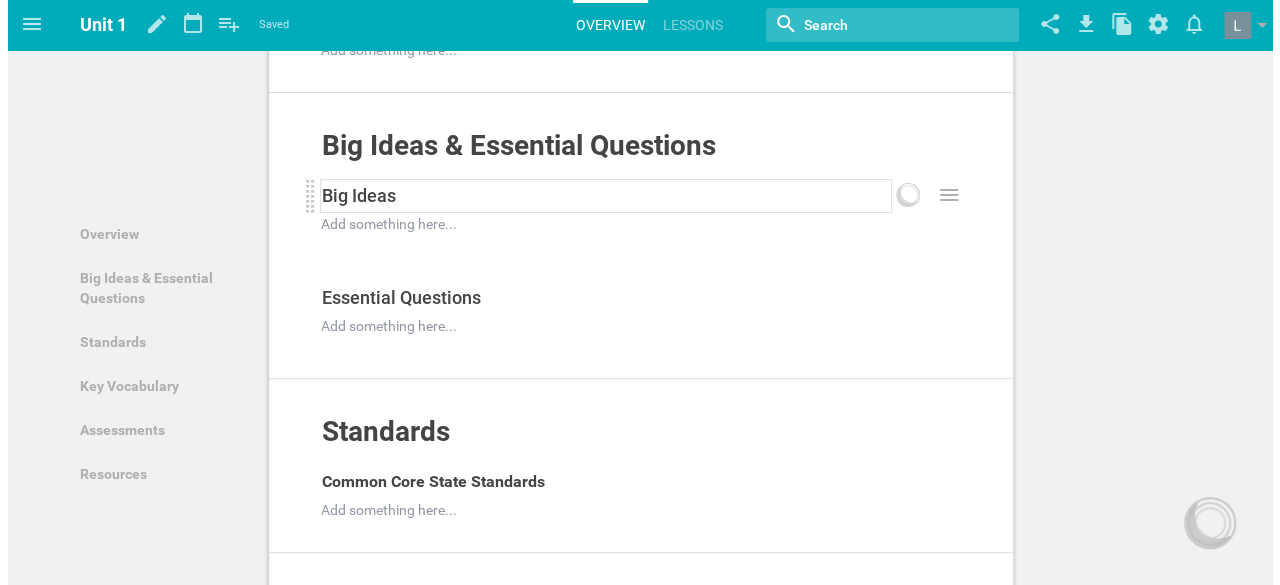 scroll, scrollTop: 0, scrollLeft: 0, axis: both 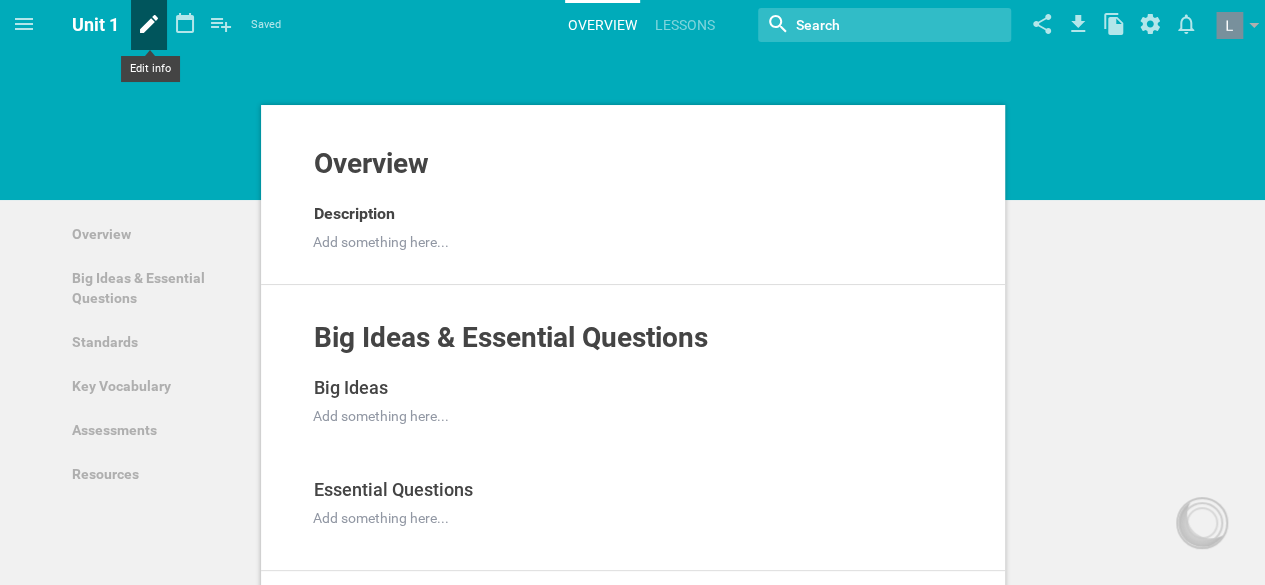 click 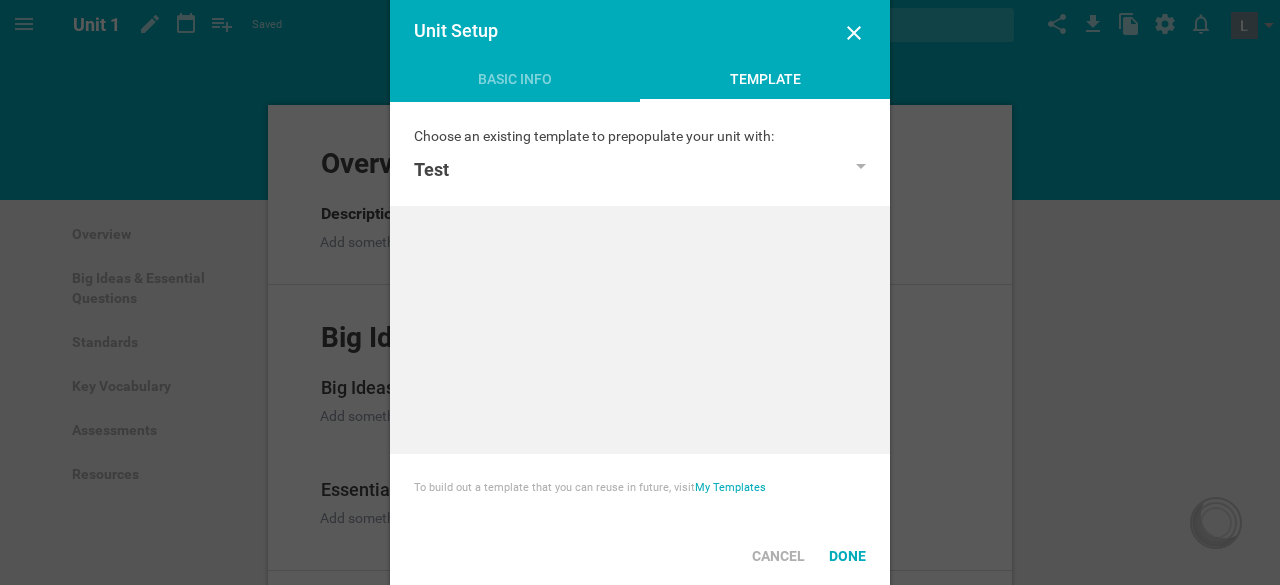 click on "Template" at bounding box center (765, 85) 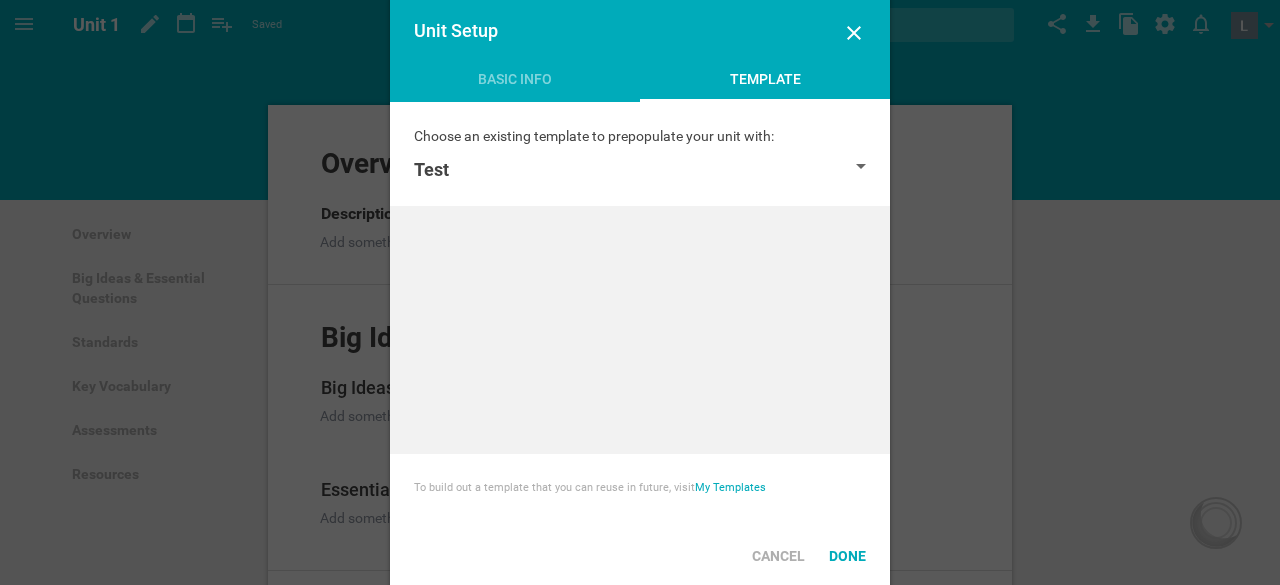 click on "Test" at bounding box center [640, 170] 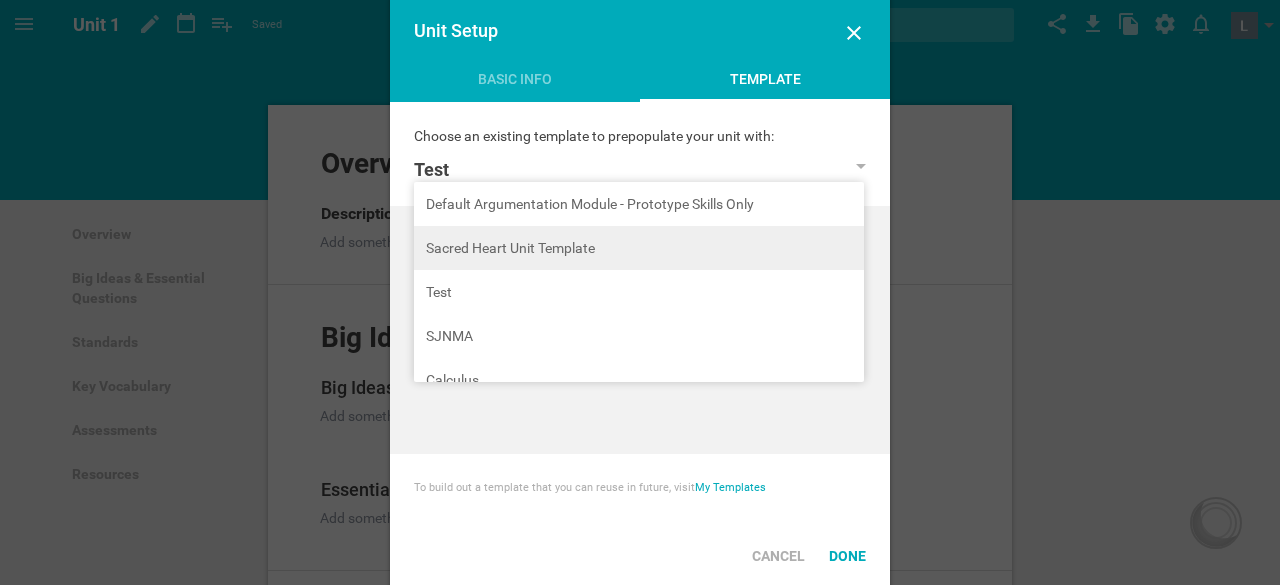 scroll, scrollTop: 460, scrollLeft: 0, axis: vertical 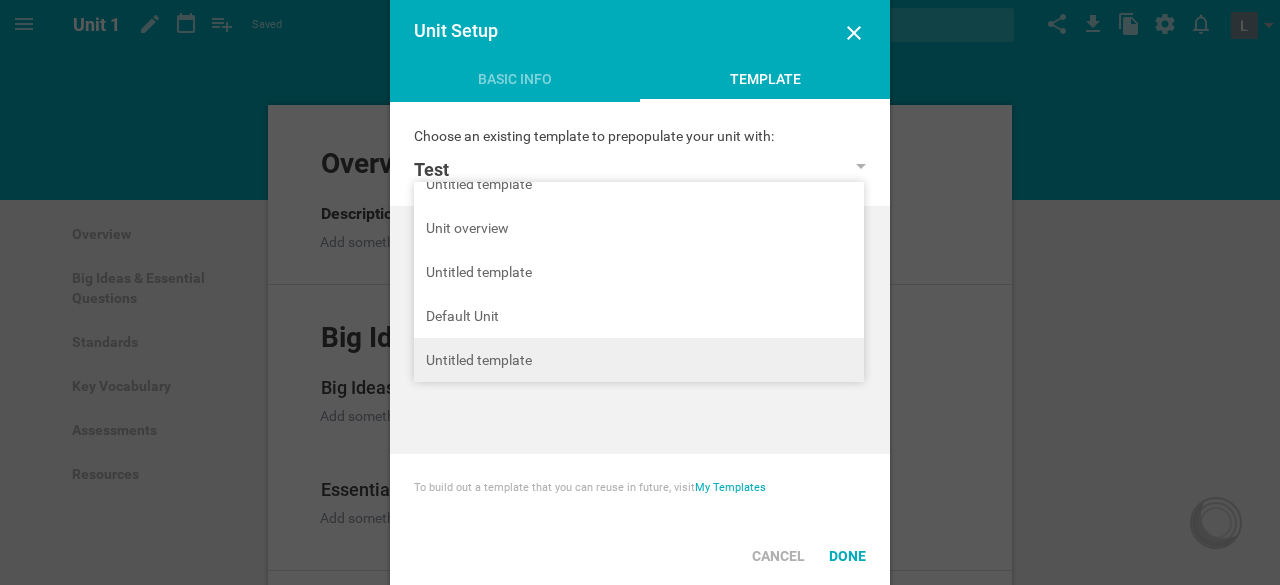click on "Untitled template" at bounding box center [639, 360] 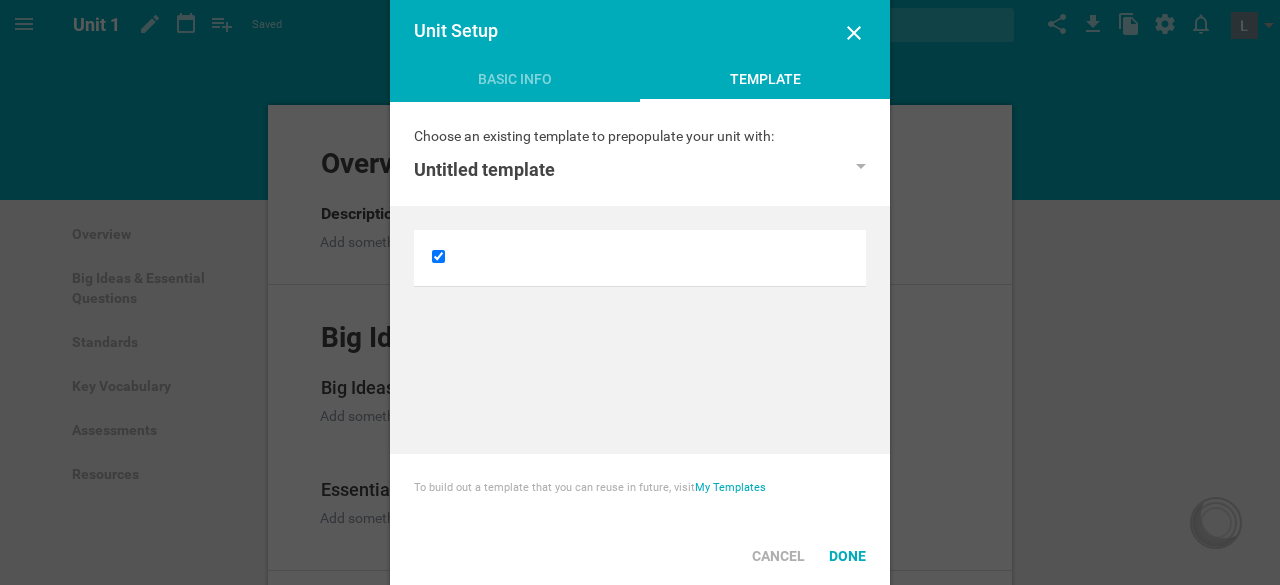 click at bounding box center [662, 248] 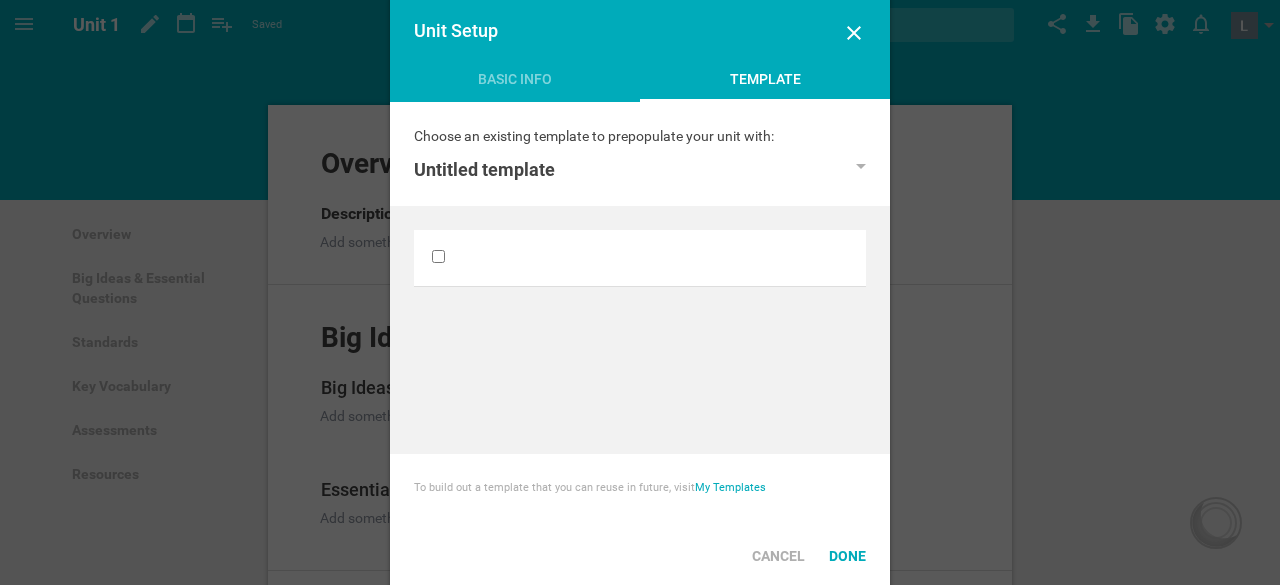click on "My Templates" at bounding box center (730, 487) 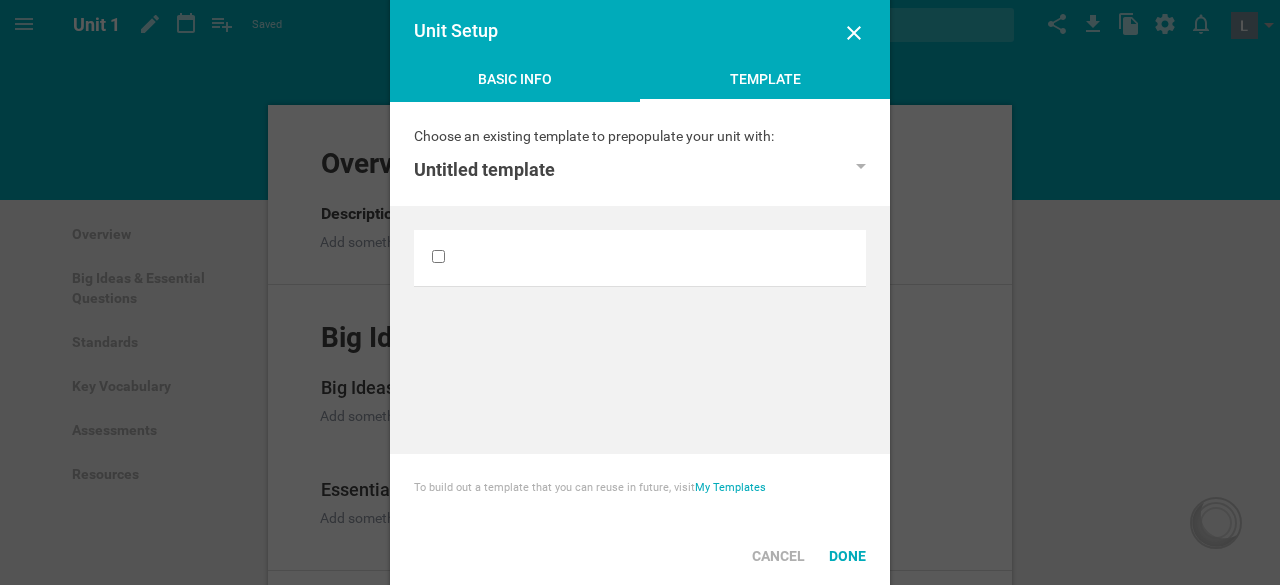 click on "Basic Info" at bounding box center [515, 84] 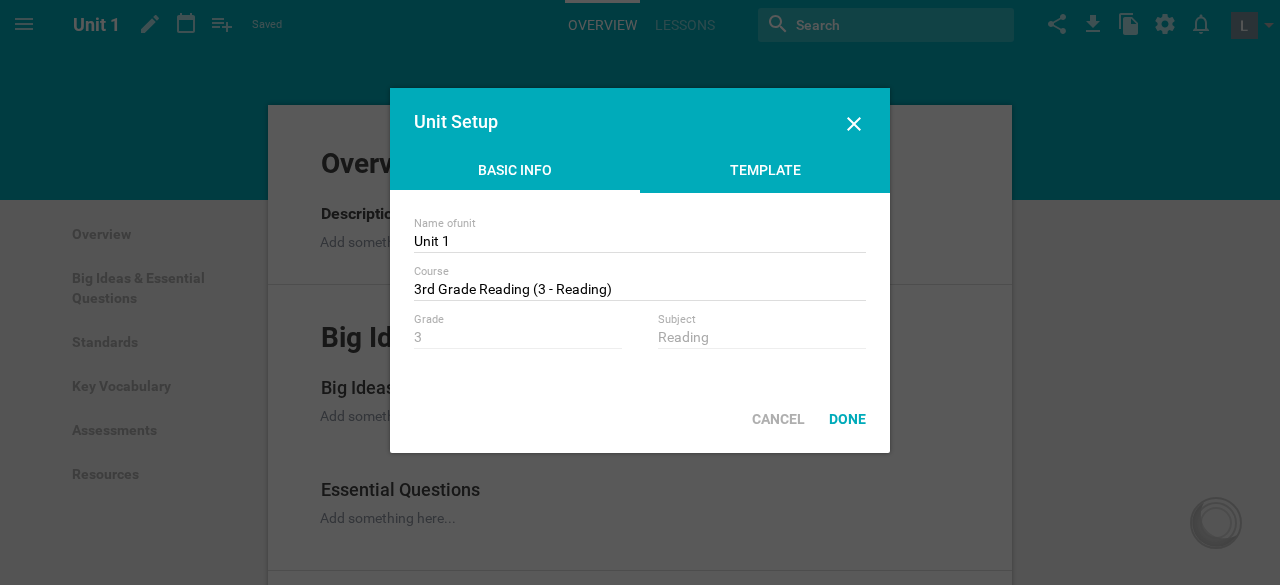 click on "Template" at bounding box center (765, 175) 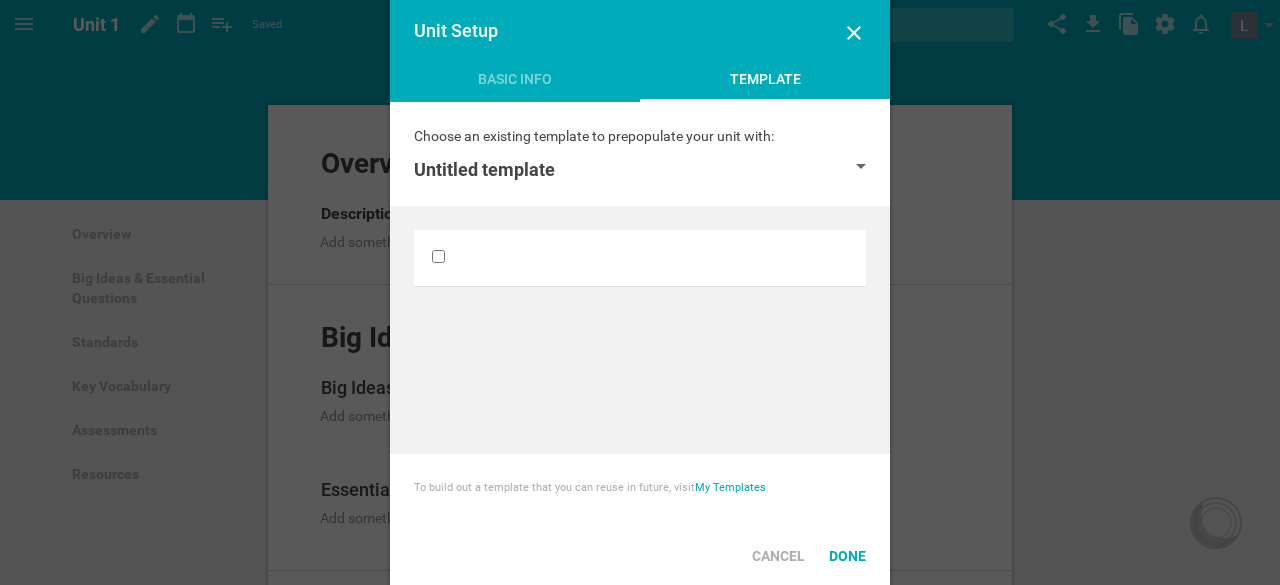 click on "Untitled template" at bounding box center [640, 170] 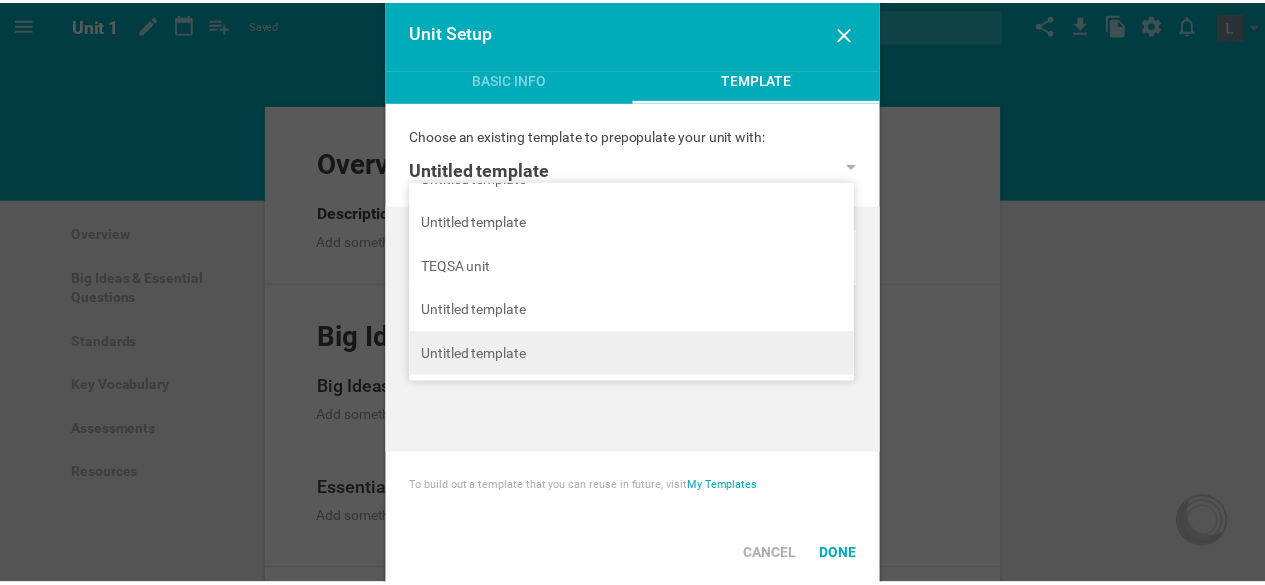 scroll, scrollTop: 460, scrollLeft: 0, axis: vertical 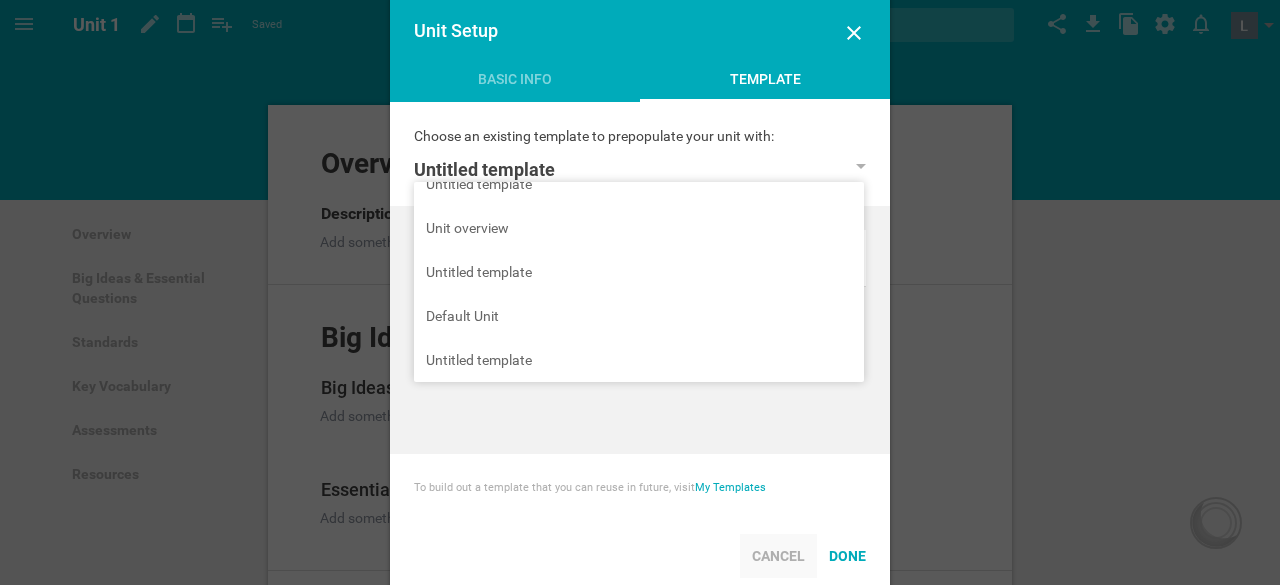 click on "Cancel" at bounding box center (778, 556) 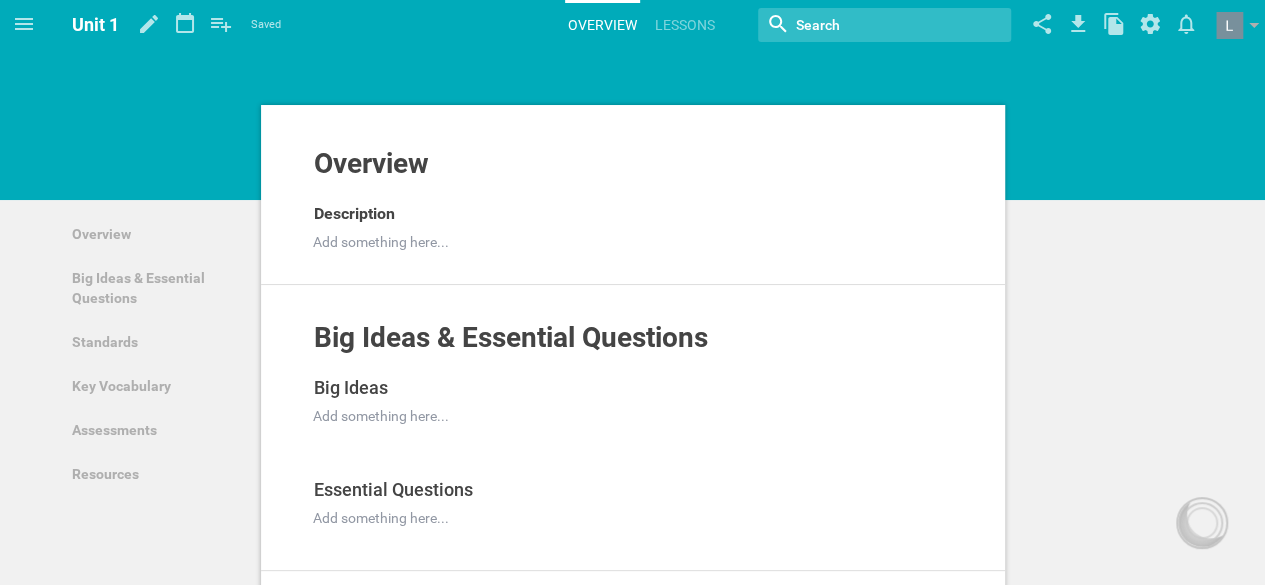 click on "Big Ideas & Essential Questions Add to other  unit ... Hide  from public Big Ideas Add to other  unit ... Duplicate Hide  from public Delete Add something here... Add to other  unit ... Duplicate Hide  from public Delete Essential Questions Add to other  unit ... Duplicate Hide  from public Delete Add something here... Add to other  unit ... Duplicate Hide  from public Delete" at bounding box center [633, 428] 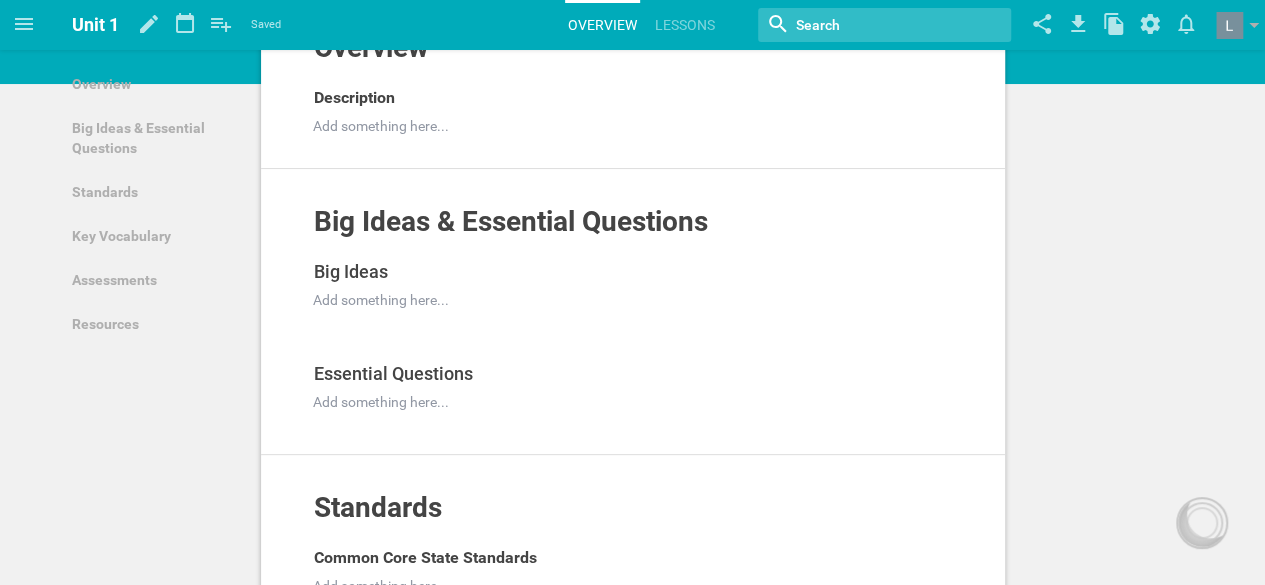 scroll, scrollTop: 0, scrollLeft: 0, axis: both 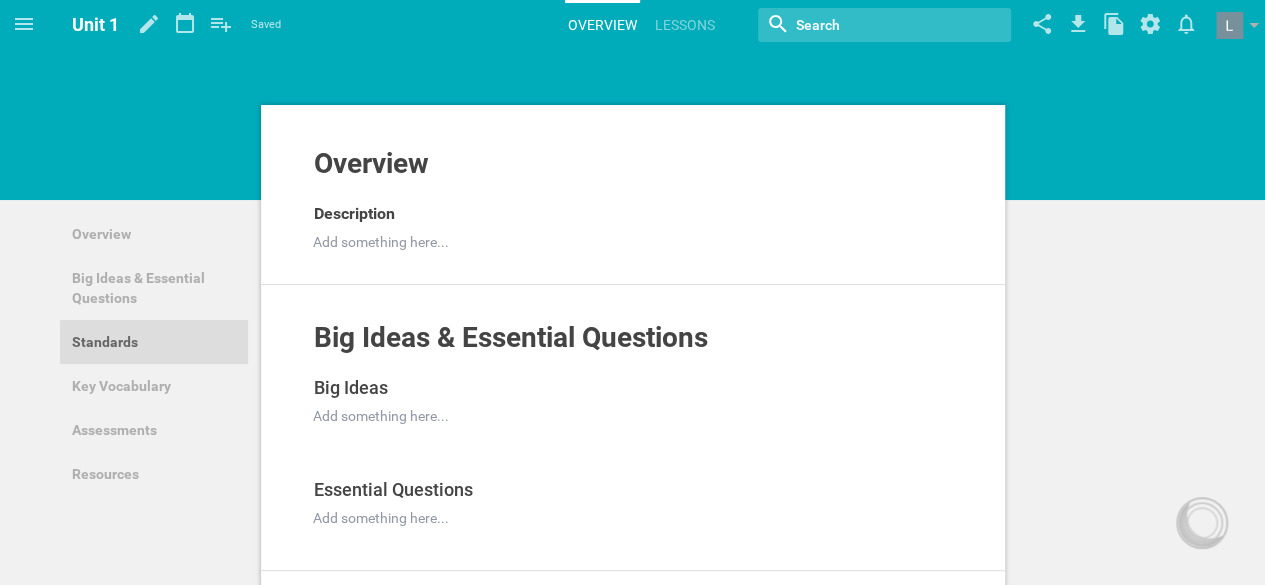 click on "Standards" at bounding box center [154, 342] 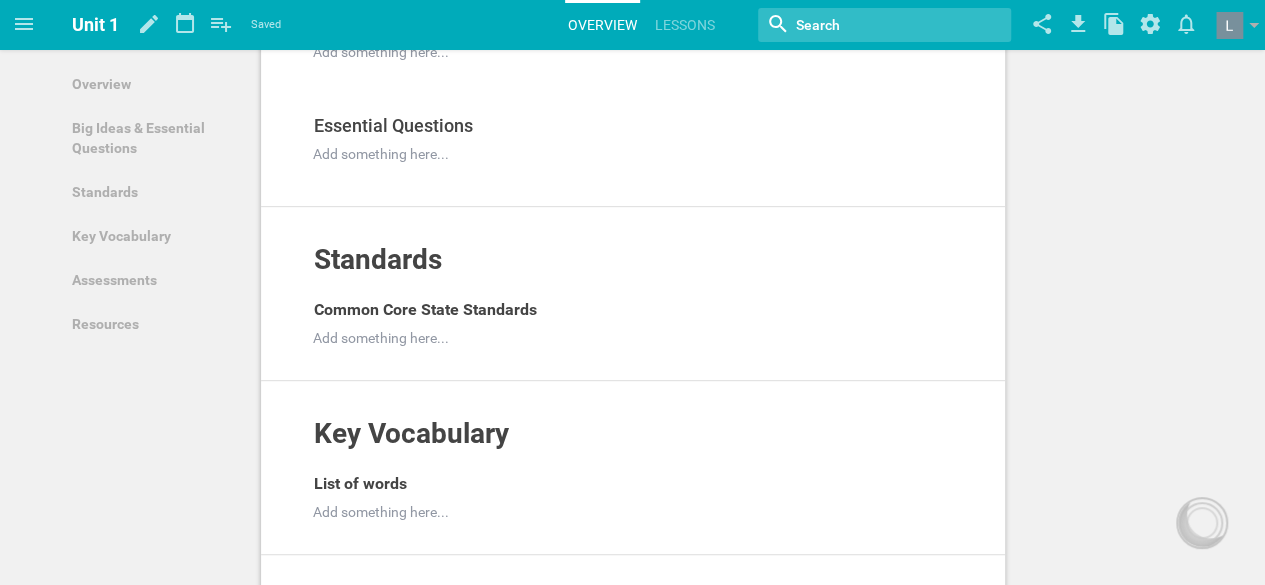 scroll, scrollTop: 366, scrollLeft: 0, axis: vertical 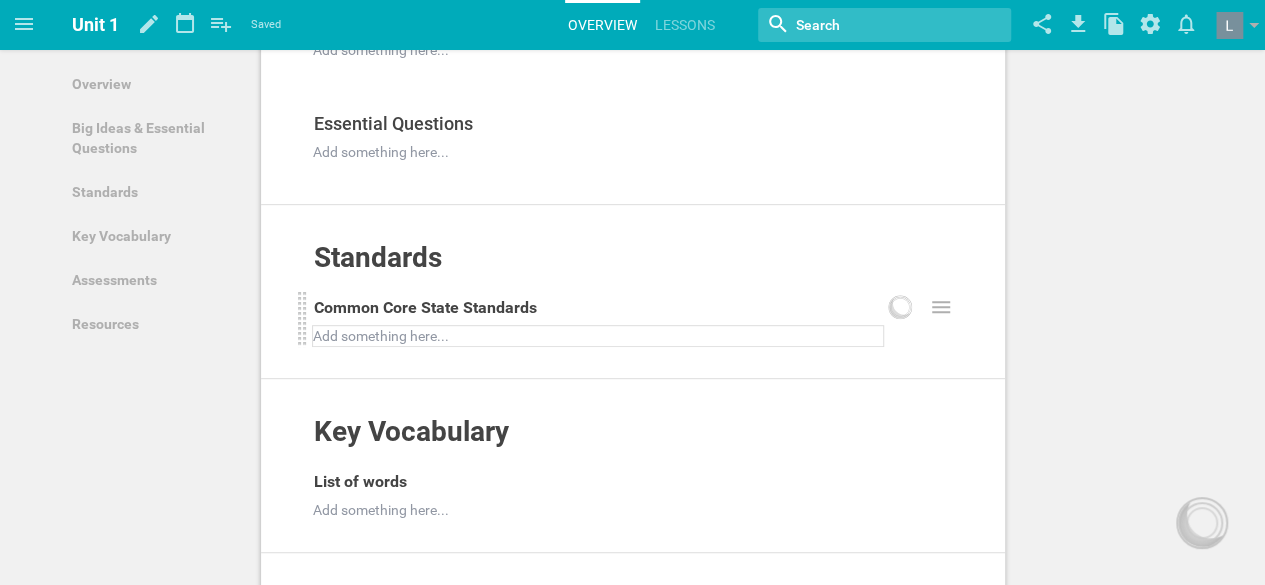 click at bounding box center (598, 336) 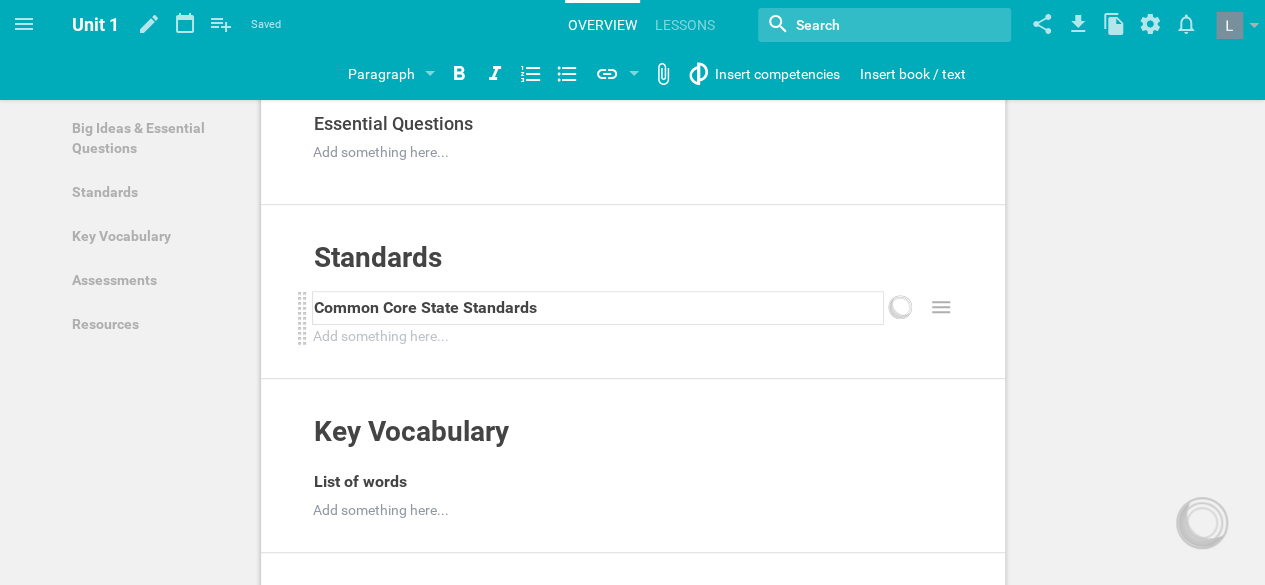 click on "Common Core State Standards" at bounding box center [425, 307] 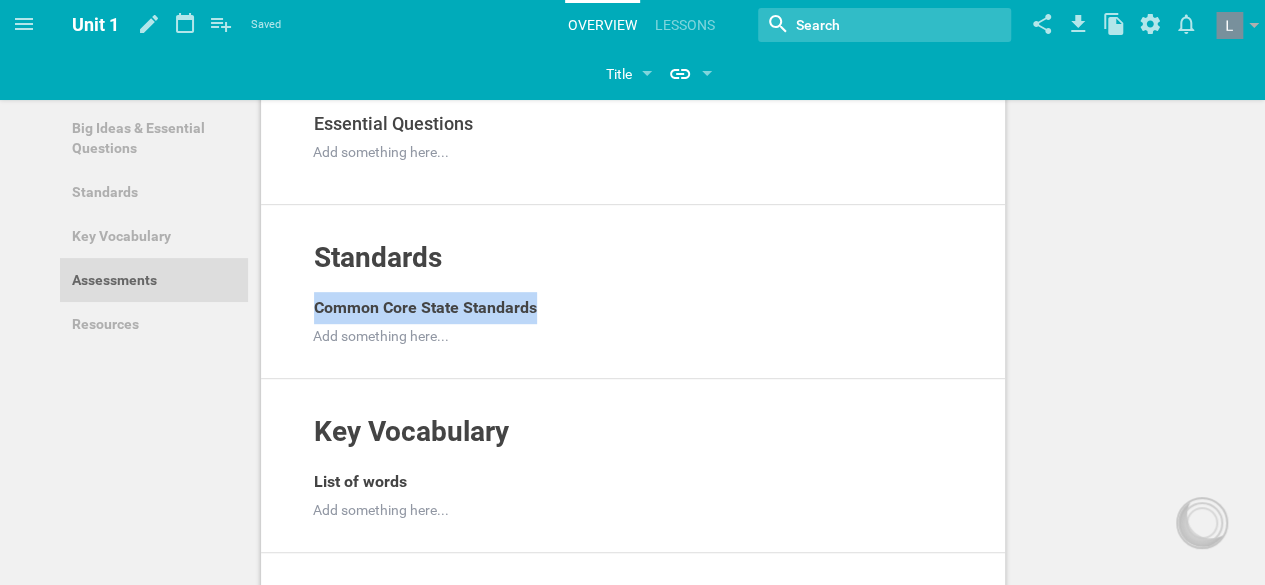 drag, startPoint x: 592, startPoint y: 300, endPoint x: 214, endPoint y: 278, distance: 378.63968 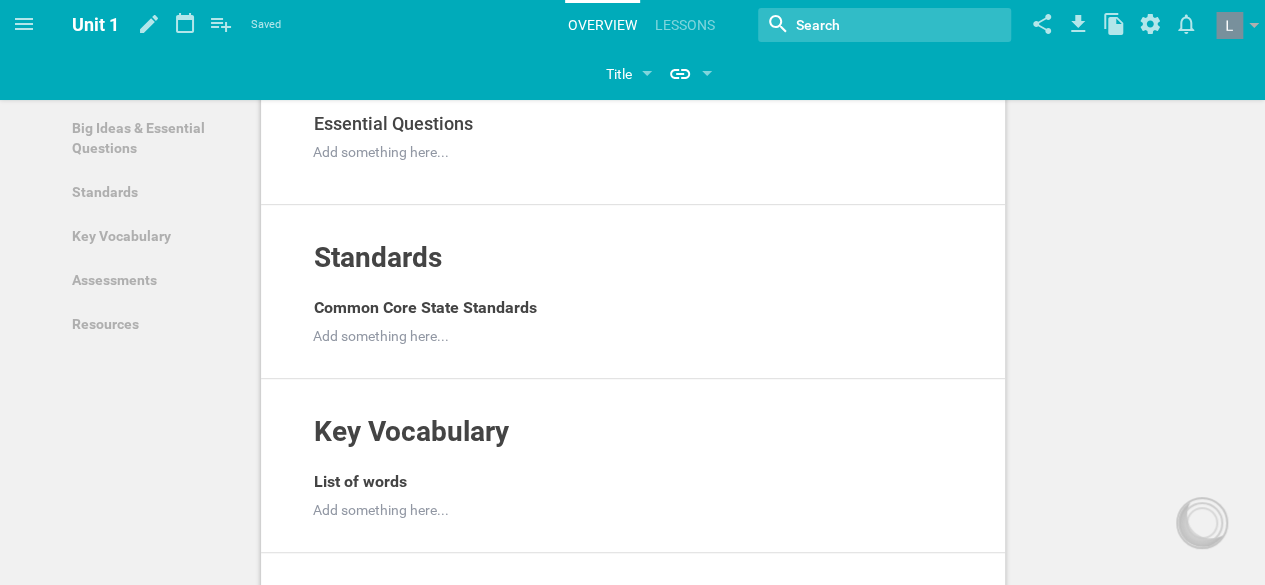 type 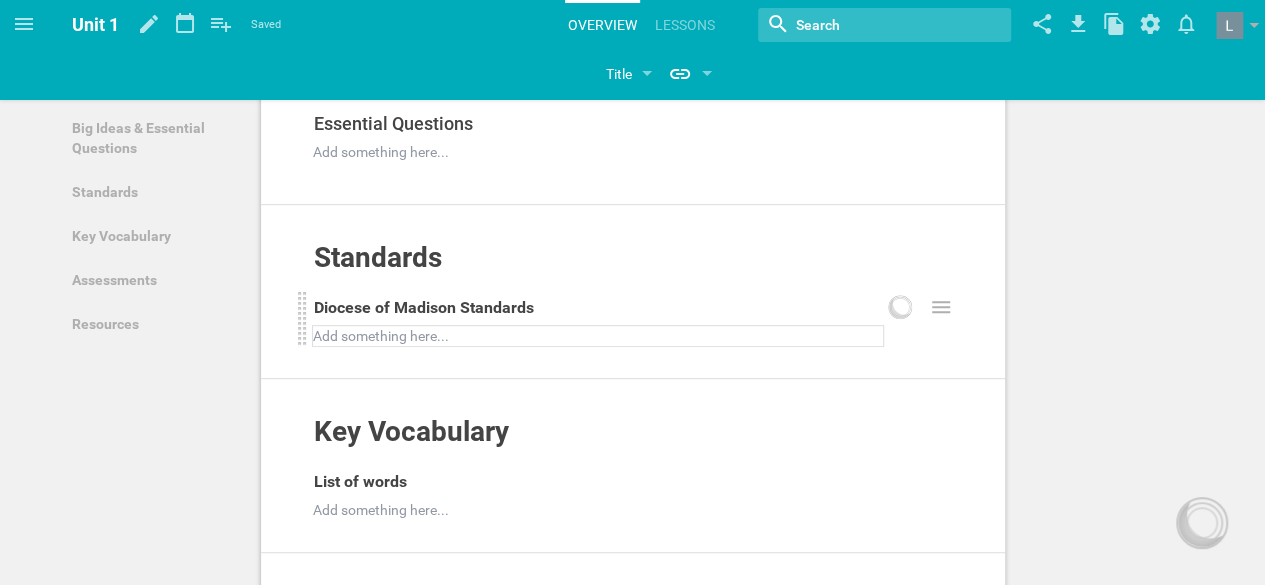 click at bounding box center [598, 336] 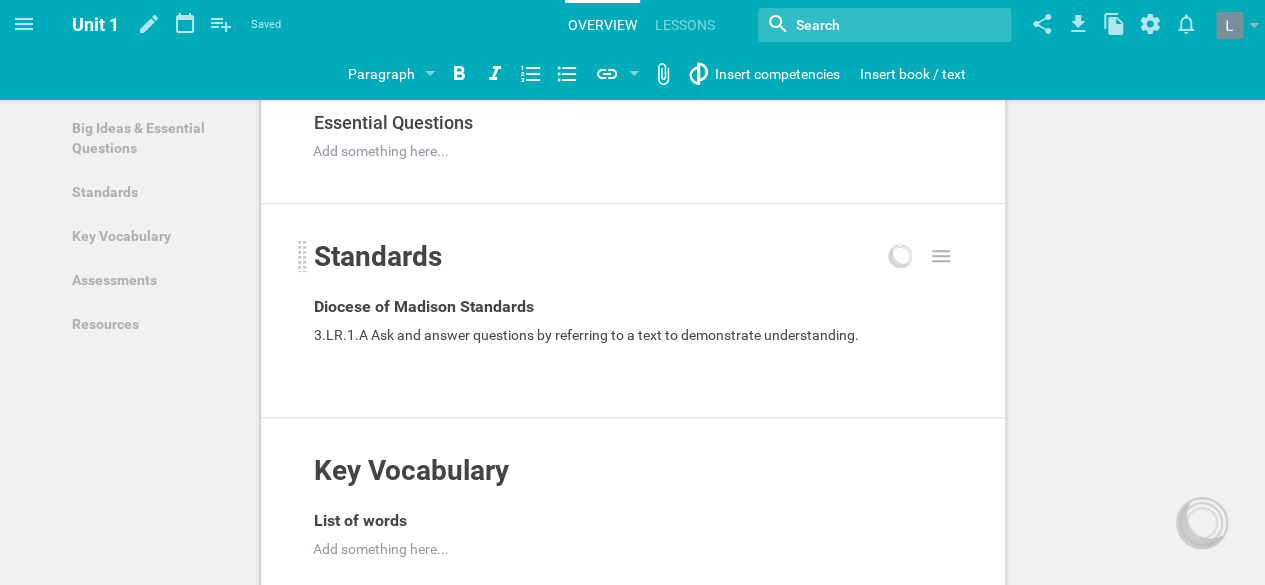 scroll, scrollTop: 0, scrollLeft: 0, axis: both 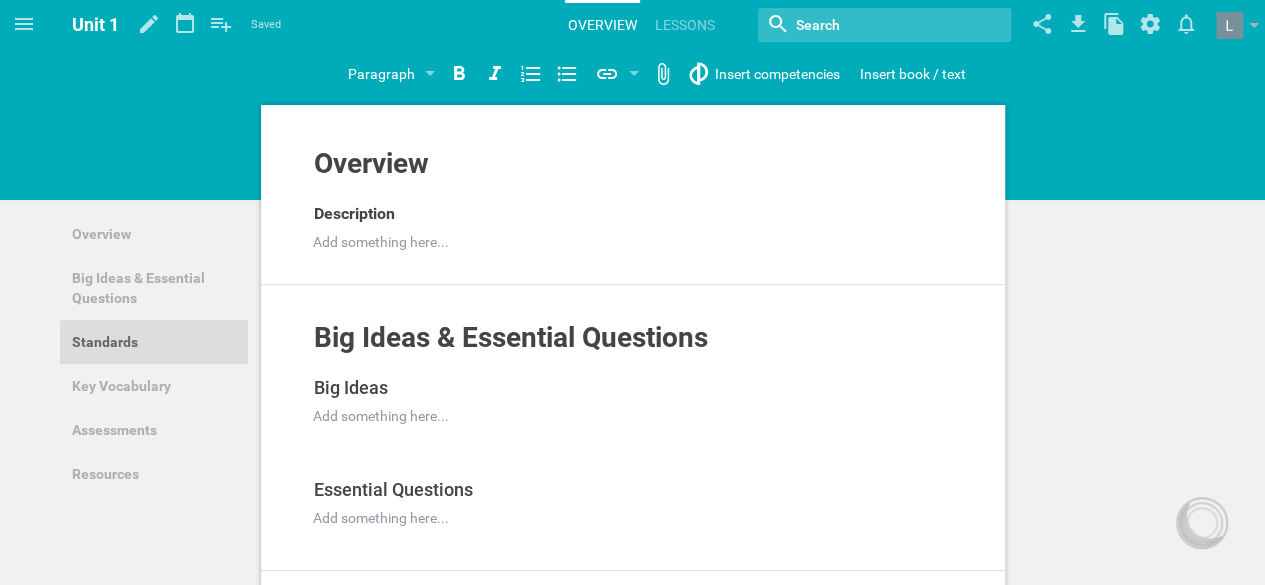 click on "Standards" at bounding box center (154, 342) 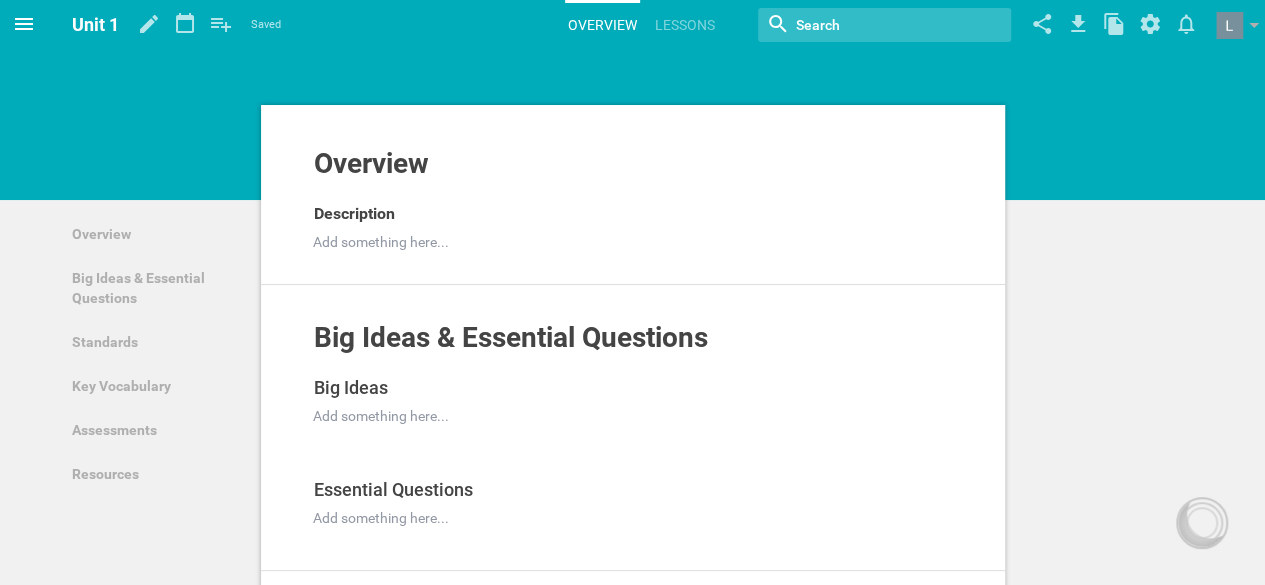 click 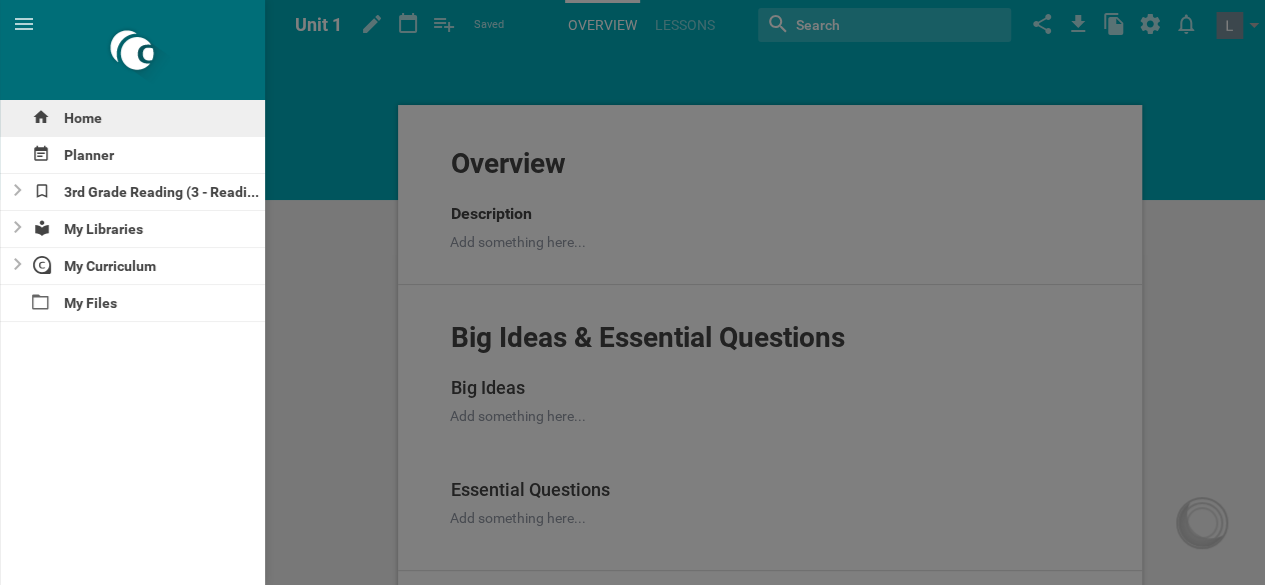 click on "Home" at bounding box center (132, 118) 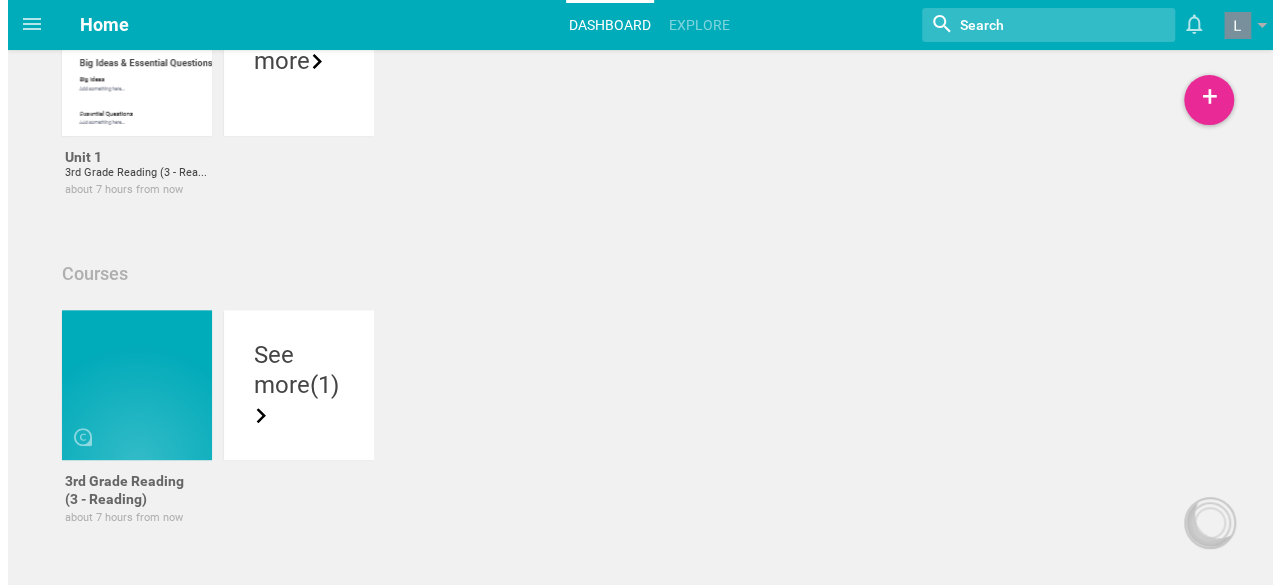 scroll, scrollTop: 0, scrollLeft: 0, axis: both 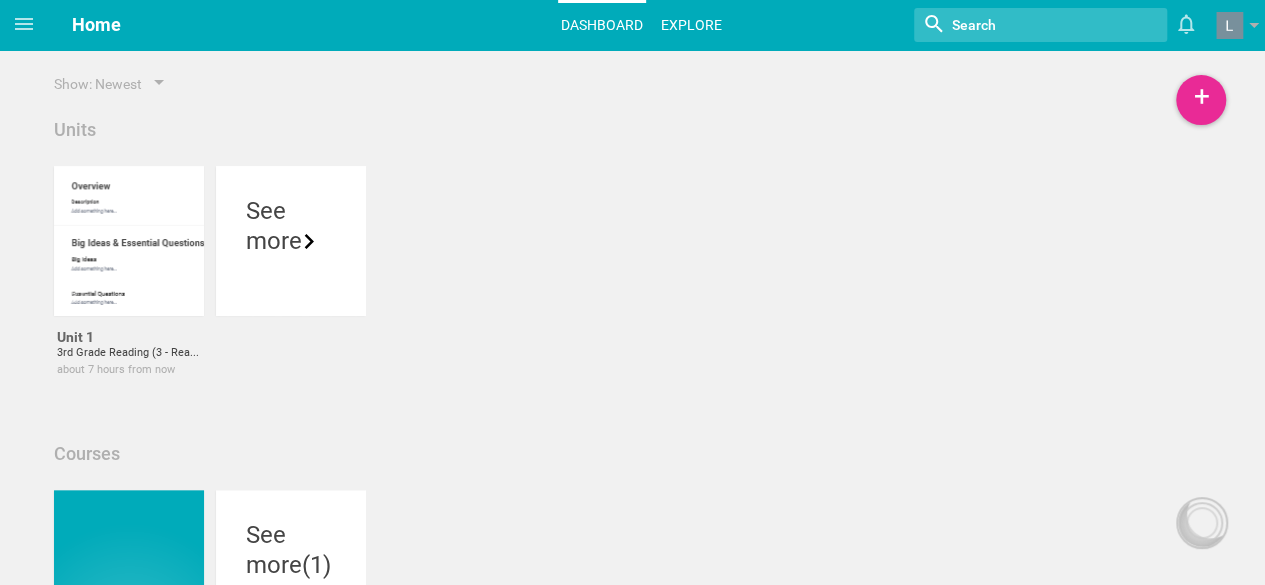 click on "Explore" at bounding box center [691, 25] 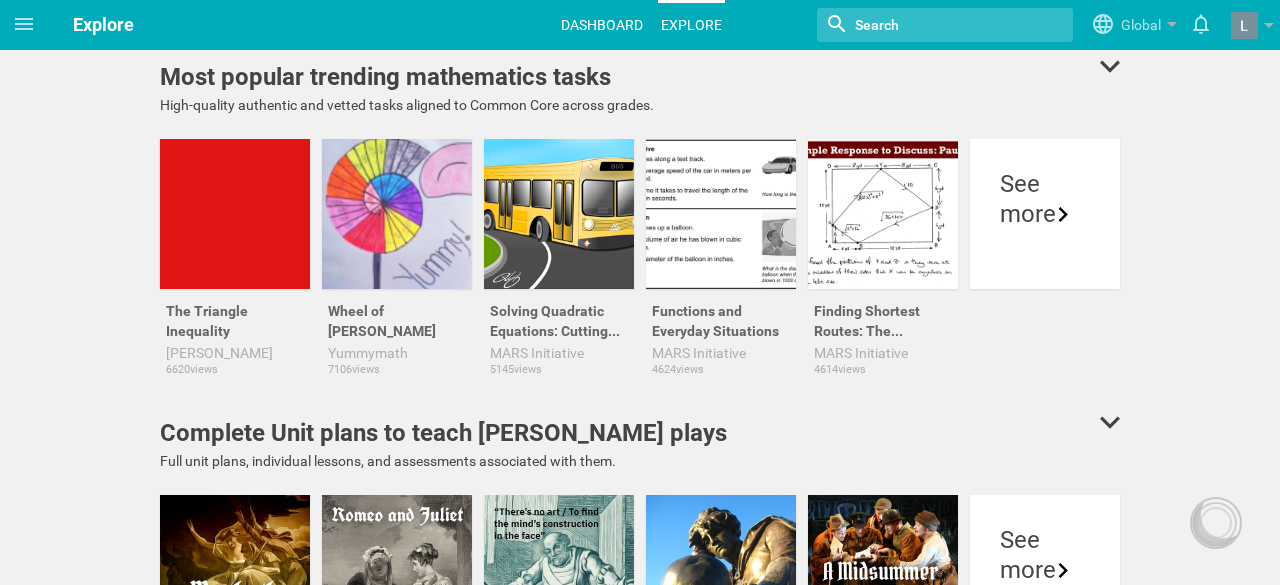 click on "Dashboard" at bounding box center [602, 25] 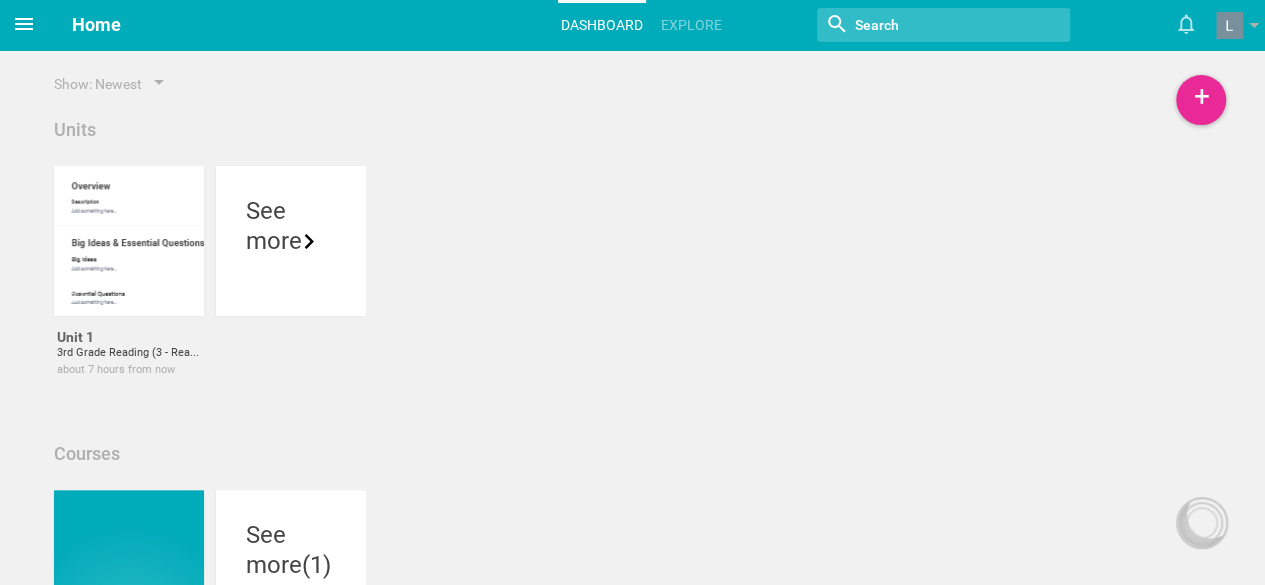 click at bounding box center [24, 24] 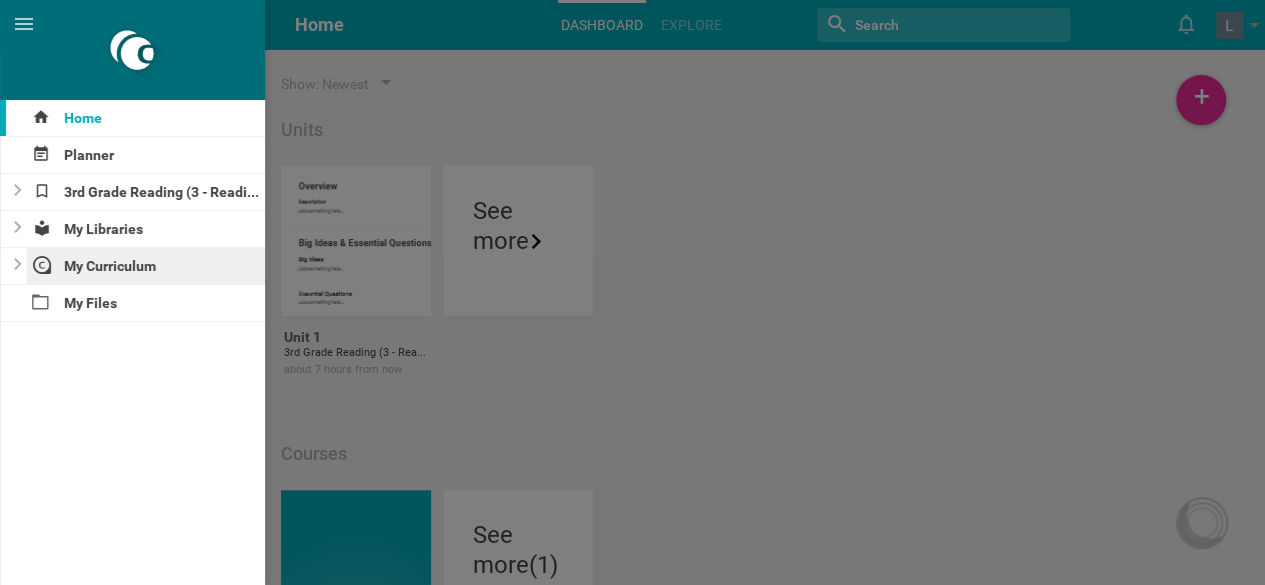 click on "My Curriculum" at bounding box center [146, 266] 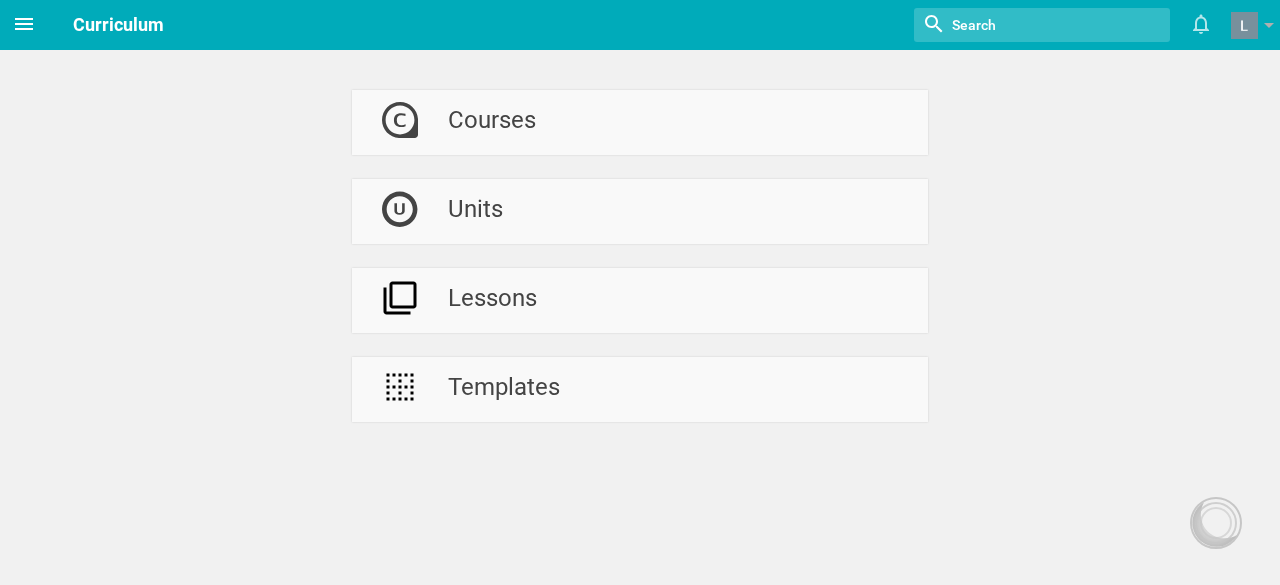 click 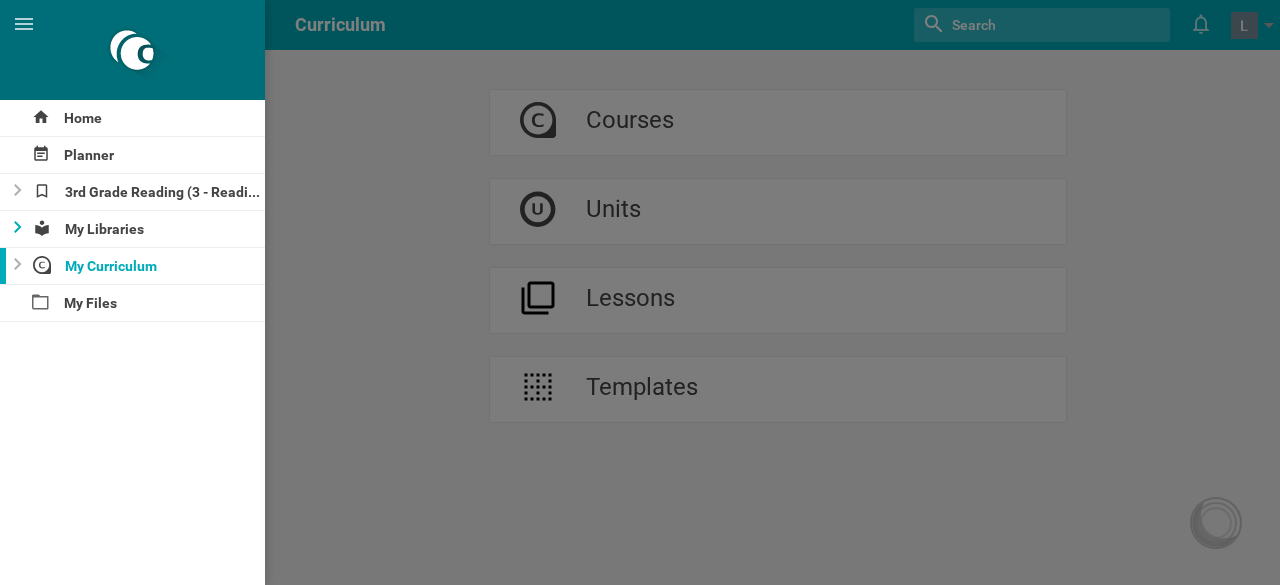 click at bounding box center (12, 229) 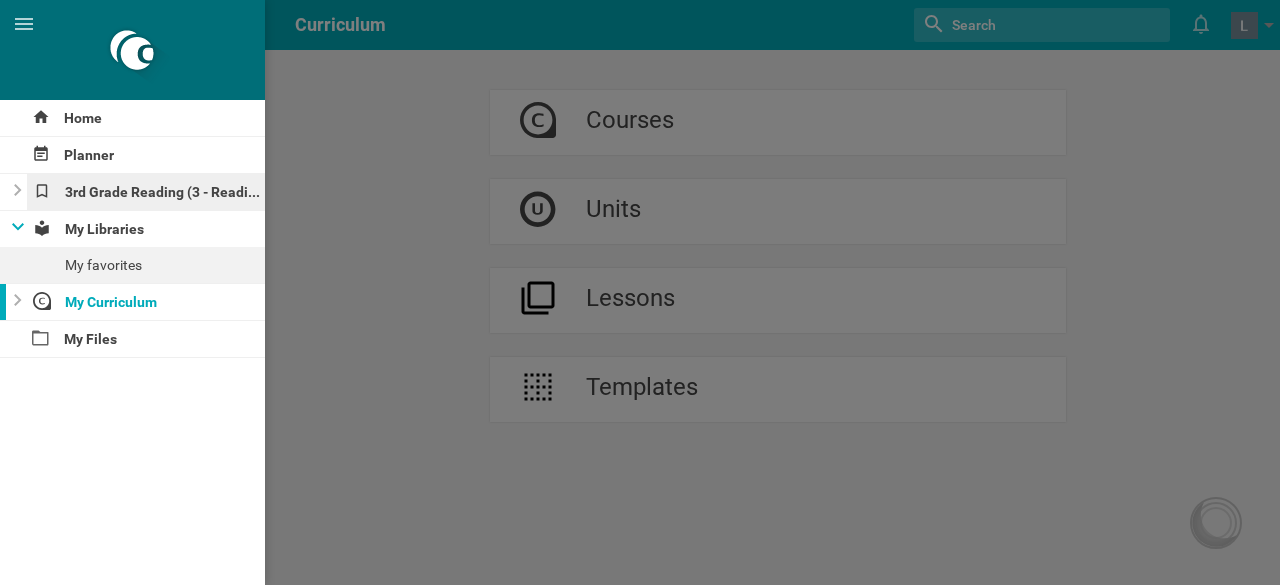 click on "3rd Grade Reading (3 - Reading)" at bounding box center [146, 192] 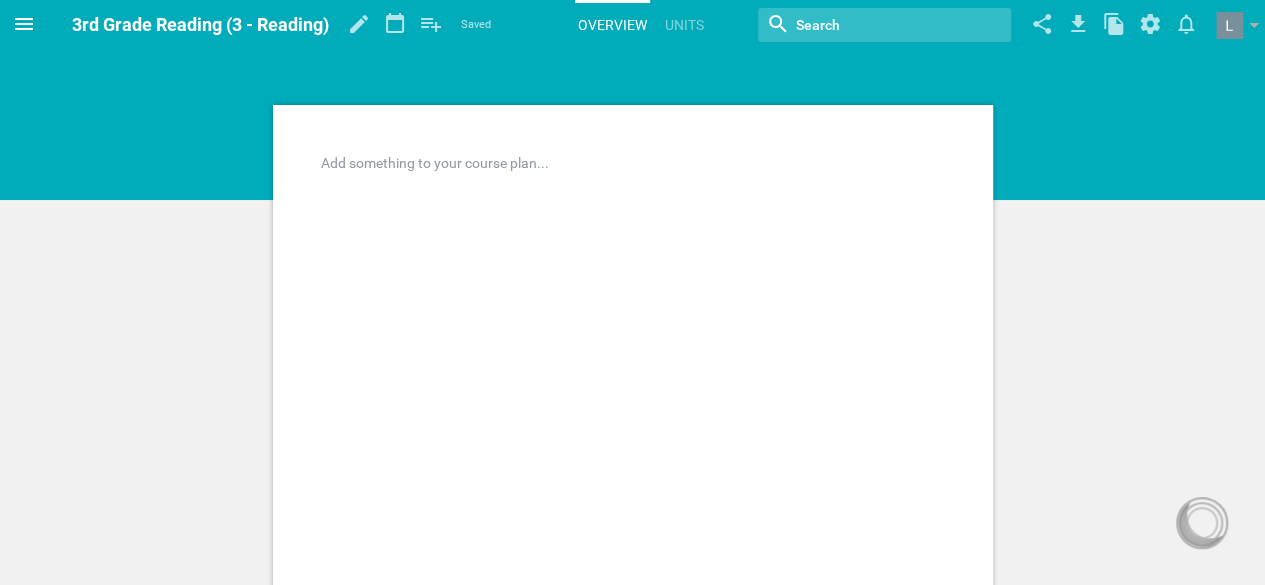 click at bounding box center [24, 24] 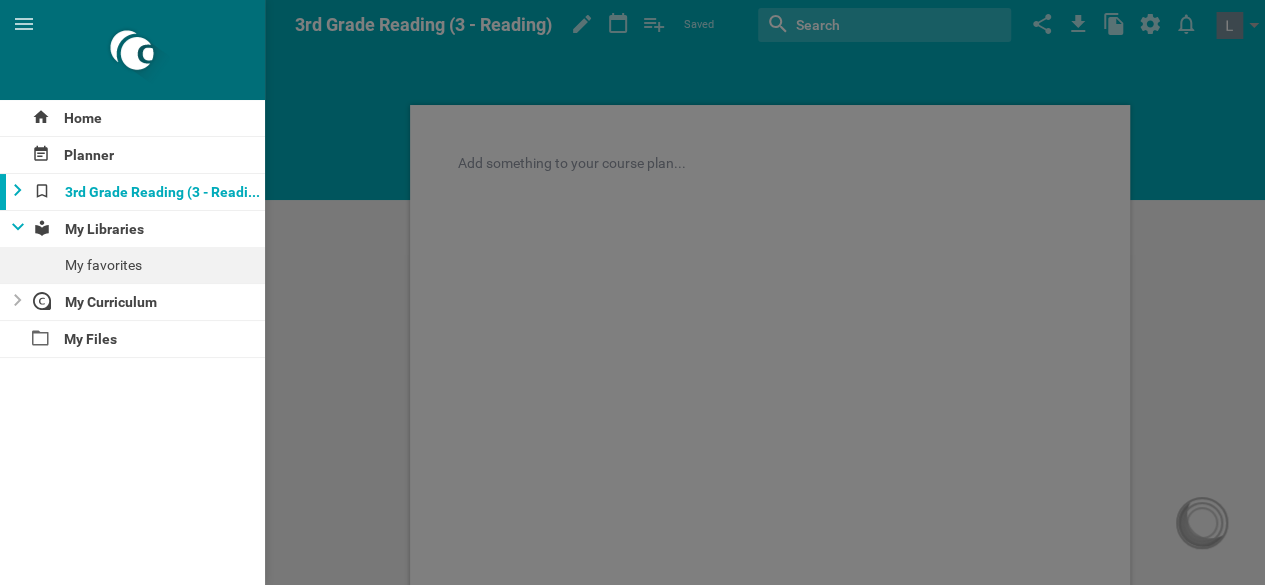click 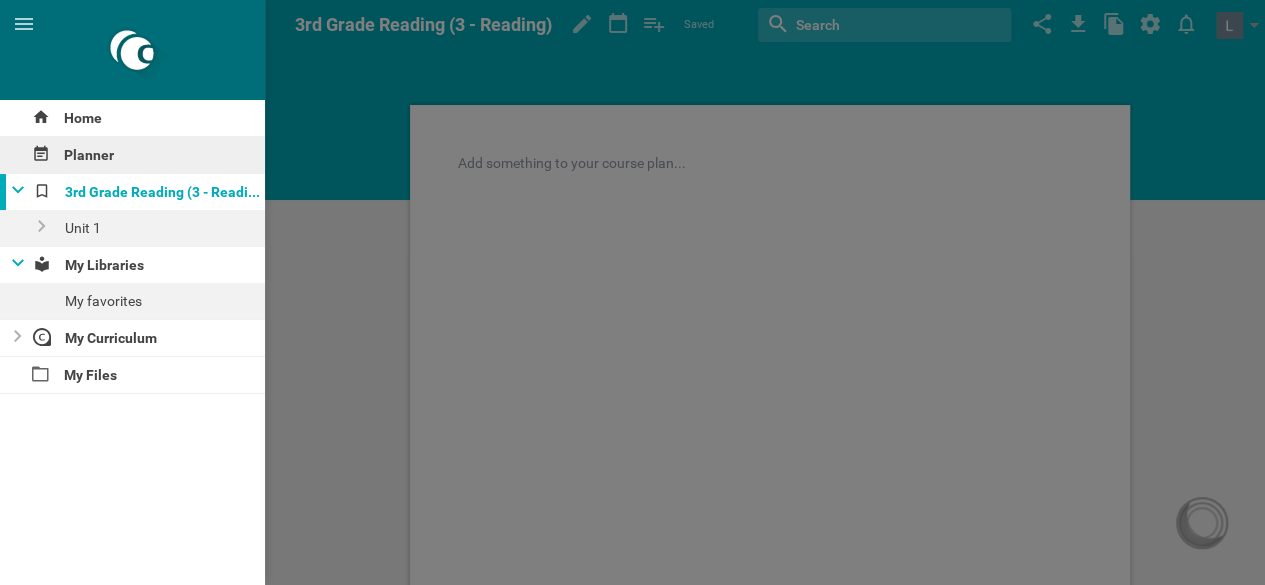click on "Planner" at bounding box center (132, 155) 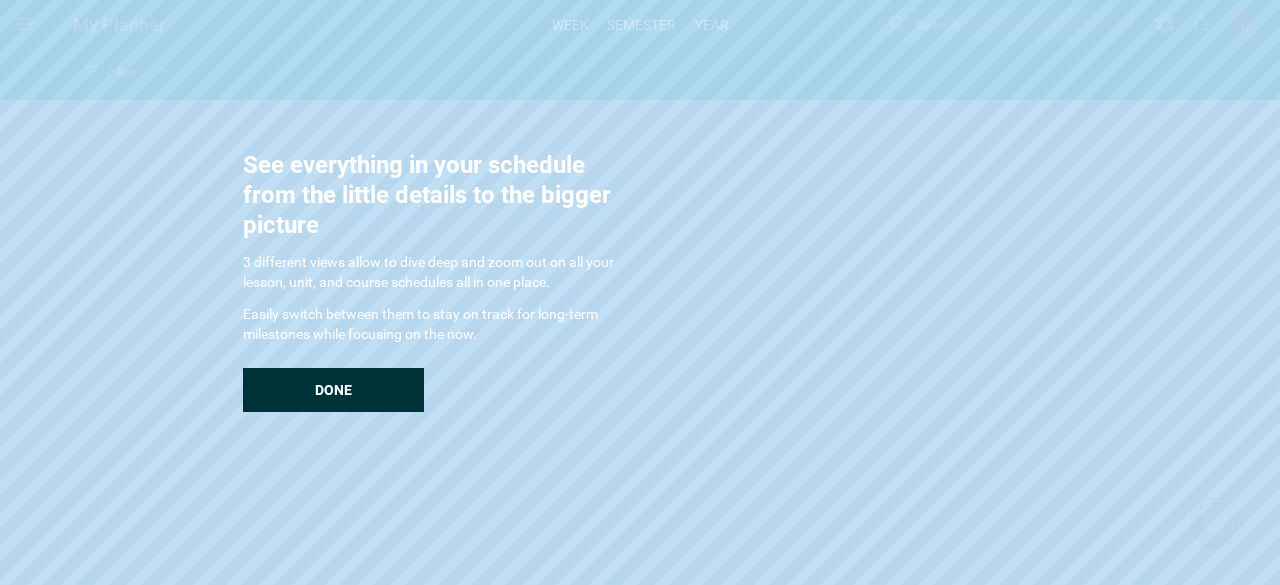 click on "Done" at bounding box center [333, 390] 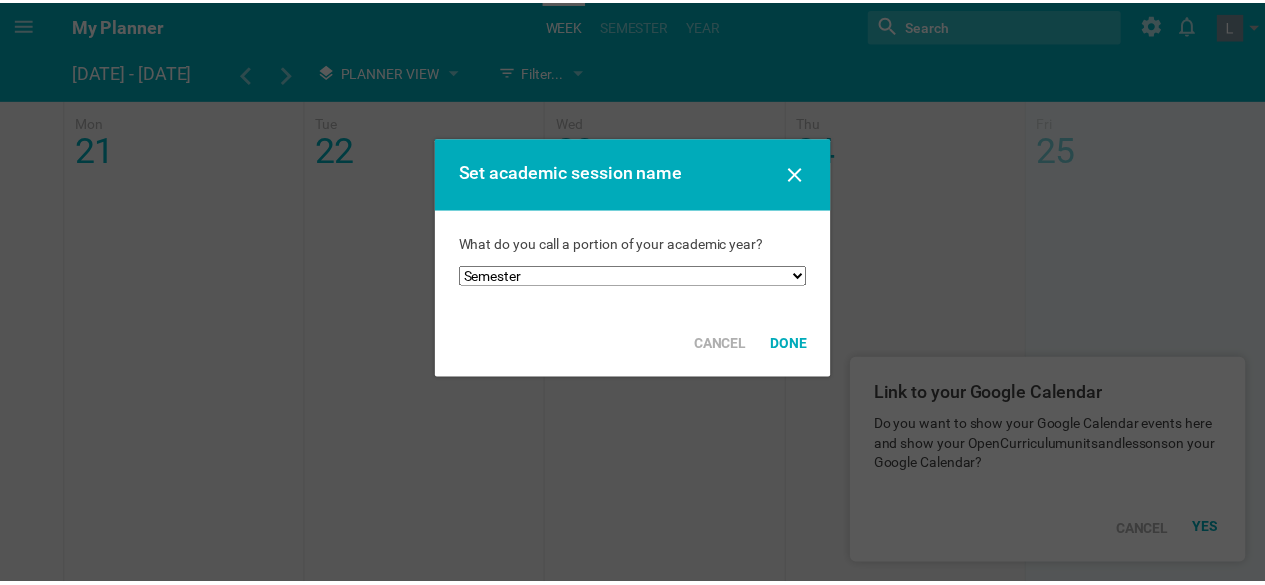 scroll, scrollTop: 0, scrollLeft: 0, axis: both 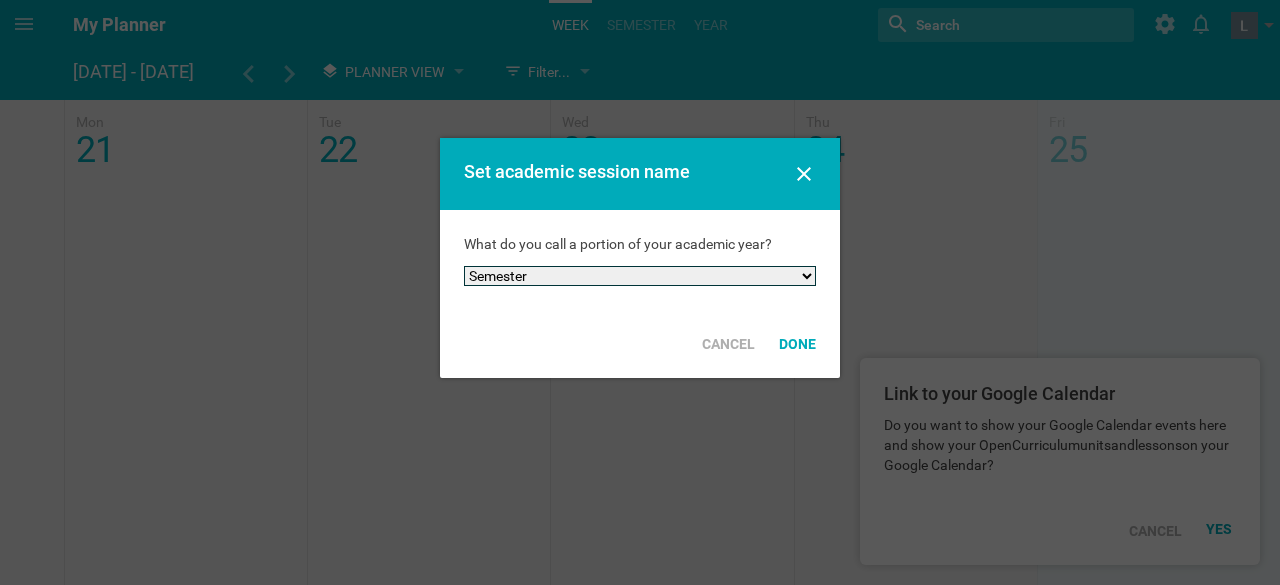 click on "Semester Term Quarter Session Period Trimester Other" at bounding box center [640, 276] 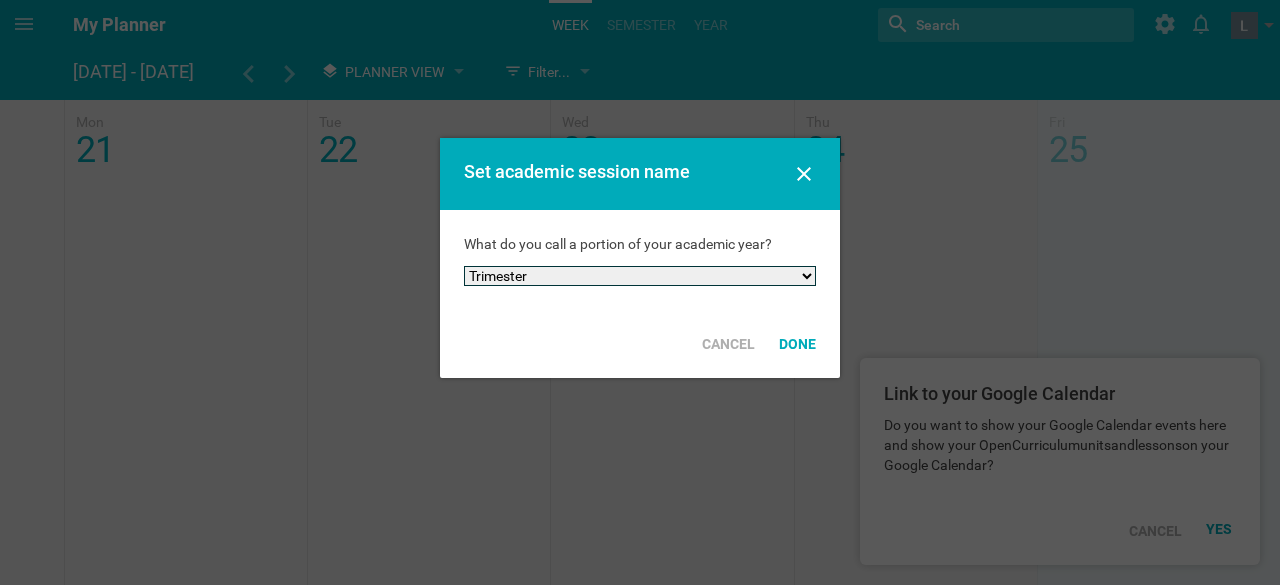 click on "Semester Term Quarter Session Period Trimester Other" at bounding box center (640, 276) 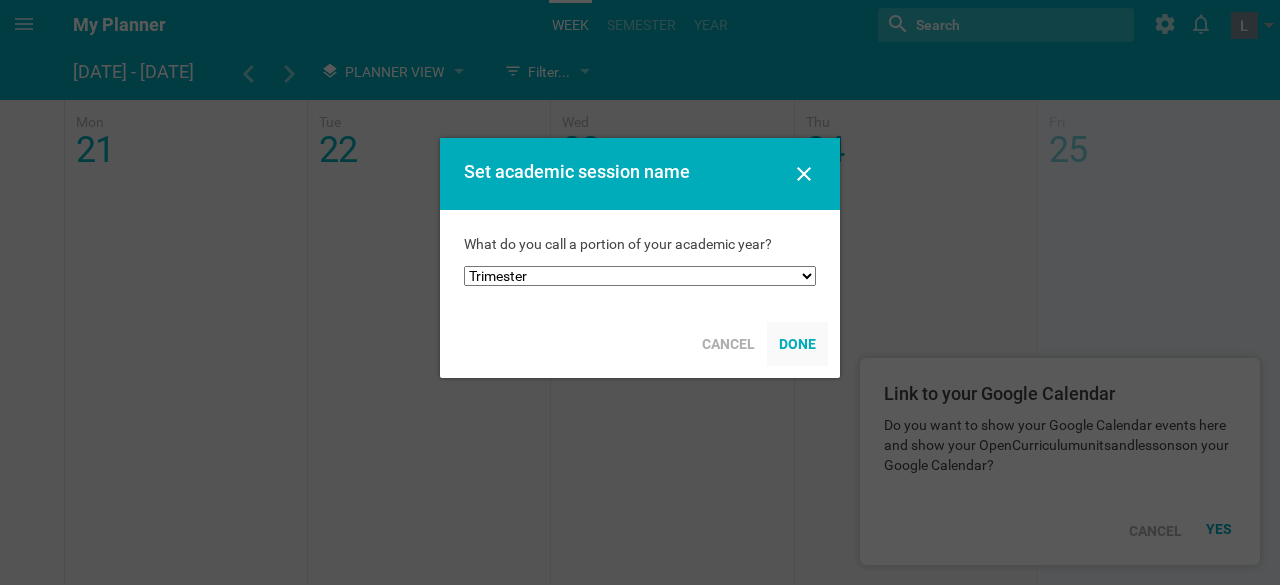 click on "Done" at bounding box center (797, 344) 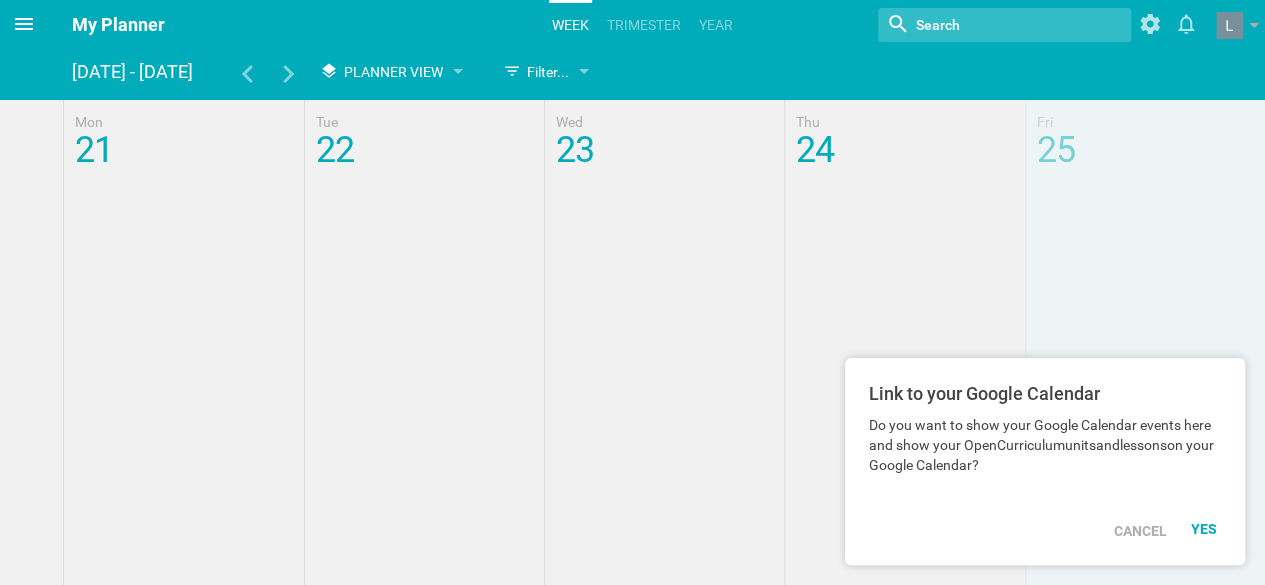 click at bounding box center (24, 24) 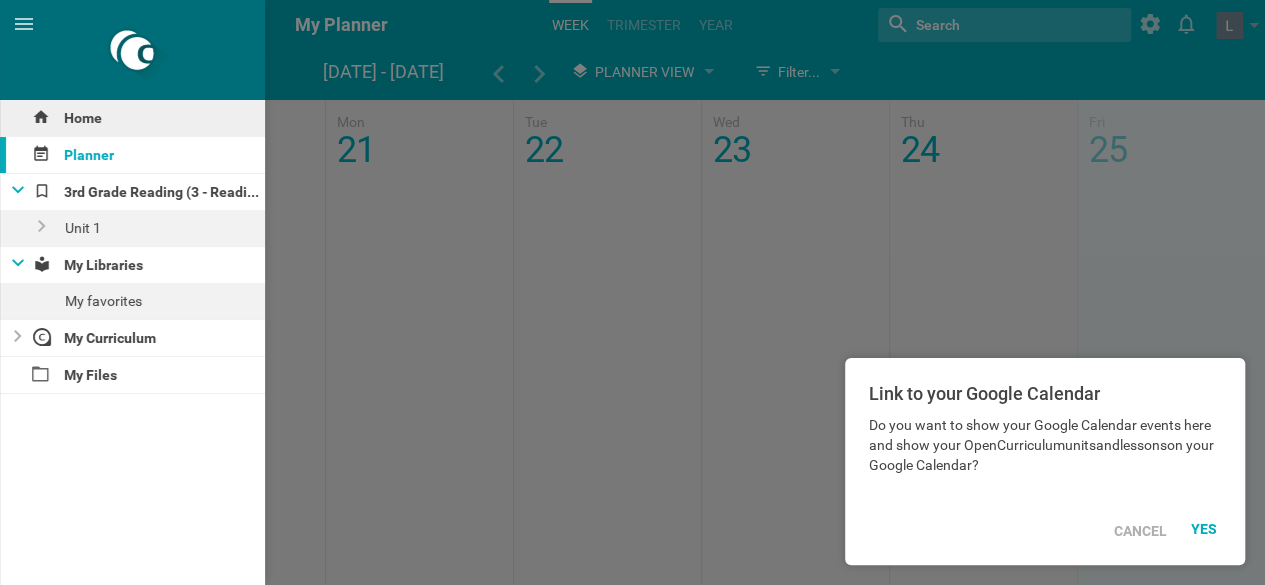 click on "Home" at bounding box center (132, 118) 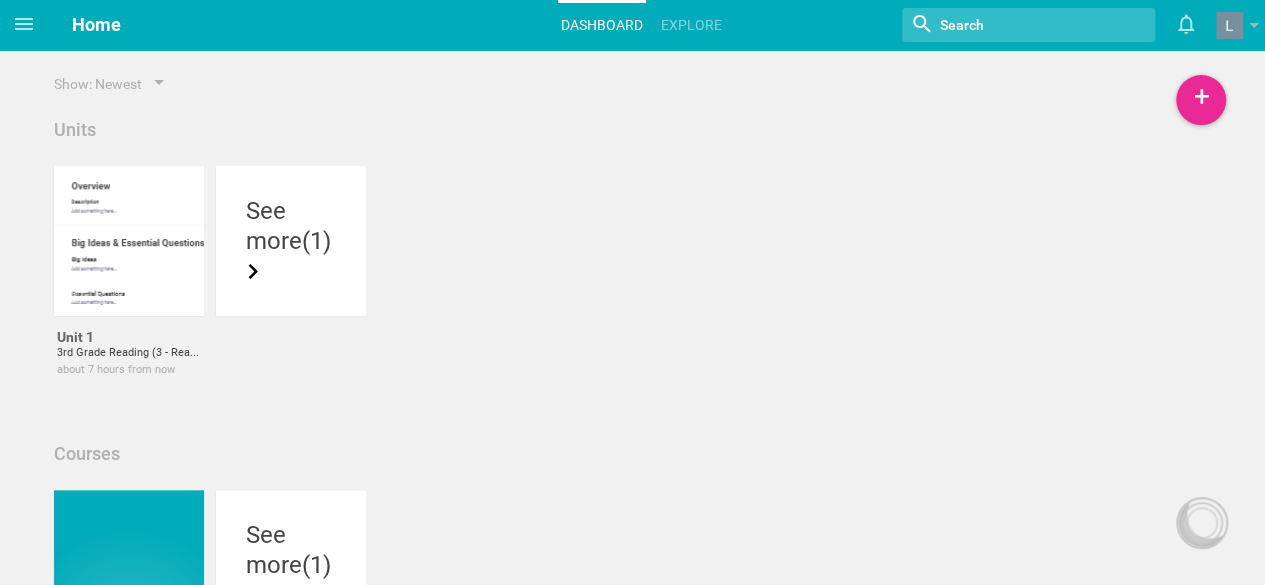 scroll, scrollTop: 180, scrollLeft: 0, axis: vertical 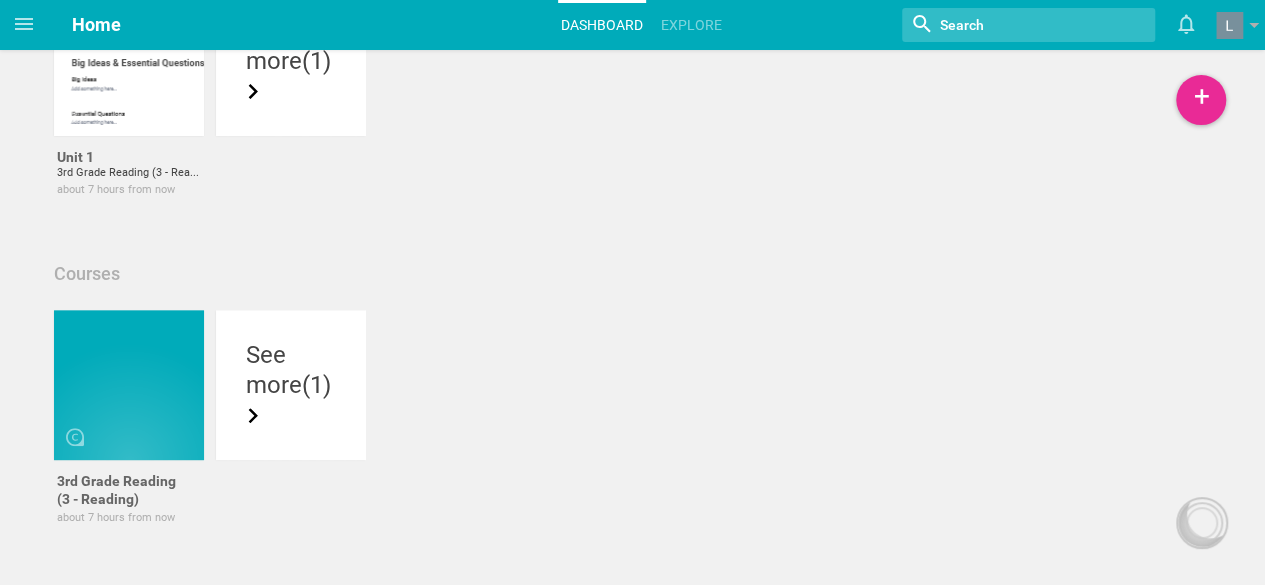 click at bounding box center [1202, 523] 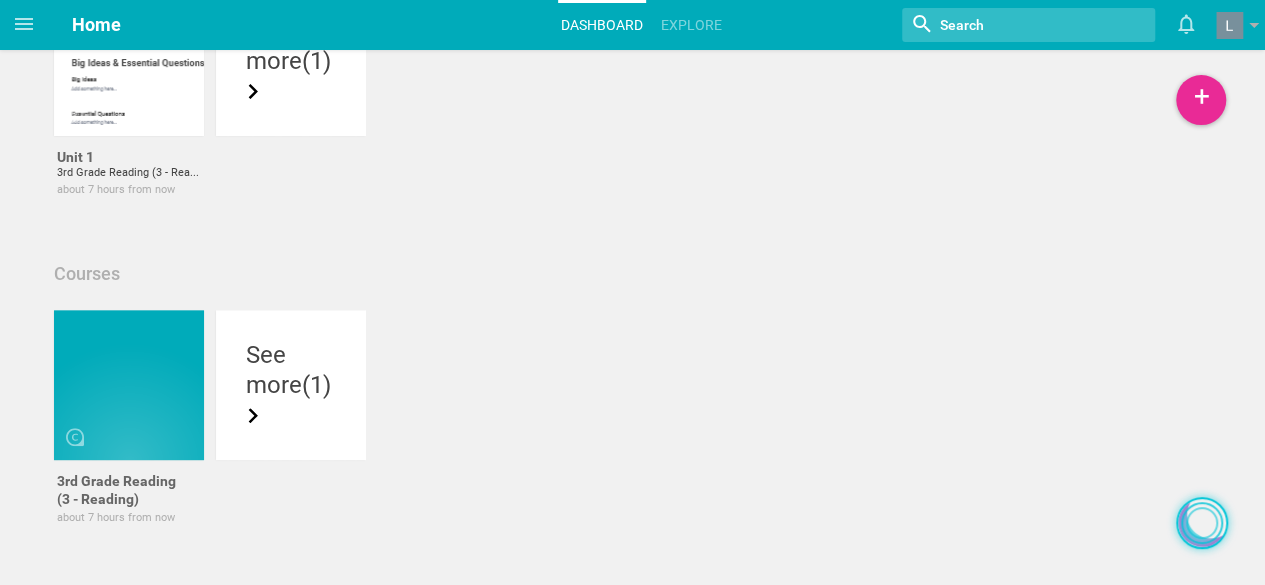 click at bounding box center (1202, 523) 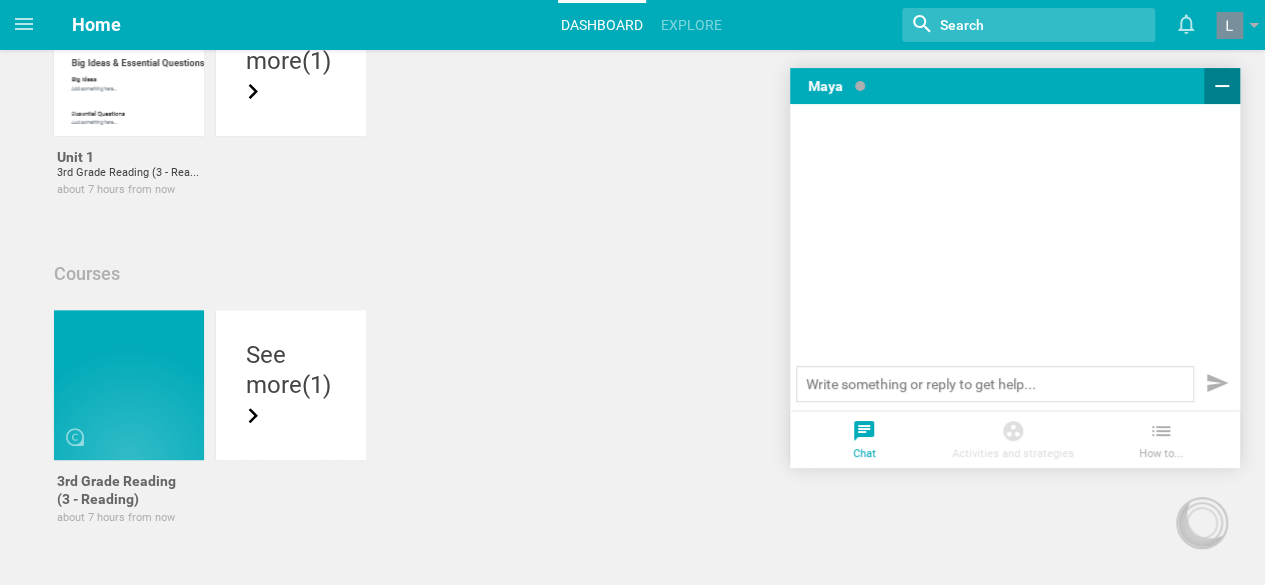 click 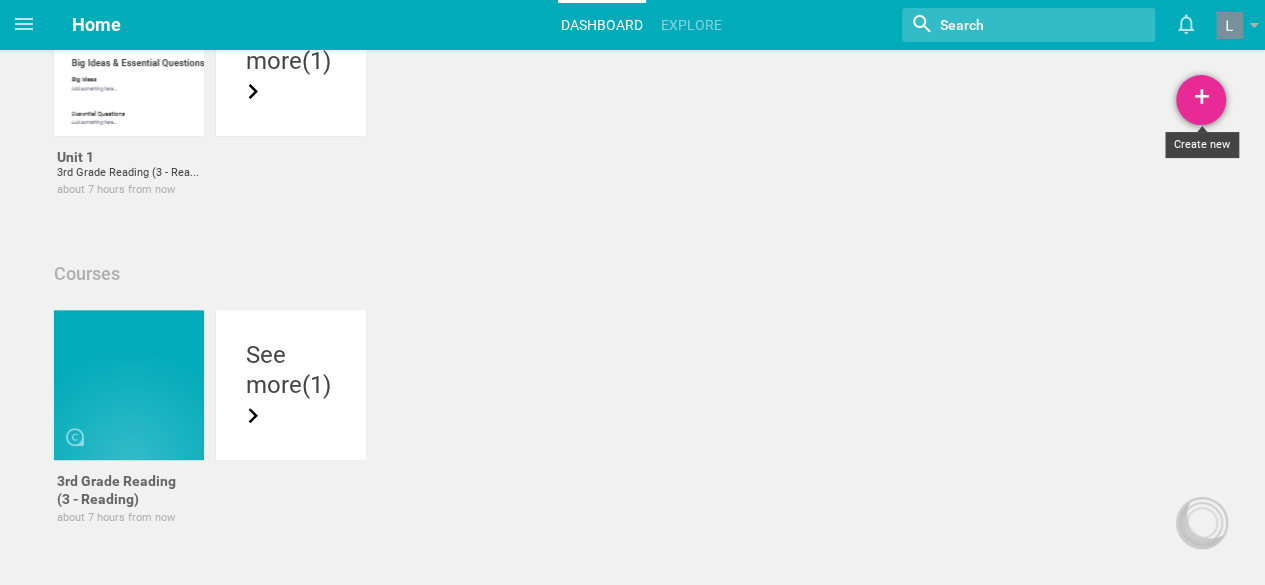 click on "+" at bounding box center (1201, 100) 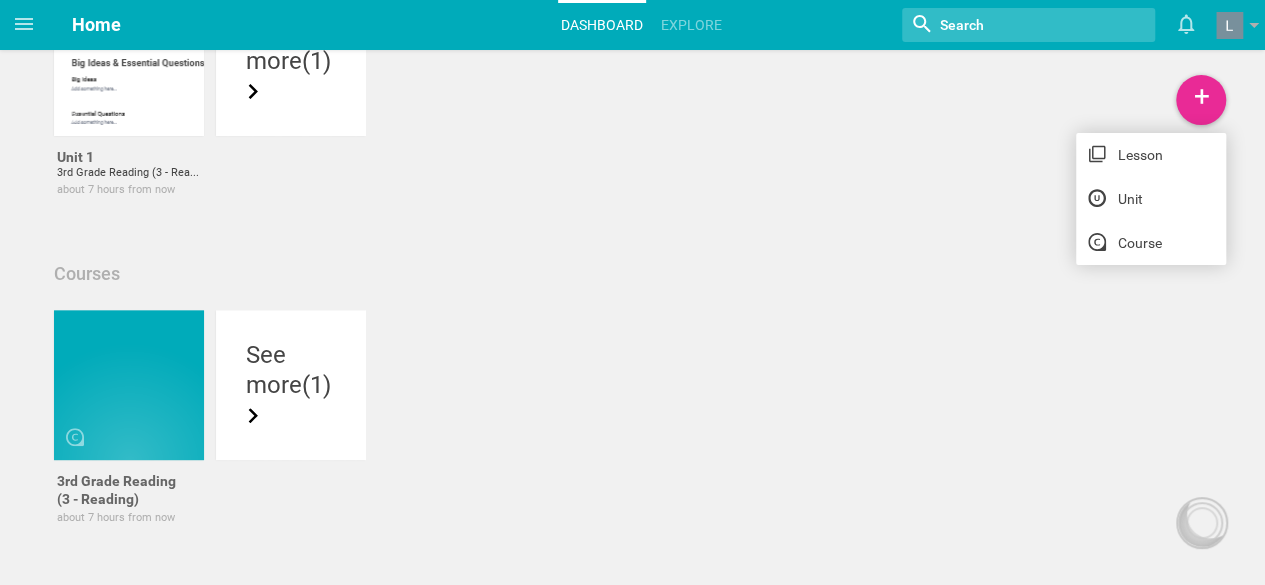click on "Unit 1 3rd Grade Reading (3 - Reading) about 7 hours from now Make a copy Delete See more  (1)" at bounding box center [632, 112] 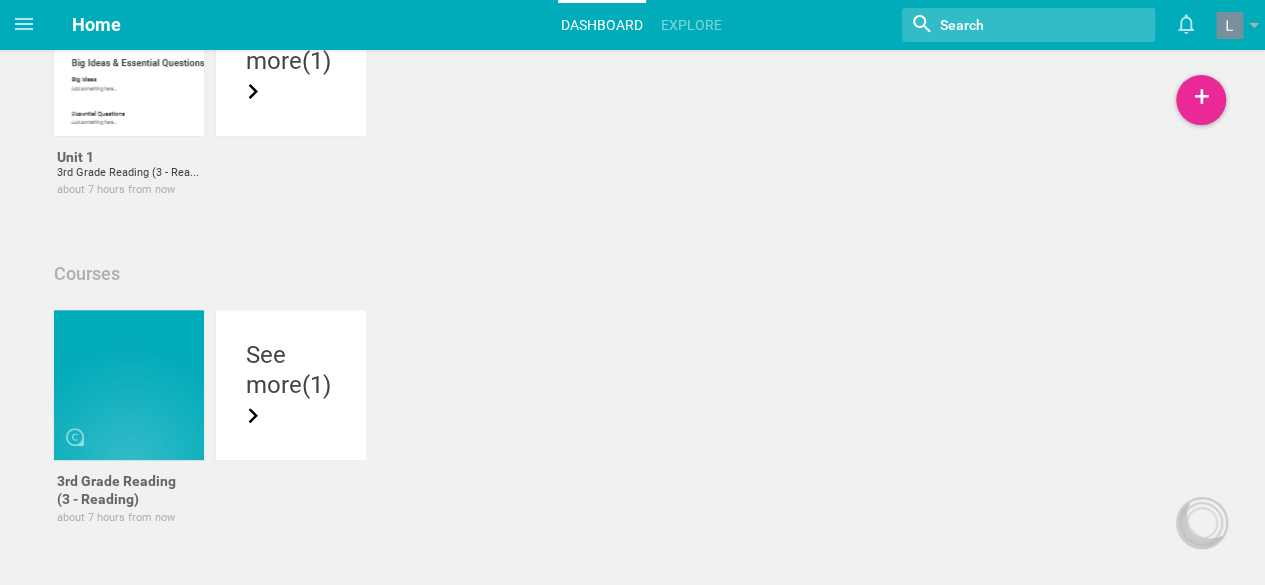 scroll, scrollTop: 0, scrollLeft: 0, axis: both 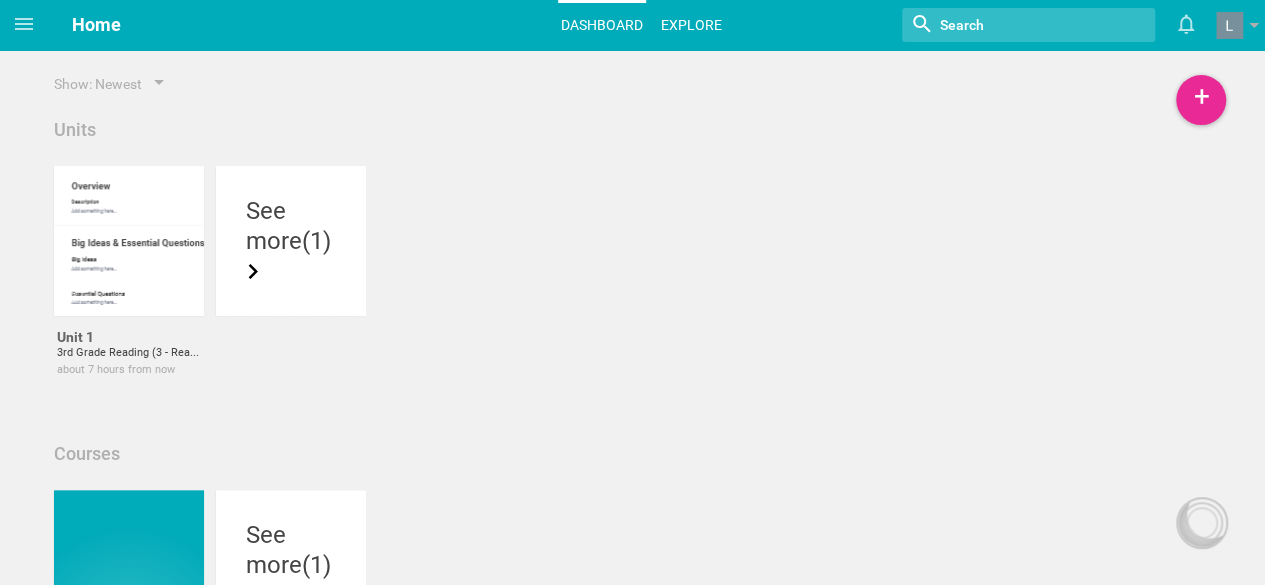click on "Explore" at bounding box center (691, 25) 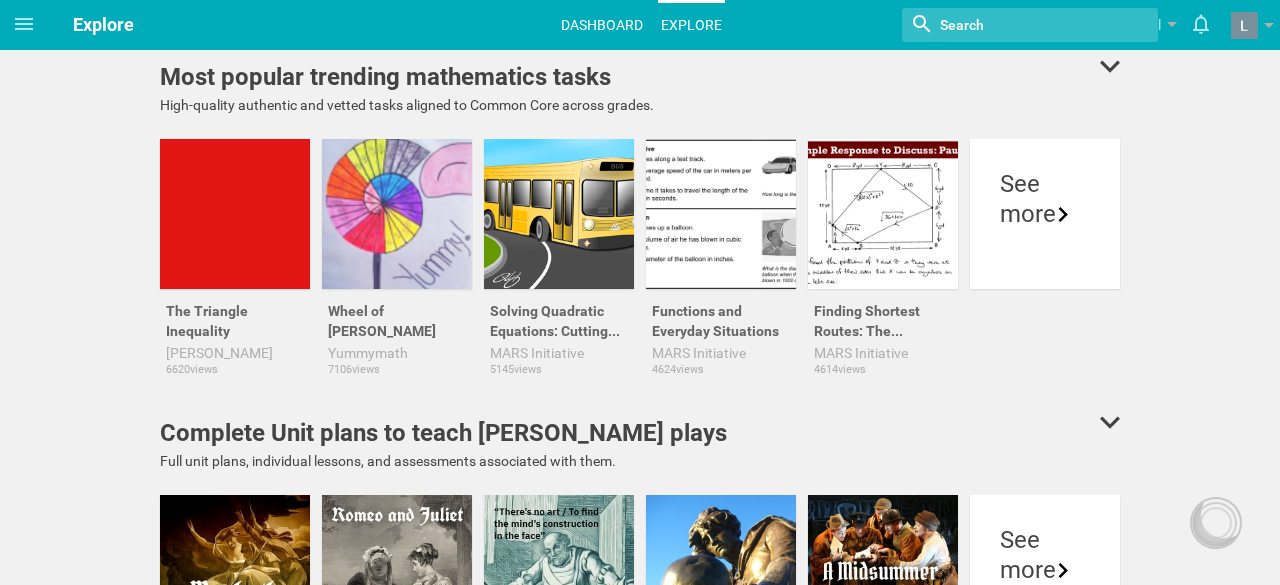 click on "Dashboard" at bounding box center [602, 25] 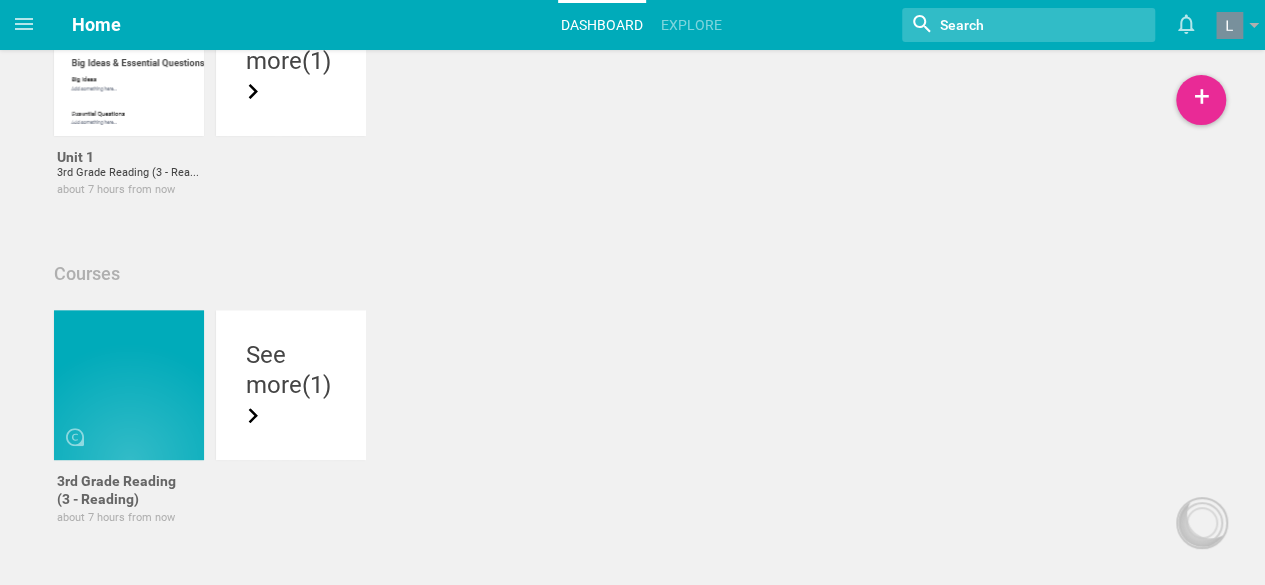 scroll, scrollTop: 0, scrollLeft: 0, axis: both 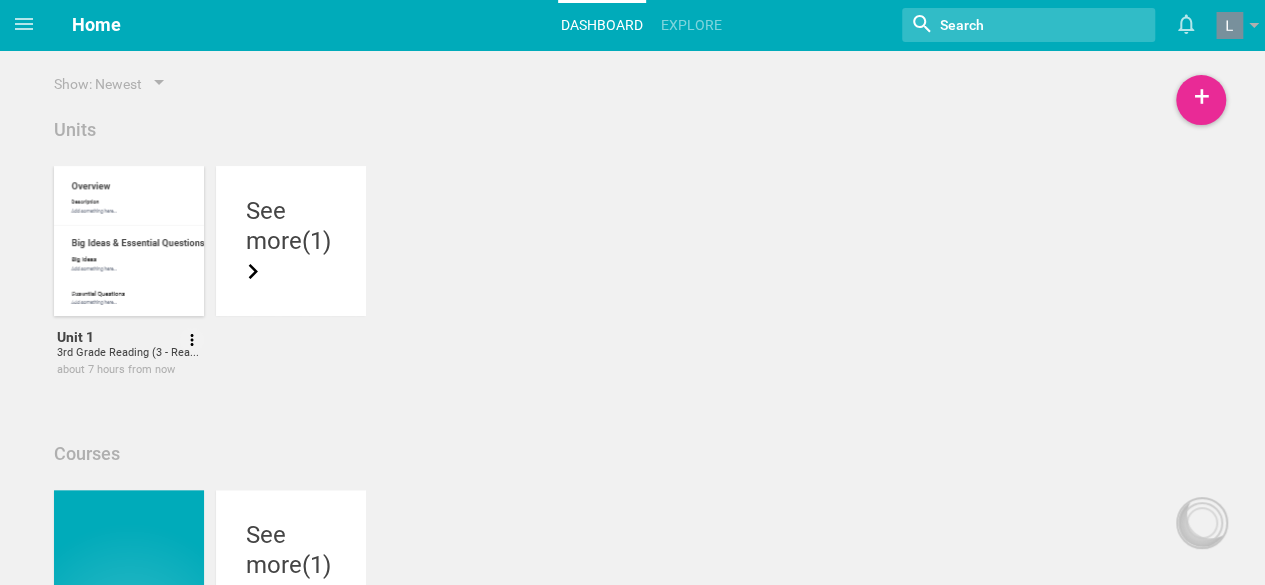 click at bounding box center [129, 241] 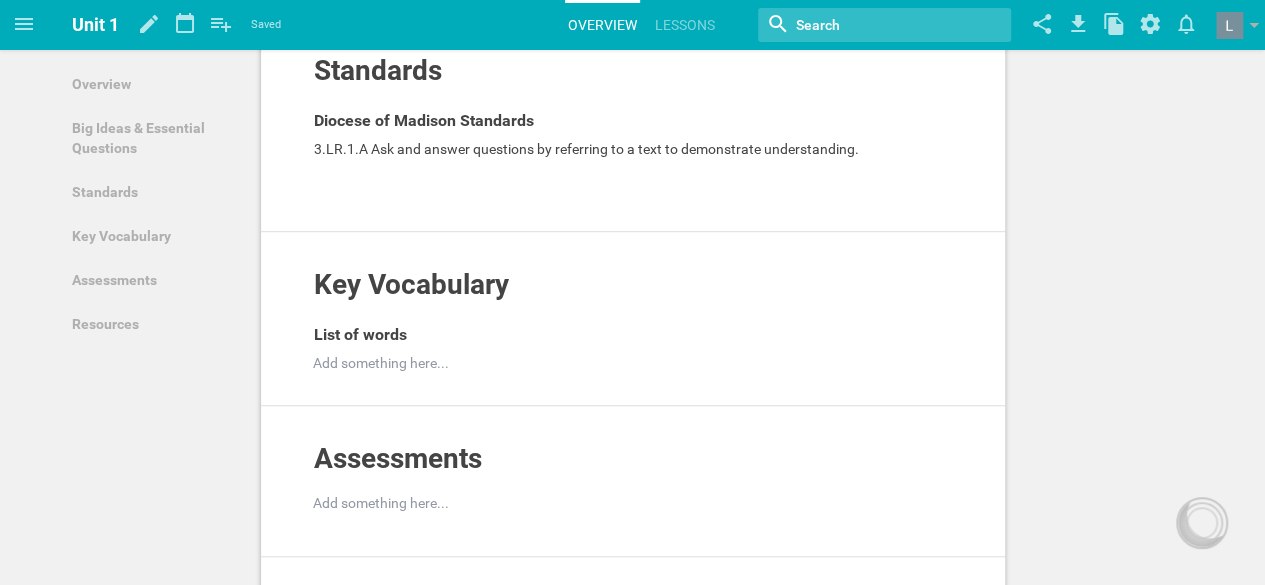 scroll, scrollTop: 470, scrollLeft: 0, axis: vertical 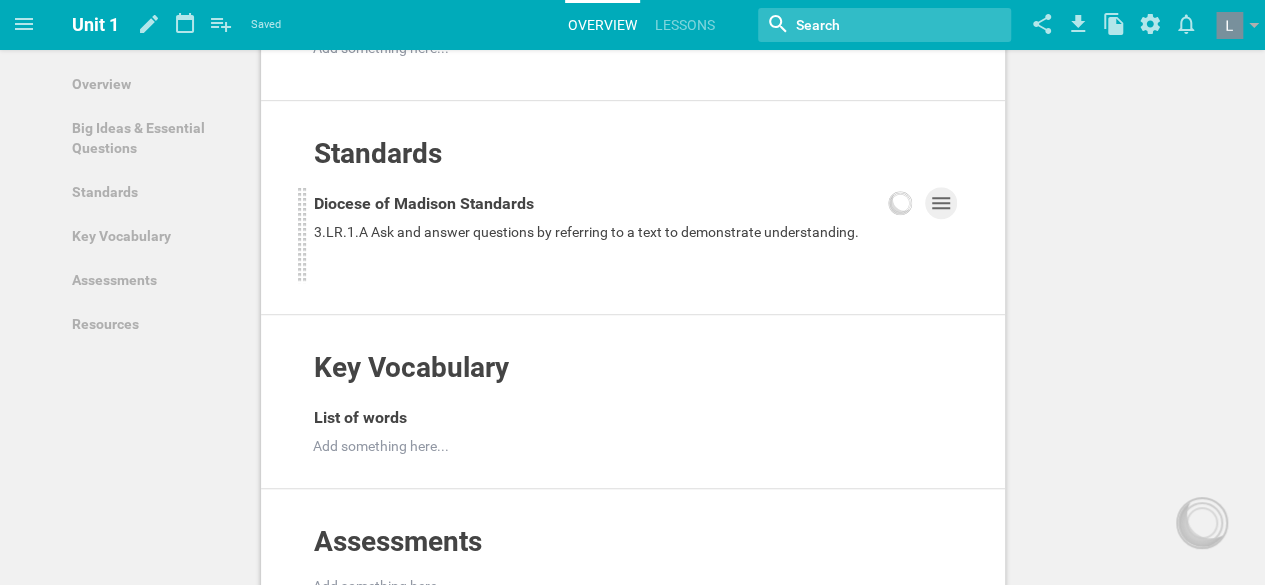click 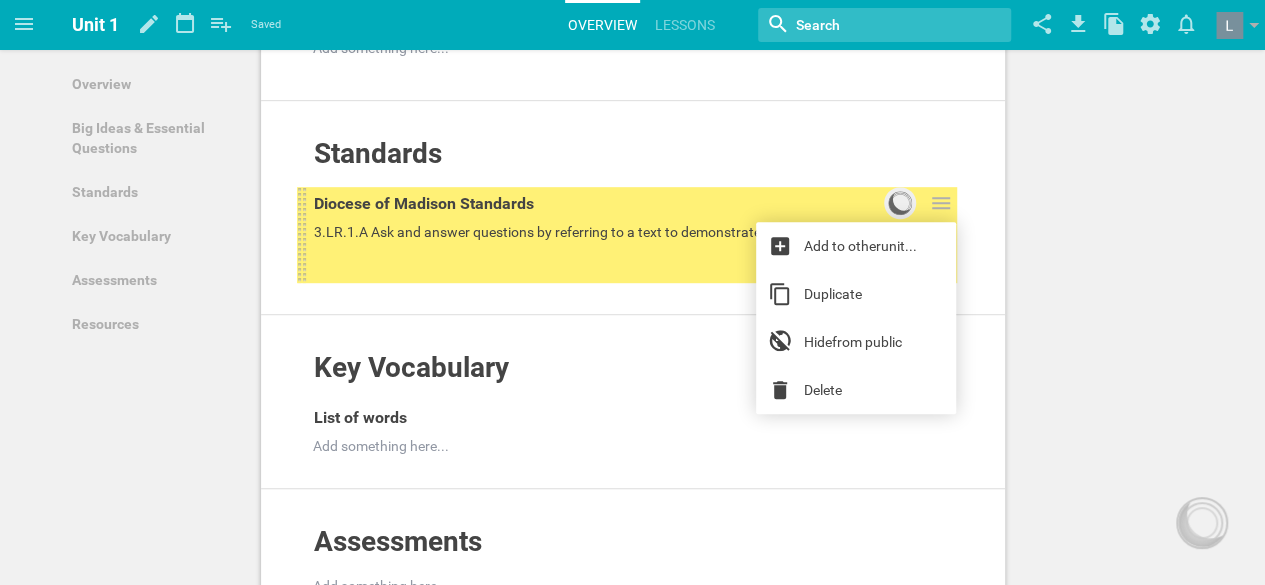 click 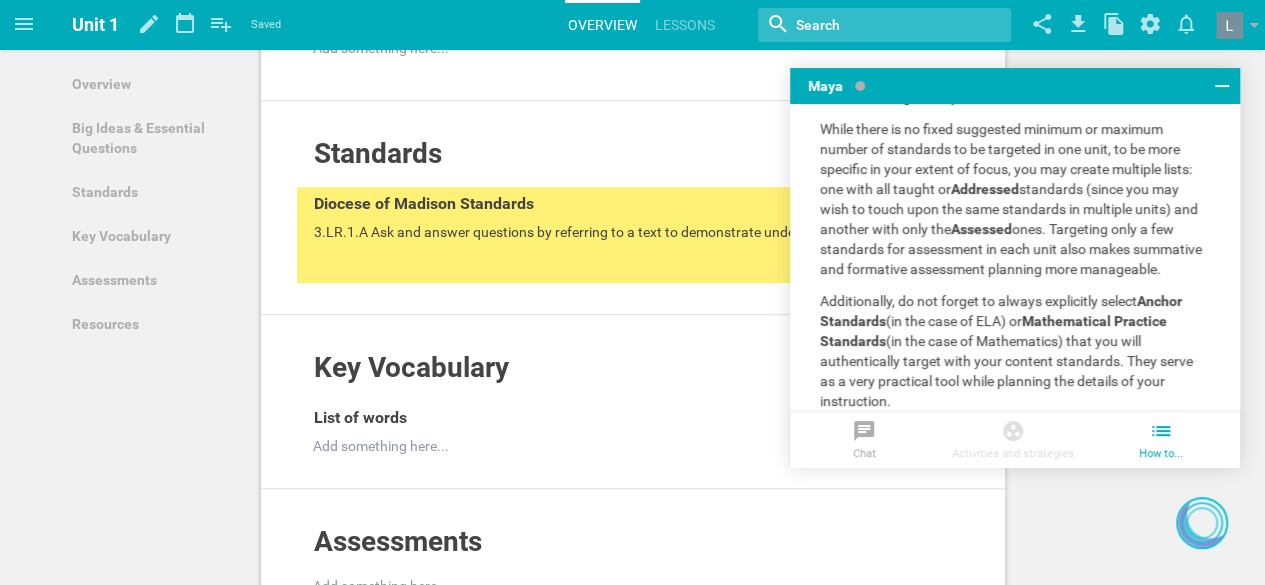 scroll, scrollTop: 440, scrollLeft: 0, axis: vertical 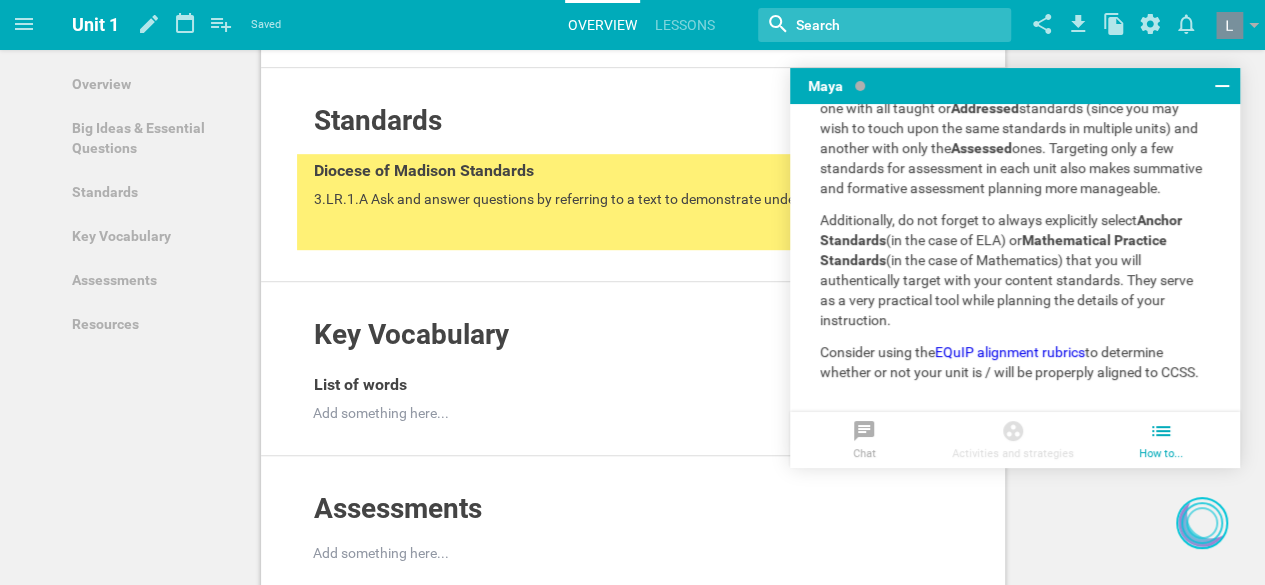click on "Overview Add to other  unit ... Hide  from public Description Add something here... Add to other  unit ... Duplicate Hide  from public Delete Big Ideas & Essential Questions Add to other  unit ... Hide  from public Big Ideas Add to other  unit ... Duplicate Hide  from public Delete Add something here... Add to other  unit ... Duplicate Hide  from public Delete Essential Questions Add to other  unit ... Duplicate Hide  from public Delete Add something here... Add to other  unit ... Duplicate Hide  from public Delete Standards Add to other  unit ... Hide  from public Diocese of Madison Standards 3.LR.1.A Ask and answer questions by referring to a text to demonstrate understanding. Add to other  unit ... Duplicate Hide  from public Delete Key Vocabulary Add to other  unit ... Hide  from public List of words Add something here... Add to other  unit ... Duplicate Hide  from public Delete Assessments Add to other  unit ... Hide  from public Add something here... Resources Add to other  unit ... Hide  from public" at bounding box center (632, 350) 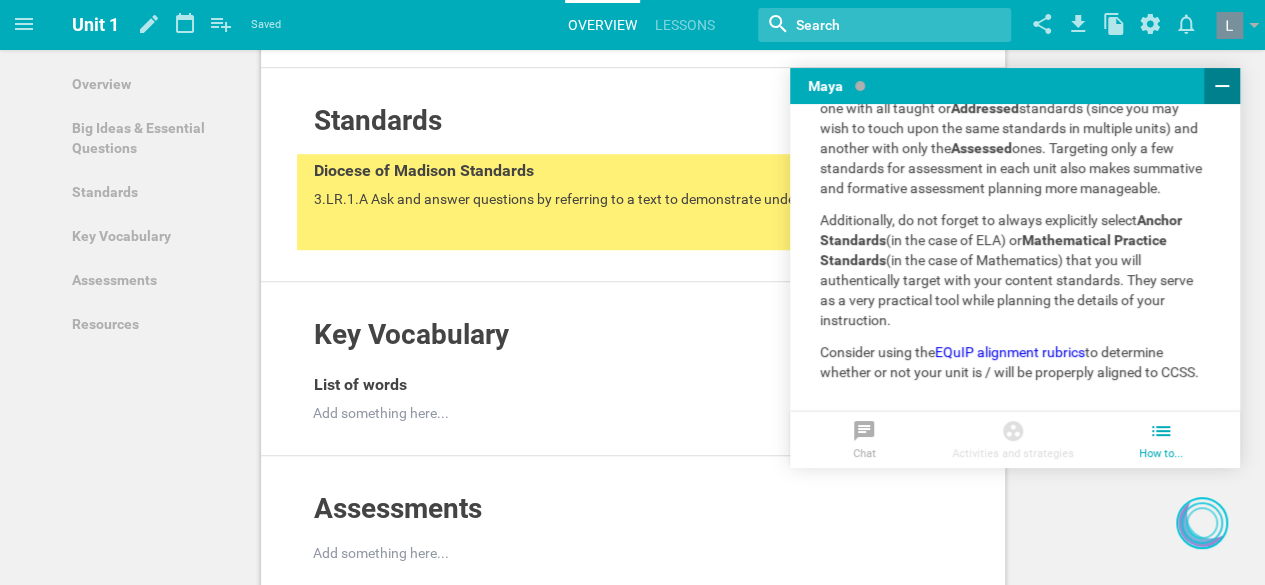 click 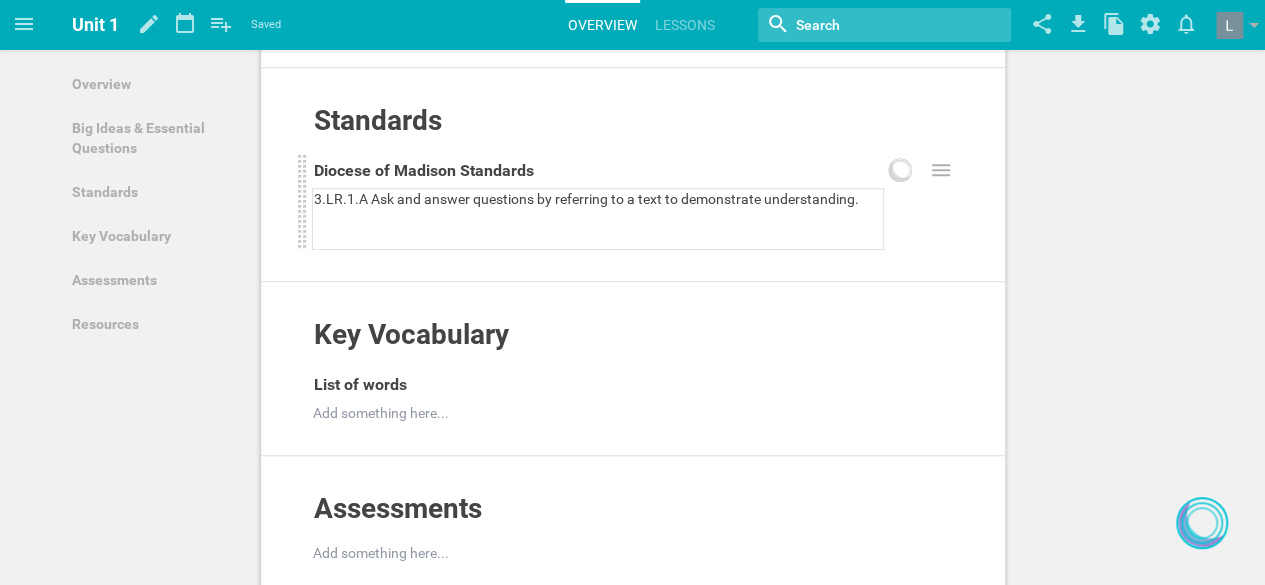 click on "3.LR.1.A Ask and answer questions by referring to a text to demonstrate understanding." at bounding box center [586, 199] 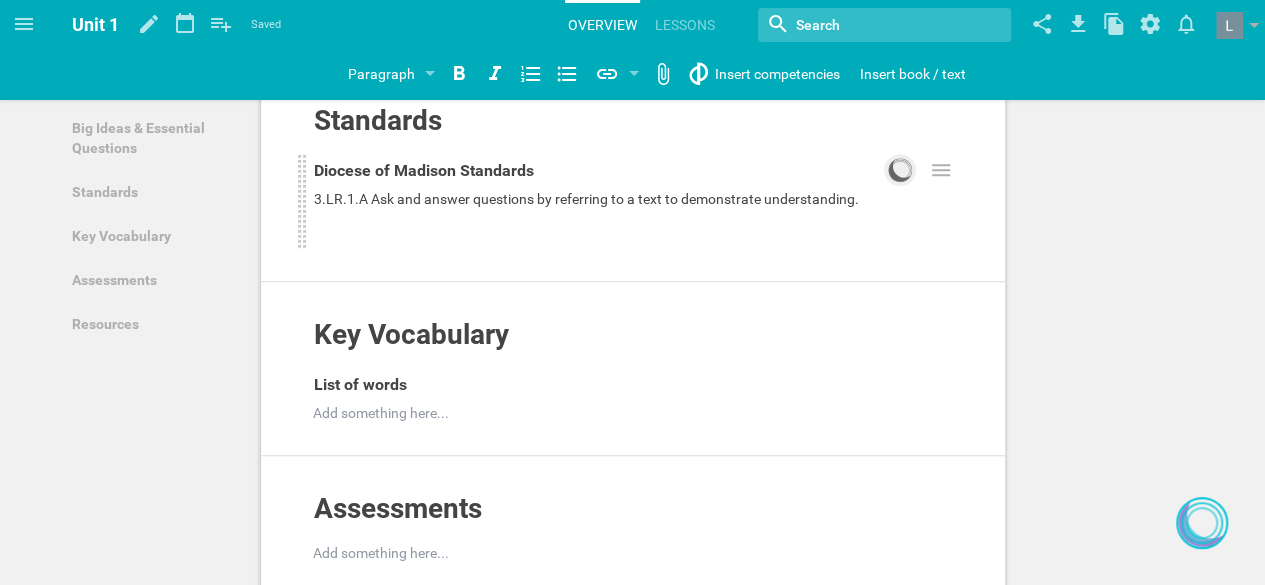 click 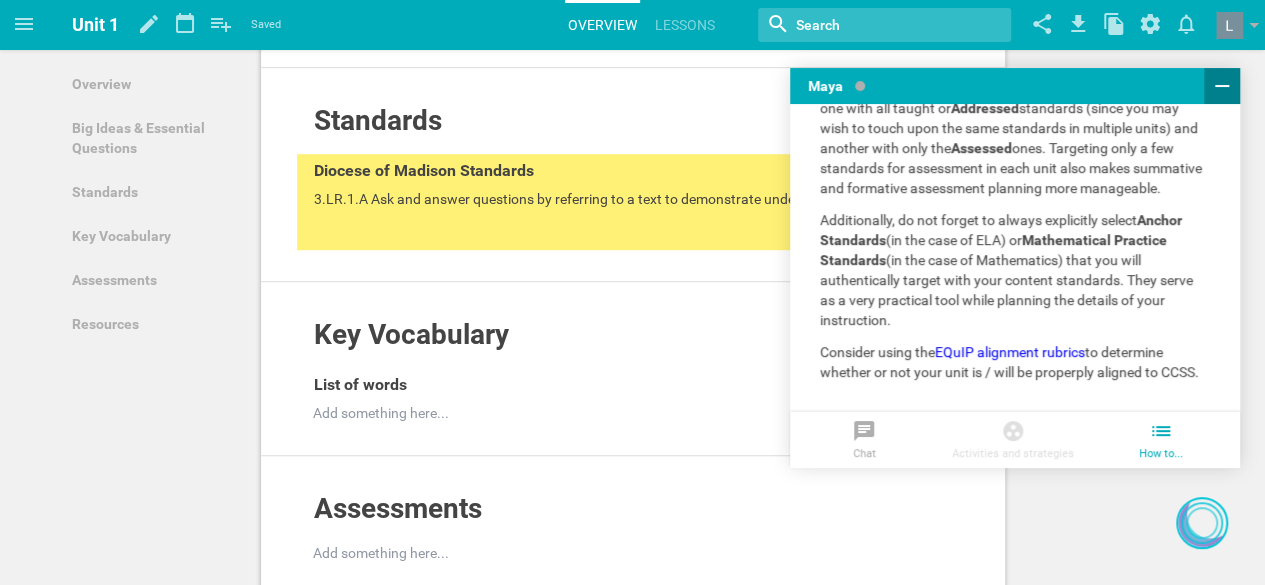 click 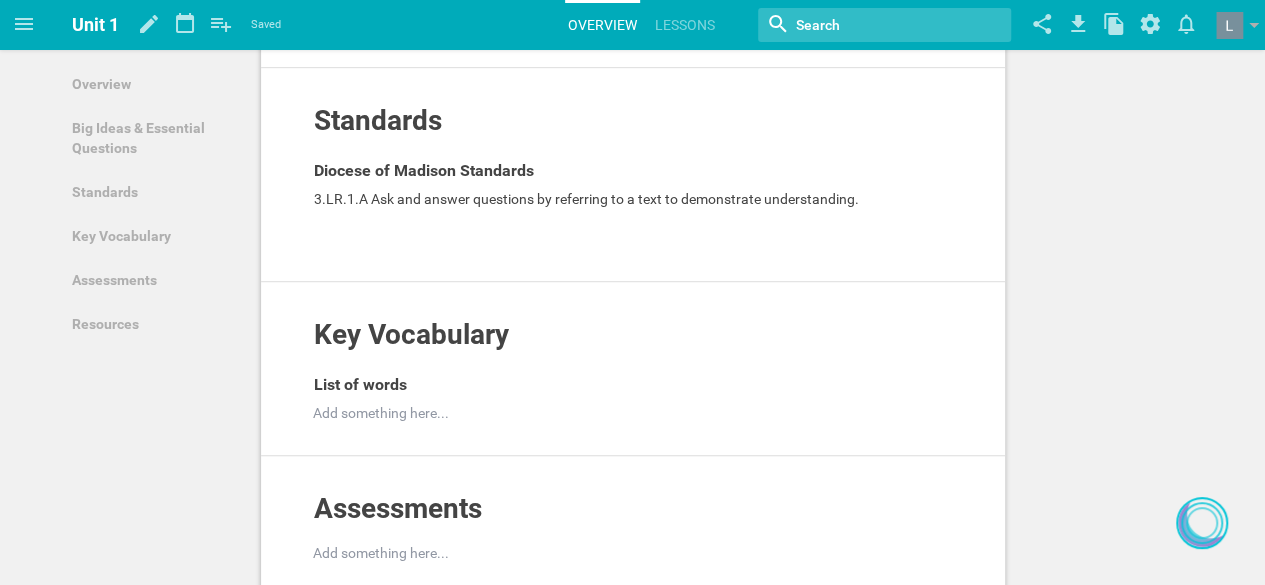 click on "Standards Add to other  unit ... Hide  from public Diocese of Madison Standards 3.LR.1.A Ask and answer questions by referring to a text to demonstrate understanding. Add to other  unit ... Duplicate Hide  from public Delete" at bounding box center (633, 175) 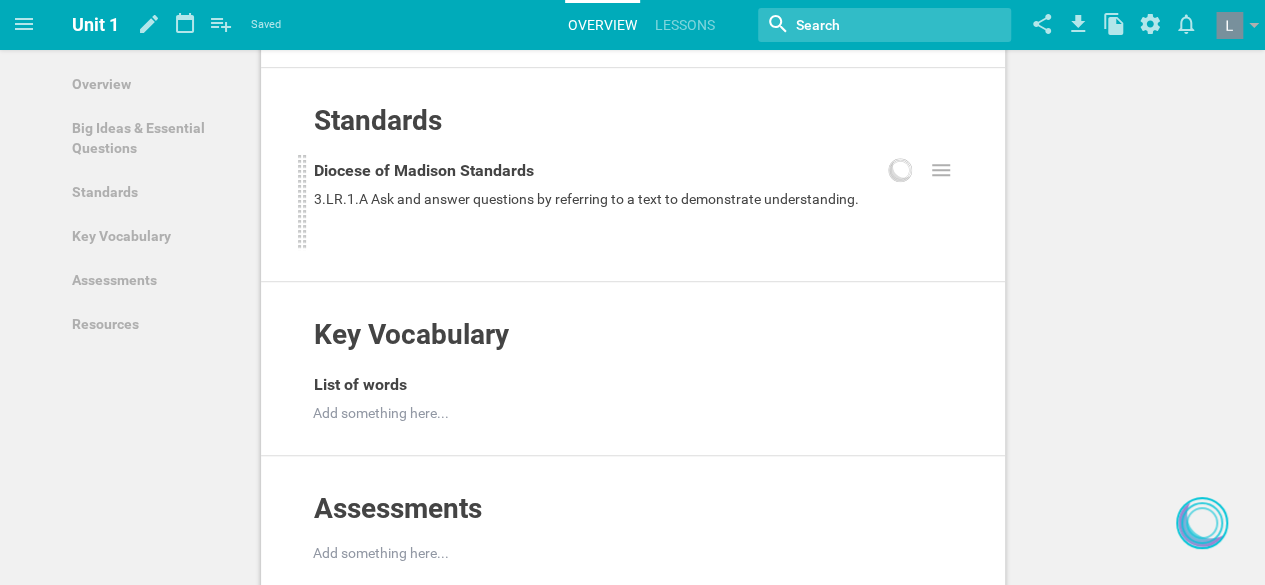 click at bounding box center [302, 202] 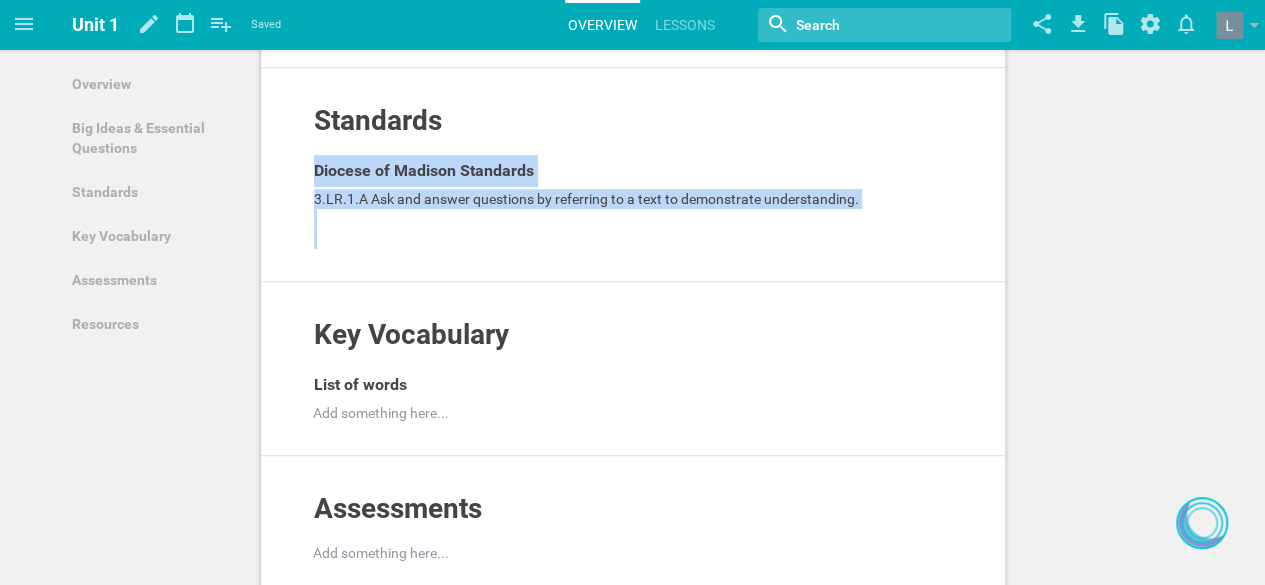 drag, startPoint x: 302, startPoint y: 224, endPoint x: 296, endPoint y: 285, distance: 61.294373 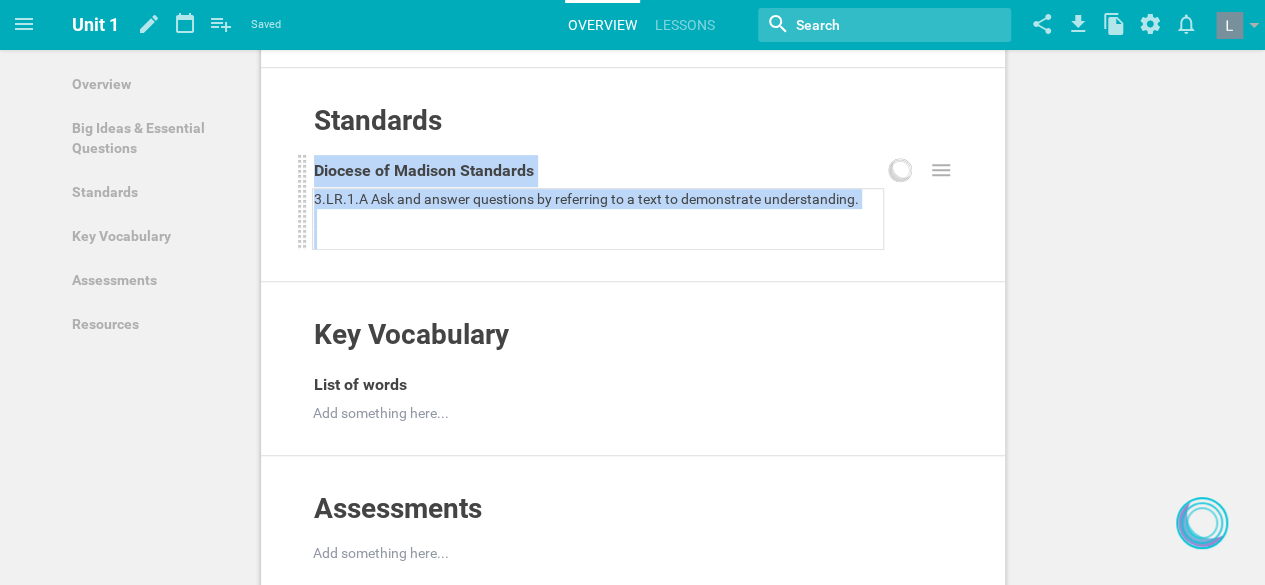 click at bounding box center [598, 239] 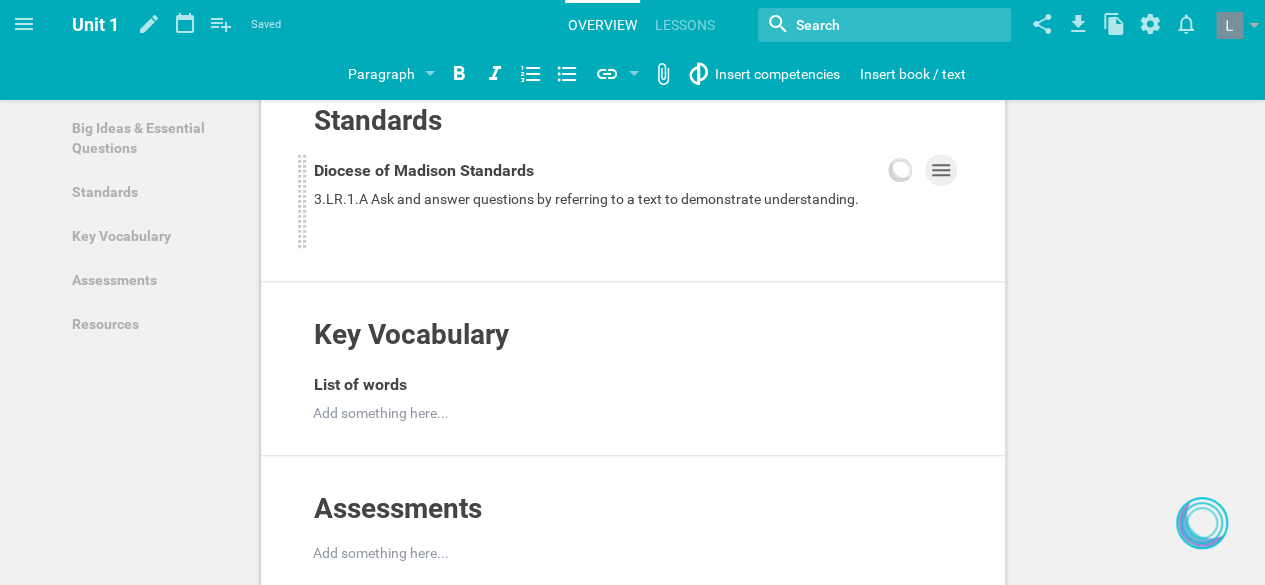 click 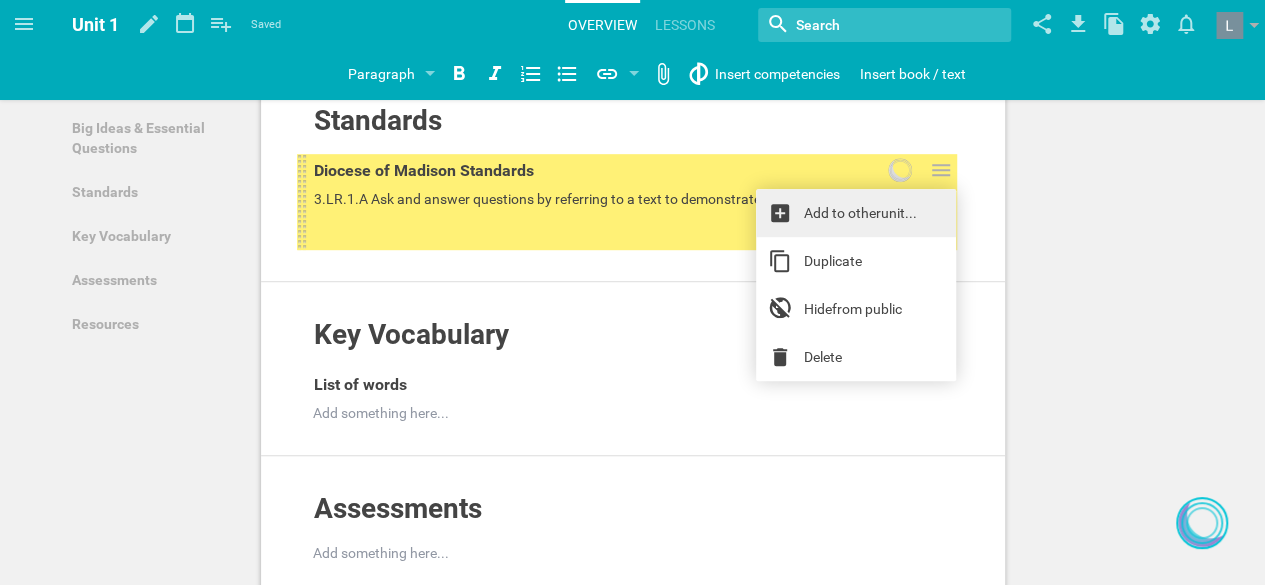 click on "Add to other  unit ..." at bounding box center [856, 213] 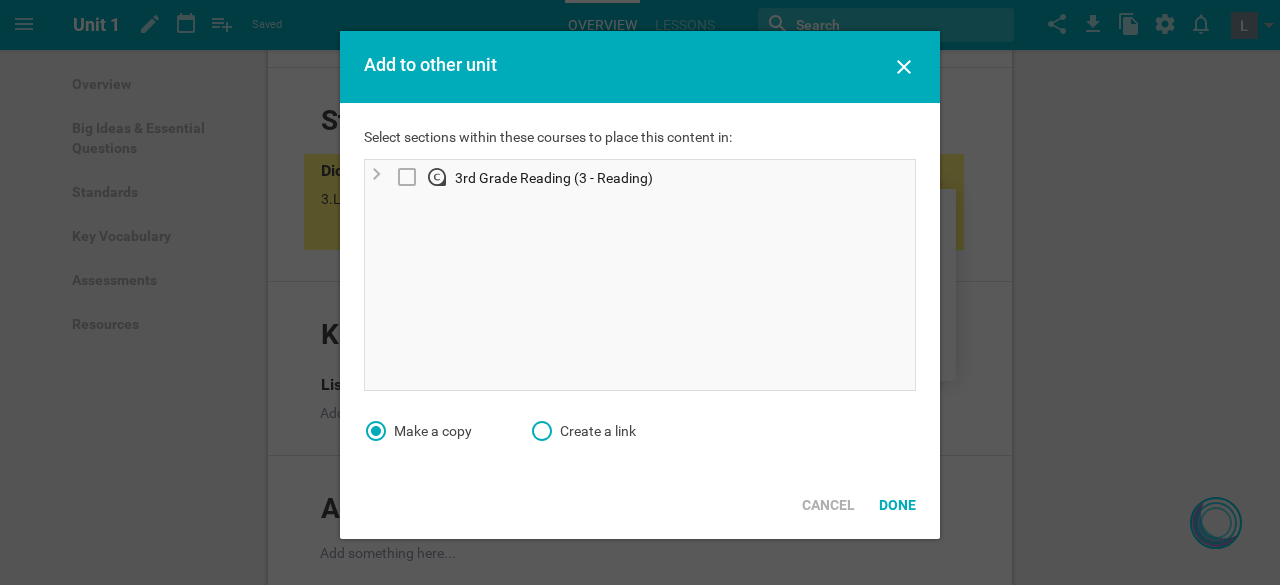 click 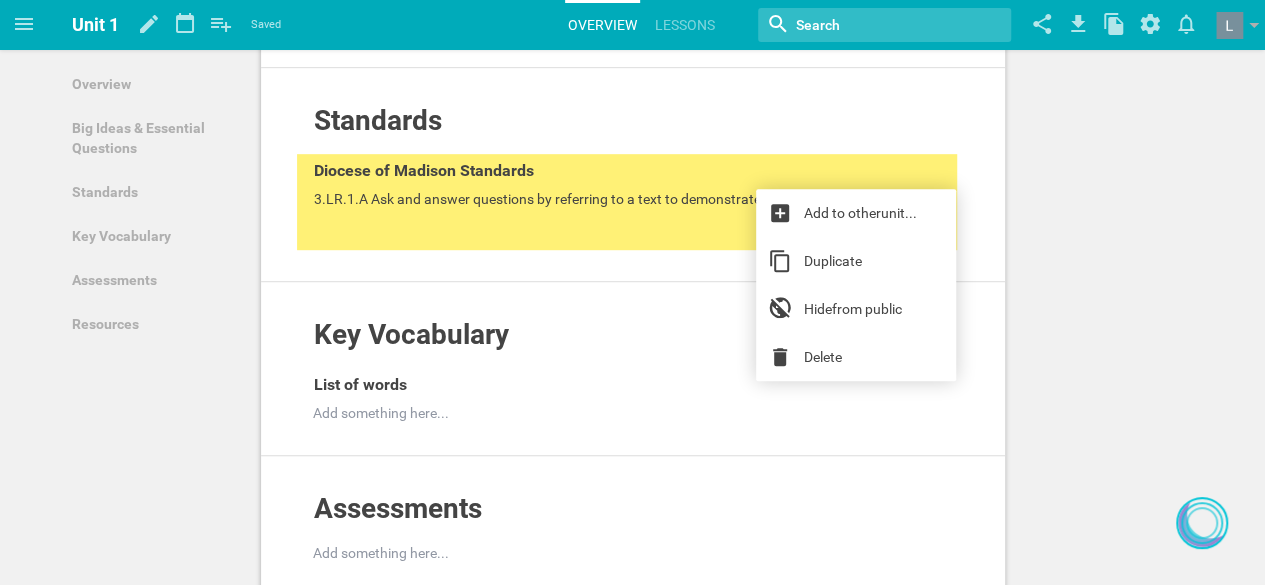click on "Overview Add to other  unit ... Hide  from public Description Add something here... Add to other  unit ... Duplicate Hide  from public Delete Big Ideas & Essential Questions Add to other  unit ... Hide  from public Big Ideas Add to other  unit ... Duplicate Hide  from public Delete Add something here... Add to other  unit ... Duplicate Hide  from public Delete Essential Questions Add to other  unit ... Duplicate Hide  from public Delete Add something here... Add to other  unit ... Duplicate Hide  from public Delete Standards Add to other  unit ... Hide  from public Diocese of Madison Standards 3.LR.1.A Ask and answer questions by referring to a text to demonstrate understanding. Add to other  unit ... Duplicate Hide  from public Delete Key Vocabulary Add to other  unit ... Hide  from public List of words Add something here... Add to other  unit ... Duplicate Hide  from public Delete Assessments Add to other  unit ... Hide  from public Add something here... Resources Add to other  unit ... Hide  from public" at bounding box center [632, 350] 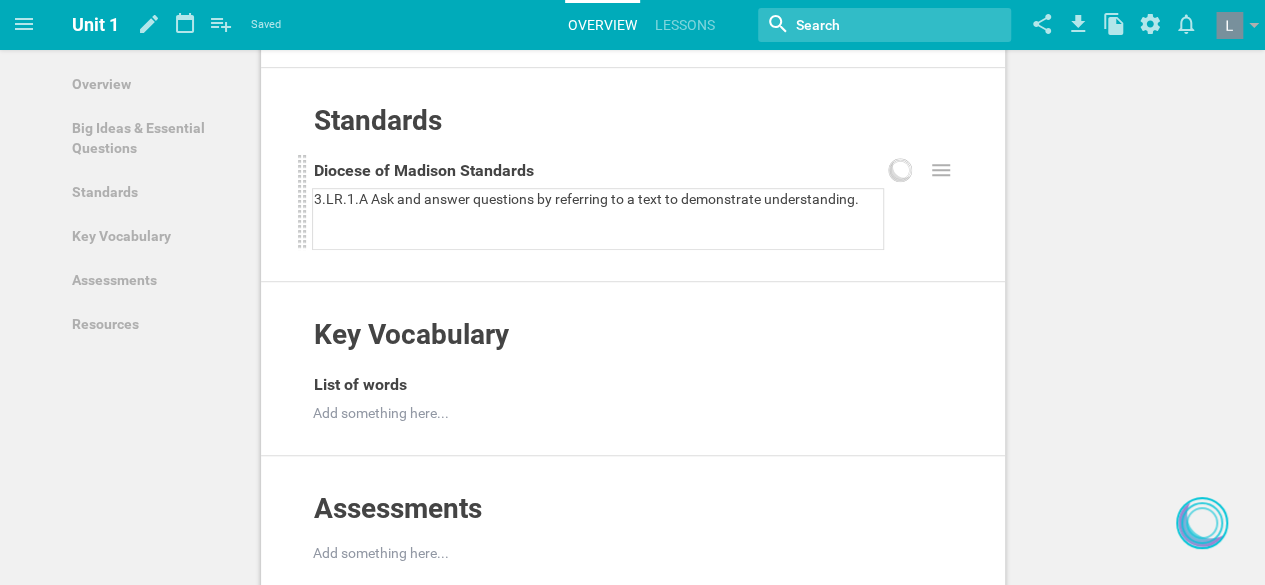 click at bounding box center [598, 239] 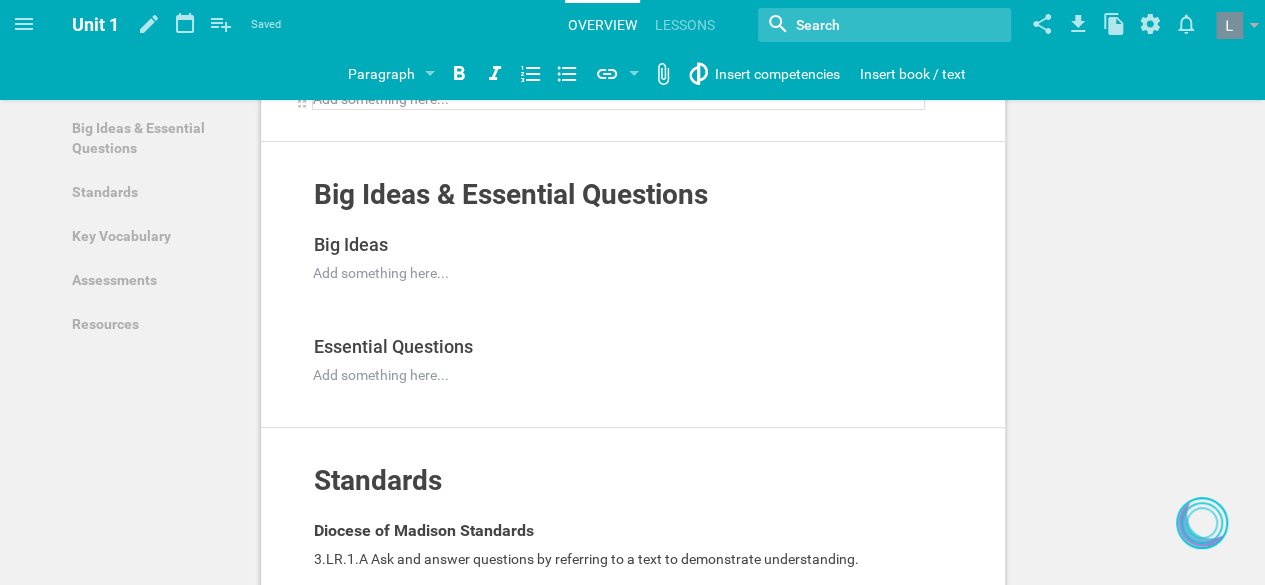 scroll, scrollTop: 185, scrollLeft: 0, axis: vertical 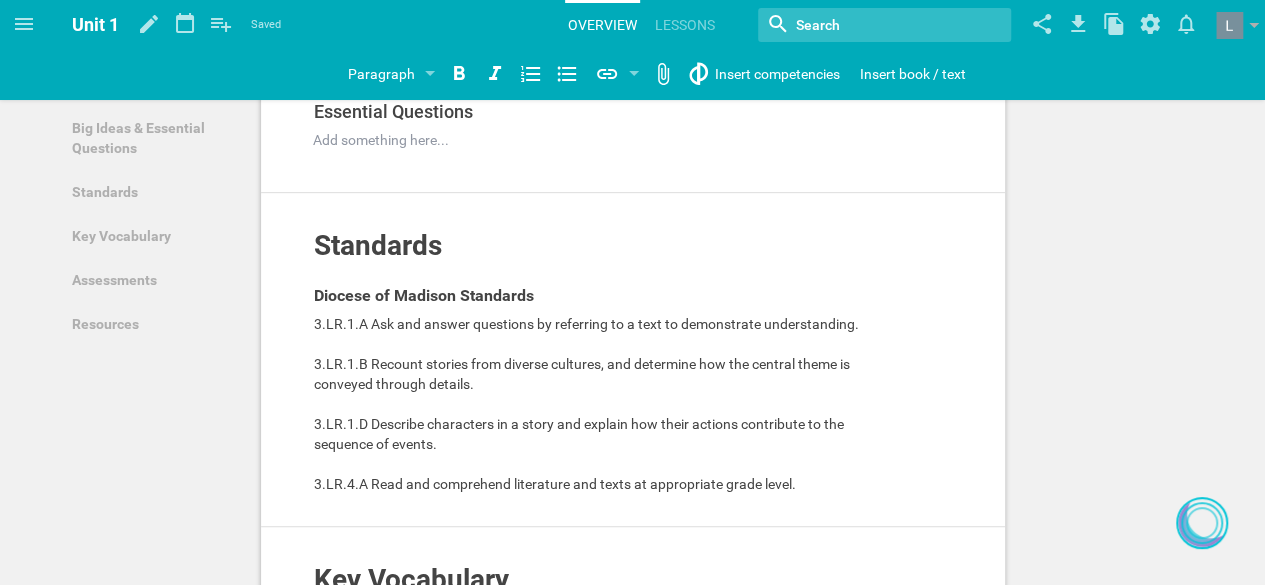 click on "Overview Add to other  unit ... Hide  from public Description Add something here... Add to other  unit ... Duplicate Hide  from public Delete Big Ideas & Essential Questions Add to other  unit ... Hide  from public Big Ideas Add to other  unit ... Duplicate Hide  from public Delete Add something here... Add to other  unit ... Duplicate Hide  from public Delete Essential Questions Add to other  unit ... Duplicate Hide  from public Delete Add something here... Add to other  unit ... Duplicate Hide  from public Delete Standards Add to other  unit ... Hide  from public Diocese of Madison Standards 3.LR.1.A Ask and answer questions by referring to a text to demonstrate understanding. 3.LR.1.B Recount stories from diverse cultures, and determine how the central theme is conveyed through details. 3.LR.1.D Describe characters in a story and explain how their actions contribute to the sequence of events. 3.LR.4.A Read and comprehend literature and texts at appropriate grade level. Add to other  unit ... Duplicate Hide" at bounding box center [632, 535] 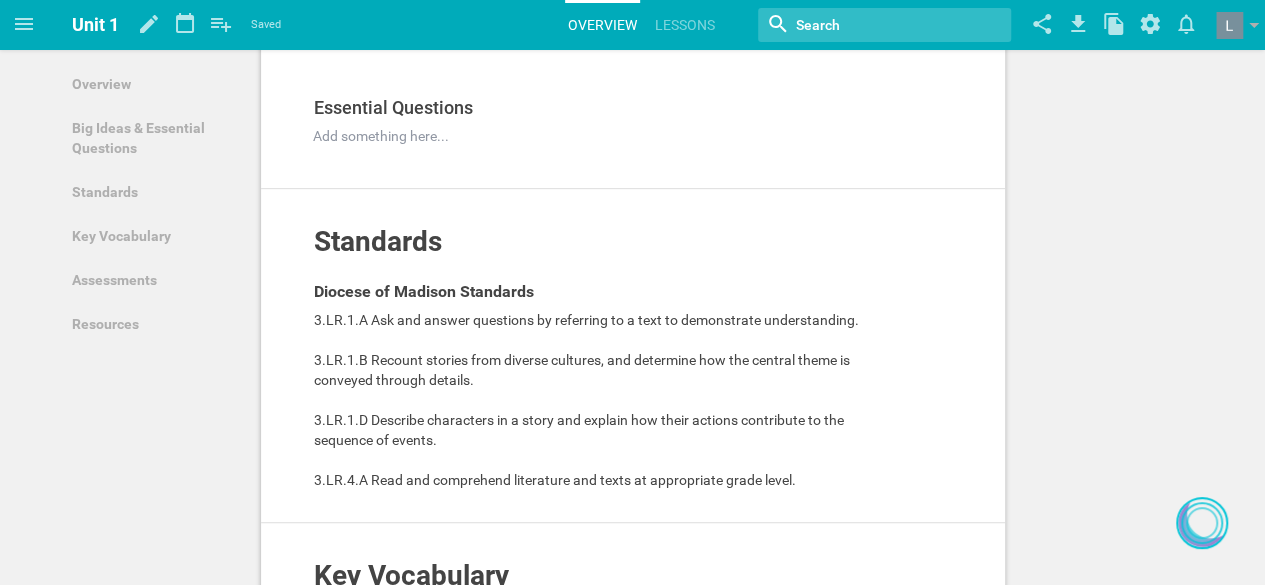 scroll, scrollTop: 375, scrollLeft: 0, axis: vertical 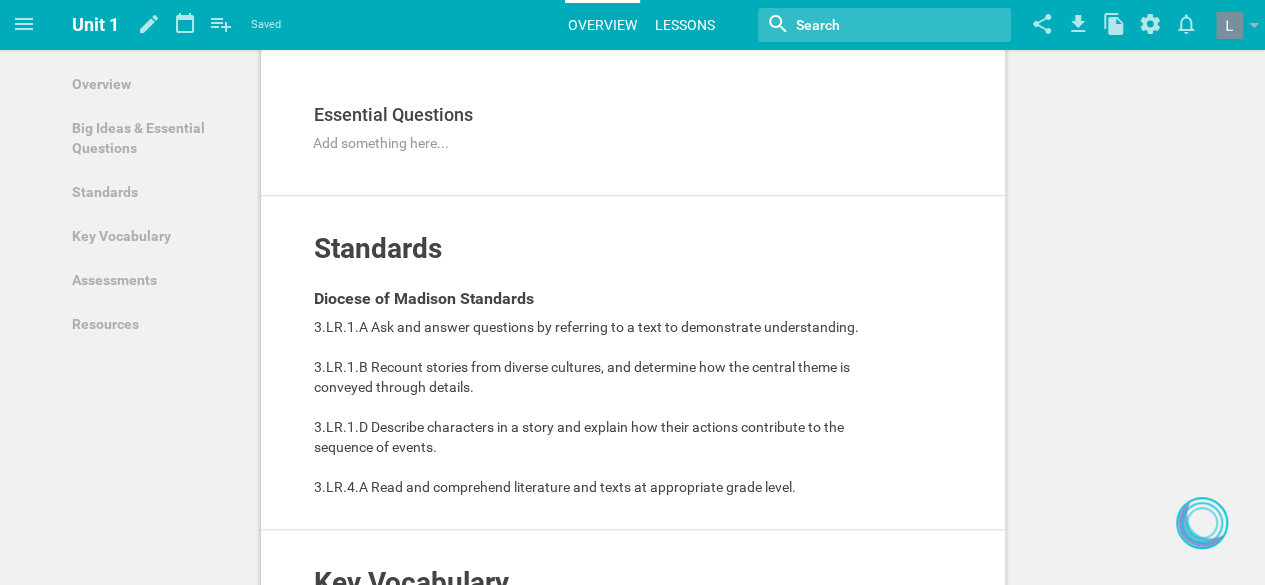 click on "Lessons" at bounding box center (685, 25) 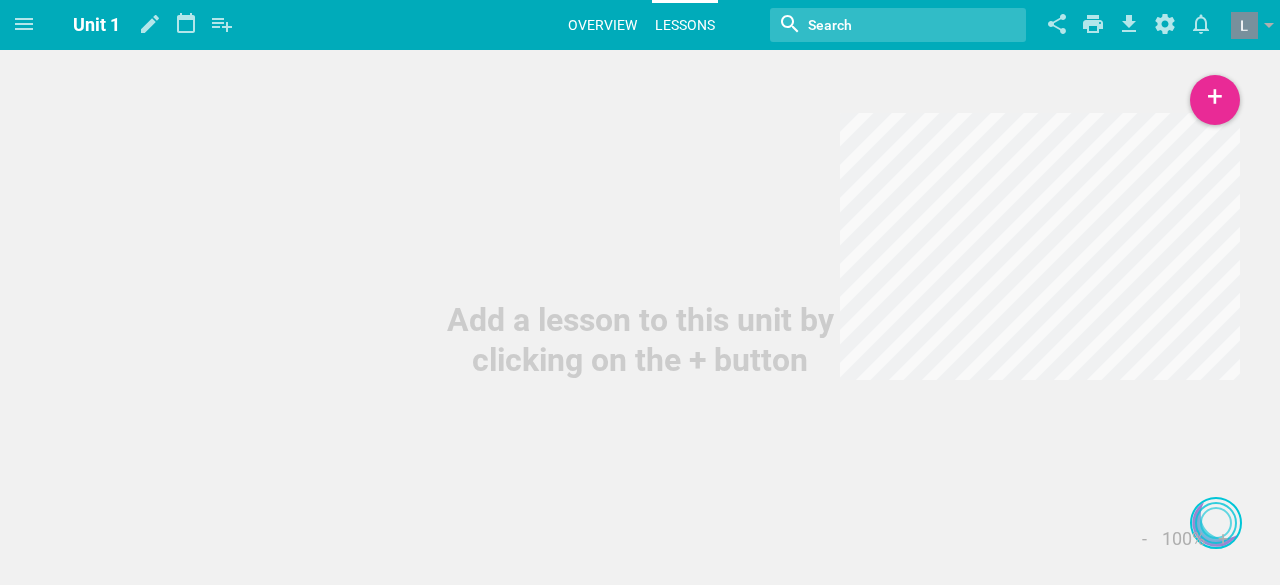click on "Overview" at bounding box center (602, 25) 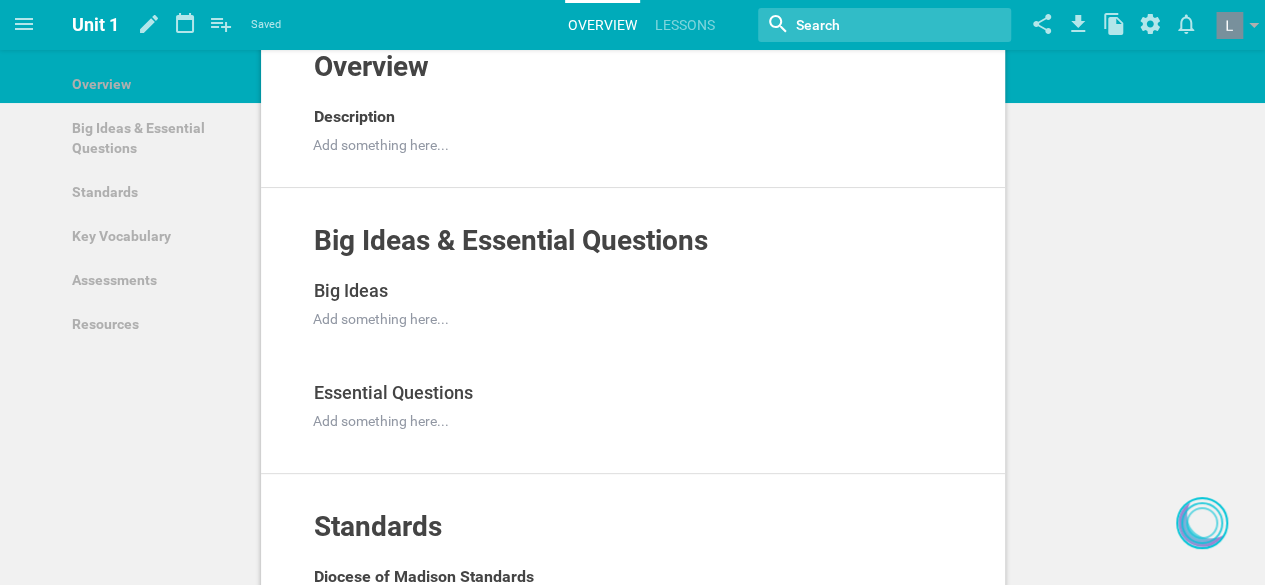 scroll, scrollTop: 0, scrollLeft: 0, axis: both 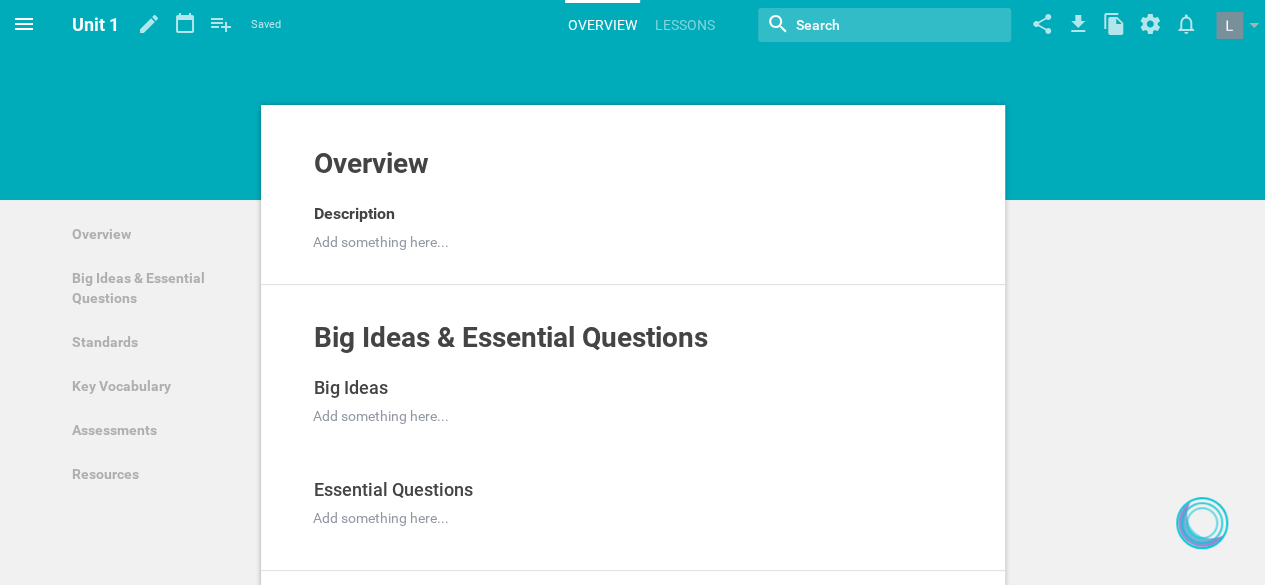 click at bounding box center (24, 24) 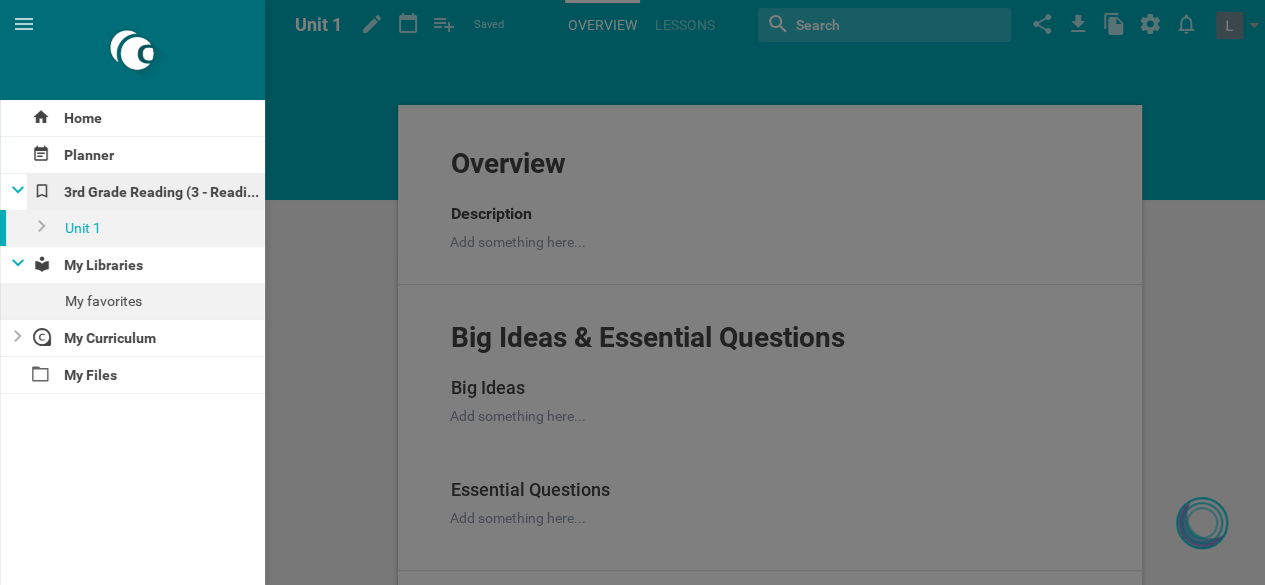 click on "3rd Grade Reading (3 - Reading)" at bounding box center [146, 192] 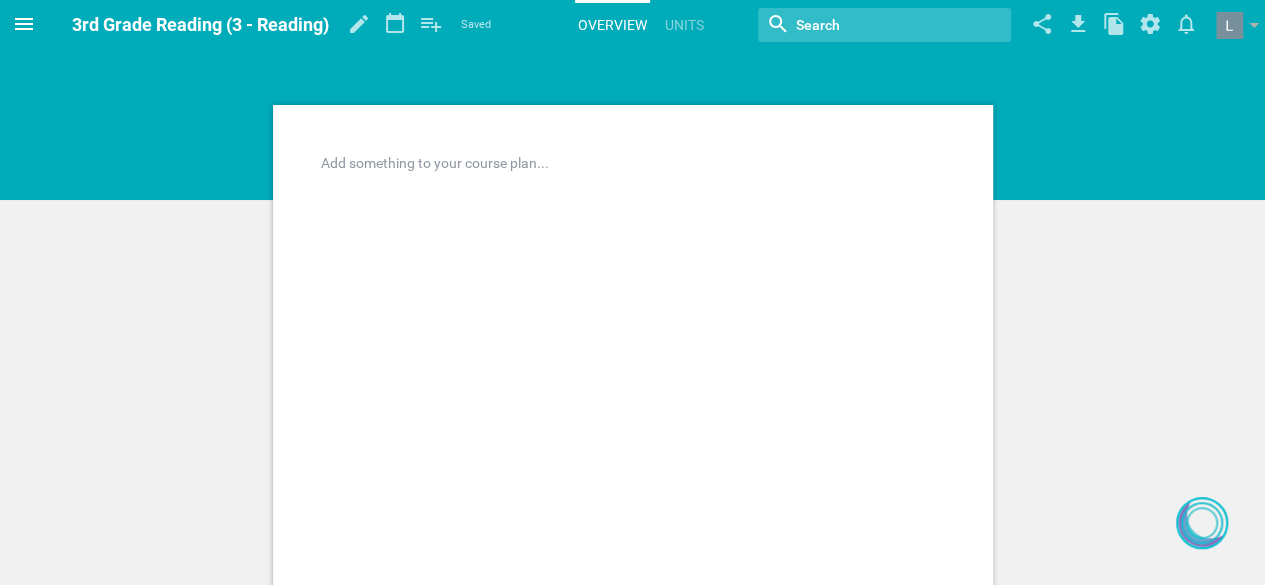 click 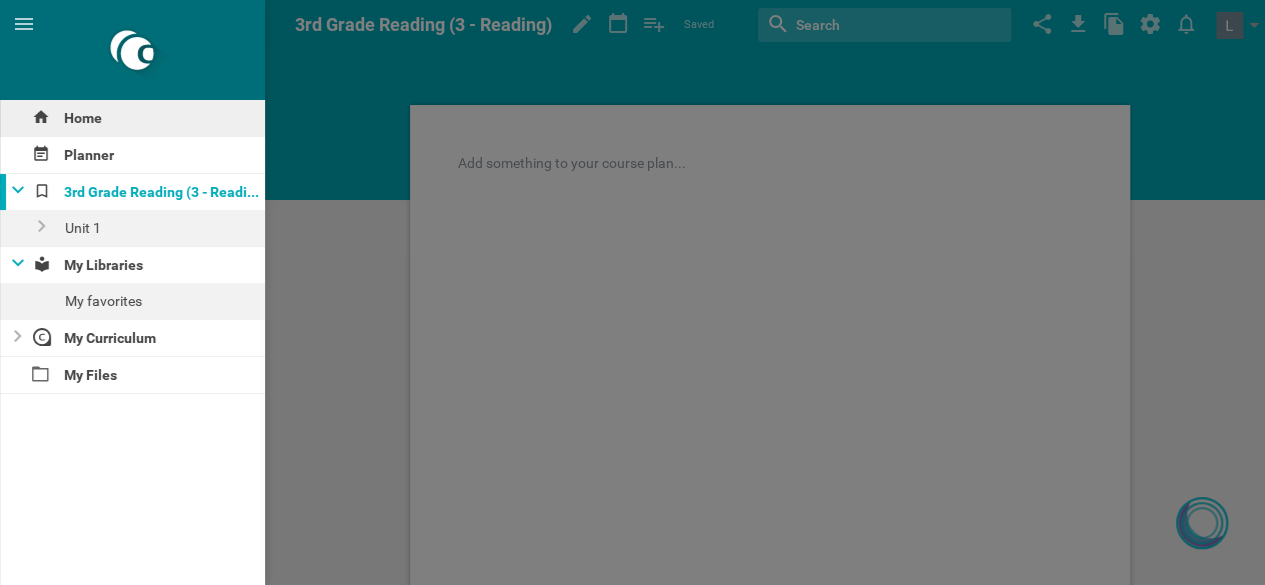 click on "Home" at bounding box center [132, 118] 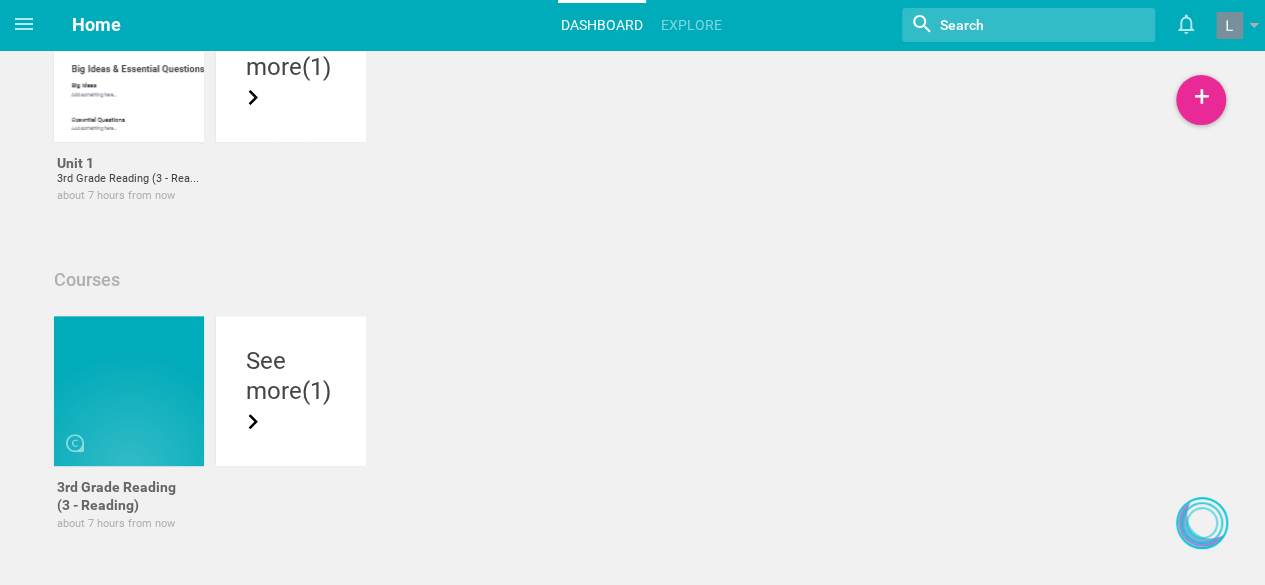 scroll, scrollTop: 176, scrollLeft: 0, axis: vertical 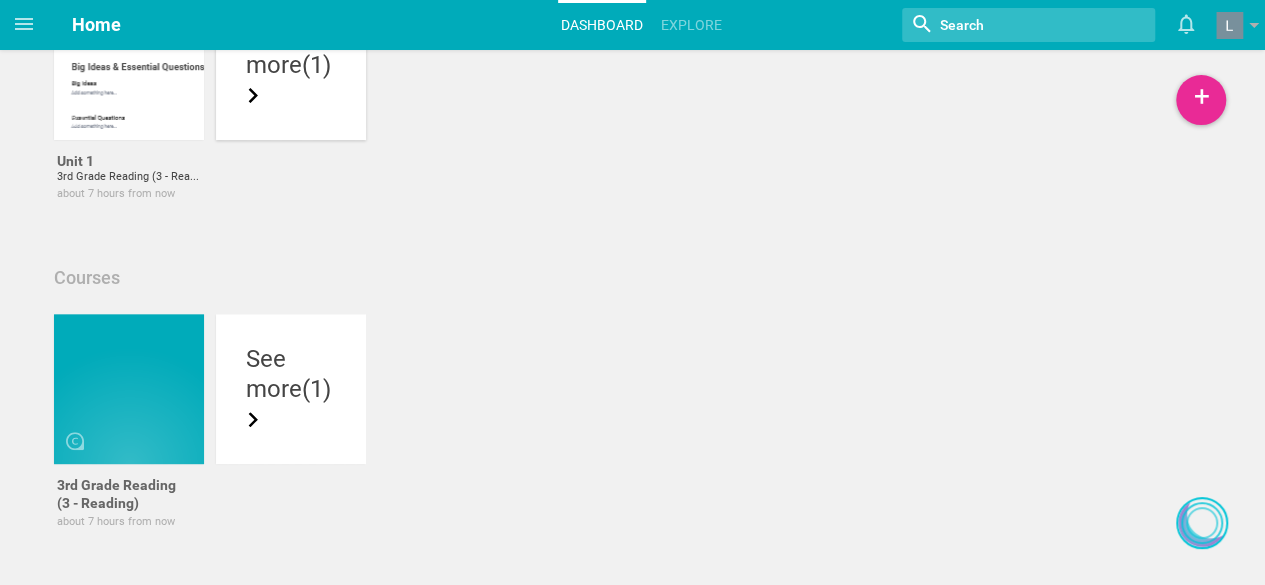 click on "more  (1)" at bounding box center [291, 80] 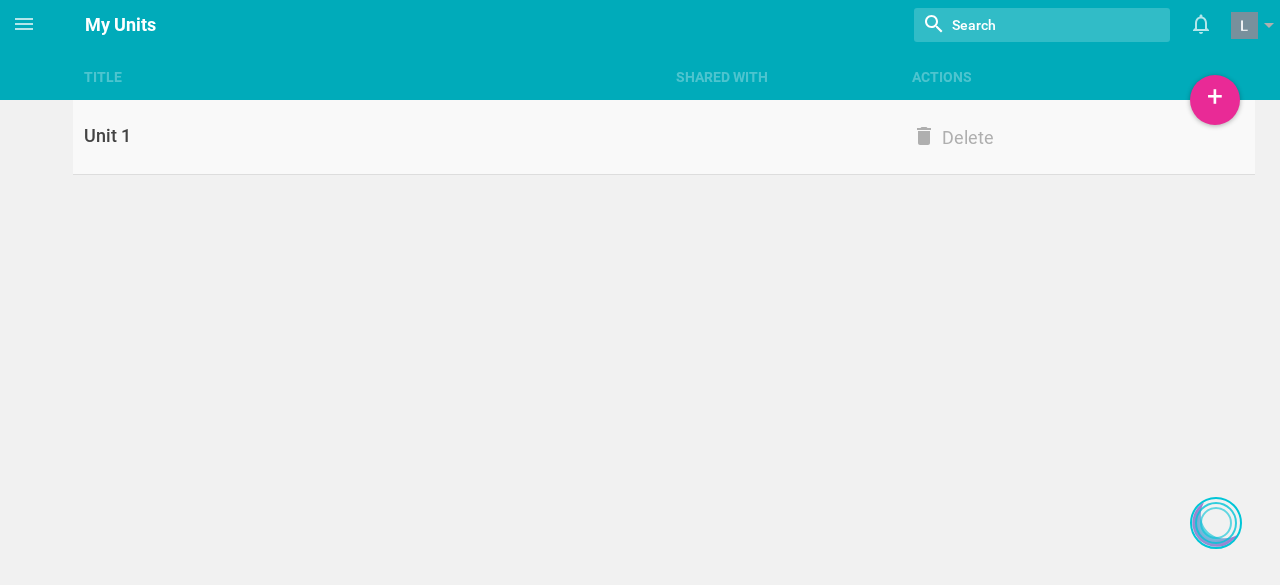 click on "Unit 1" at bounding box center [368, 136] 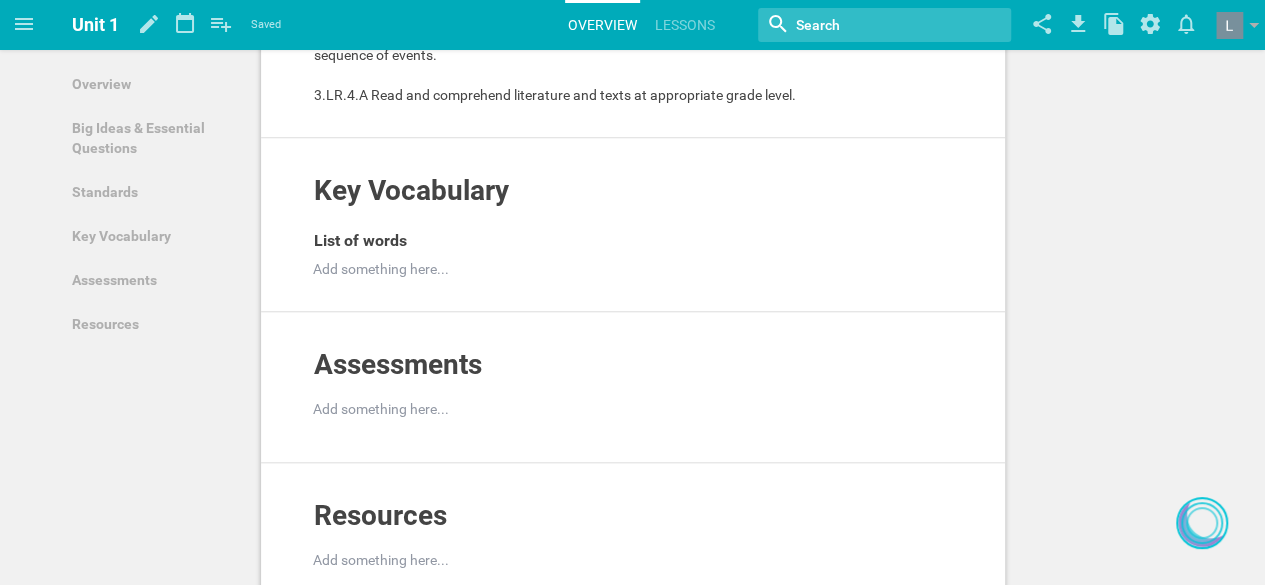 scroll, scrollTop: 1228, scrollLeft: 0, axis: vertical 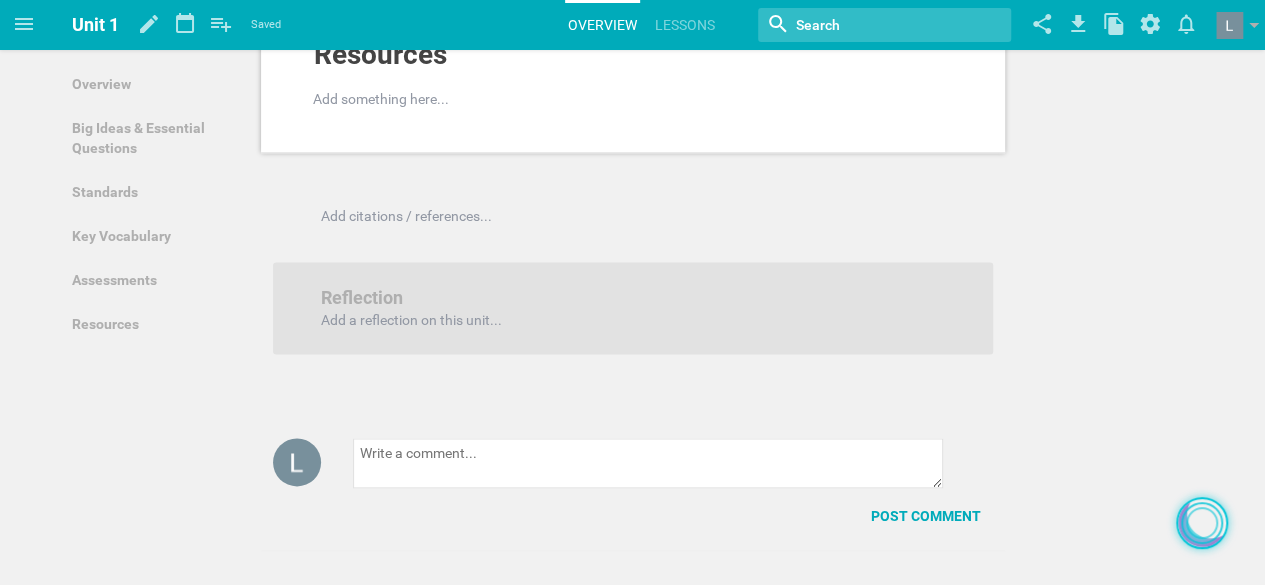 click at bounding box center (1202, 523) 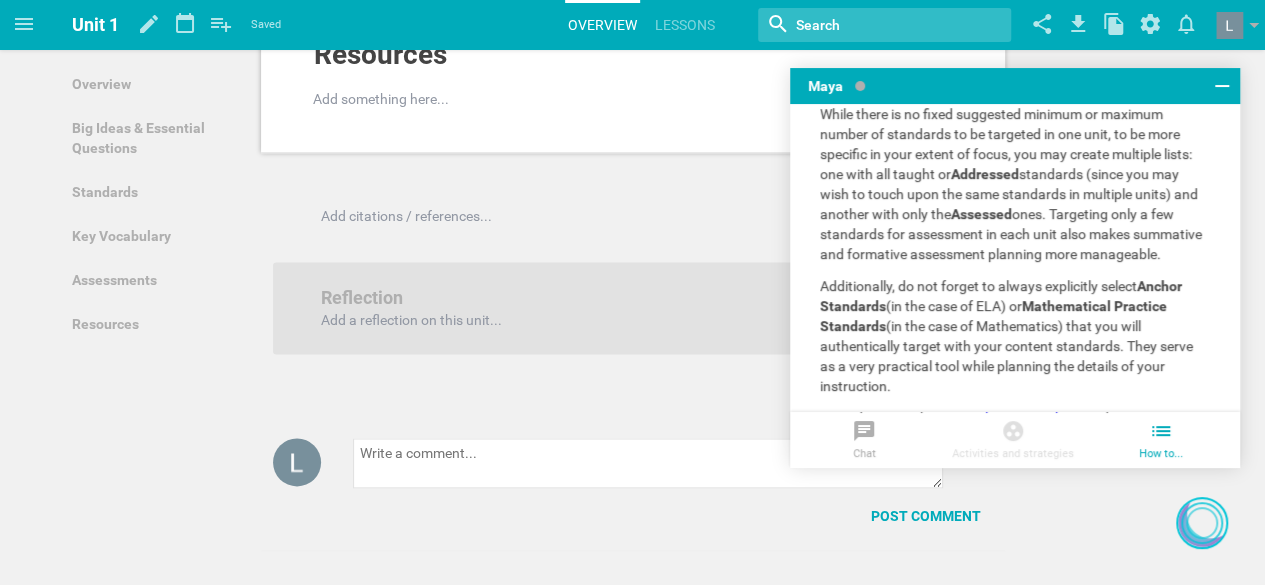 scroll, scrollTop: 0, scrollLeft: 0, axis: both 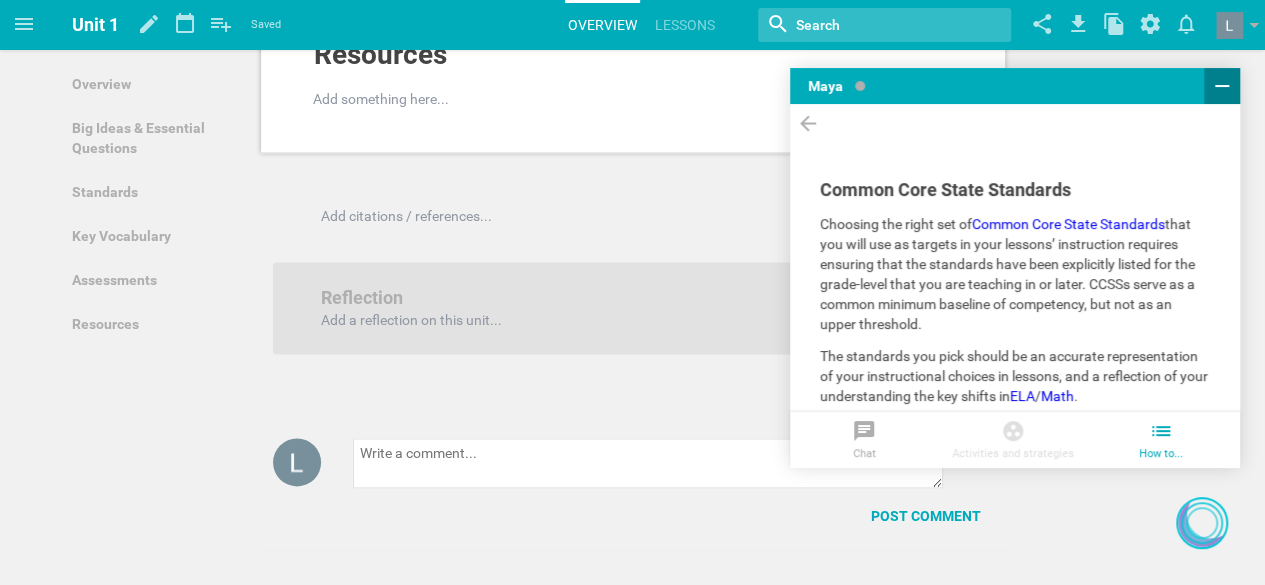 click at bounding box center (1222, 86) 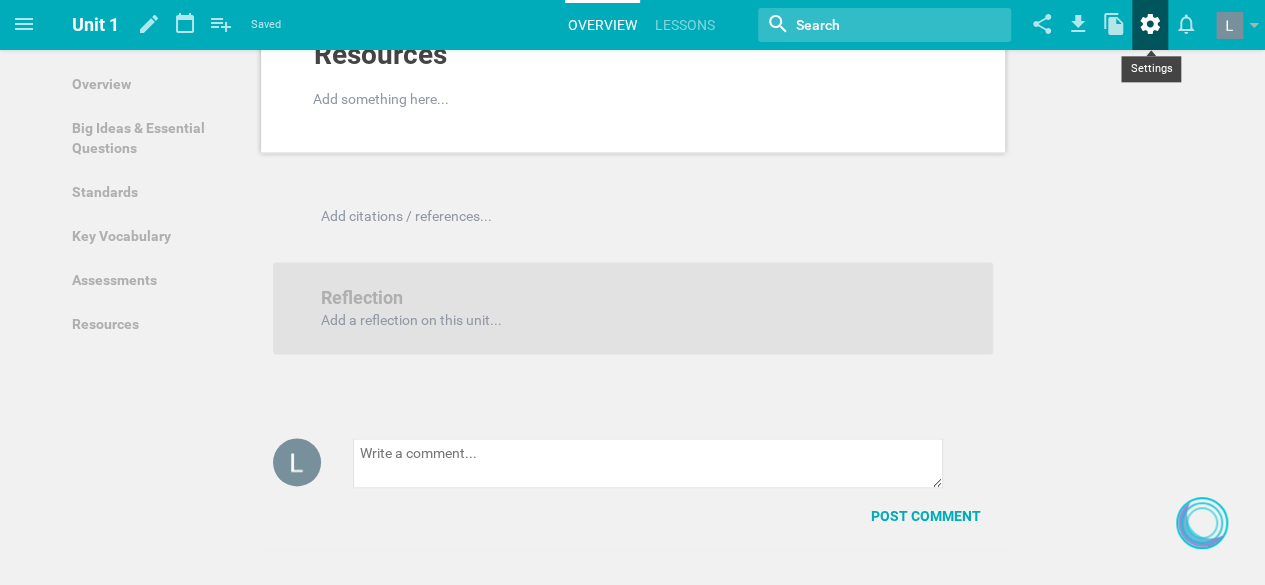 click 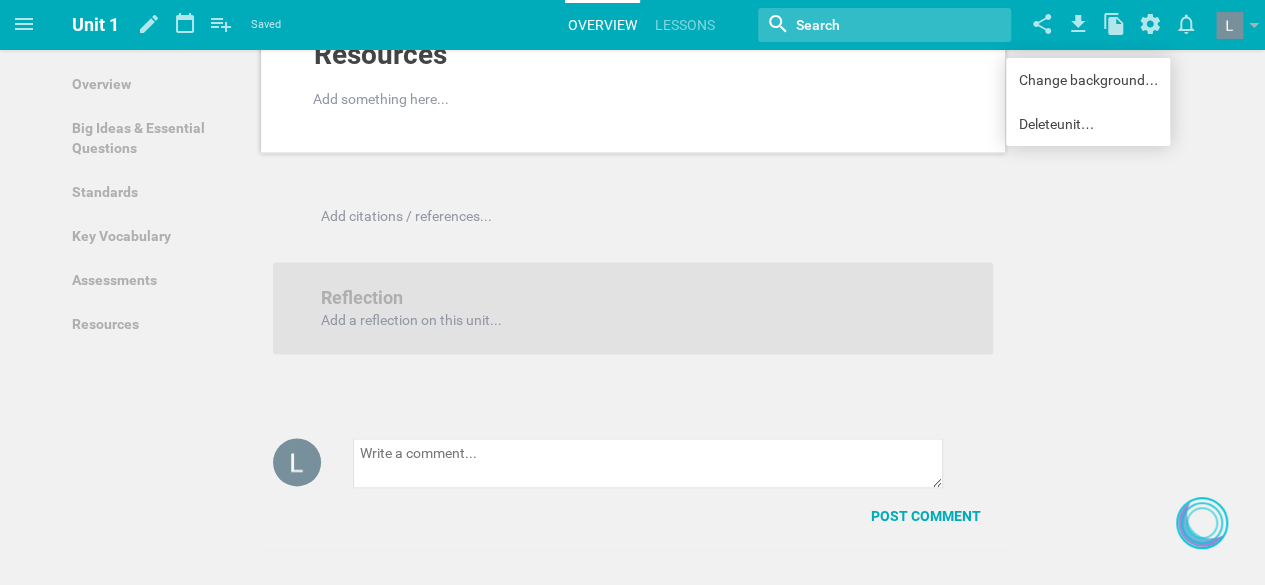click on "Overview Add to other  unit ... Hide  from public Description Add something here... Add to other  unit ... Duplicate Hide  from public Delete Big Ideas & Essential Questions Add to other  unit ... Hide  from public Big Ideas Add to other  unit ... Duplicate Hide  from public Delete Add something here... Add to other  unit ... Duplicate Hide  from public Delete Essential Questions Add to other  unit ... Duplicate Hide  from public Delete Add something here... Add to other  unit ... Duplicate Hide  from public Delete Standards Add to other  unit ... Hide  from public Diocese of Madison Standards 3.LR.1.A Ask and answer questions by referring to a text to demonstrate understanding. 3.LR.1.B Recount stories from diverse cultures, and determine how the central theme is conveyed through details. 3.LR.1.D Describe characters in a story and explain how their actions contribute to the sequence of events. 3.LR.4.A Read and comprehend literature and texts at appropriate grade level. Add to other  unit ... Duplicate Hide" at bounding box center [632, -315] 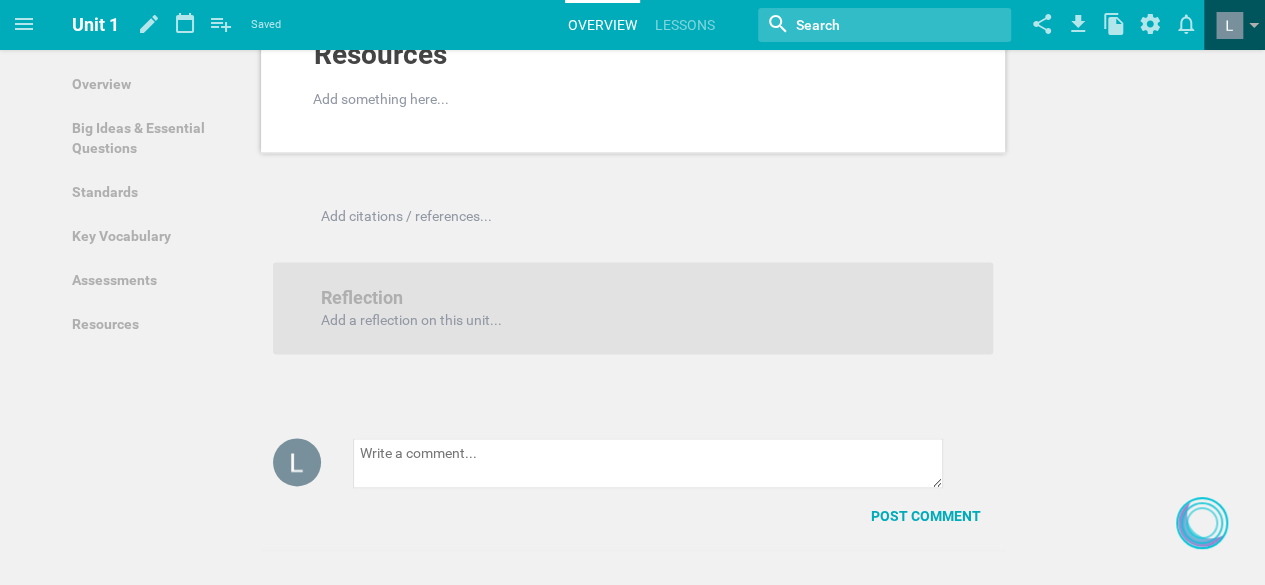 click on "View my profile Groups Create a school or team site My preferences Logout" at bounding box center [1234, 25] 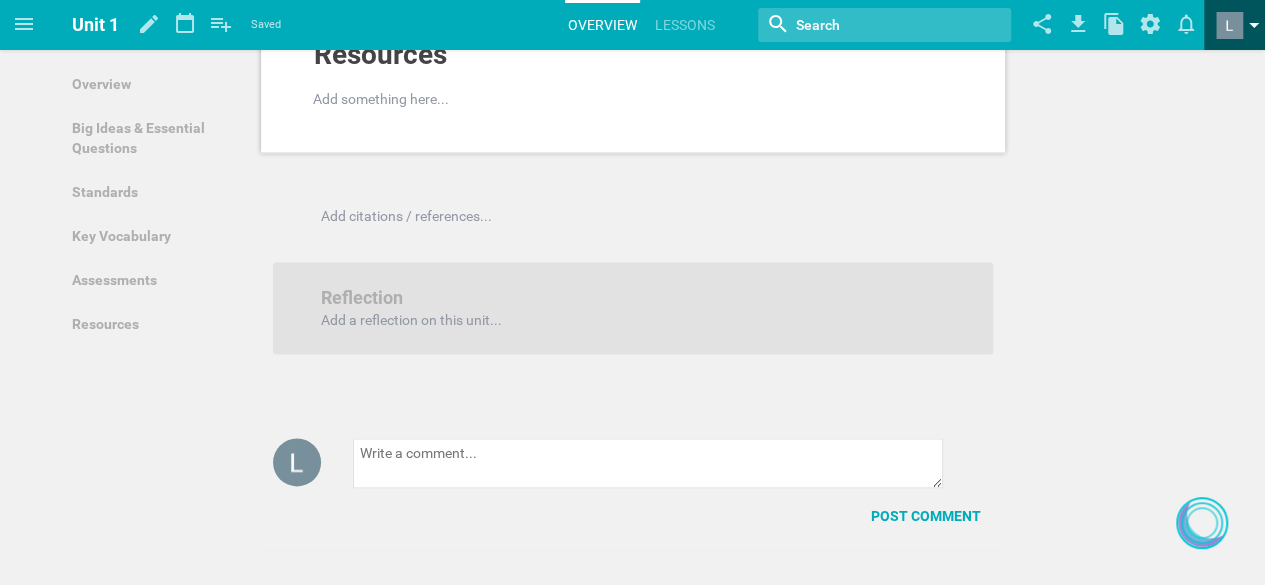 click at bounding box center (1229, 25) 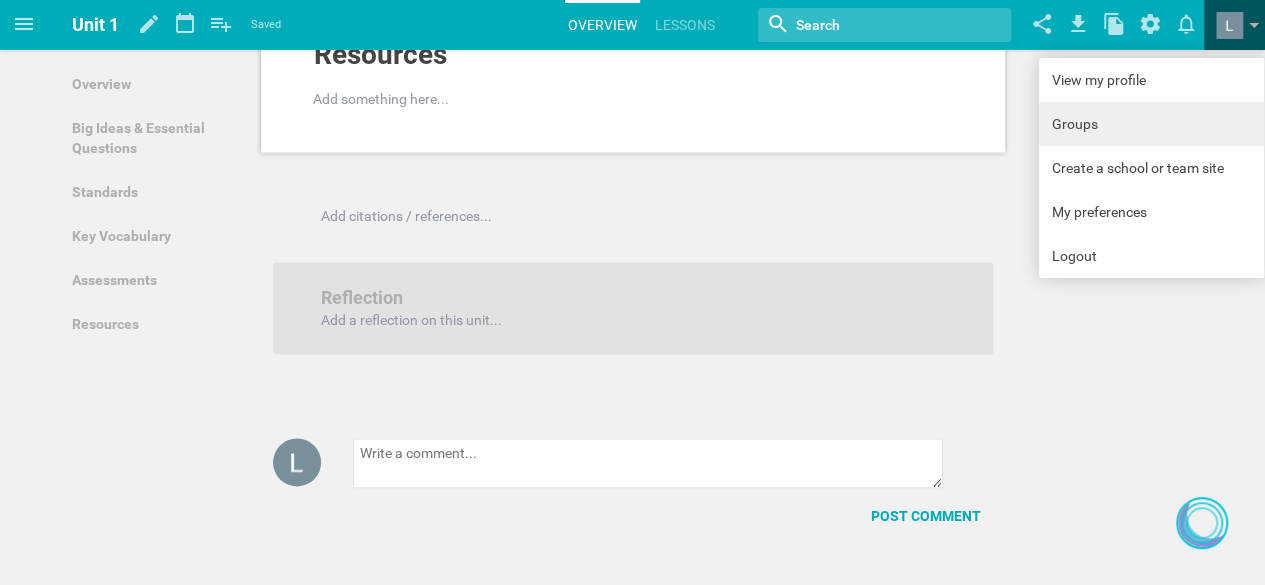 click on "Groups" at bounding box center [1151, 124] 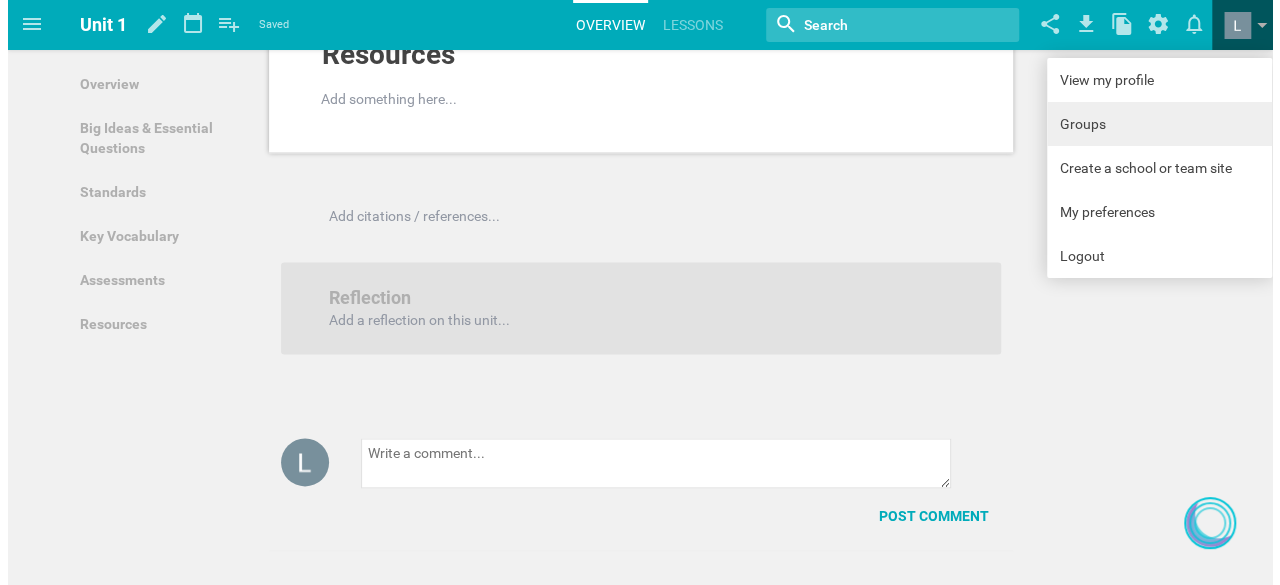 scroll, scrollTop: 0, scrollLeft: 0, axis: both 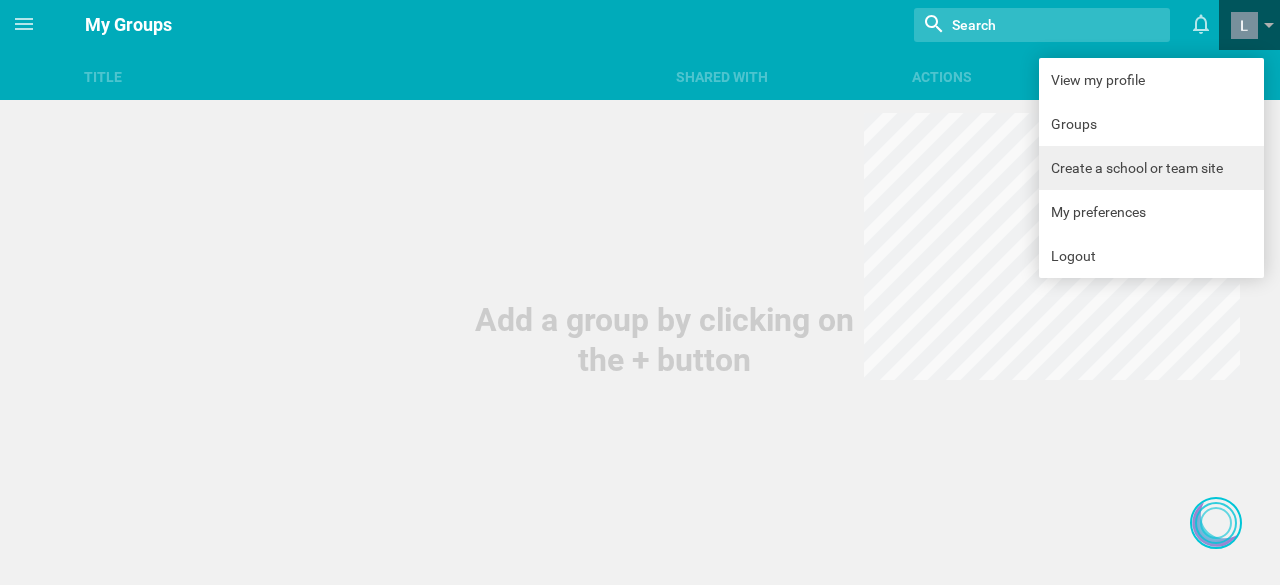 click on "Create a school or team site" at bounding box center [1151, 168] 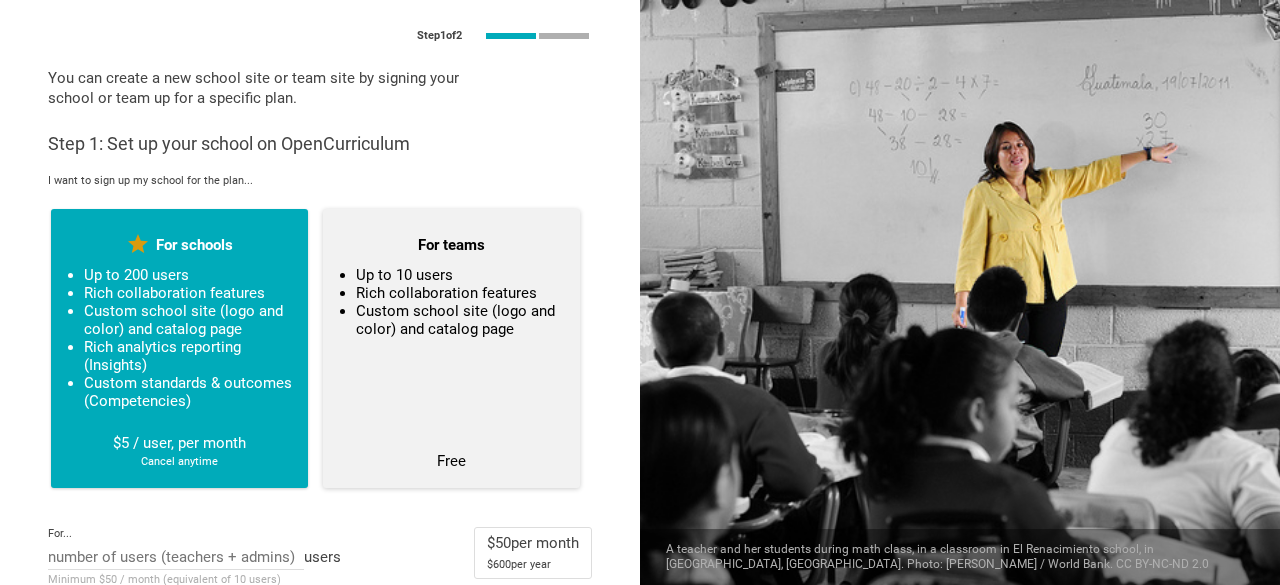 click on "Free" at bounding box center (451, 461) 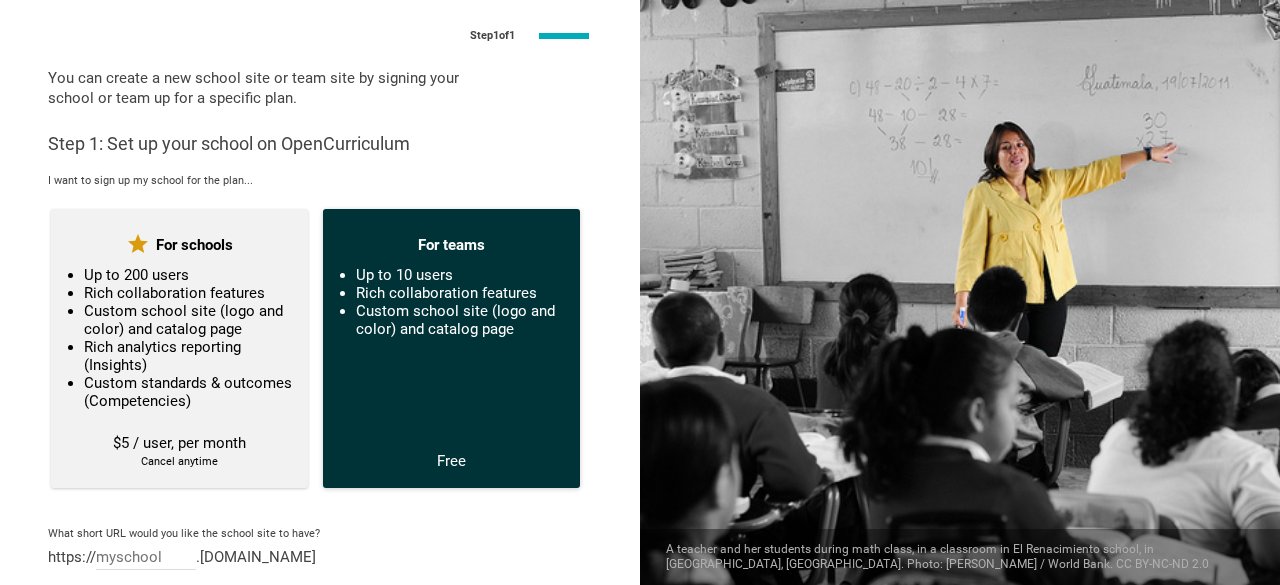 click on "For teams Up to 10 users Rich collaboration features Custom school site (logo and color) and catalog page Free" at bounding box center [451, 347] 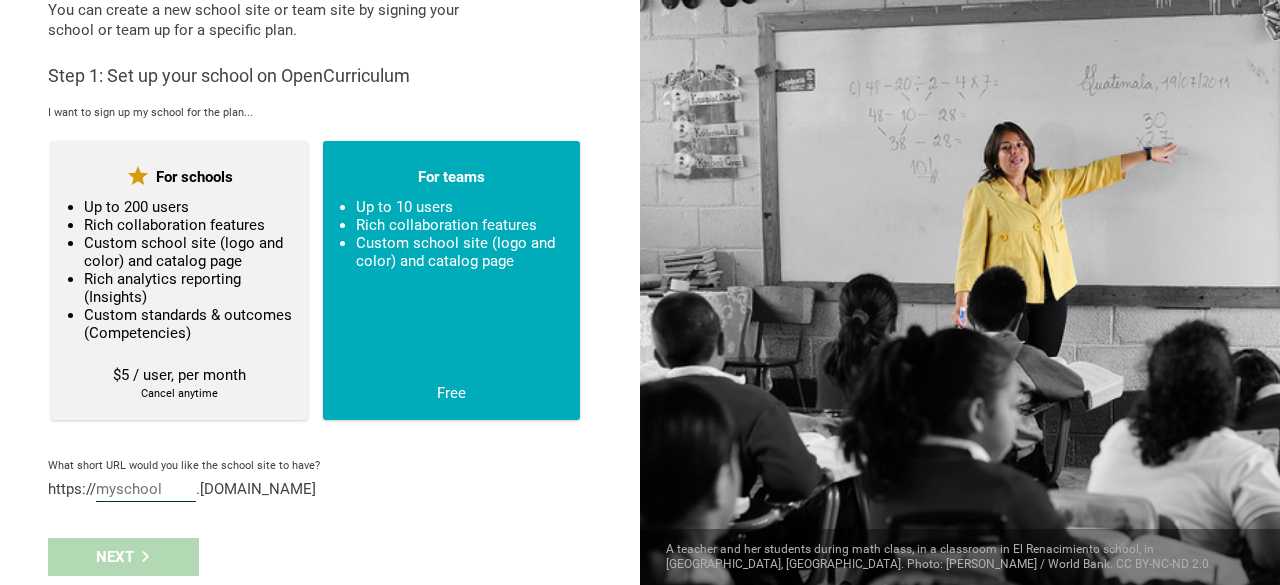 click at bounding box center (146, 491) 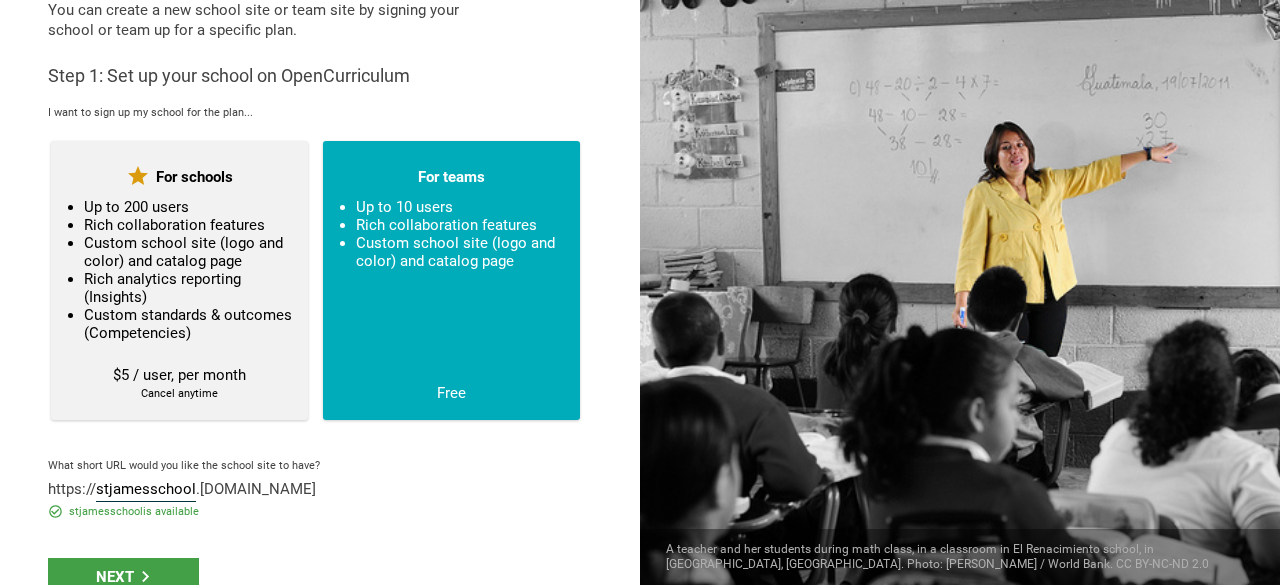 scroll, scrollTop: 88, scrollLeft: 0, axis: vertical 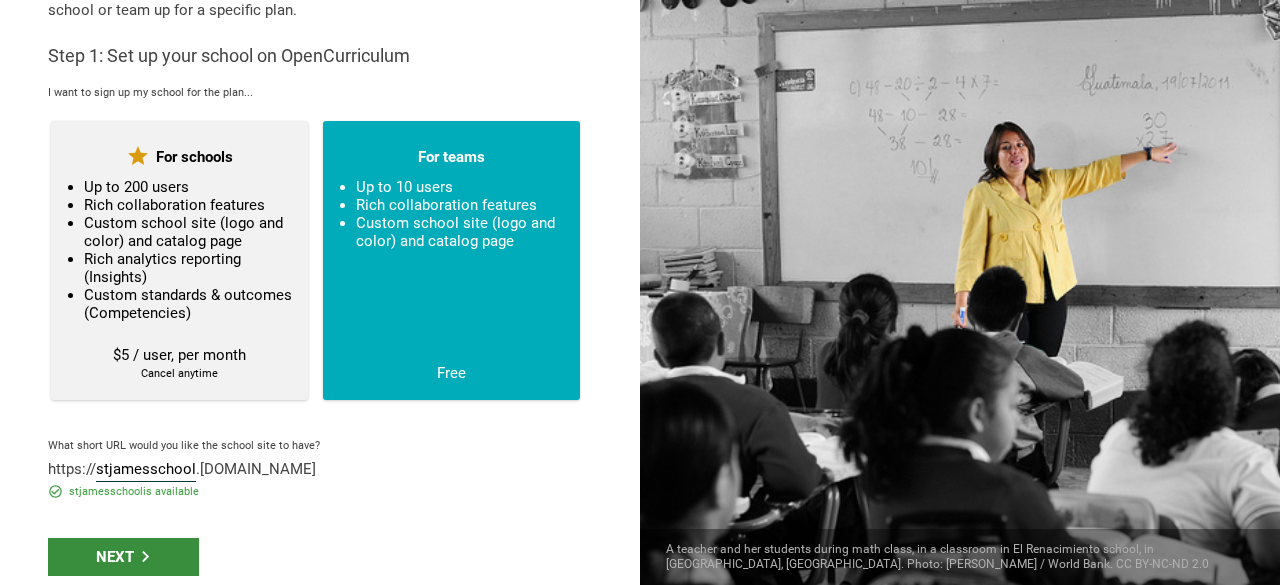 type on "stjamesschool" 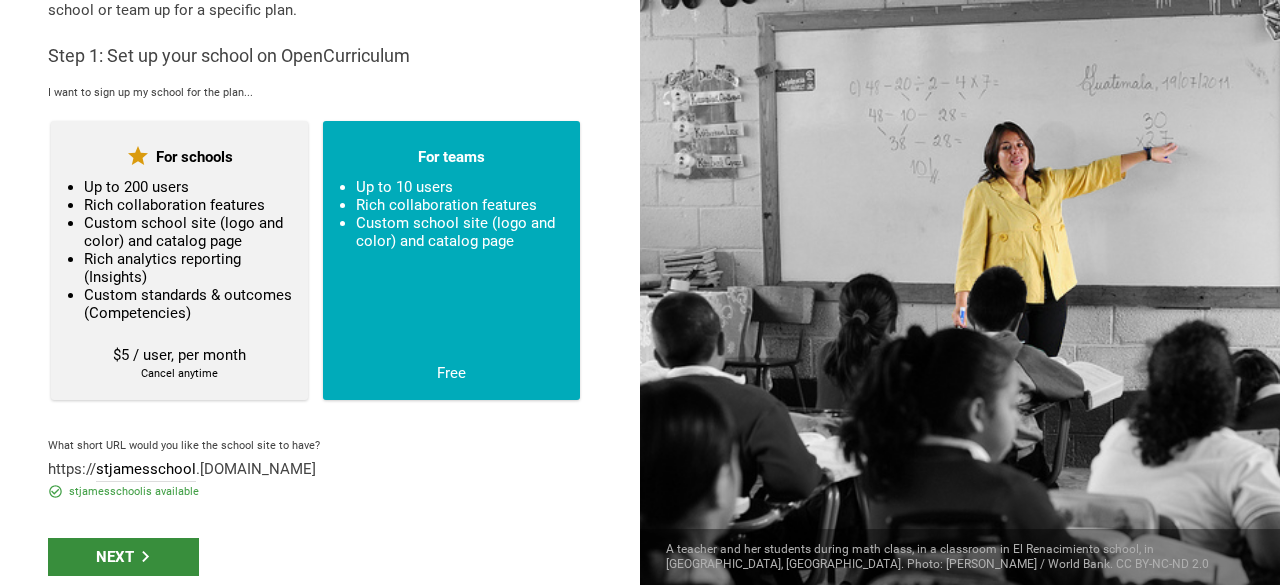 click 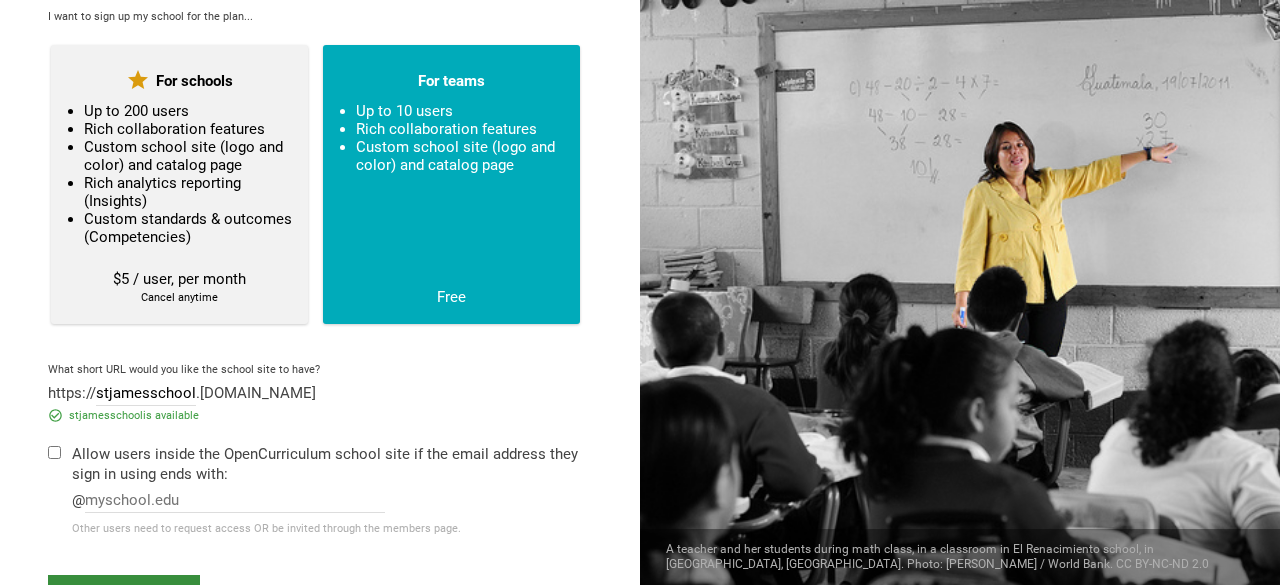 scroll, scrollTop: 201, scrollLeft: 0, axis: vertical 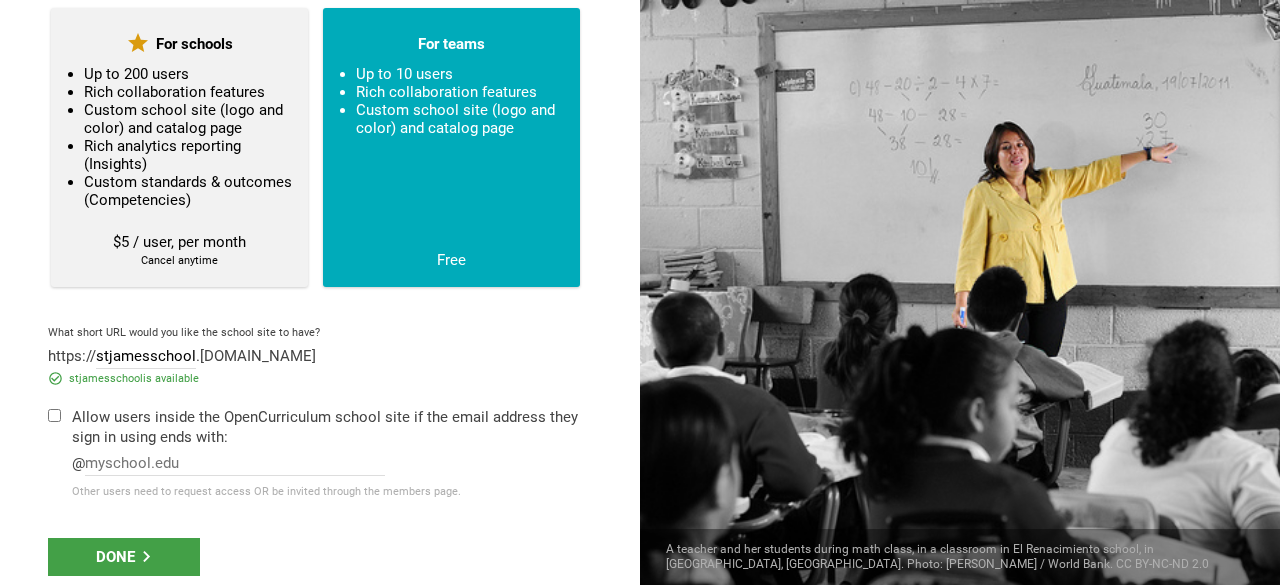 click at bounding box center (54, 415) 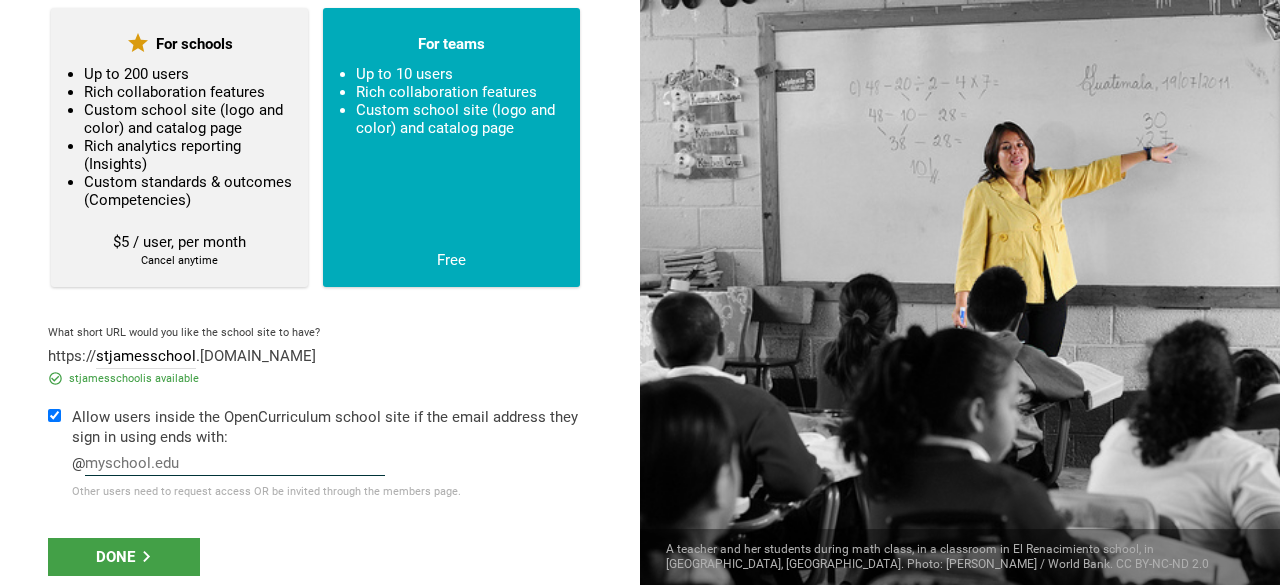 click at bounding box center [235, 465] 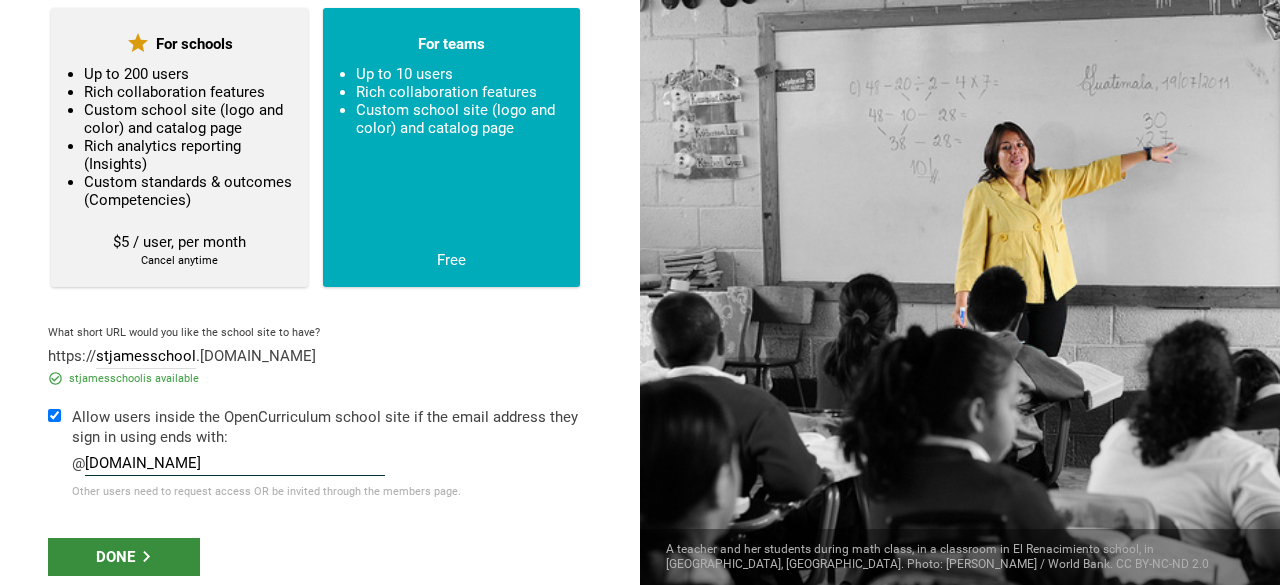 type on "stjamesschool.org" 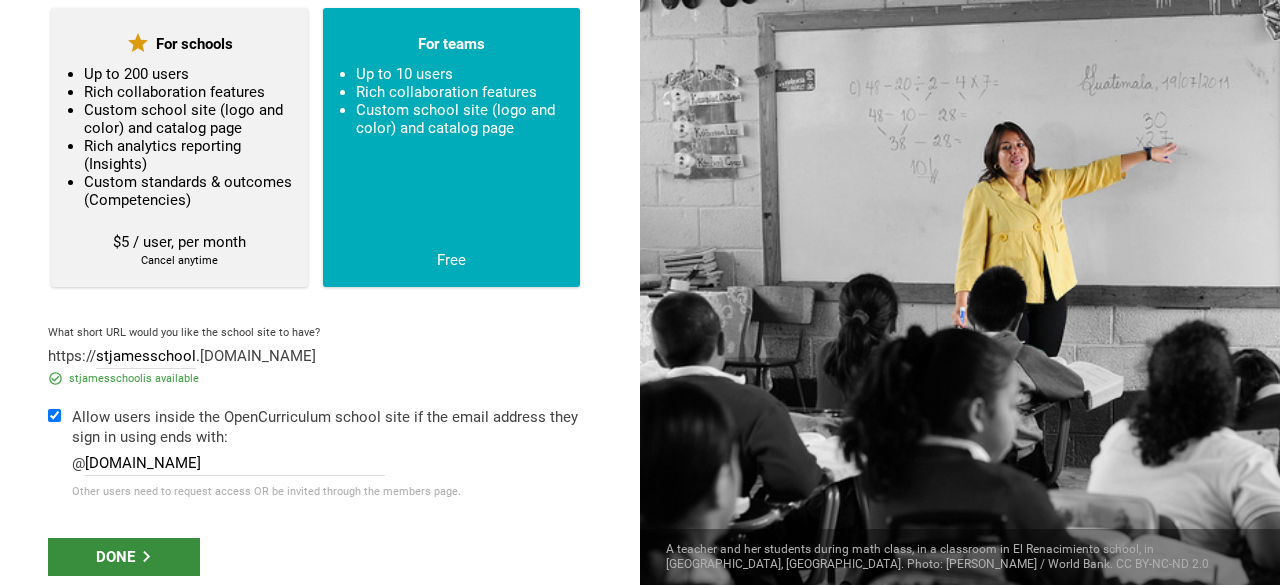 click on "Done" at bounding box center (124, 557) 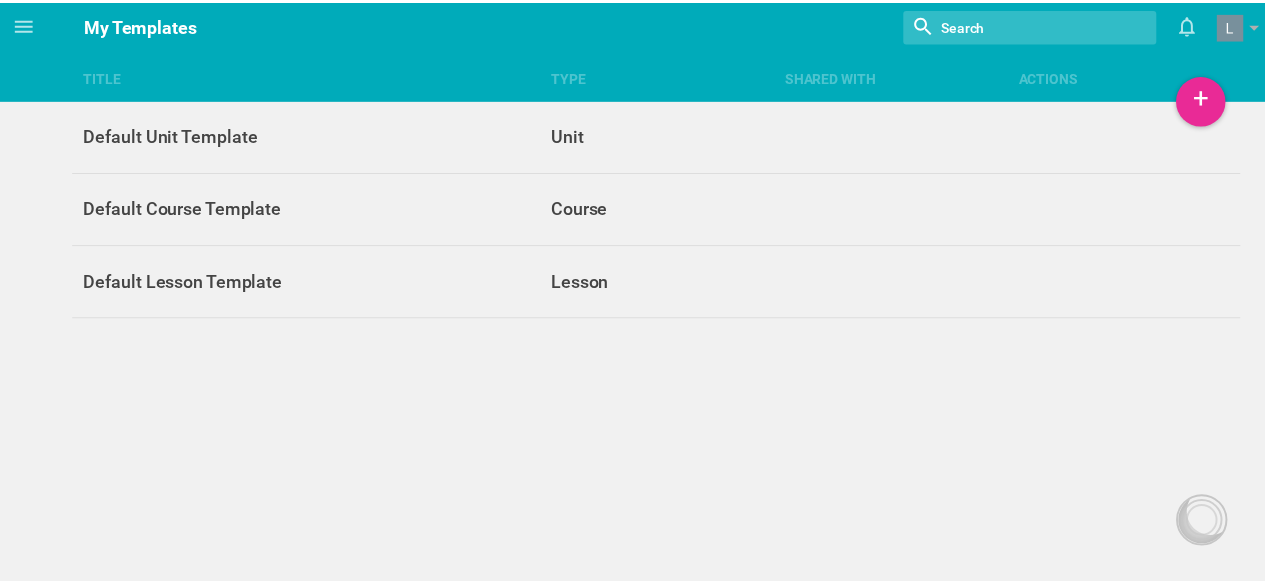 scroll, scrollTop: 0, scrollLeft: 0, axis: both 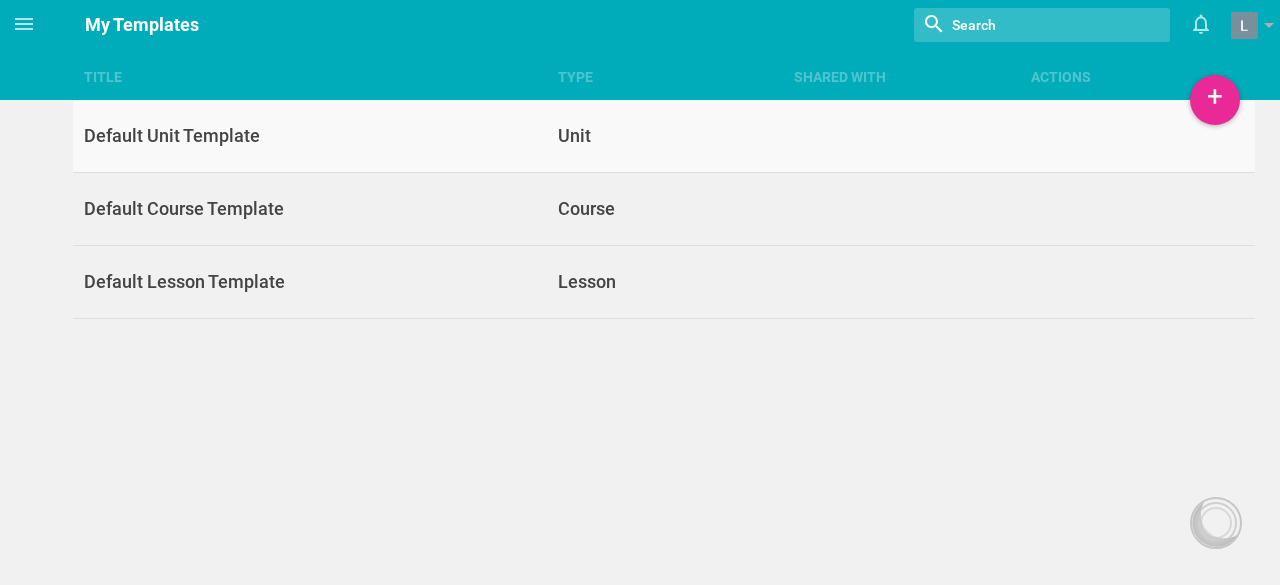 click on "Default Unit Template" at bounding box center [309, 136] 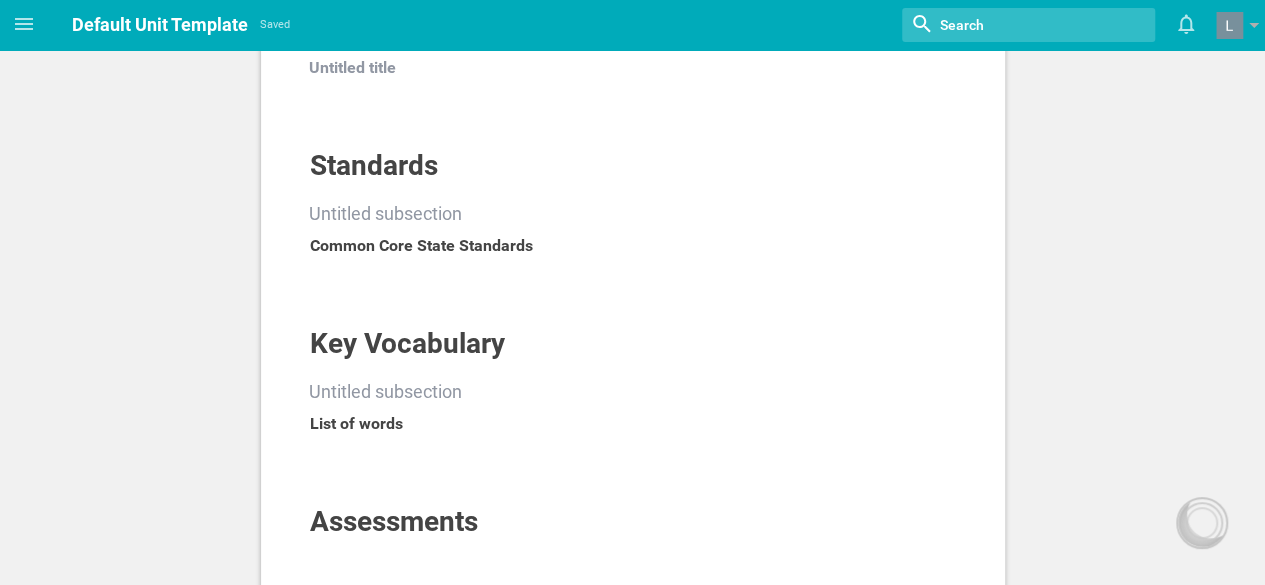 scroll, scrollTop: 0, scrollLeft: 0, axis: both 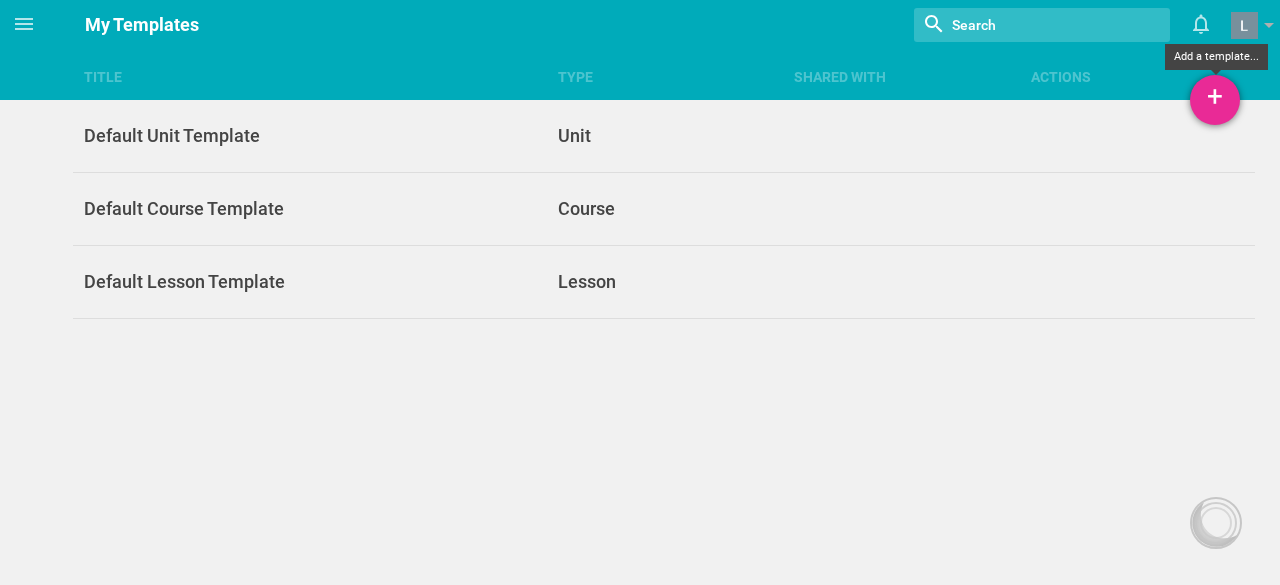 click on "+" at bounding box center [1215, 100] 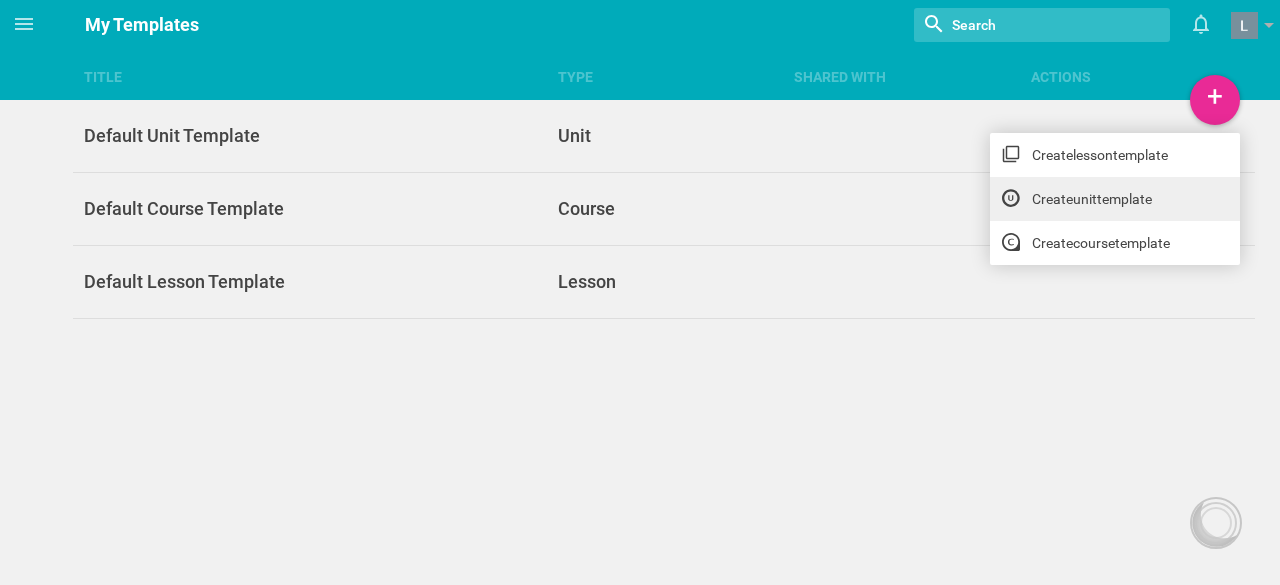 click 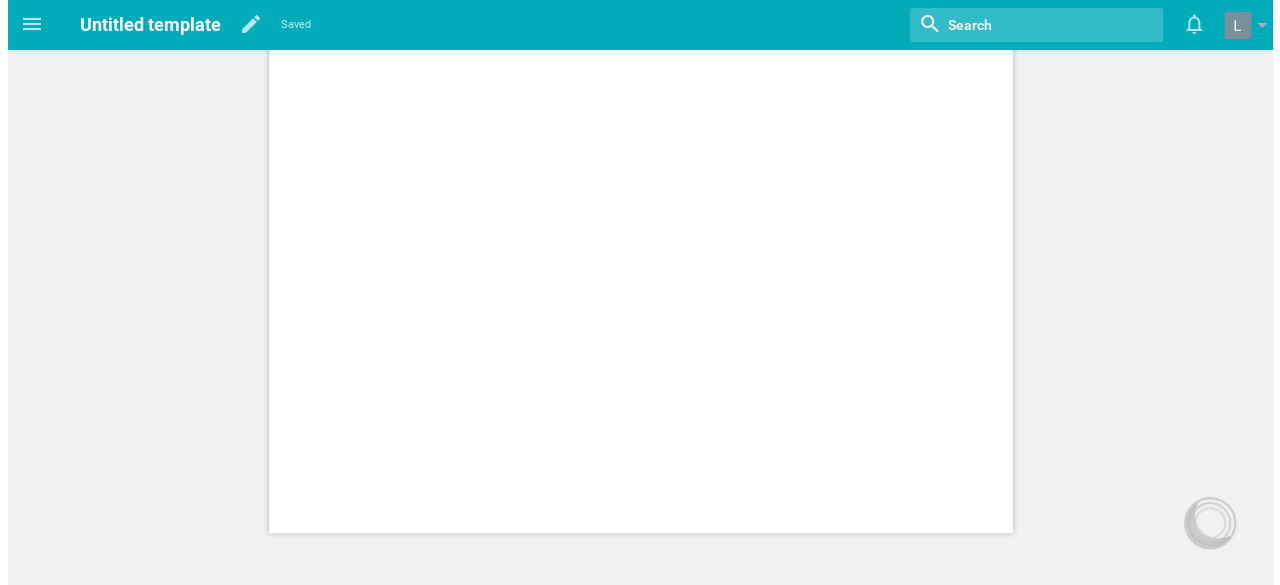 scroll, scrollTop: 0, scrollLeft: 0, axis: both 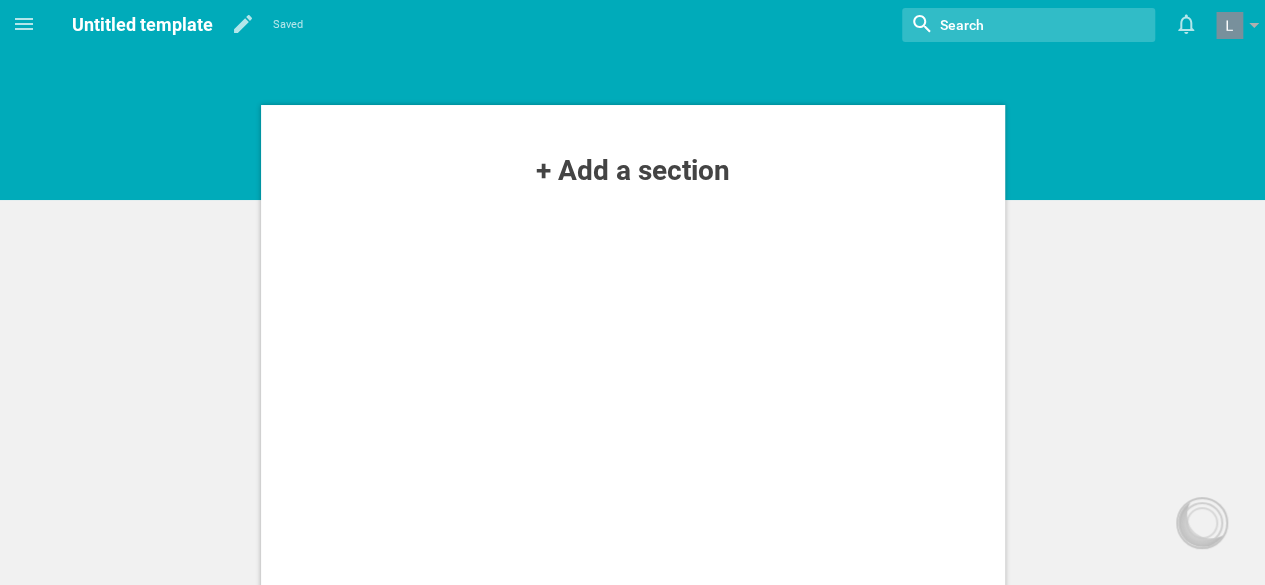 click on "+ Add a section" at bounding box center [633, 171] 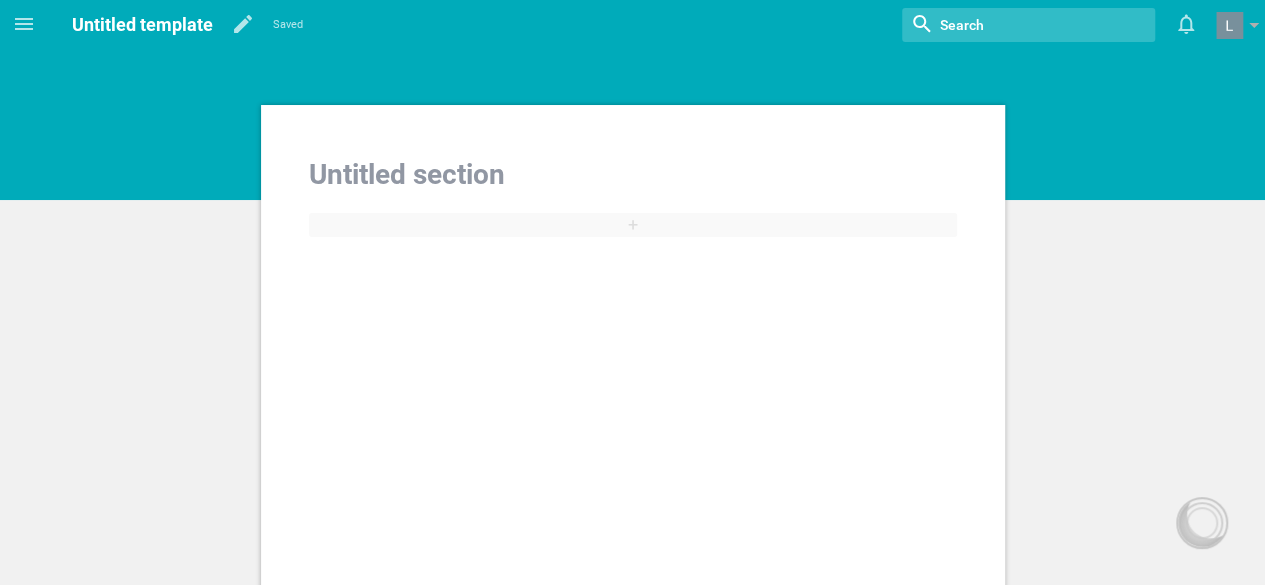 click at bounding box center (633, 175) 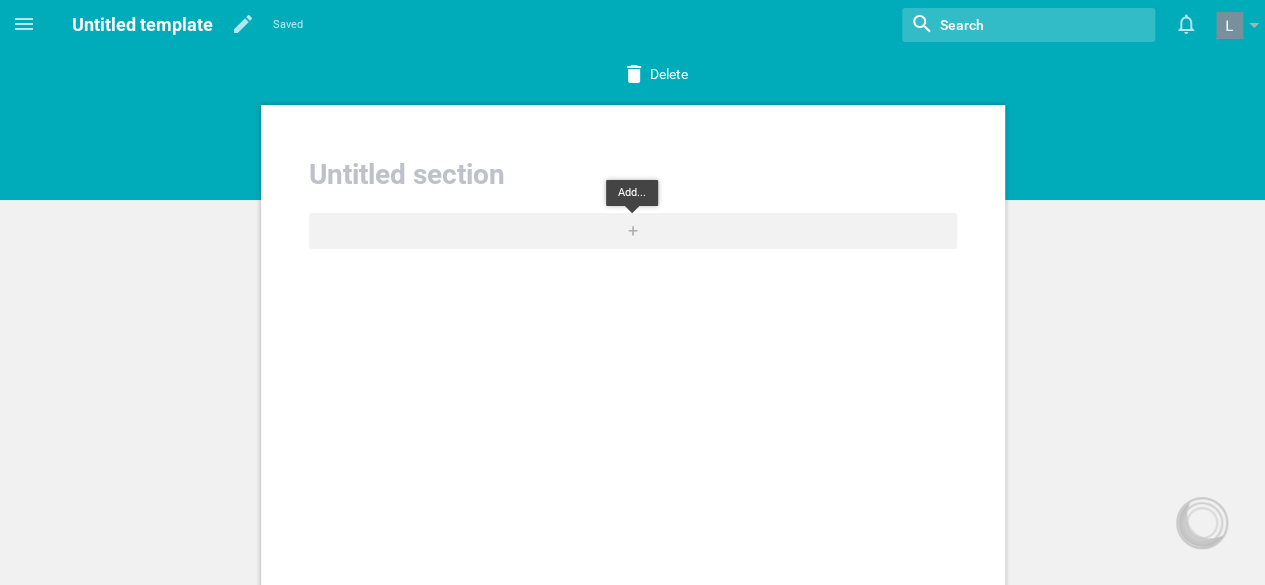 click on "+" at bounding box center (633, 231) 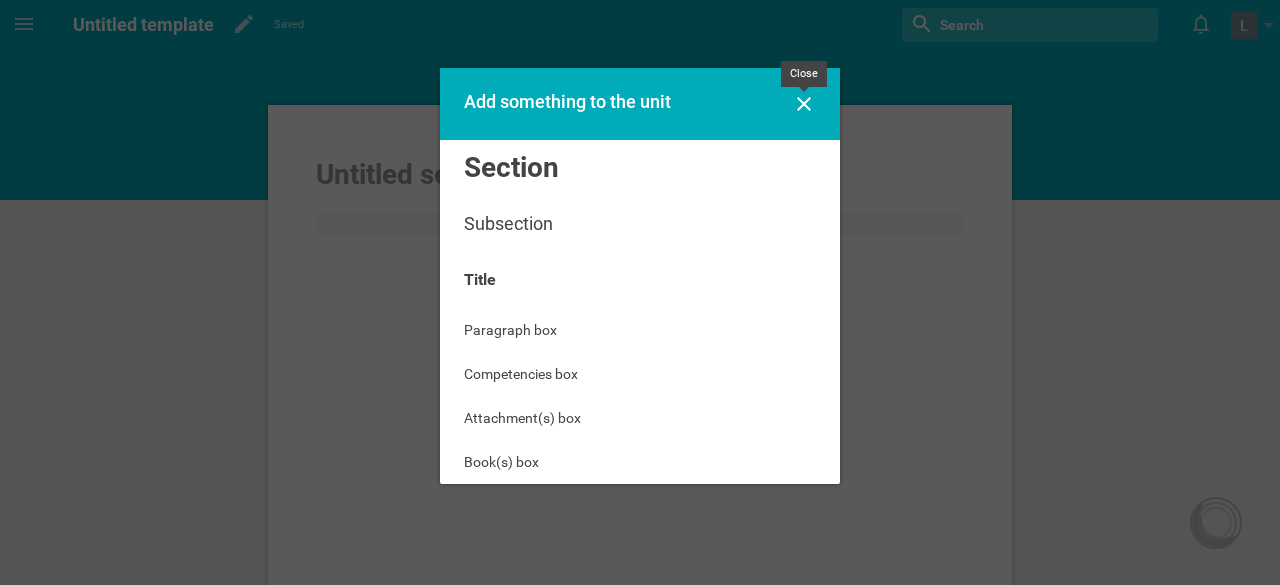 click 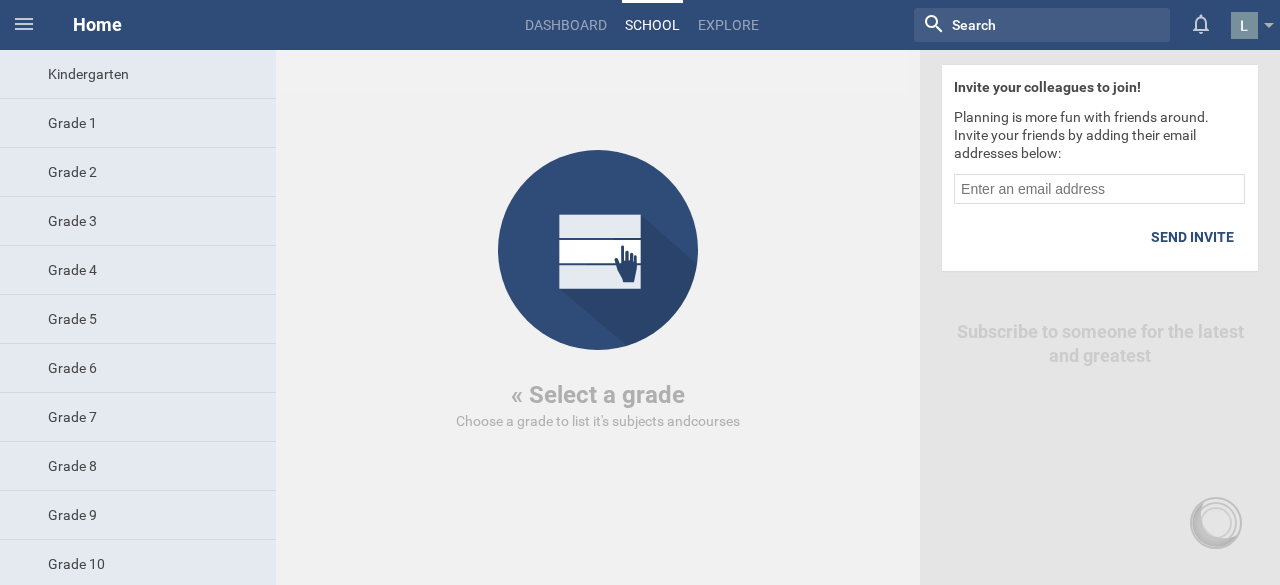 scroll, scrollTop: 0, scrollLeft: 0, axis: both 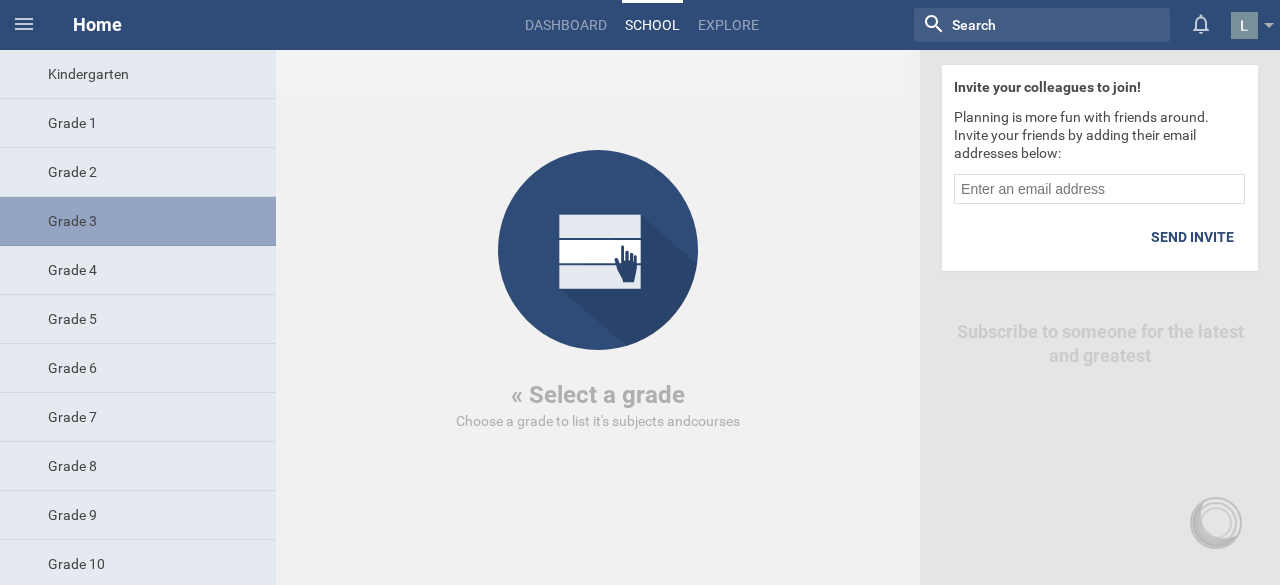 click on "Grade 3" at bounding box center [138, 221] 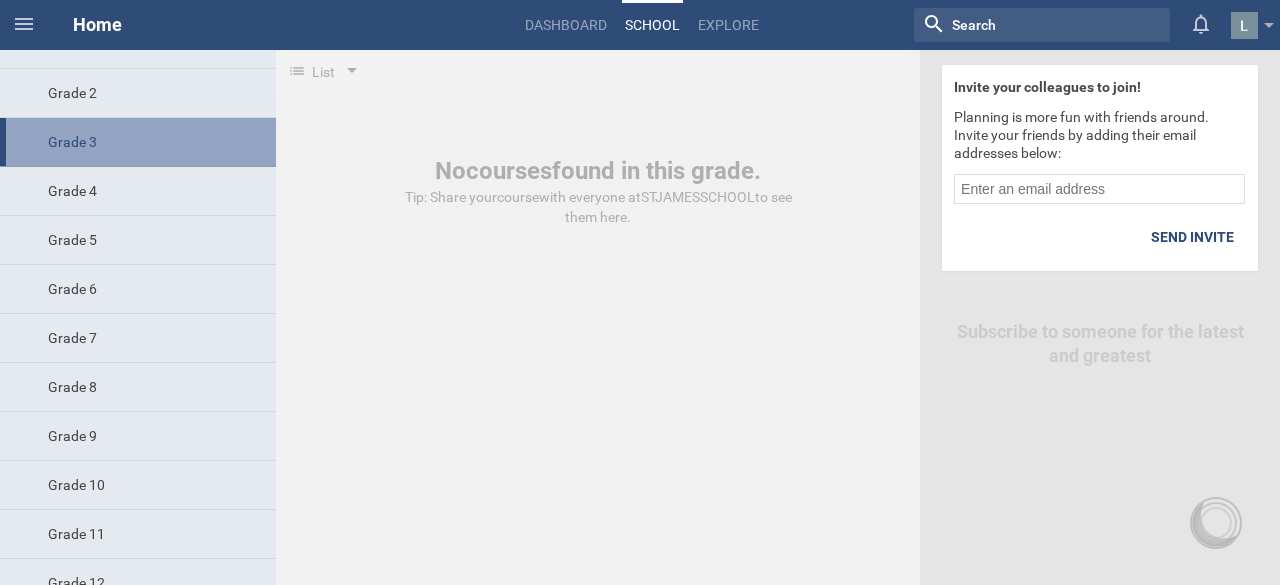 scroll, scrollTop: 97, scrollLeft: 0, axis: vertical 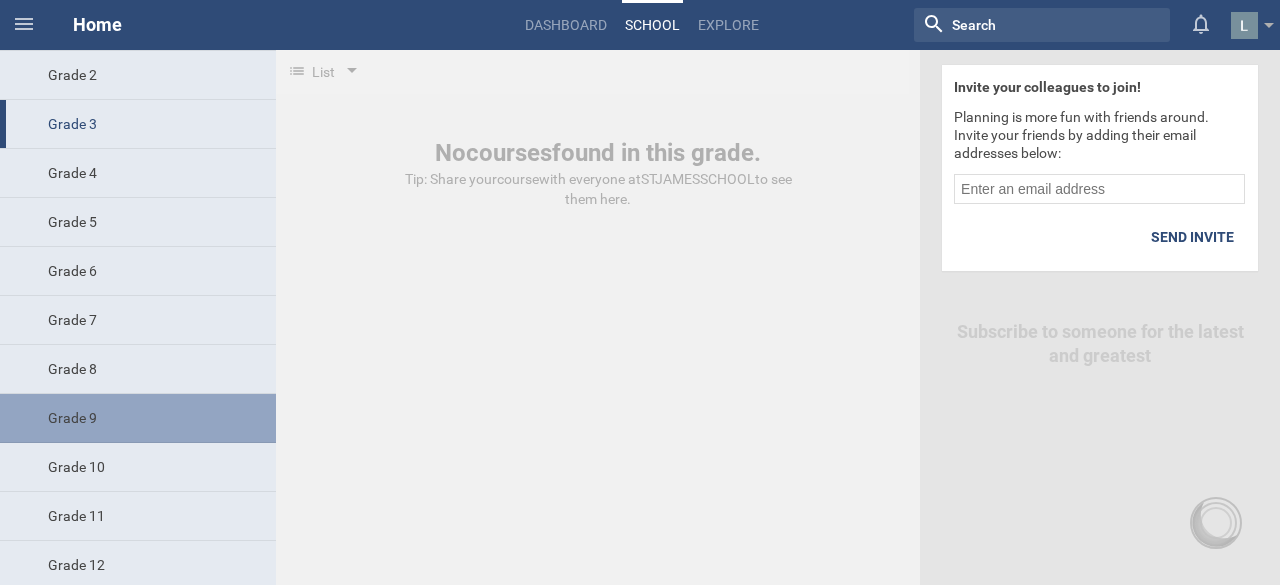 click on "Grade 9" at bounding box center (138, 418) 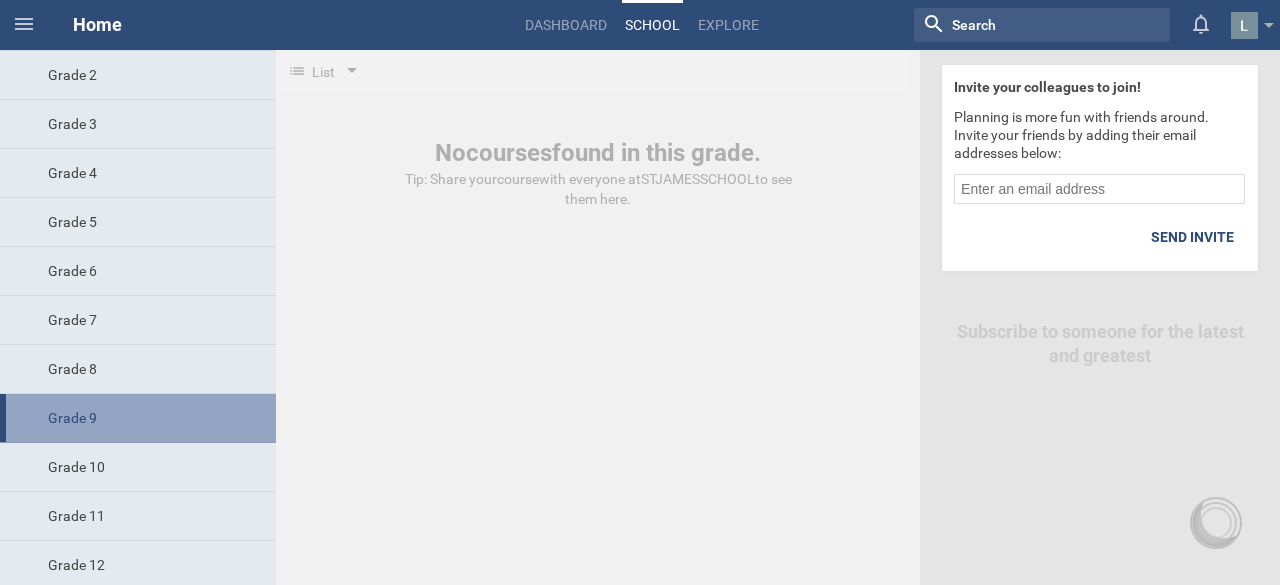 click on "Grade 9" at bounding box center (138, 418) 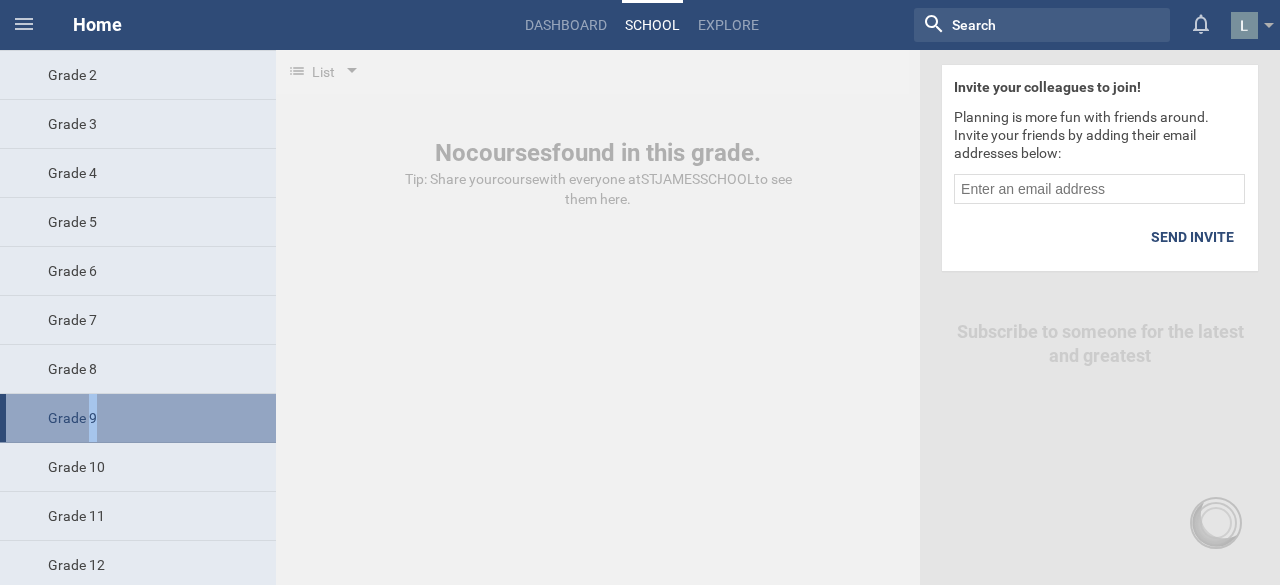 click on "Grade 9" at bounding box center (138, 418) 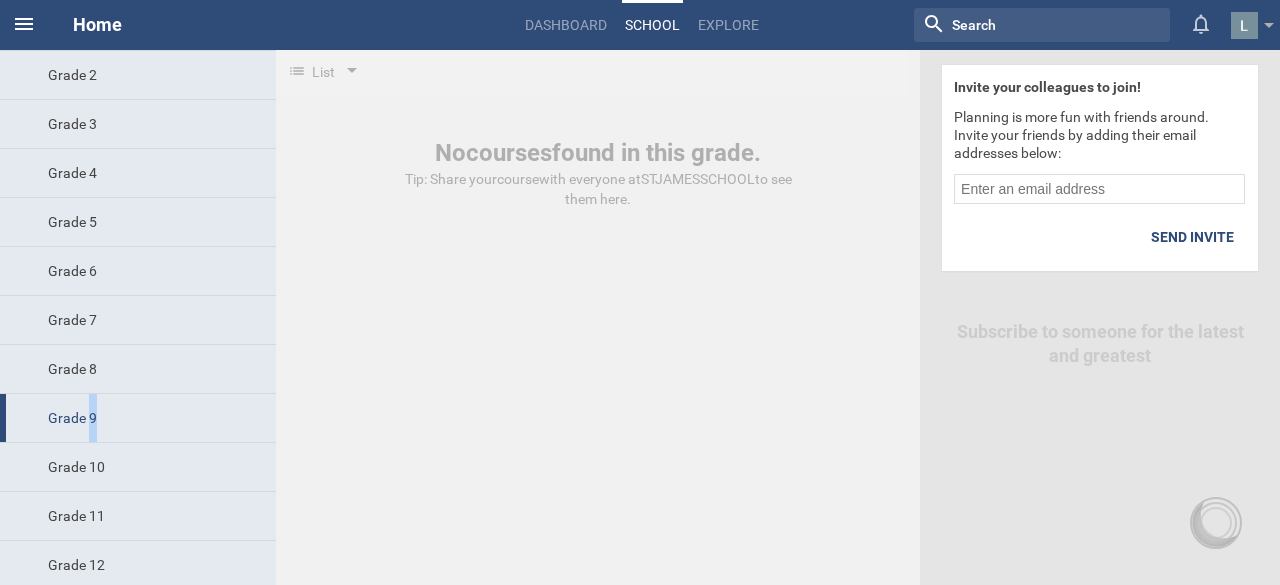 click 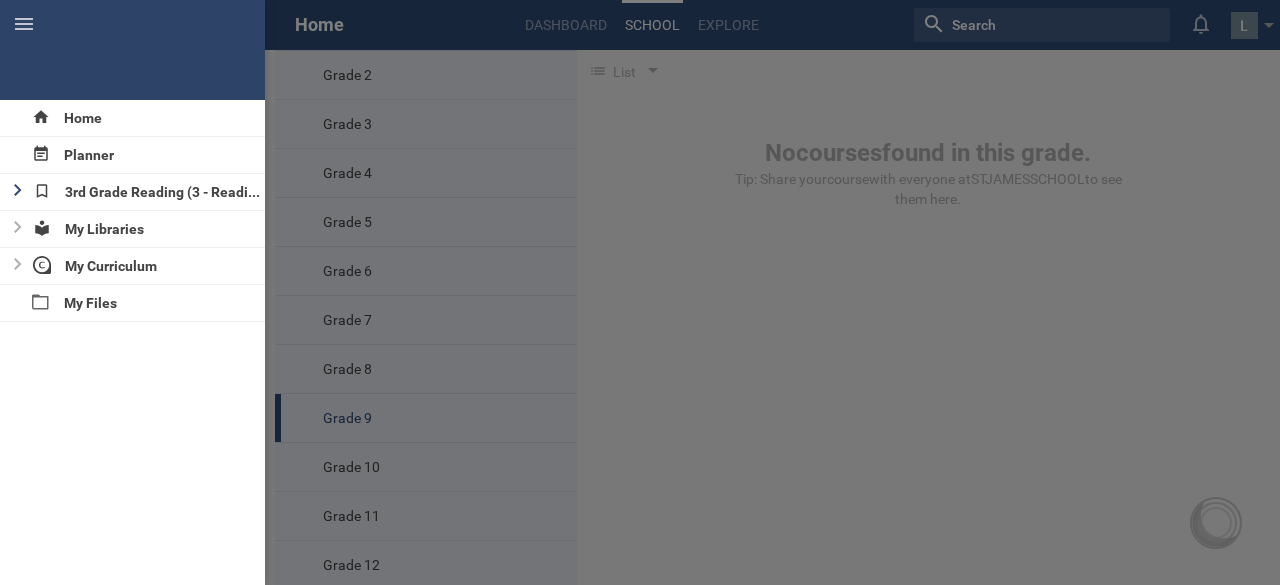 click 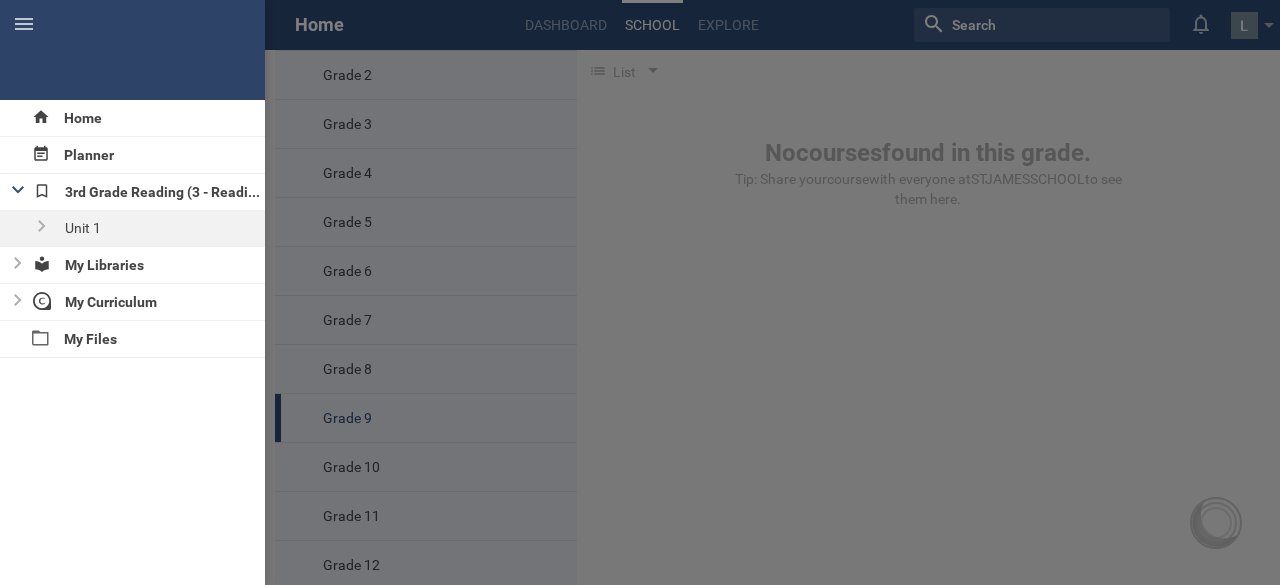 click 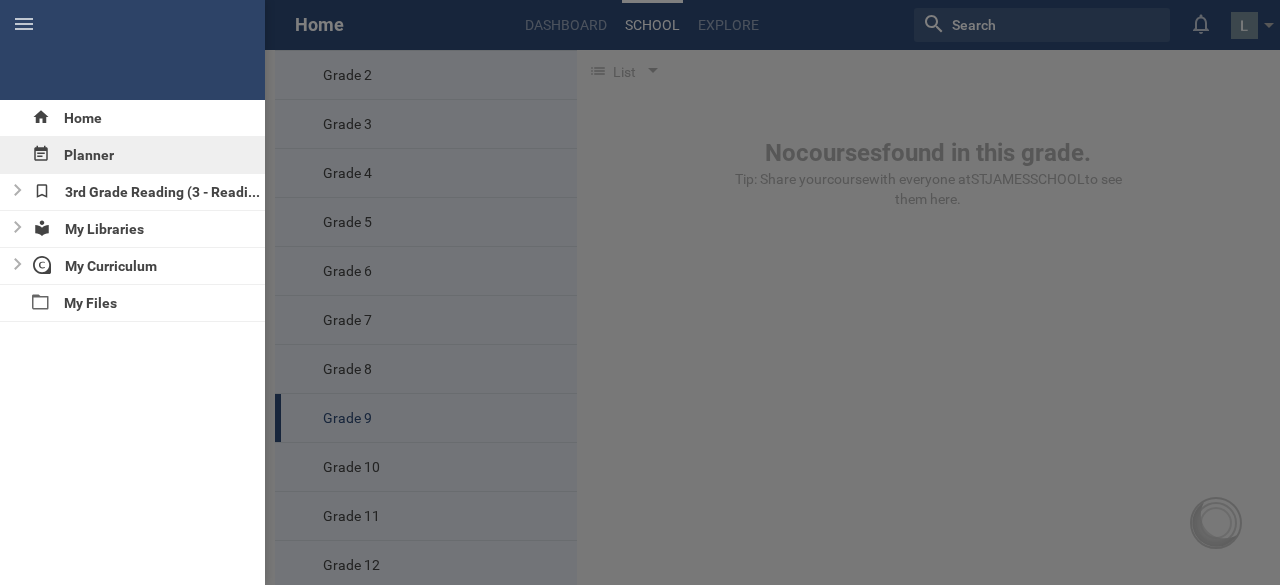 click on "Planner" at bounding box center [132, 155] 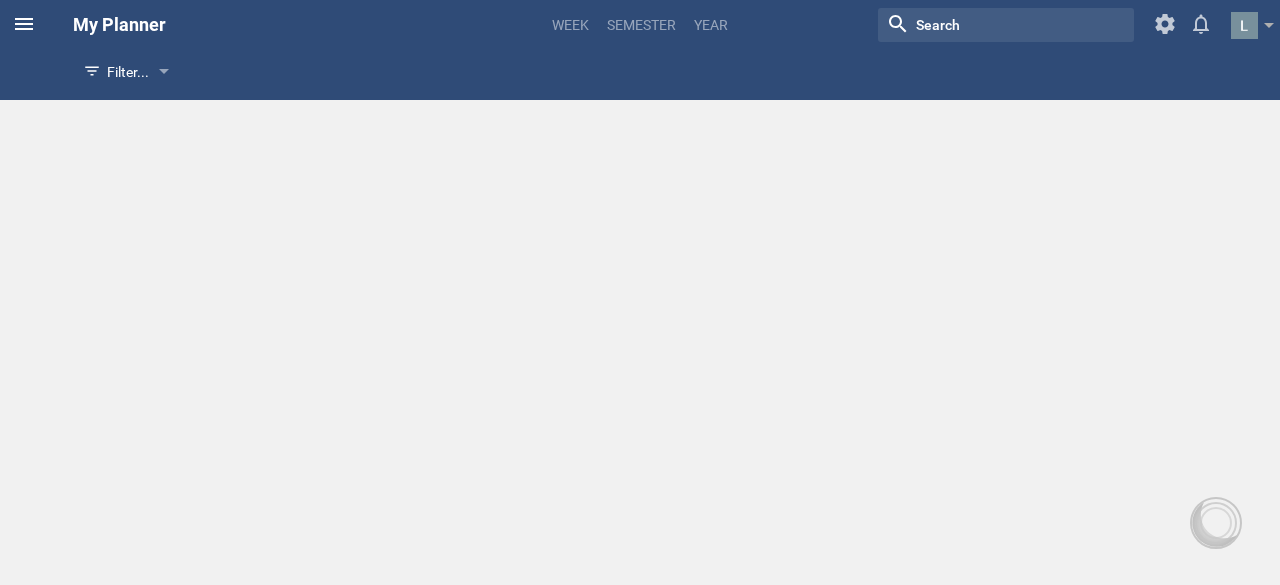 click 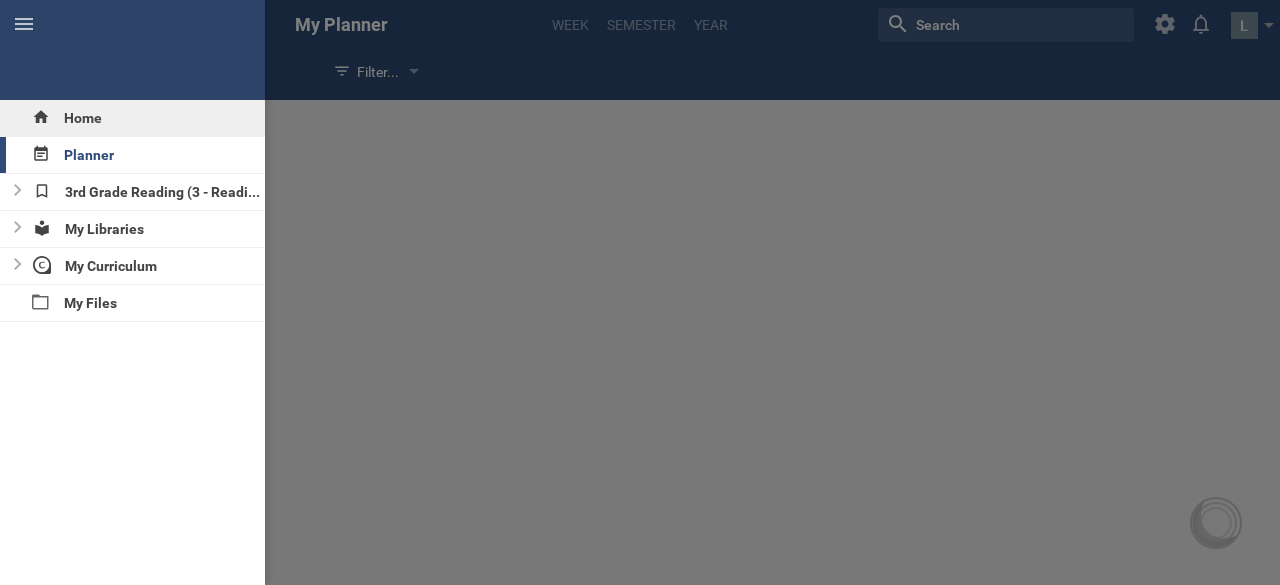 click on "Home" at bounding box center [132, 118] 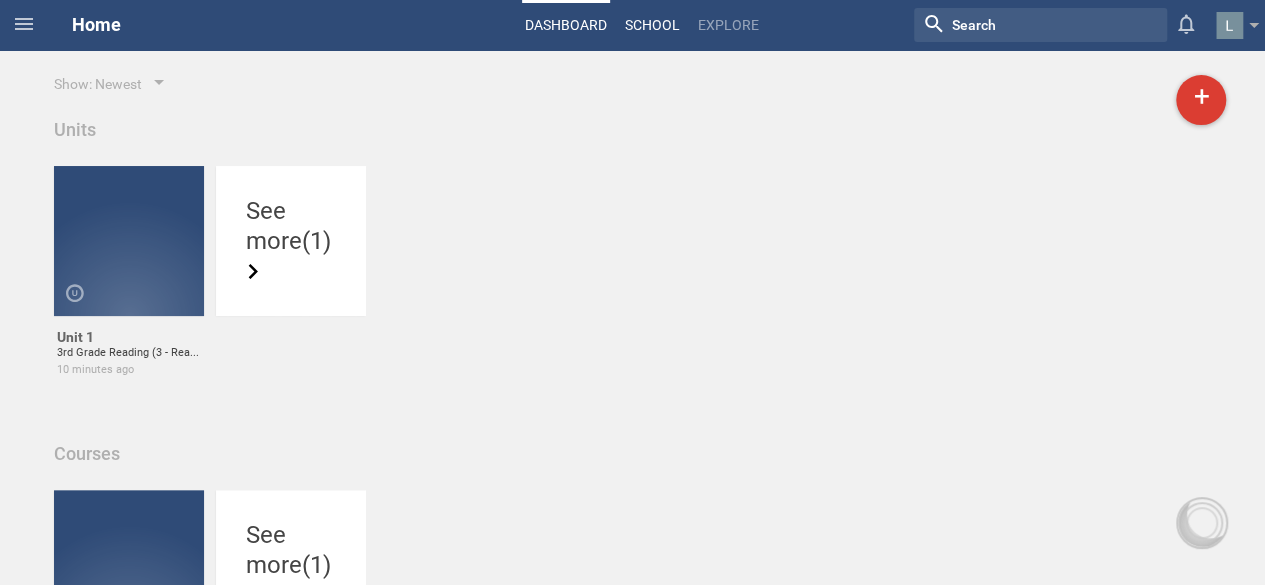 click on "School" at bounding box center (652, 25) 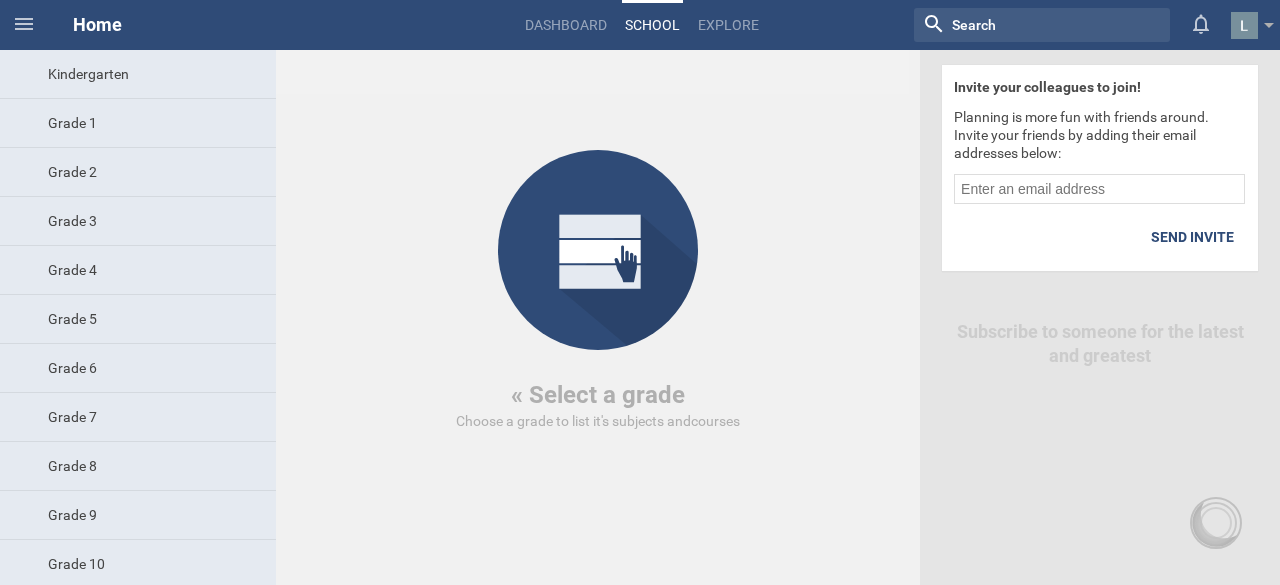 scroll, scrollTop: 97, scrollLeft: 0, axis: vertical 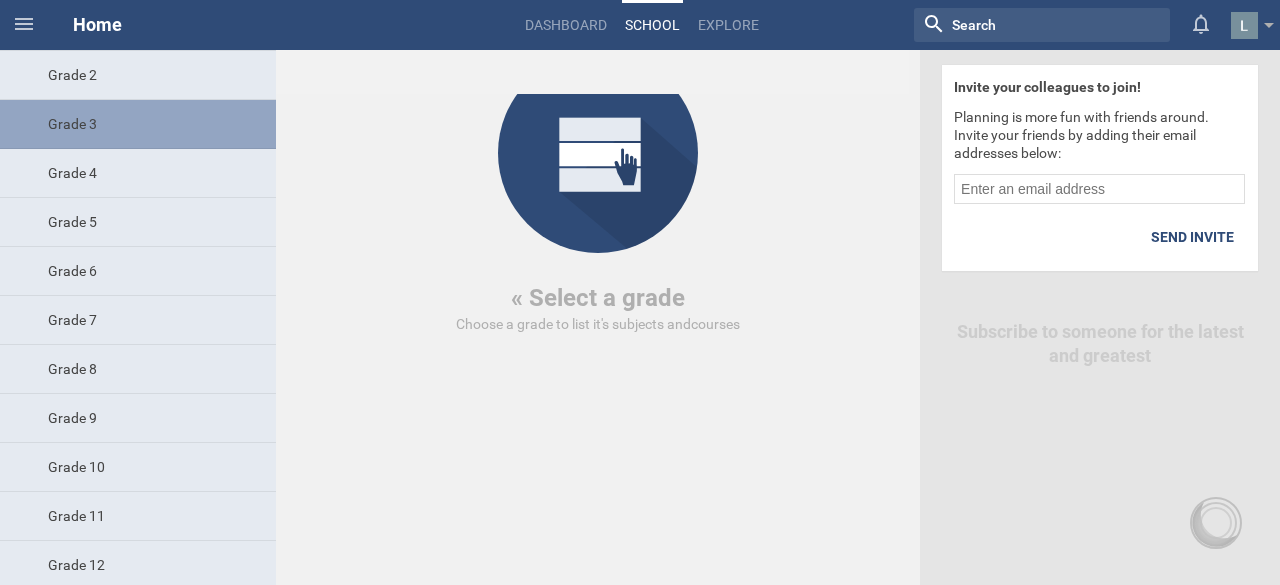 click on "Grade 3" at bounding box center (138, 124) 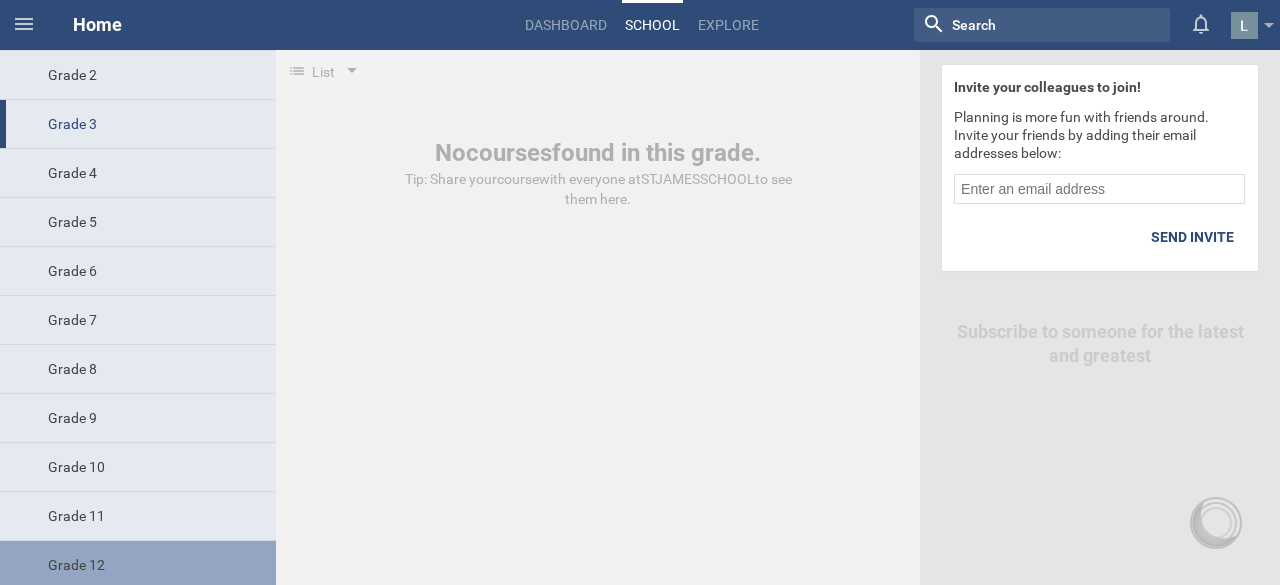 click on "Grade 12" at bounding box center [138, 565] 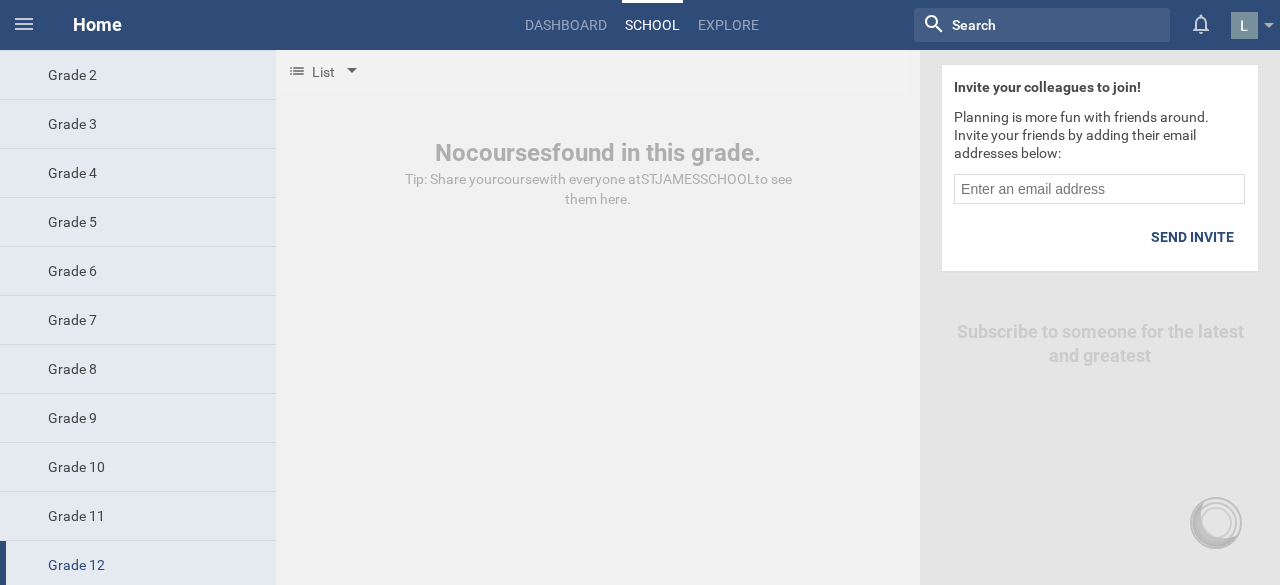 click on "List" at bounding box center (311, 72) 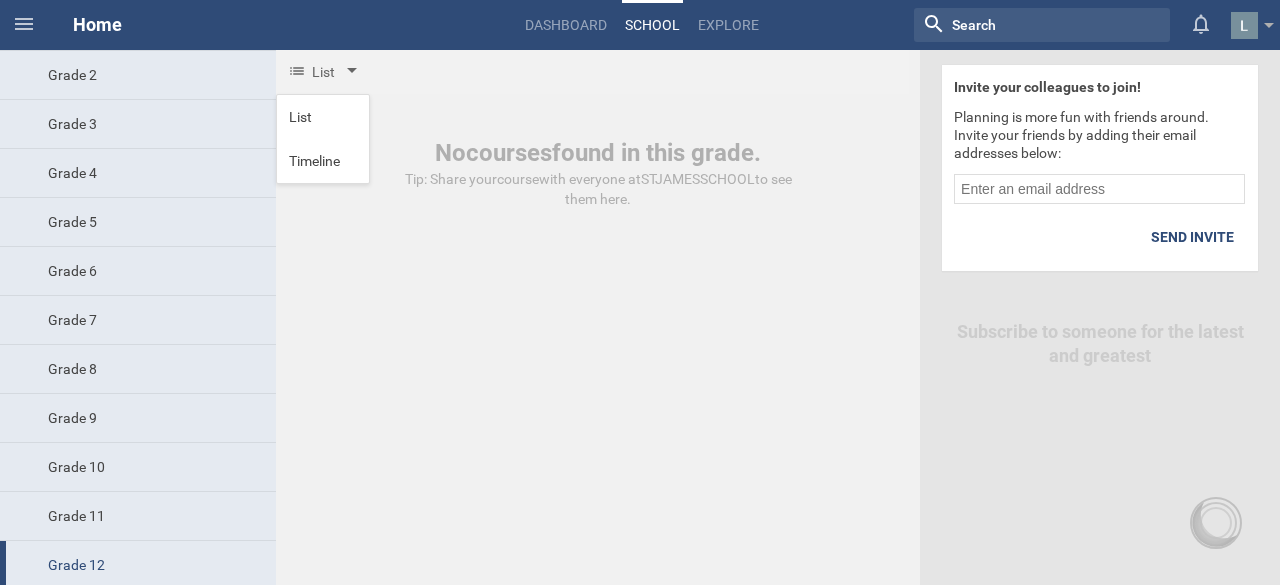 click on "List" at bounding box center (311, 72) 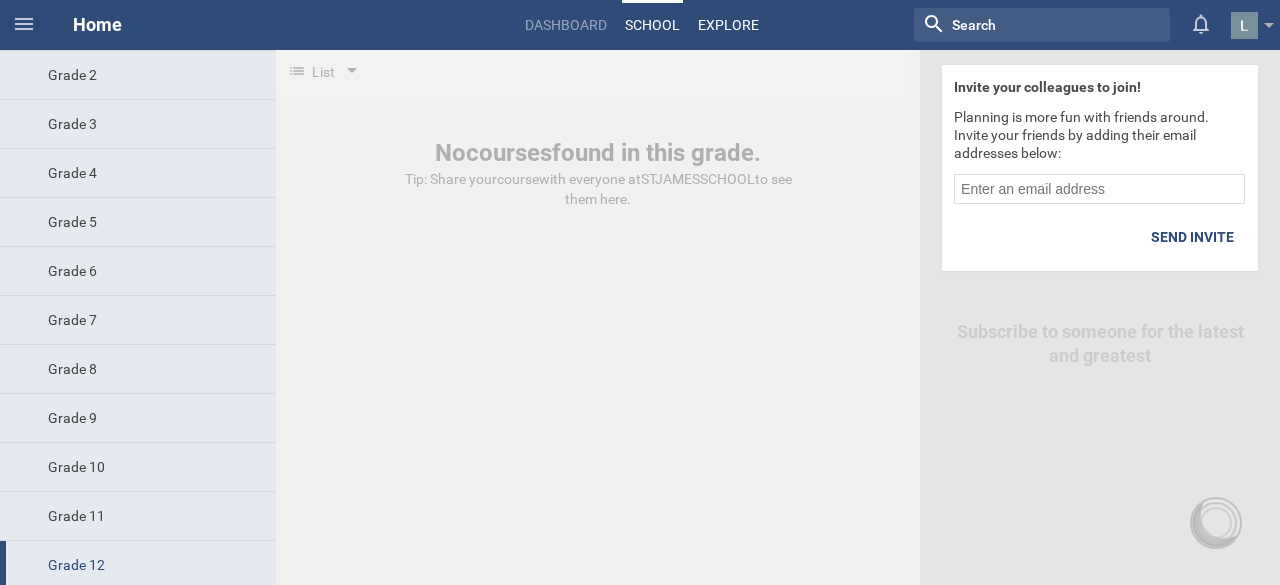 click on "Explore" at bounding box center (728, 25) 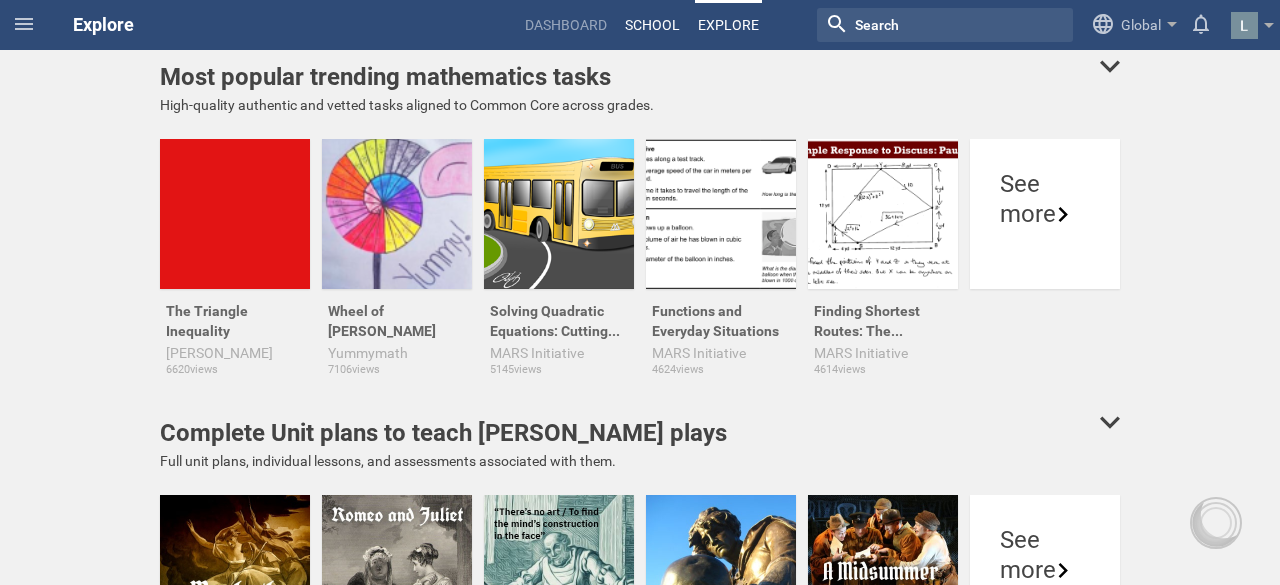 click on "School" at bounding box center [652, 25] 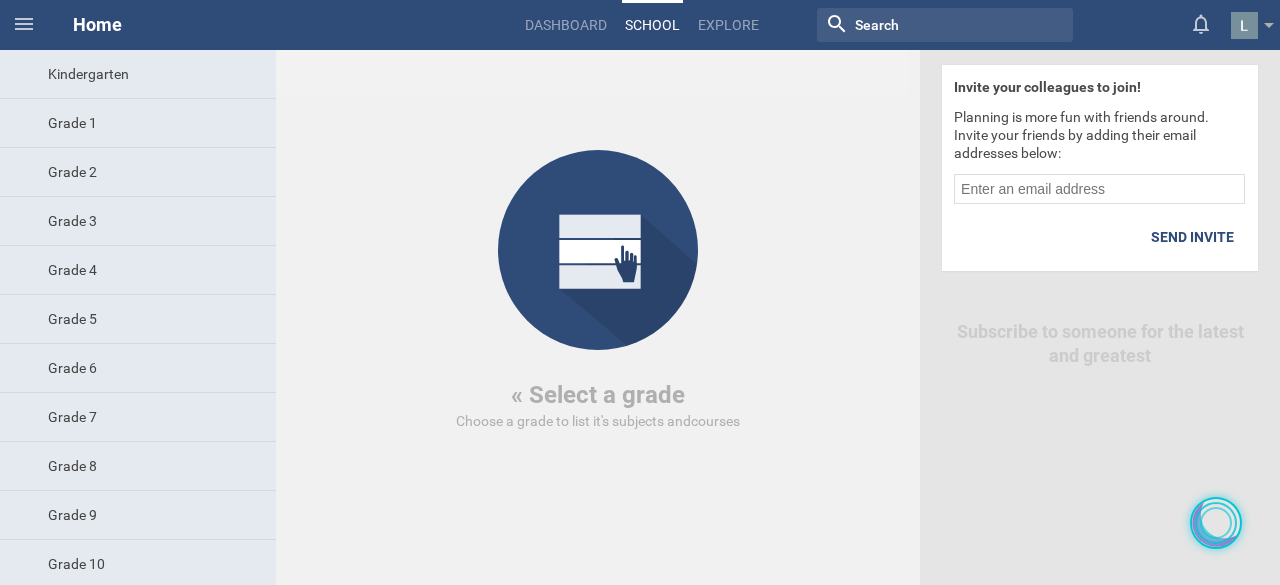 click at bounding box center [1216, 523] 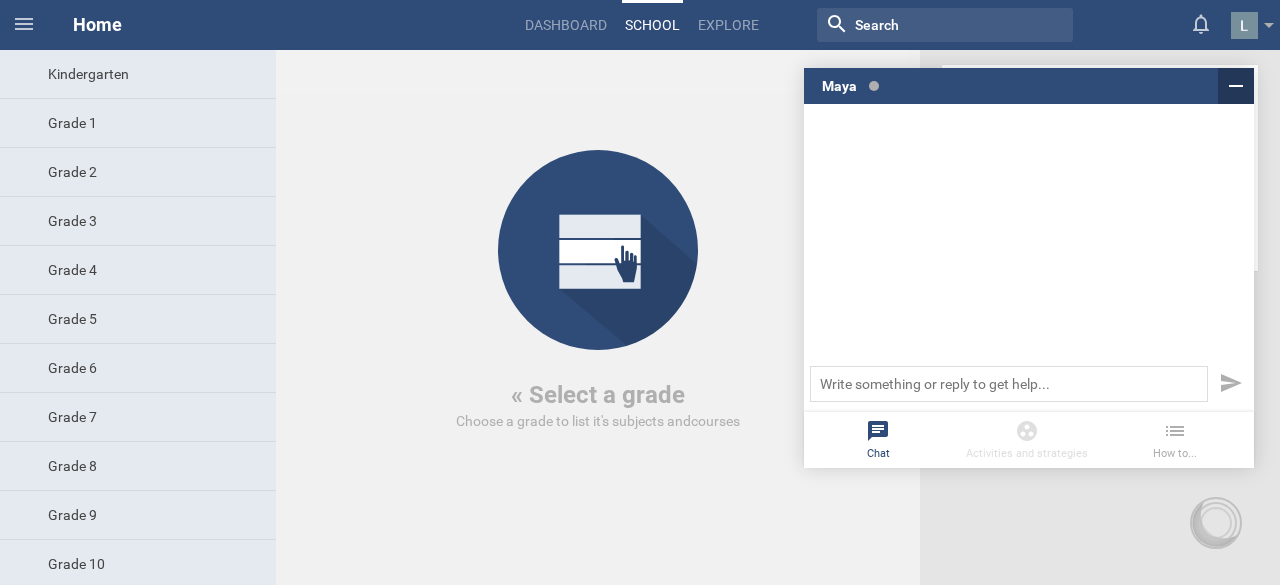 click 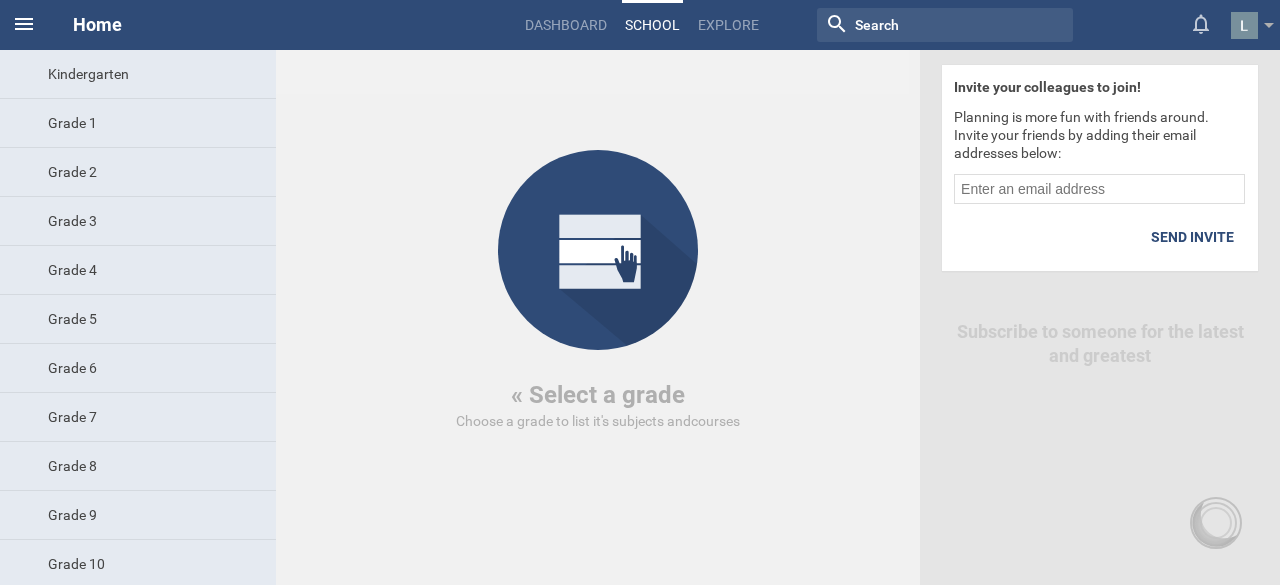 click 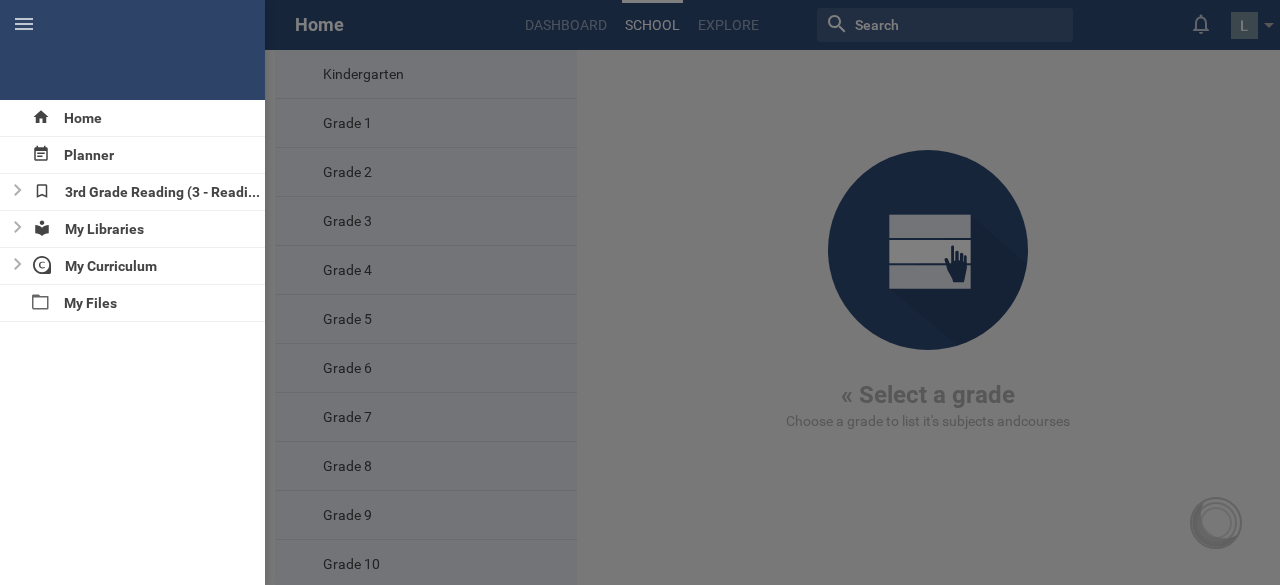 click at bounding box center (640, 292) 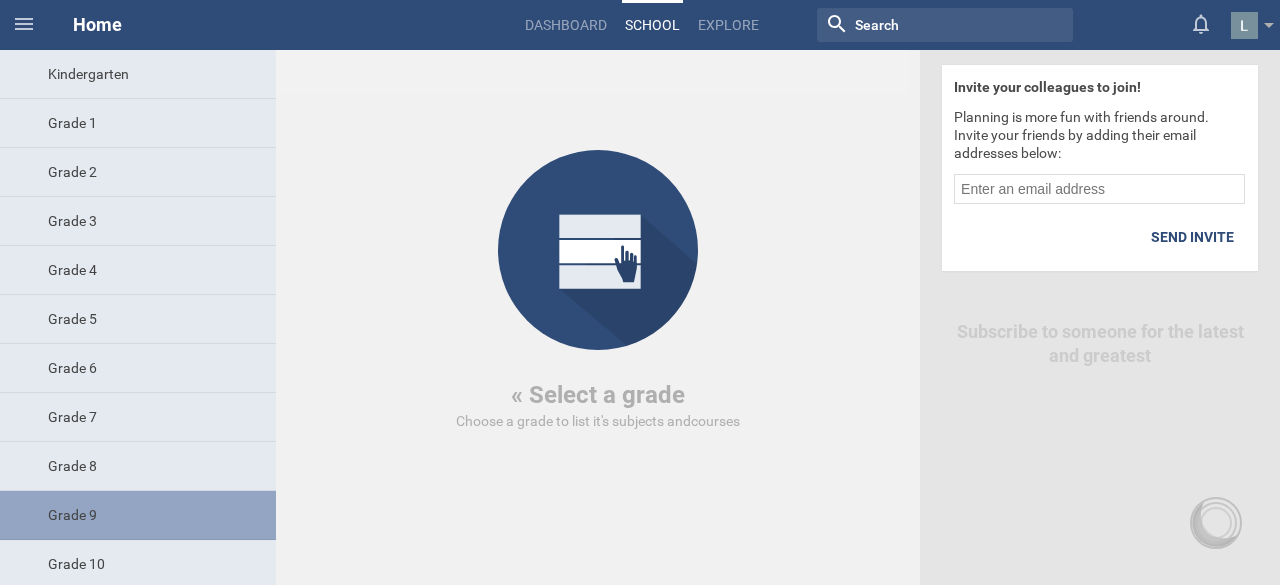 click on "Grade 9" at bounding box center (138, 515) 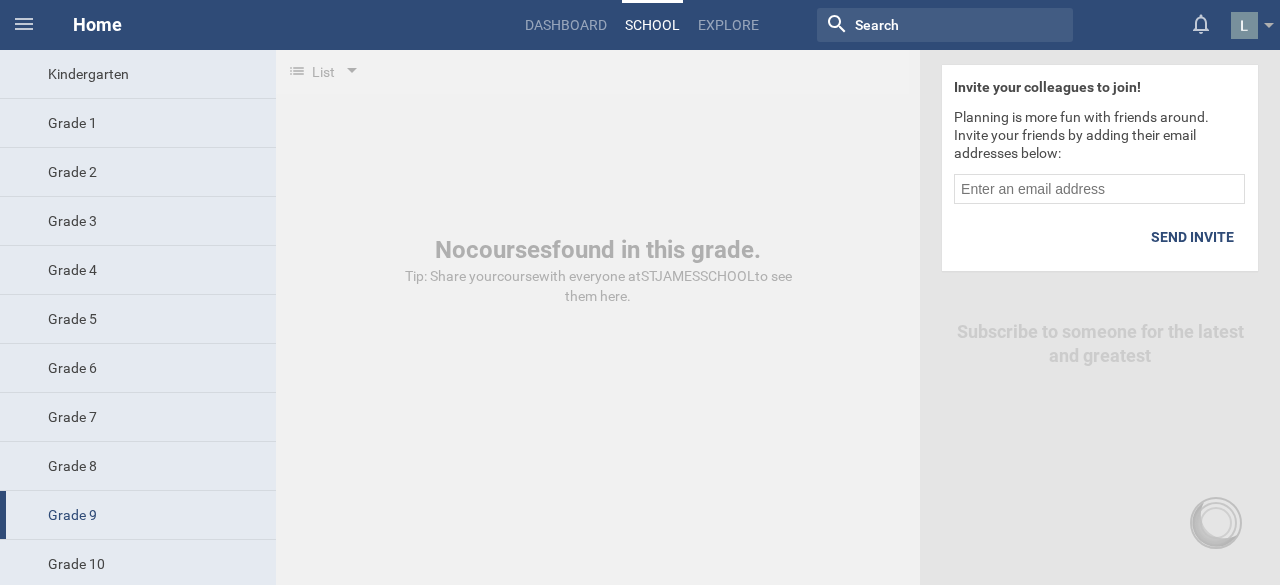 click on "Tip: Share your  course  with everyone at  STJAMESSCHOOL  to see them here." at bounding box center (598, 286) 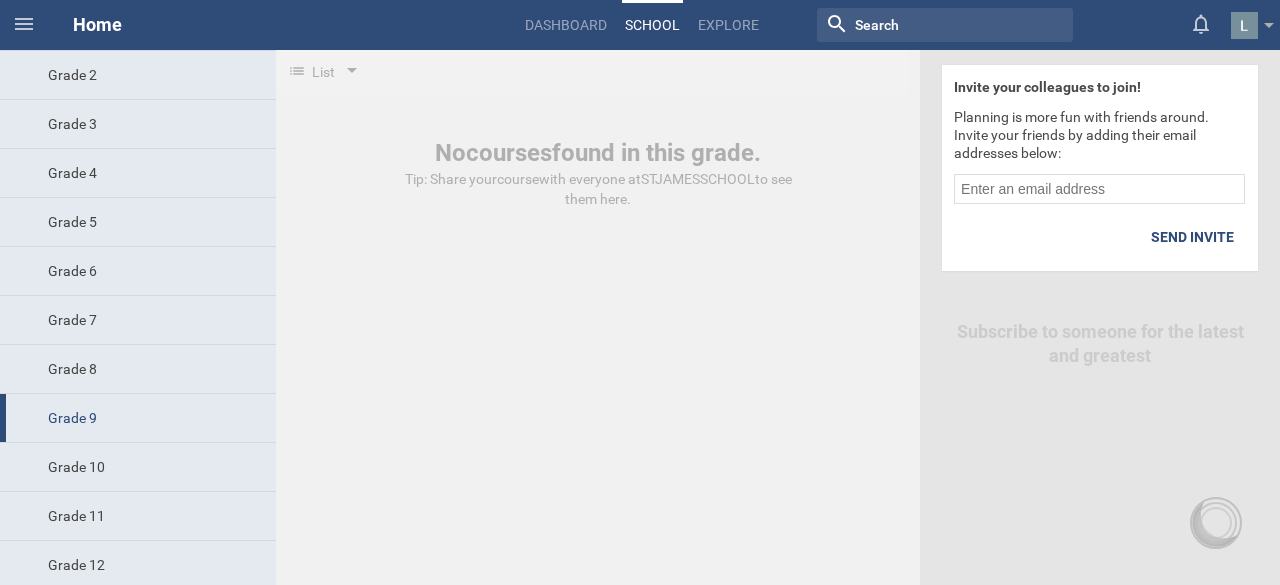 scroll, scrollTop: 0, scrollLeft: 0, axis: both 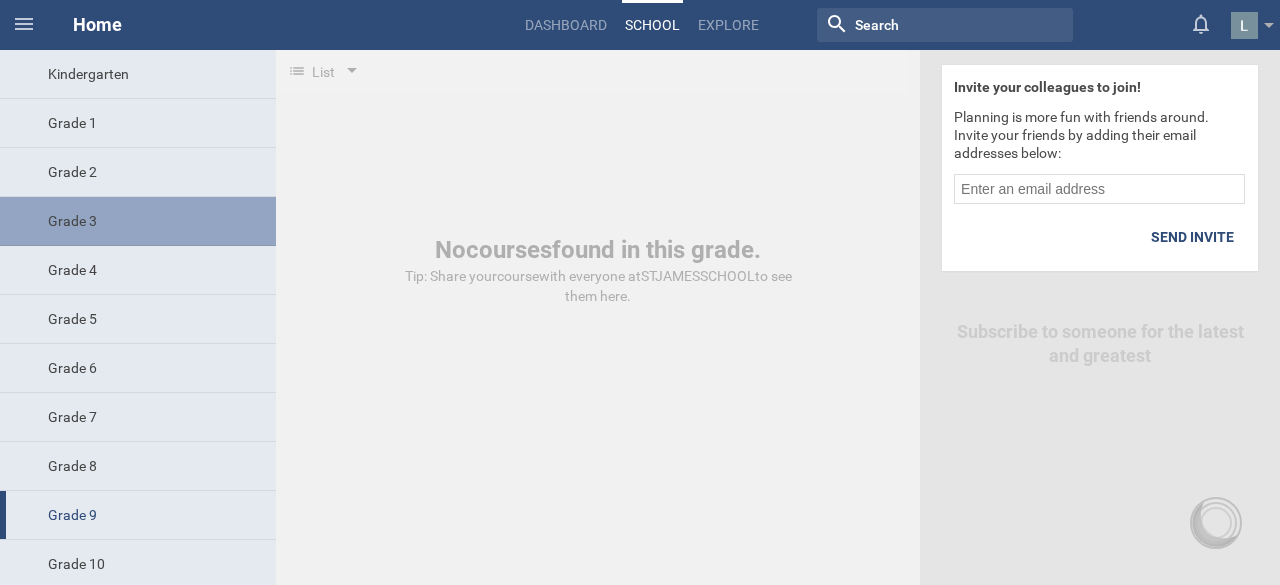 click on "Grade 3" at bounding box center [138, 221] 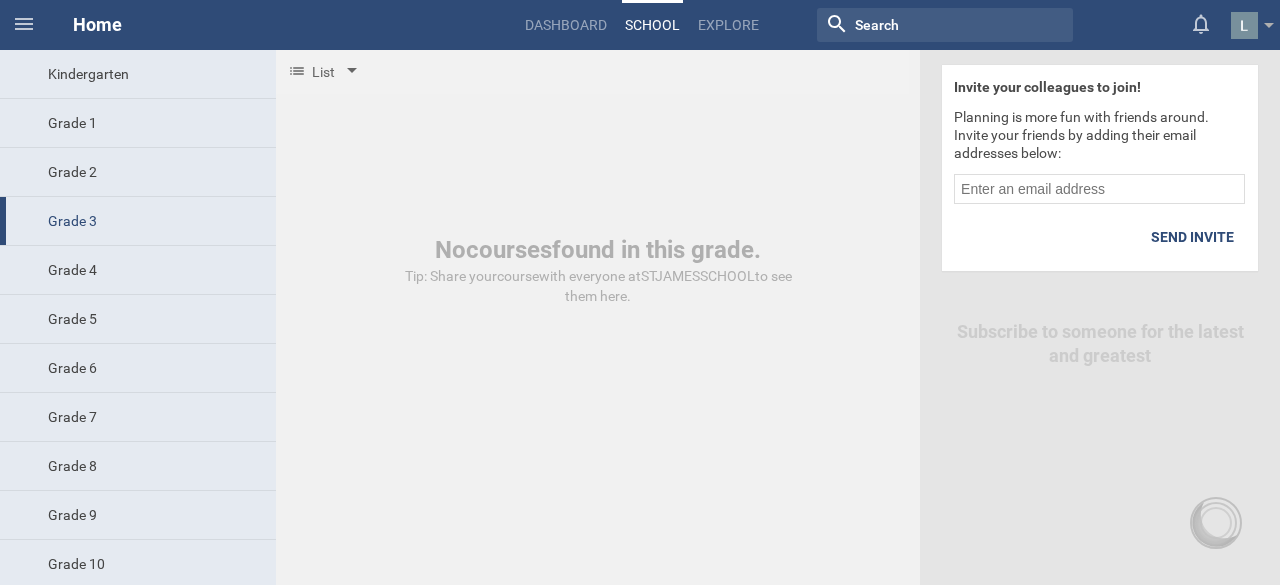 click on "List" at bounding box center (311, 72) 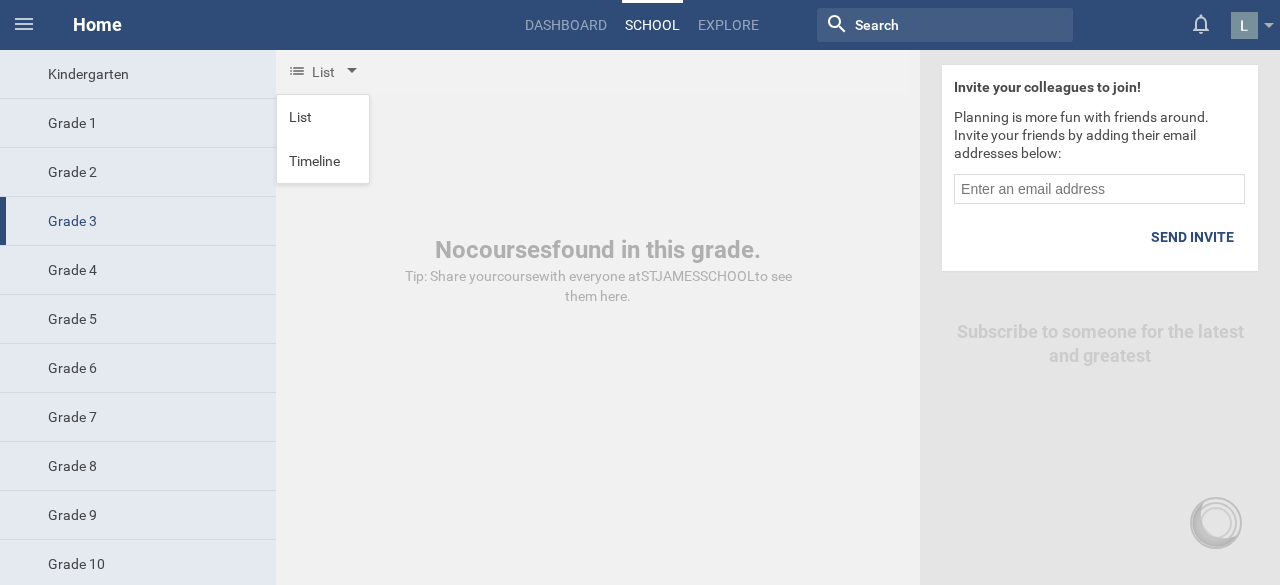 click on "List" at bounding box center (311, 72) 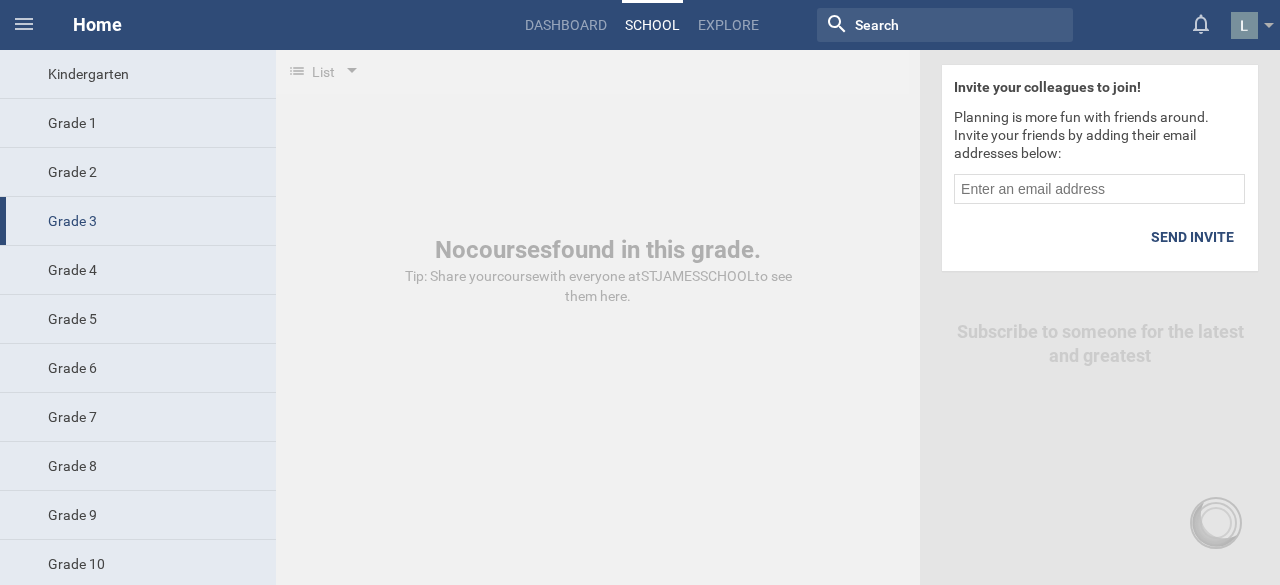 click on "No  courses  found in this grade." at bounding box center (598, 250) 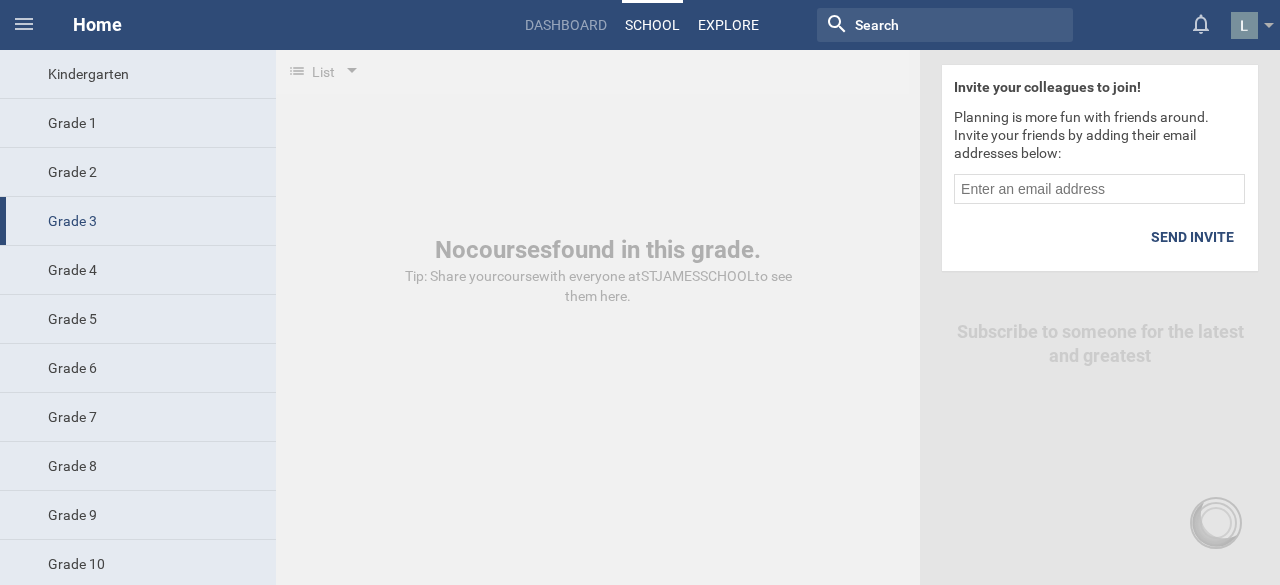 click on "Explore" at bounding box center (728, 25) 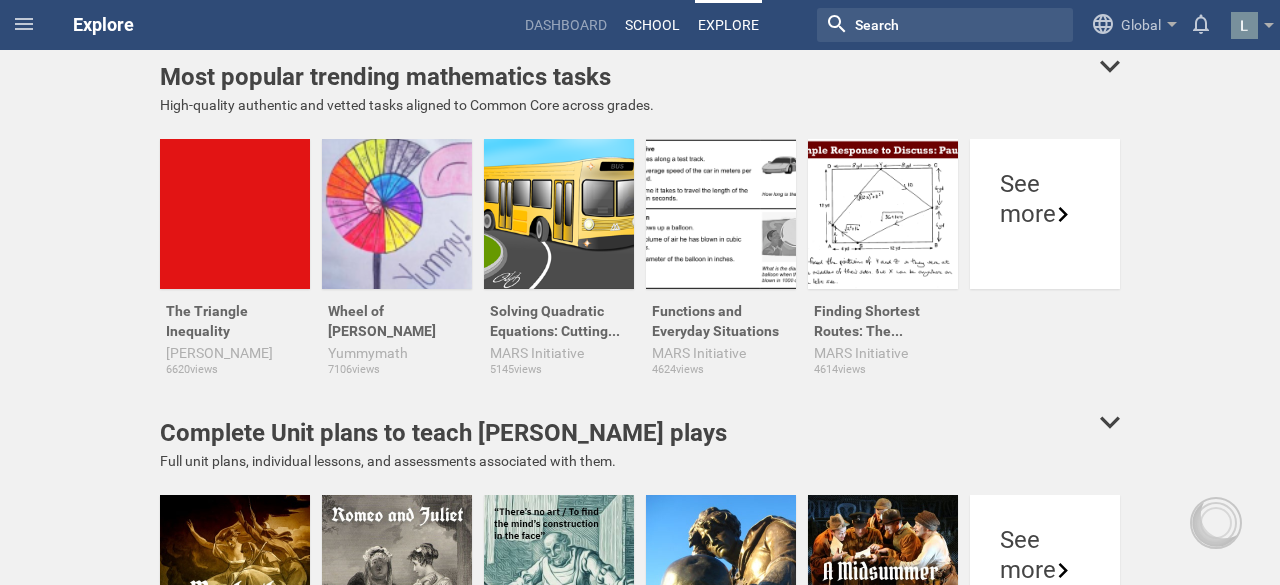 click on "School" at bounding box center (652, 25) 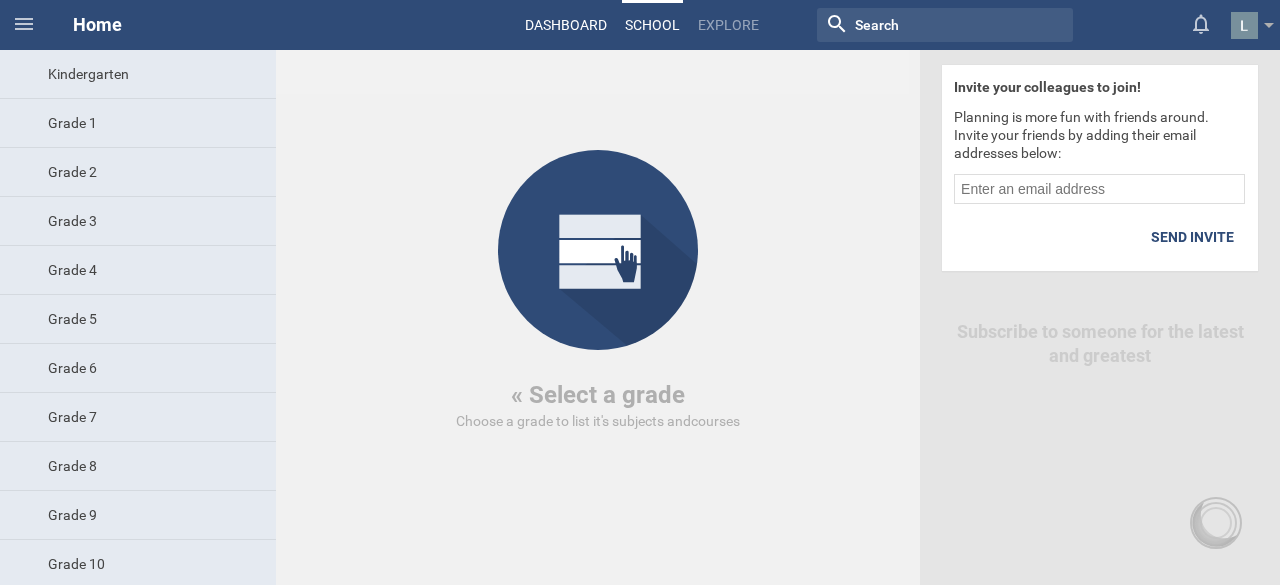 click on "Dashboard" at bounding box center [566, 25] 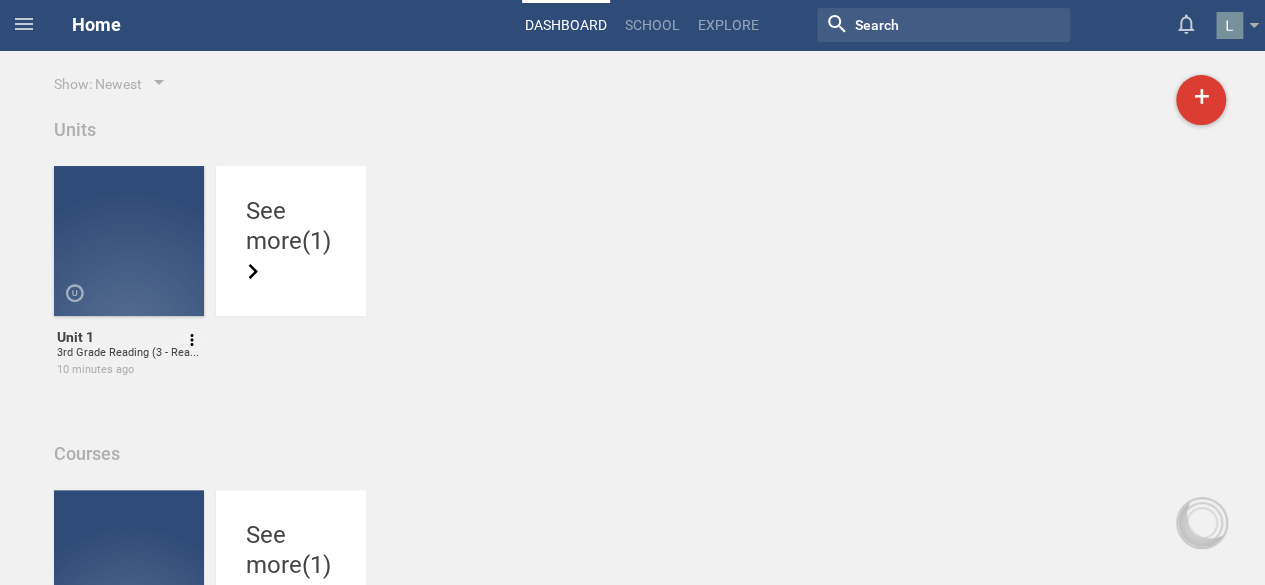 click at bounding box center (141, 285) 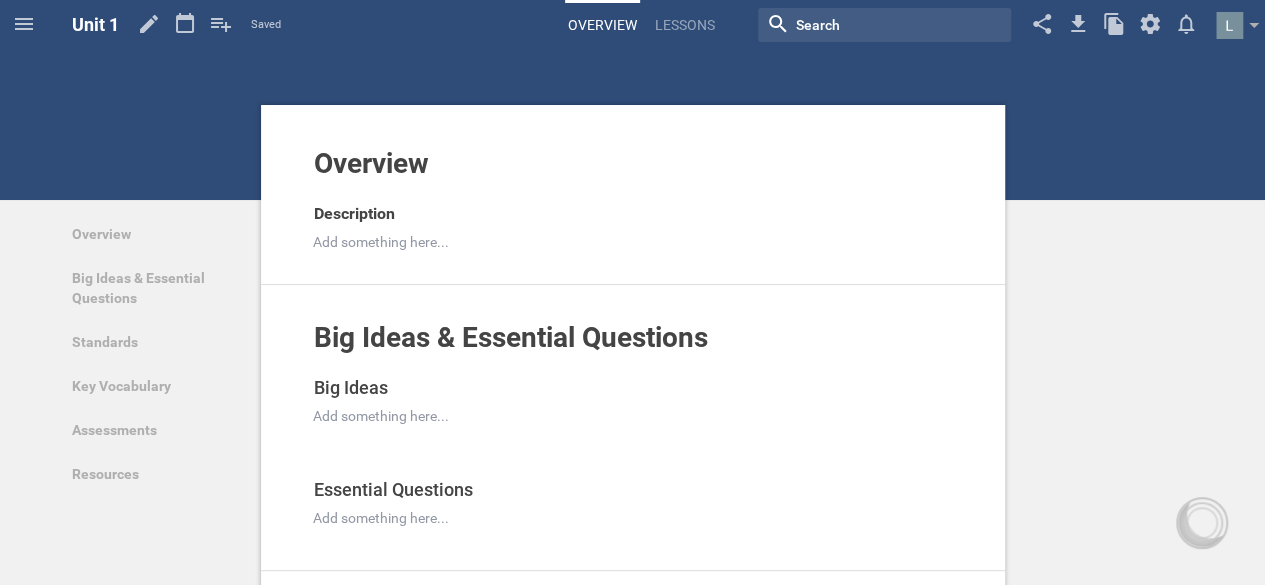 click on "Saved" at bounding box center [266, 25] 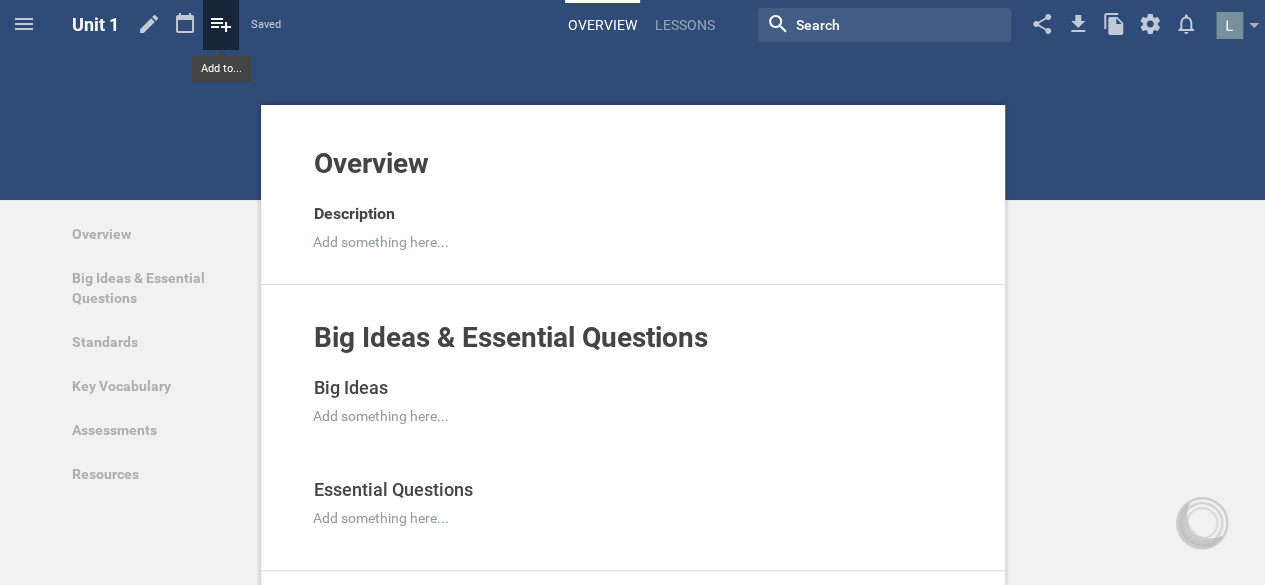 click 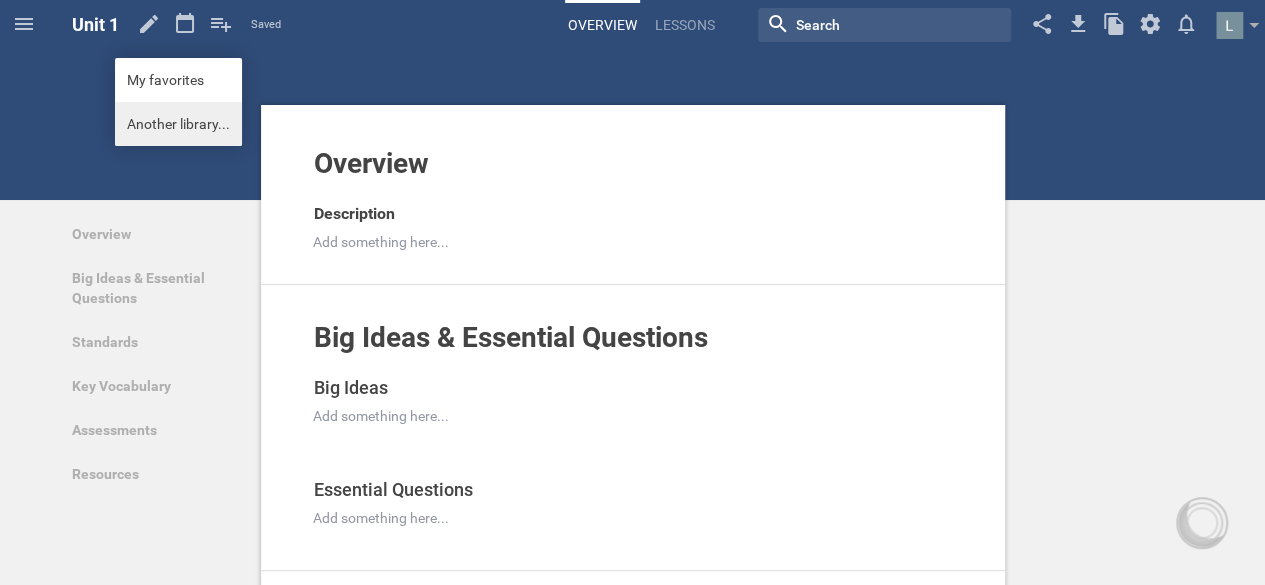 click on "Another library..." at bounding box center [178, 124] 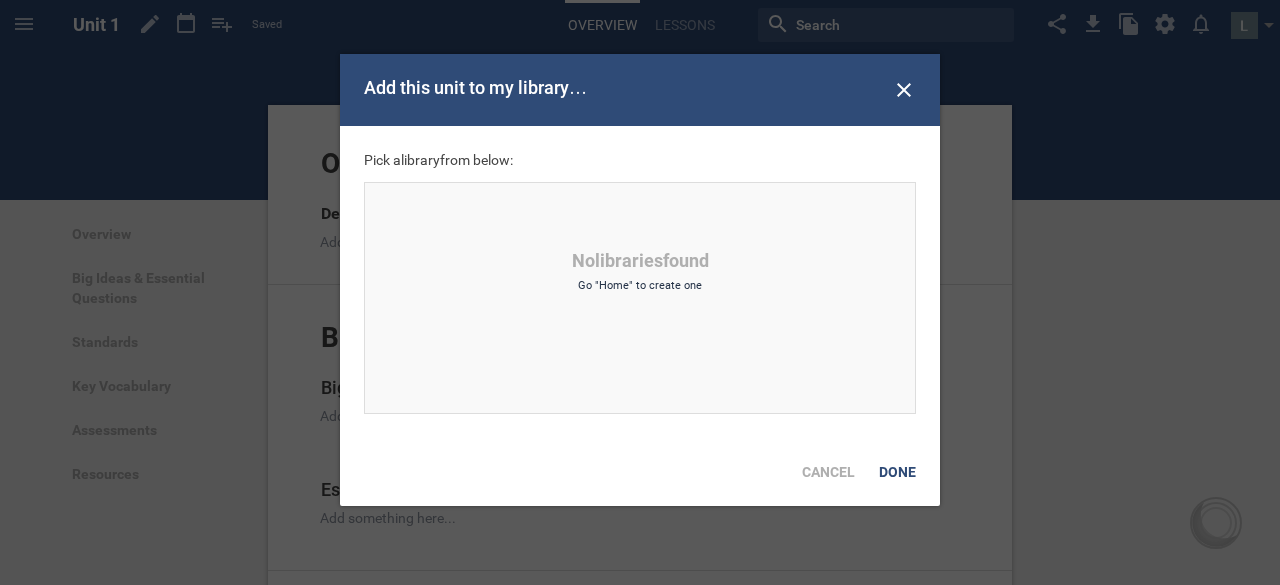 click on "Go "Home" to create one" at bounding box center [640, 285] 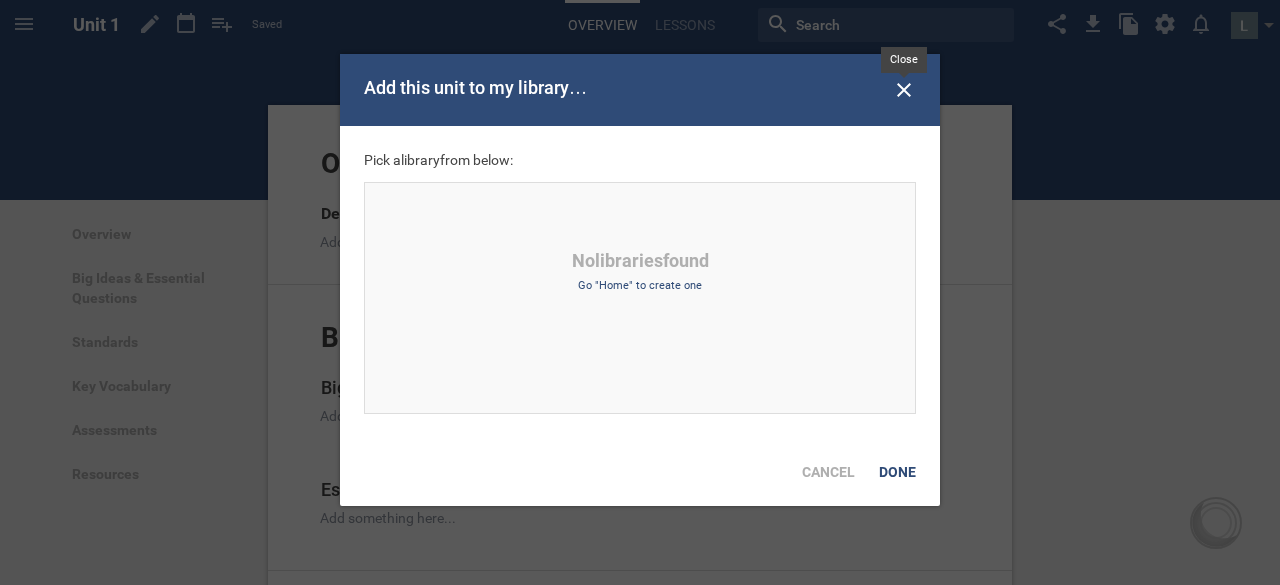 click 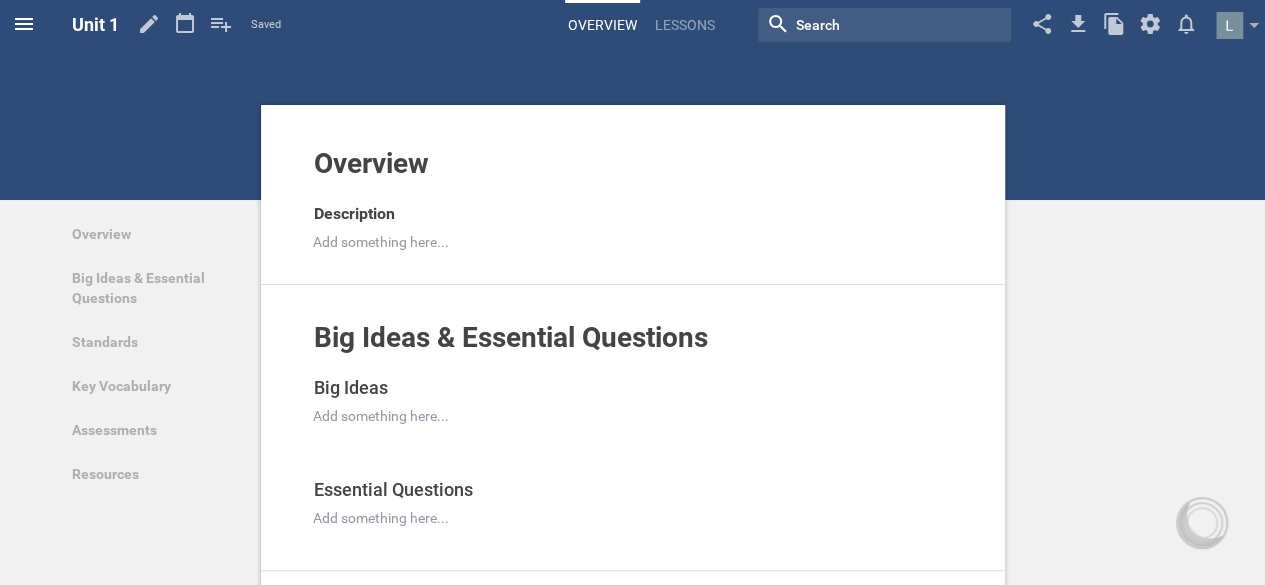 click at bounding box center [24, 24] 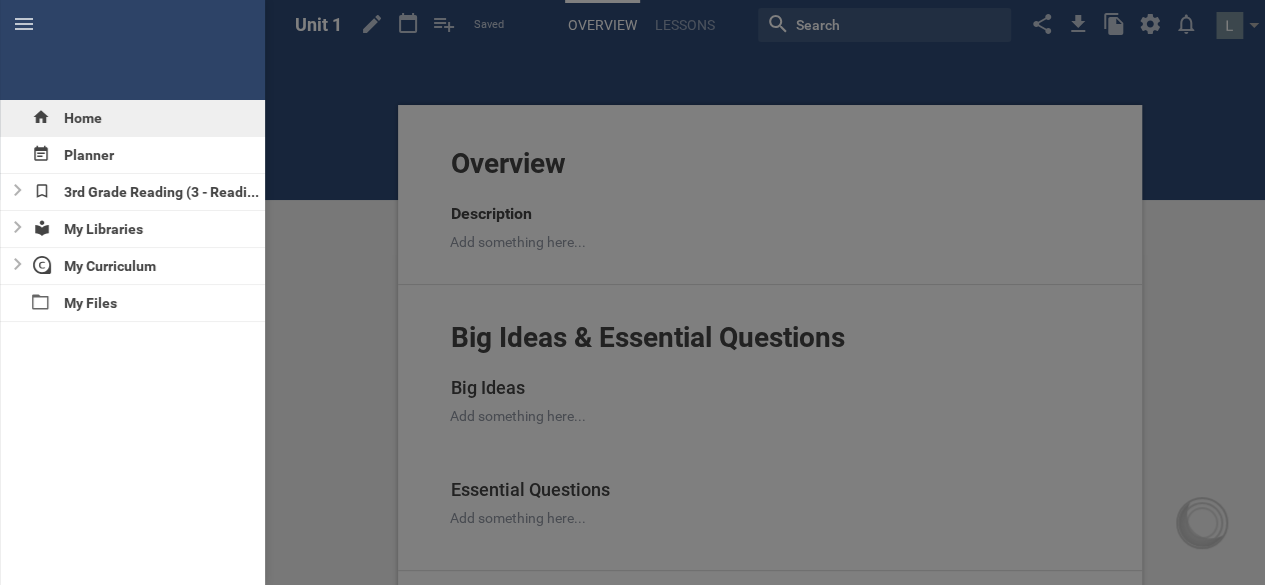 click on "Home" at bounding box center [132, 118] 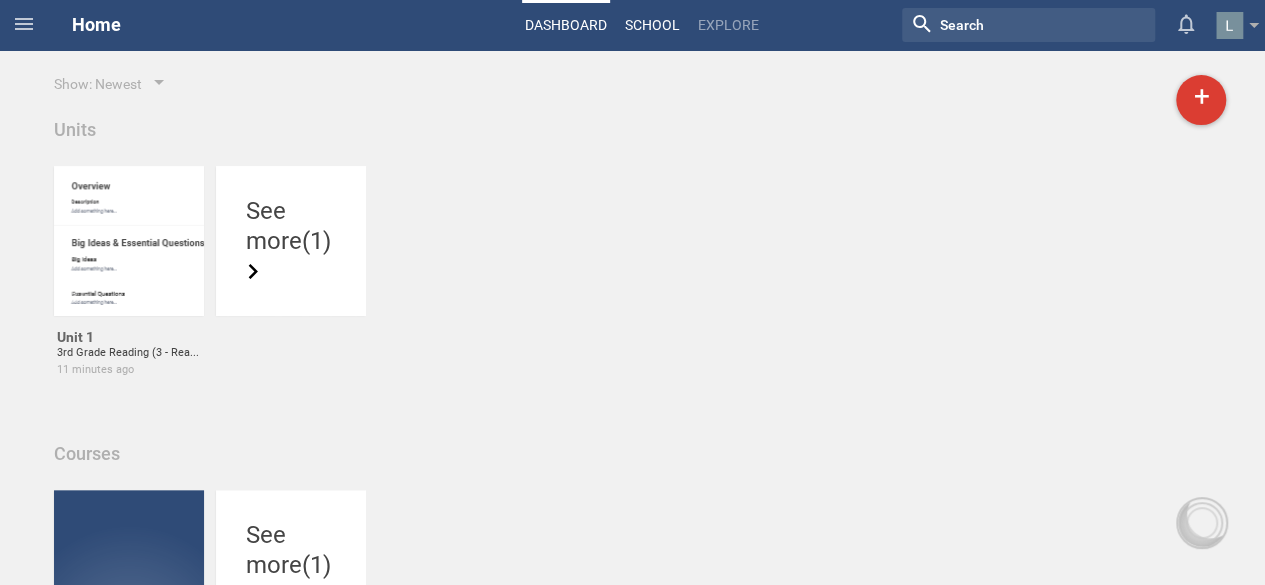 click on "School" at bounding box center [652, 25] 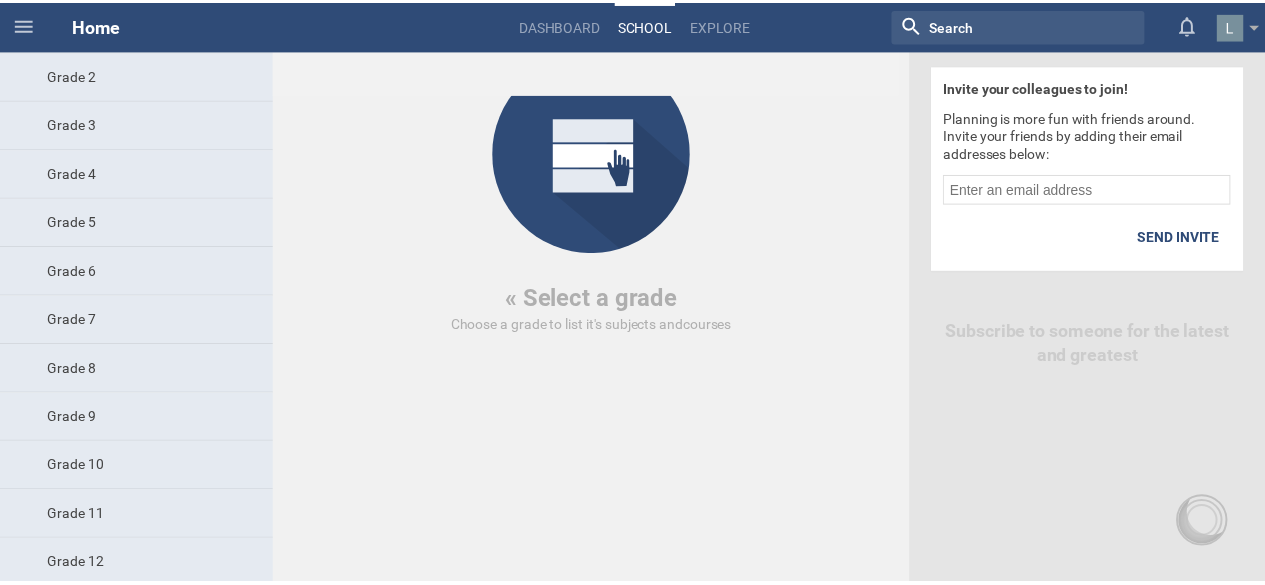 scroll, scrollTop: 0, scrollLeft: 0, axis: both 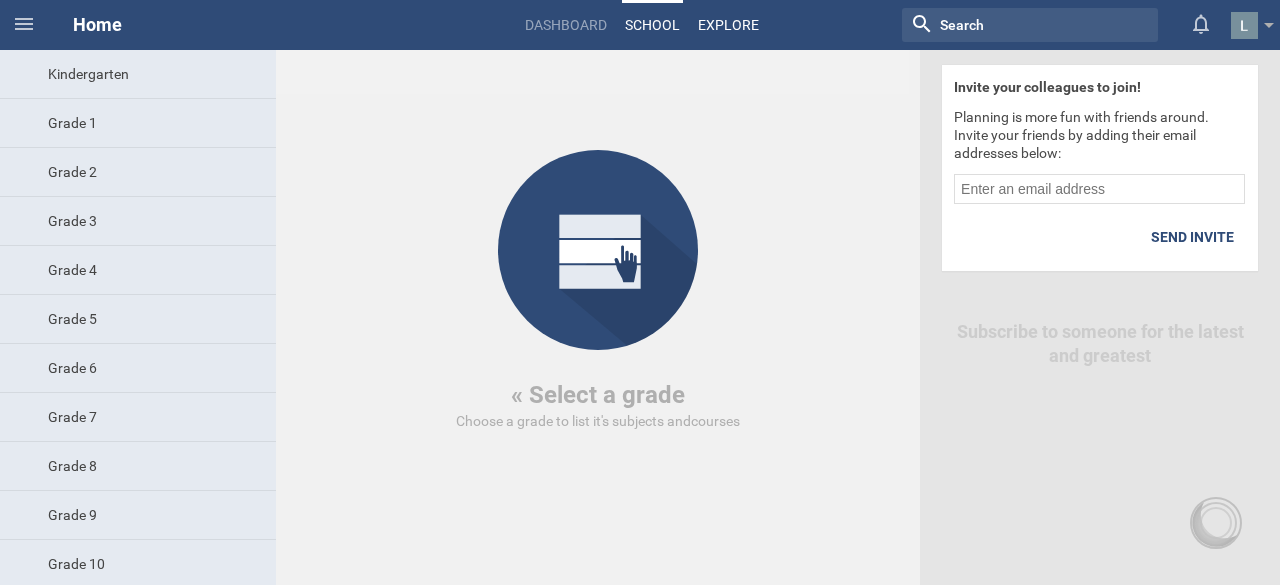 click on "Explore" at bounding box center (728, 25) 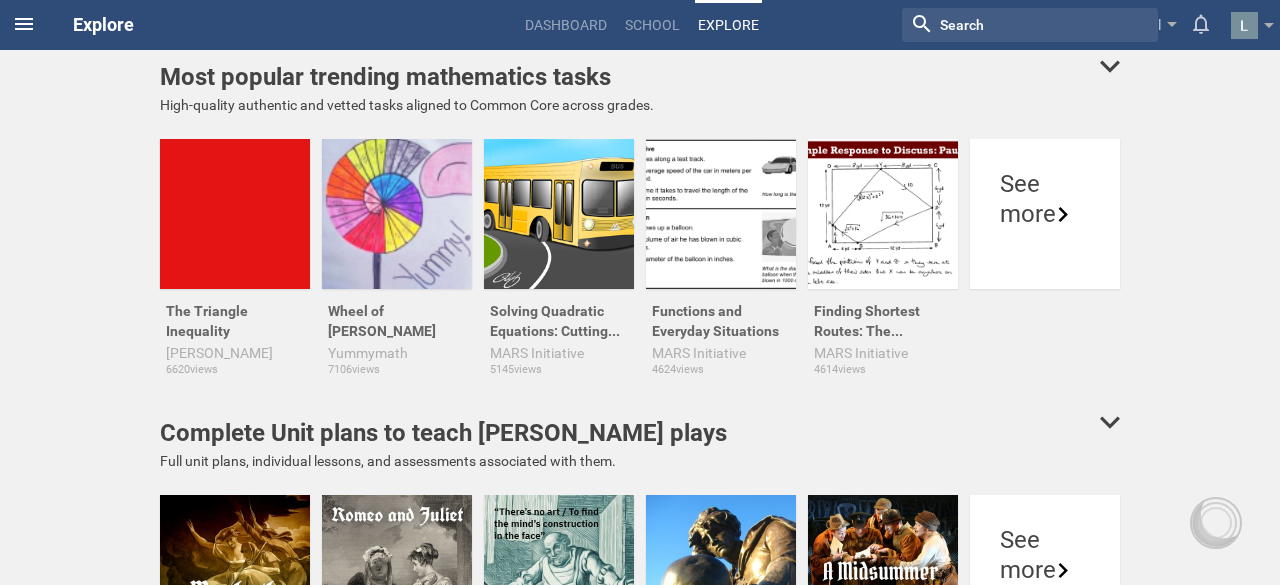 click 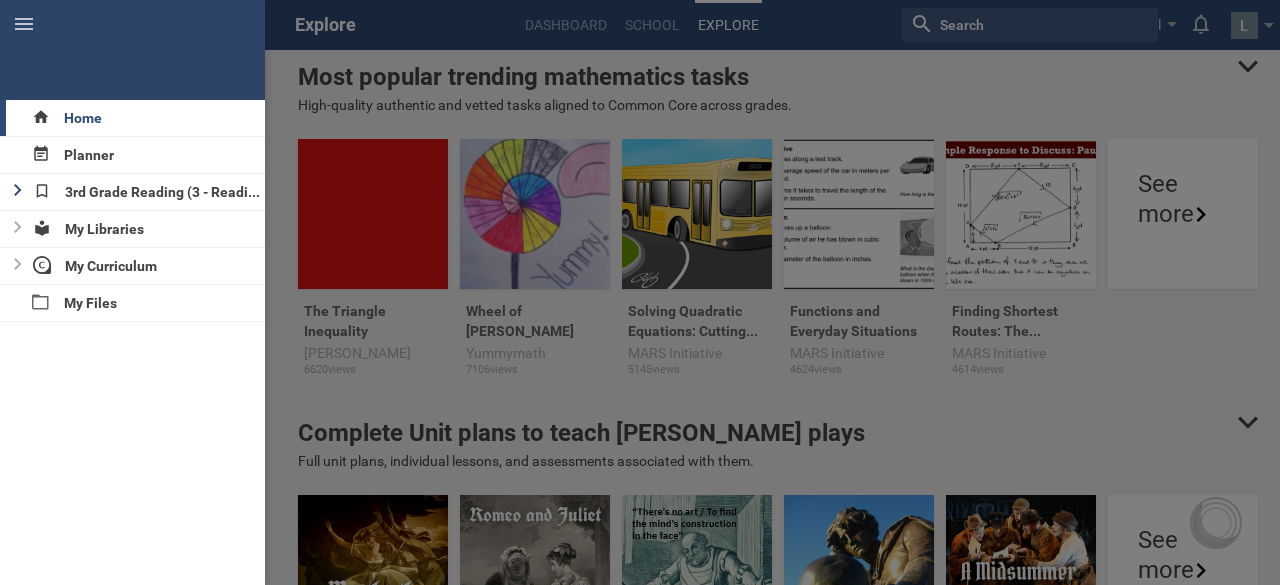 click 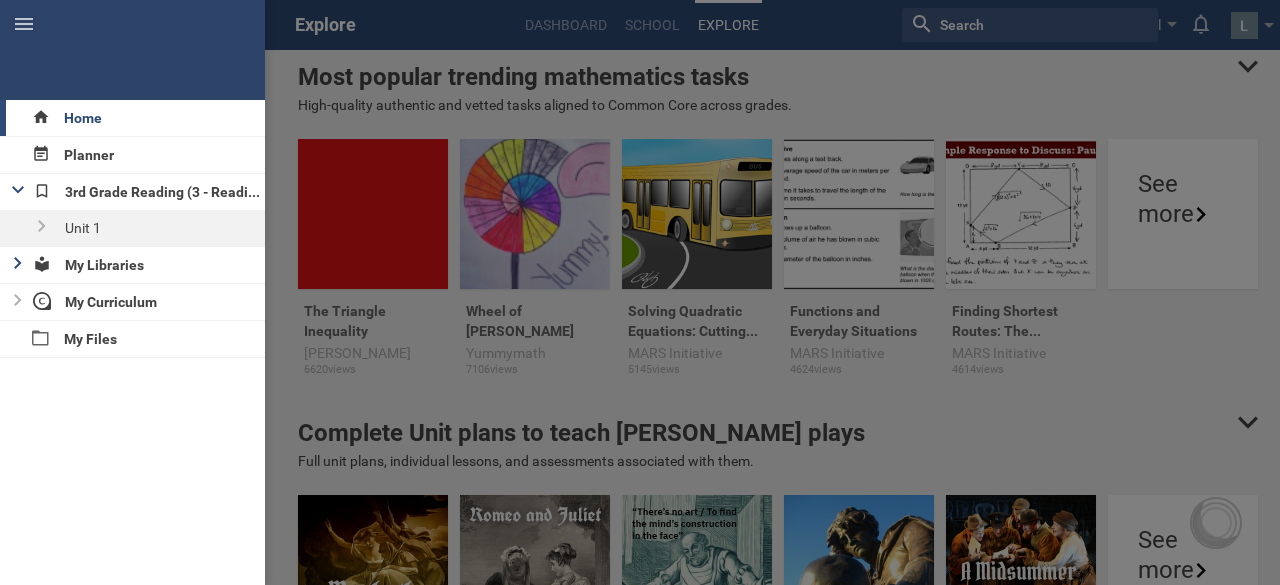 click 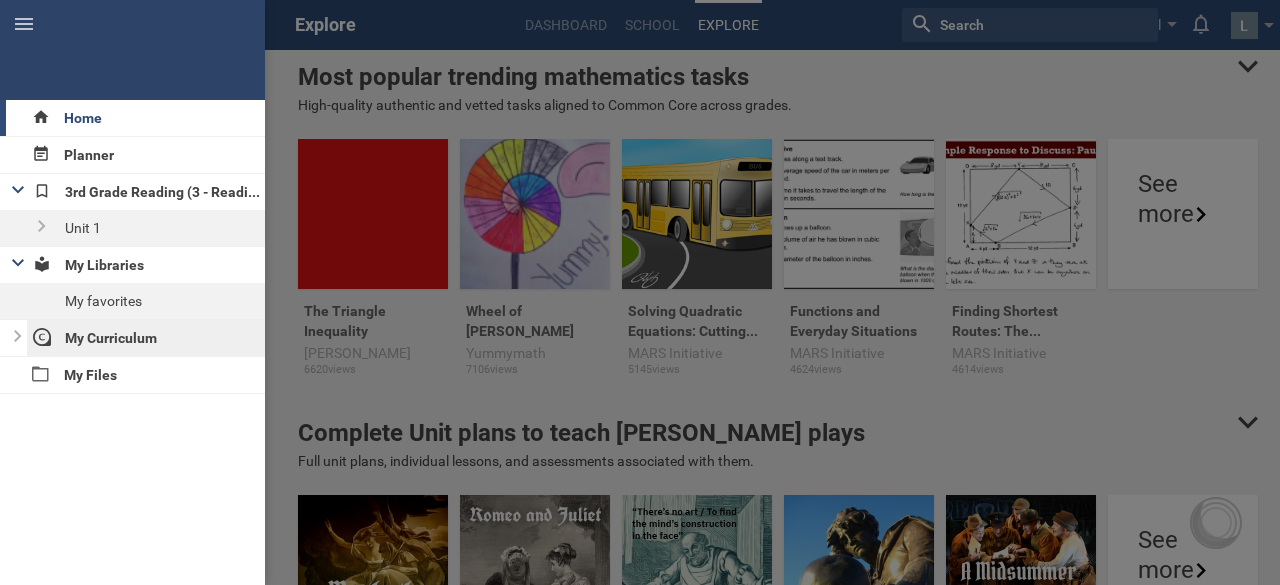 click on "My Curriculum" at bounding box center [146, 338] 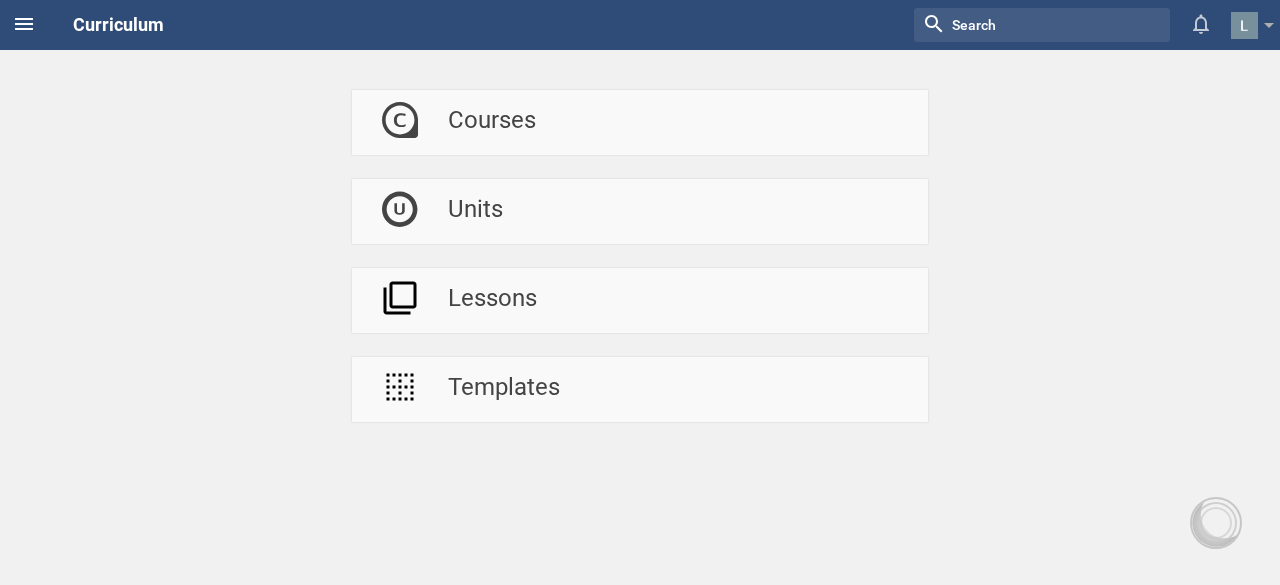 click at bounding box center (24, 24) 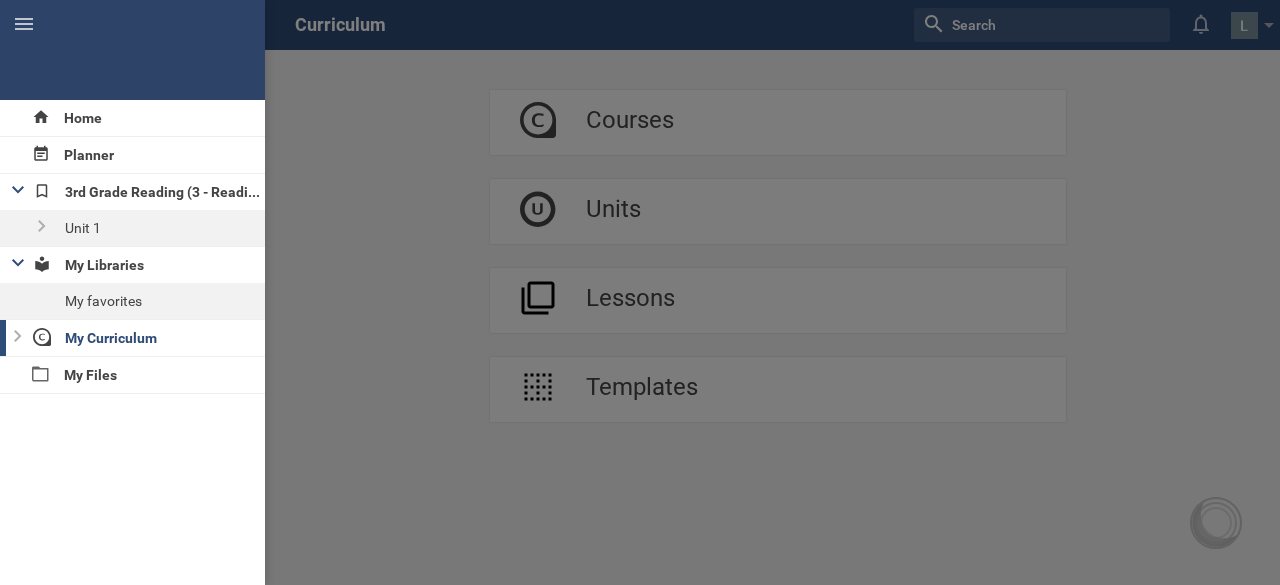click at bounding box center [132, 50] 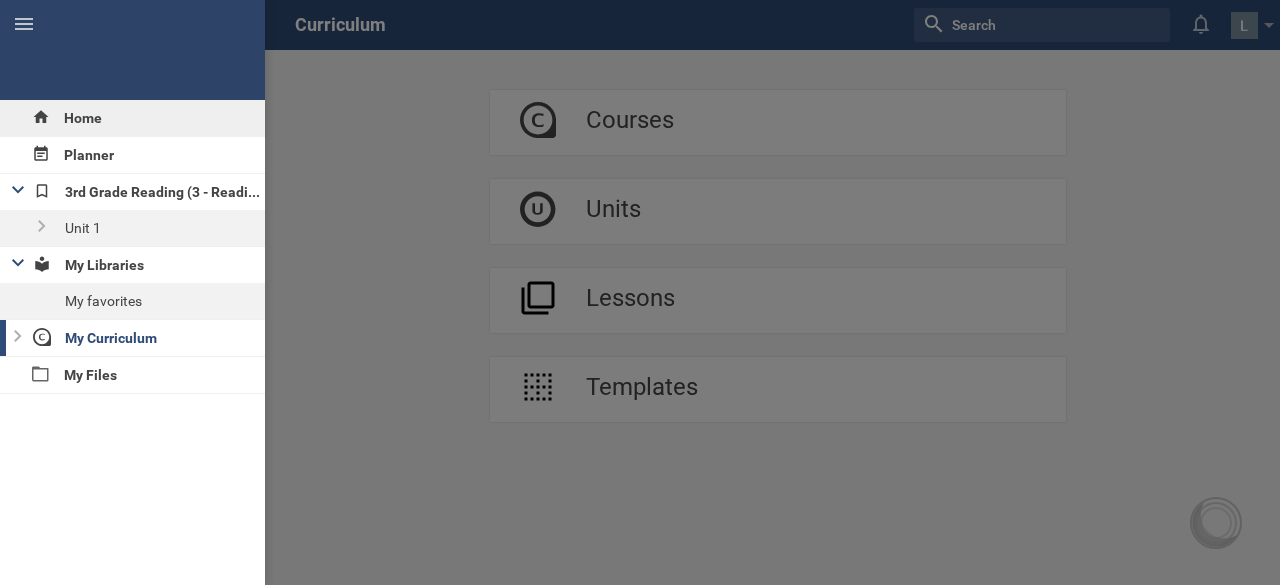 click on "Home" at bounding box center (132, 118) 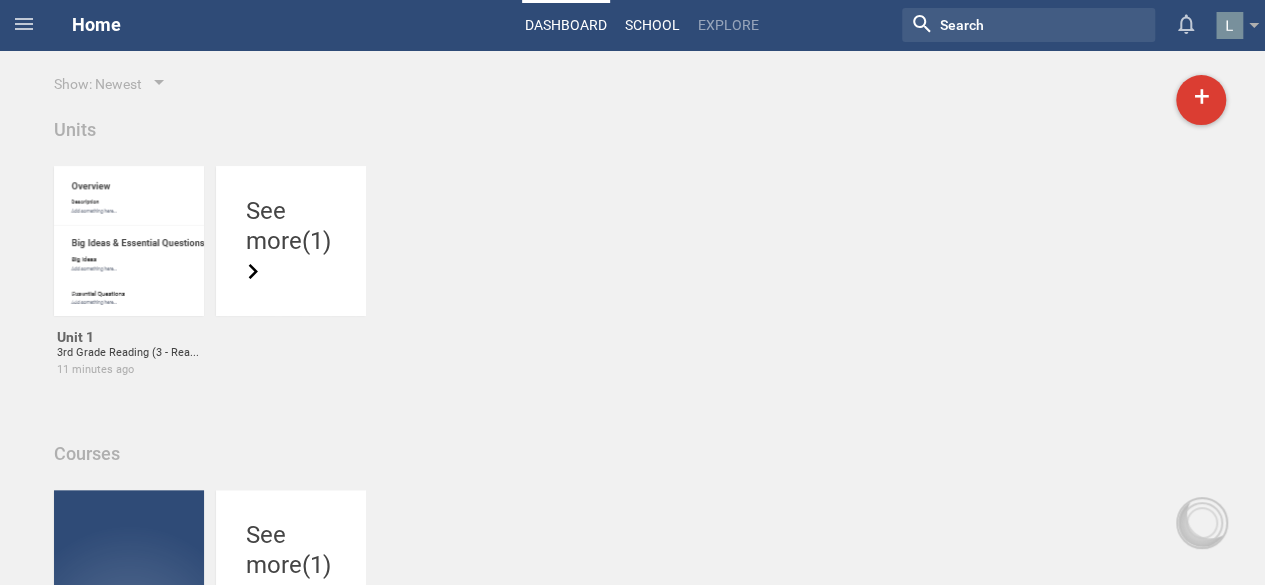 click on "School" at bounding box center [652, 25] 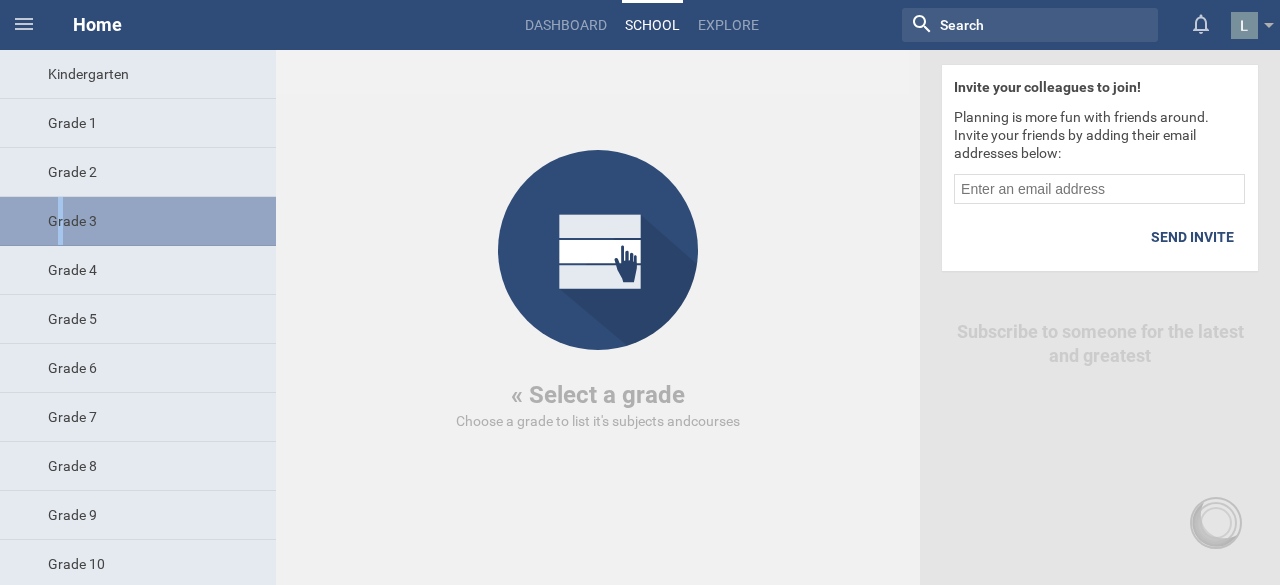 drag, startPoint x: 102, startPoint y: 223, endPoint x: 60, endPoint y: 223, distance: 42 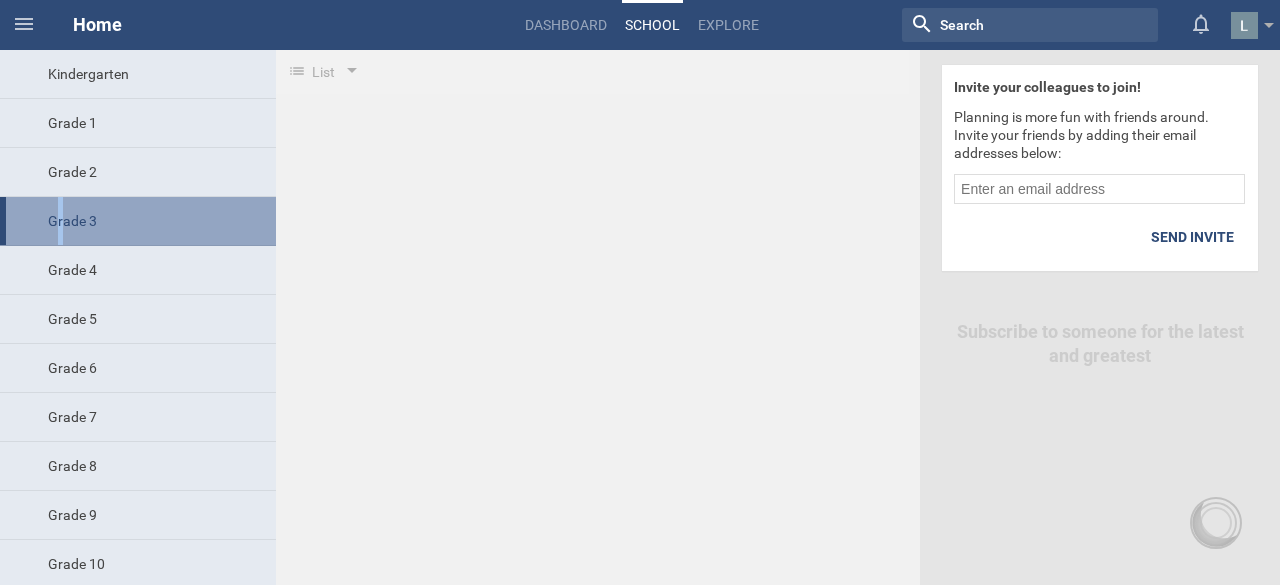click on "Grade 3" at bounding box center (138, 221) 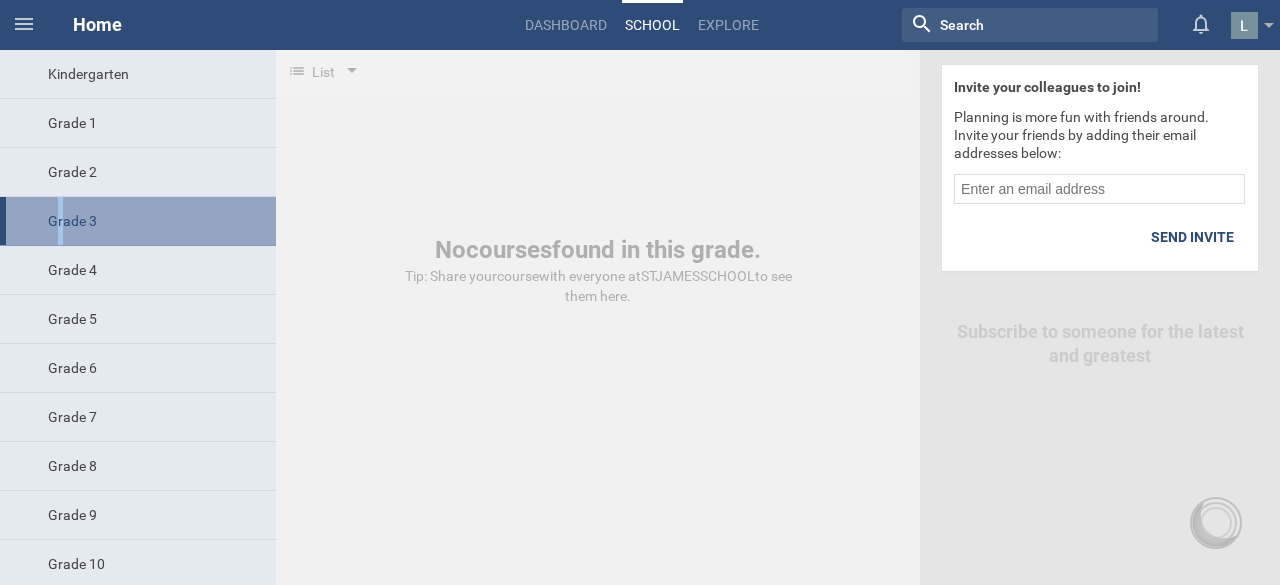 click on "Grade 3" at bounding box center [138, 221] 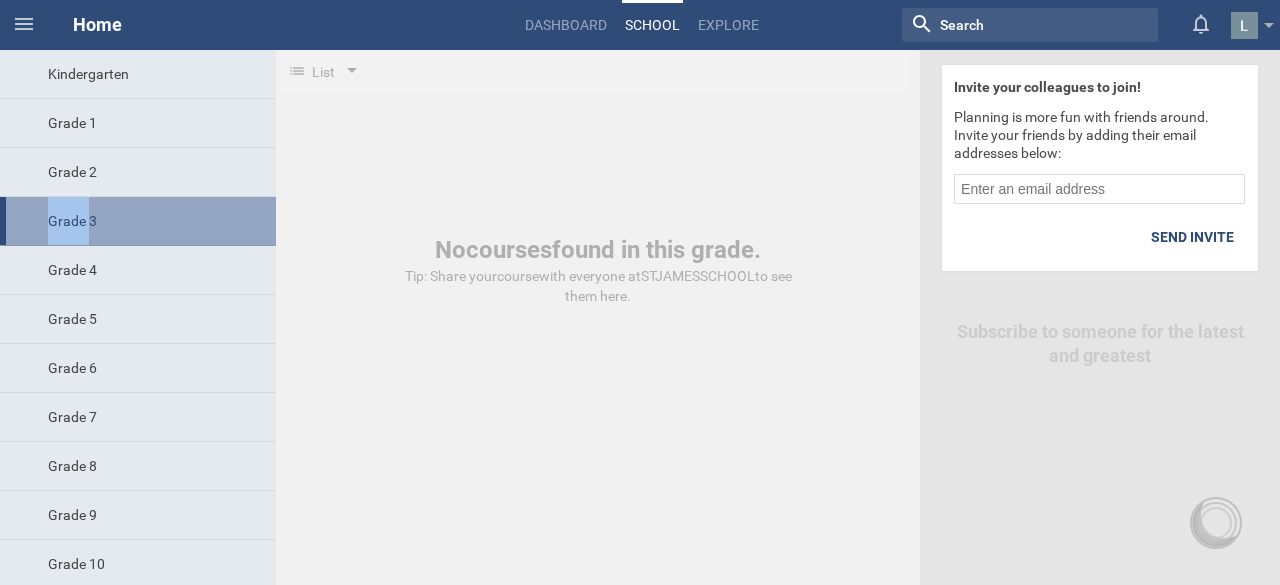 click on "Grade 3" at bounding box center [138, 221] 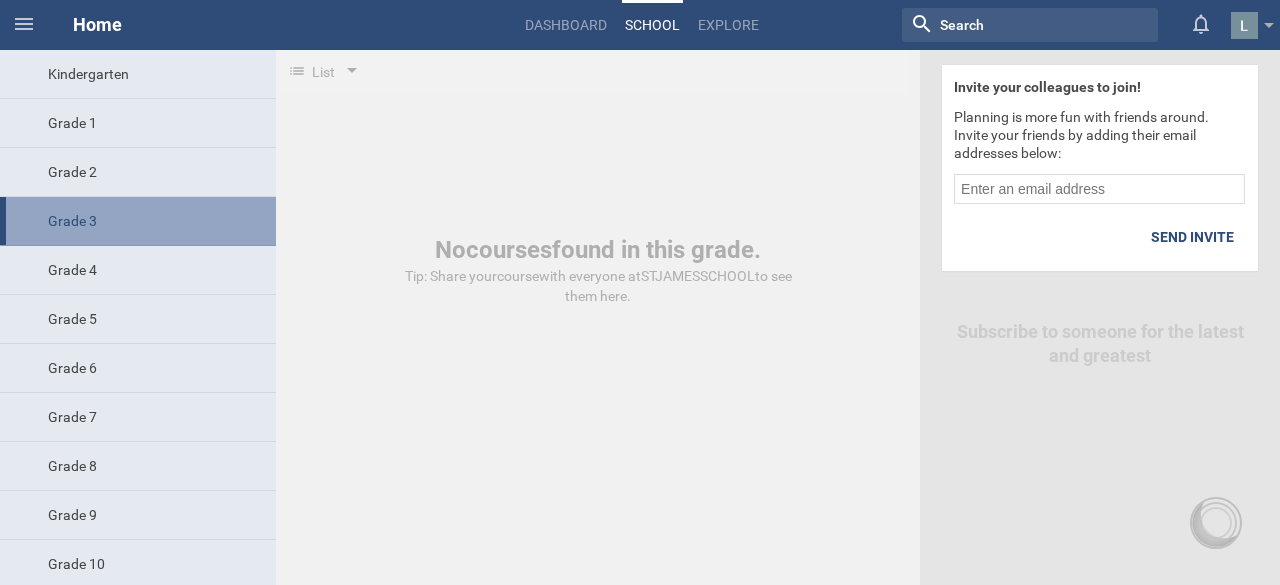 click on "Grade 3" at bounding box center [138, 221] 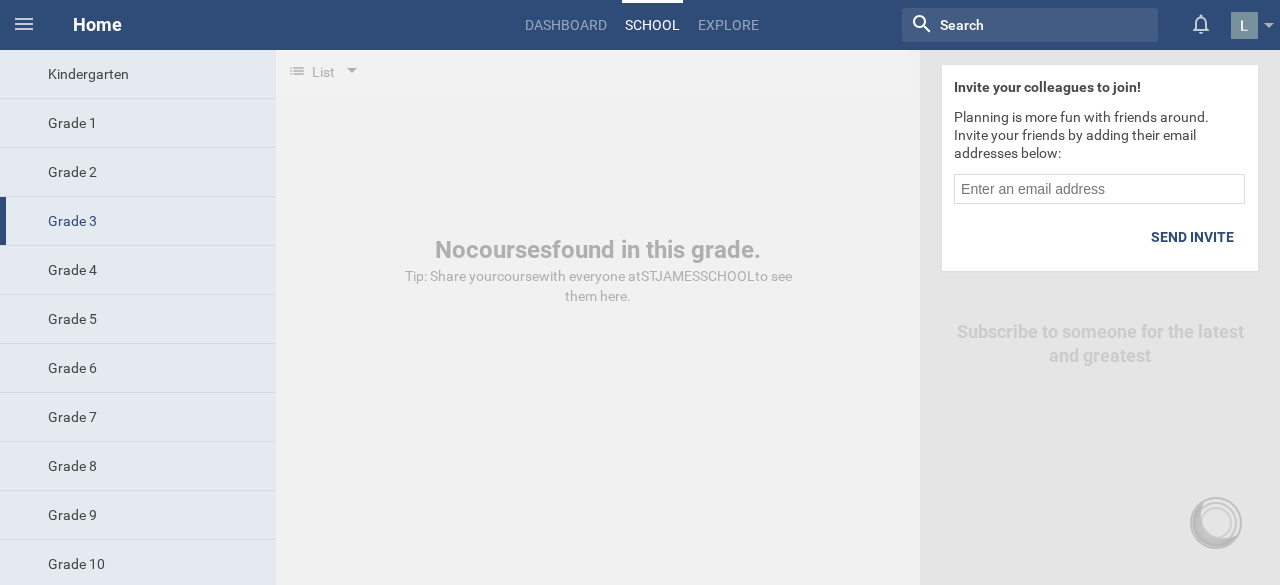 click on "No  courses  found in this grade. Tip: Share your  course  with everyone at  STJAMESSCHOOL  to see them here." at bounding box center [598, 208] 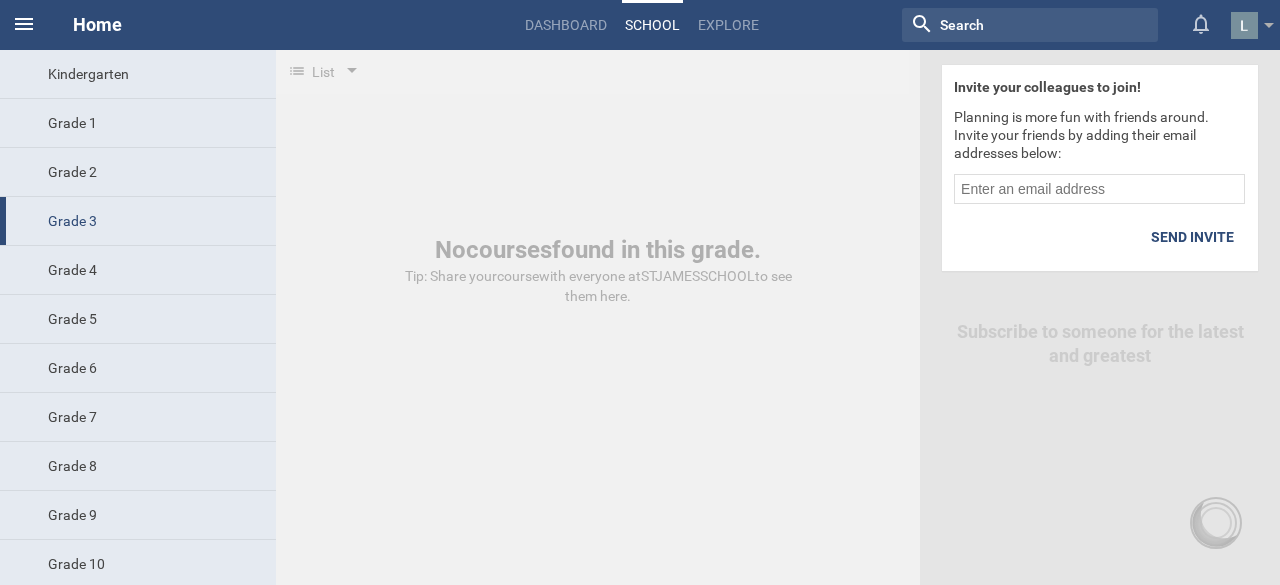 click at bounding box center [24, 24] 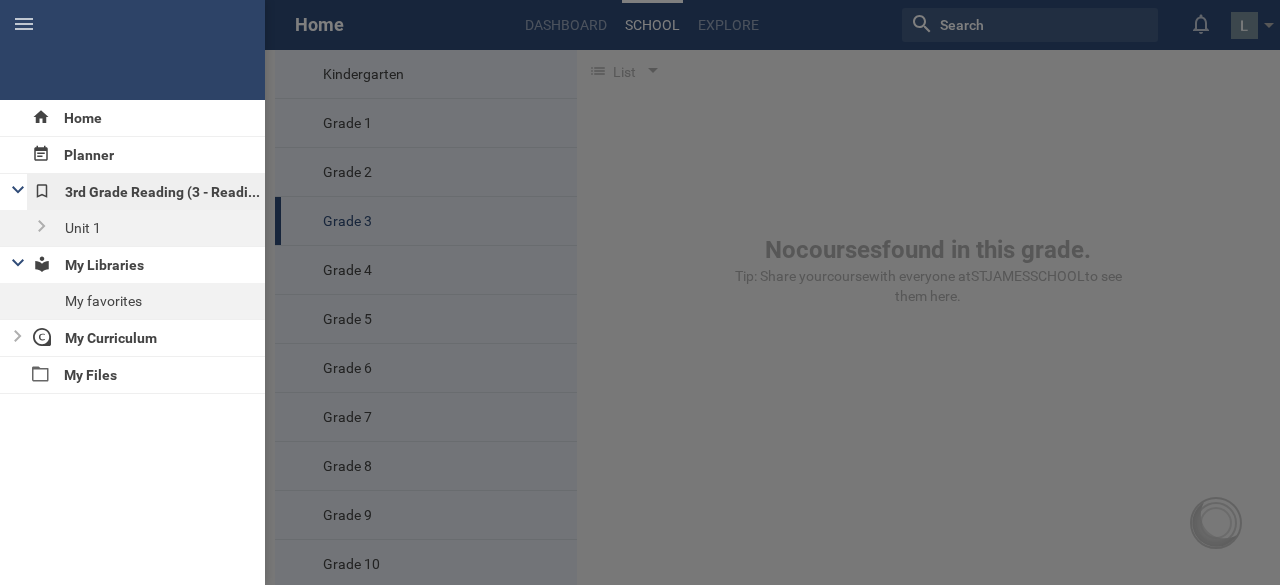click on "3rd Grade Reading (3 - Reading)" at bounding box center [146, 192] 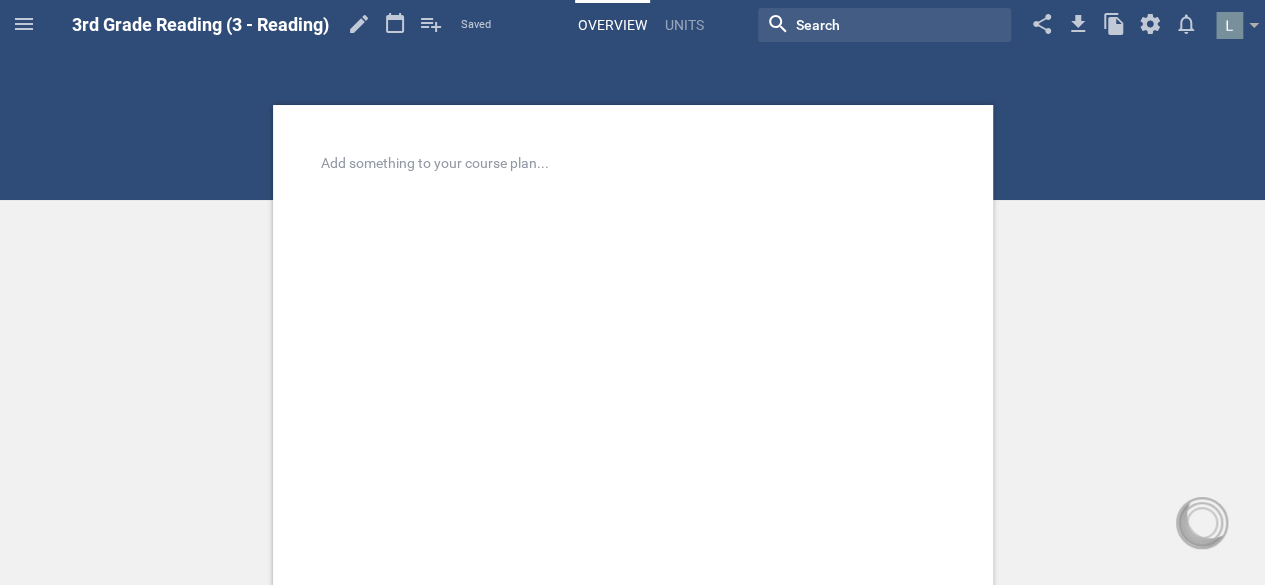 click on "3rd Grade Reading (3 - Reading) Saved My favorites Another library..." at bounding box center (281, 25) 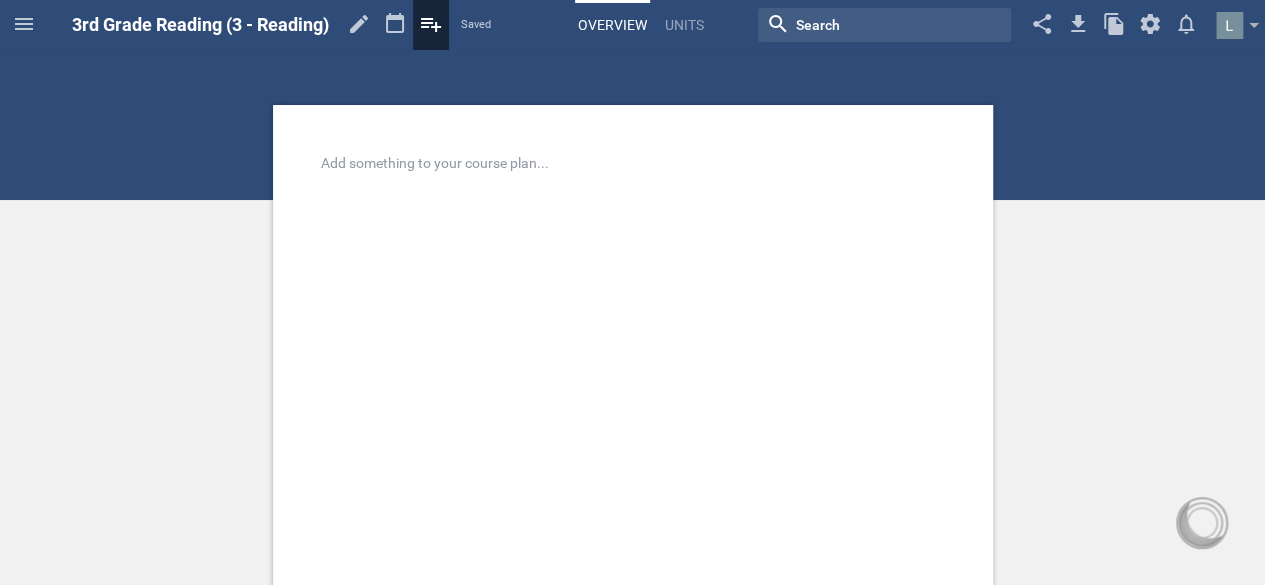 click 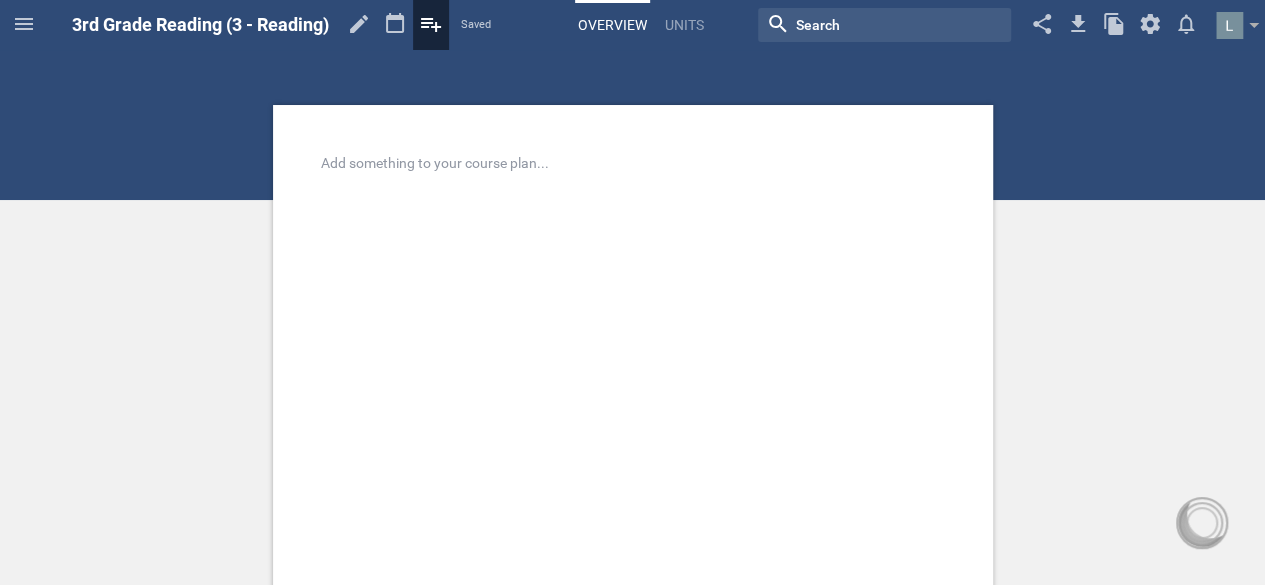 click 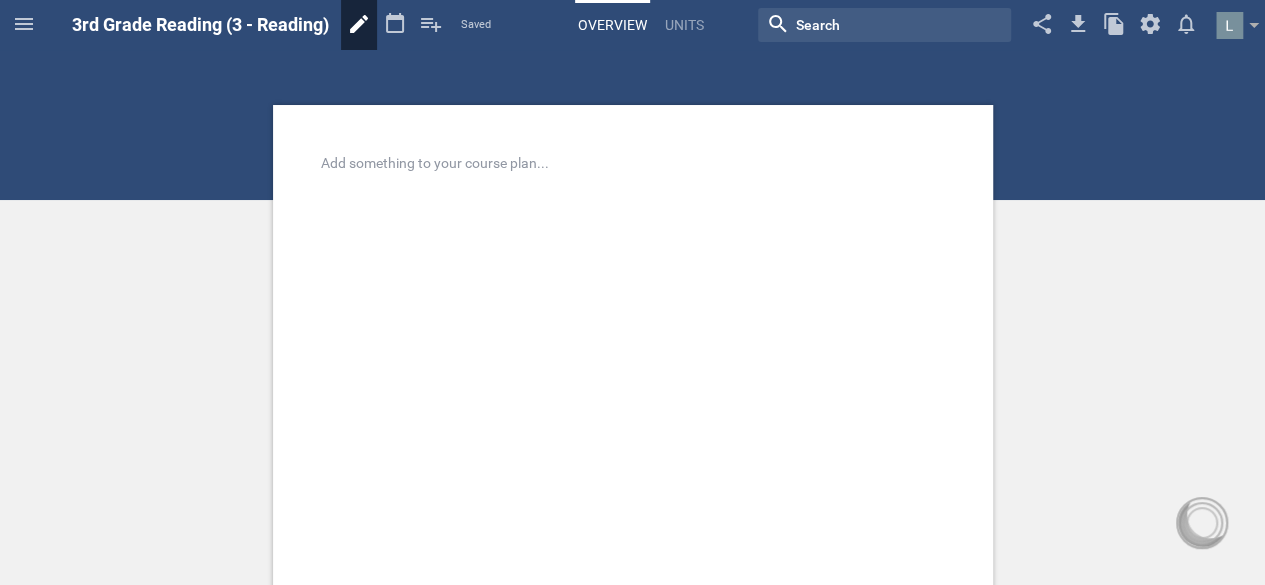 click 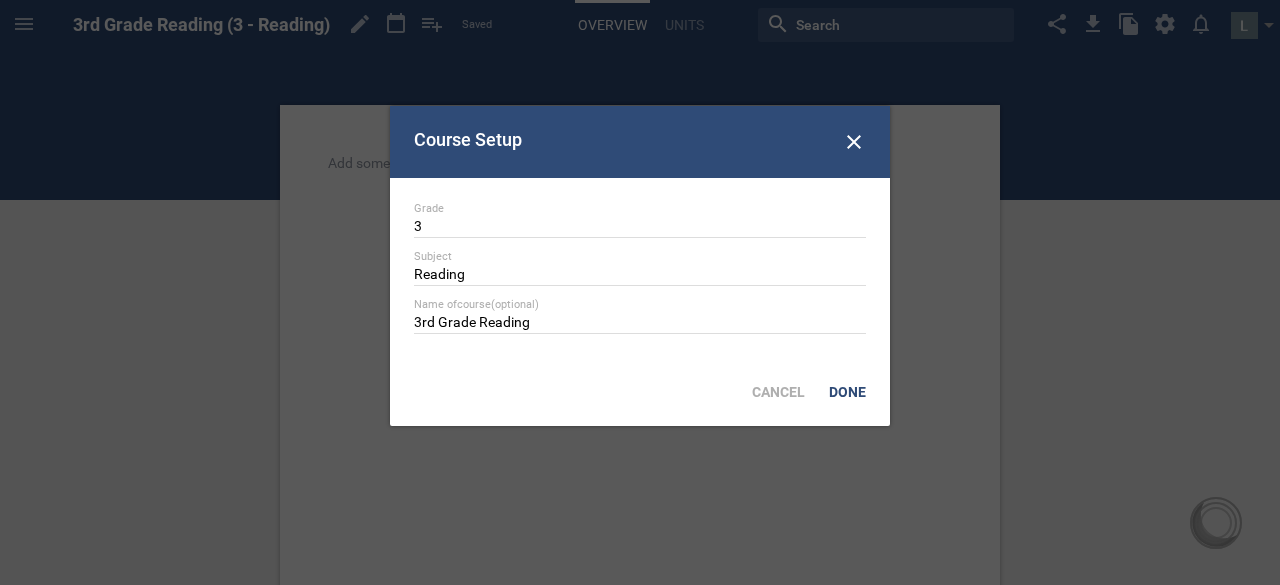 click on "Cancel Done" at bounding box center [815, 392] 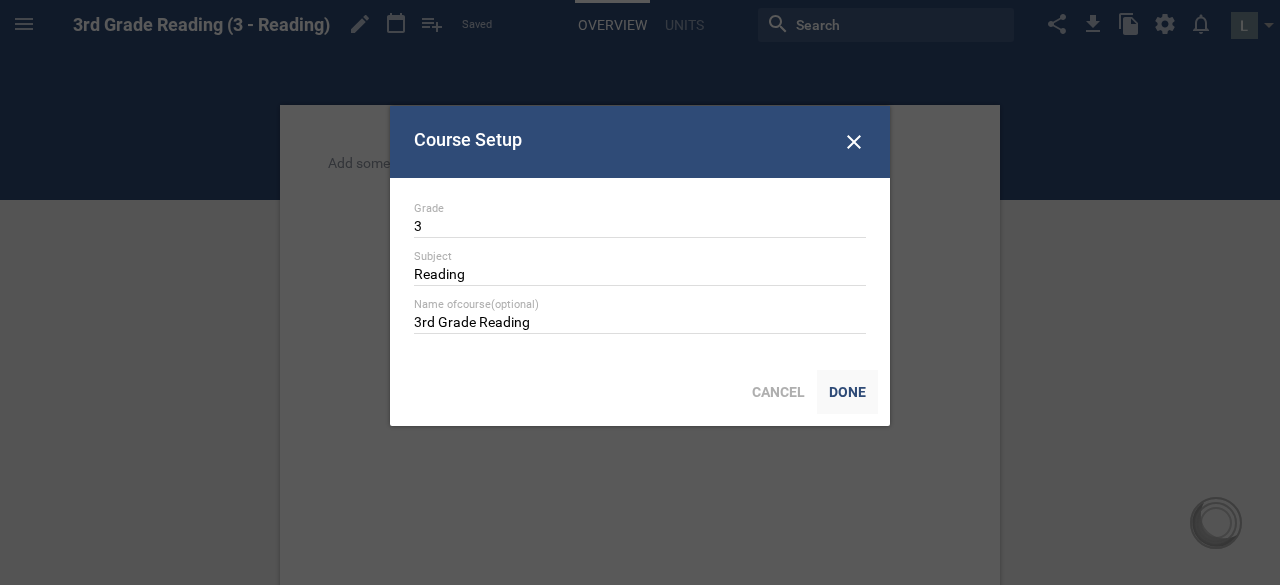 click on "Done" at bounding box center (847, 392) 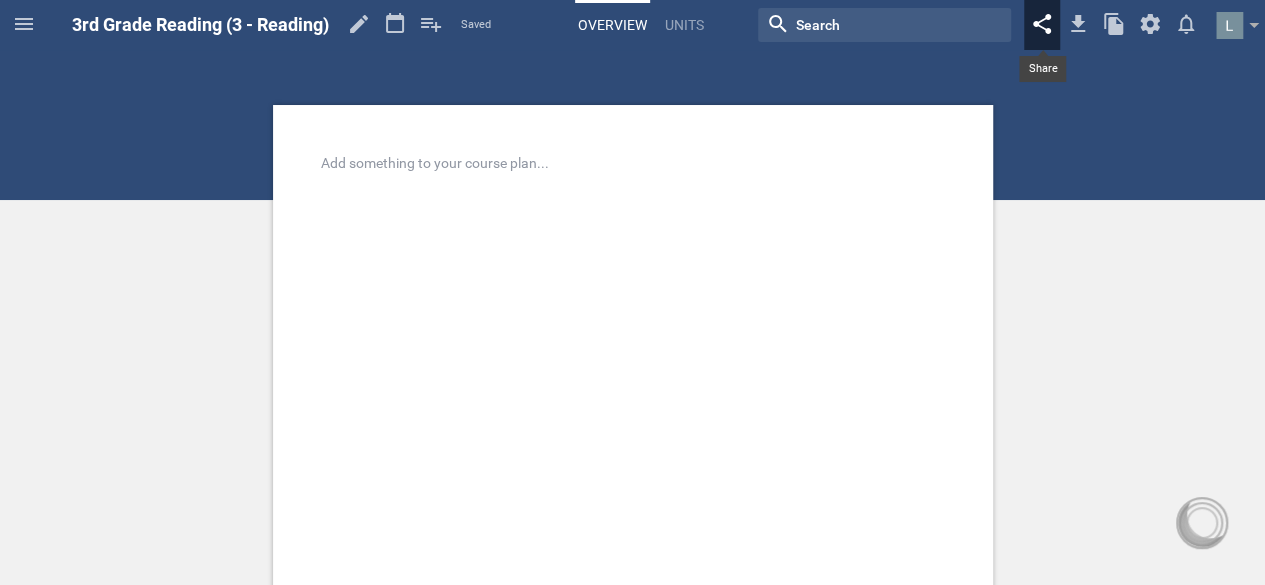click 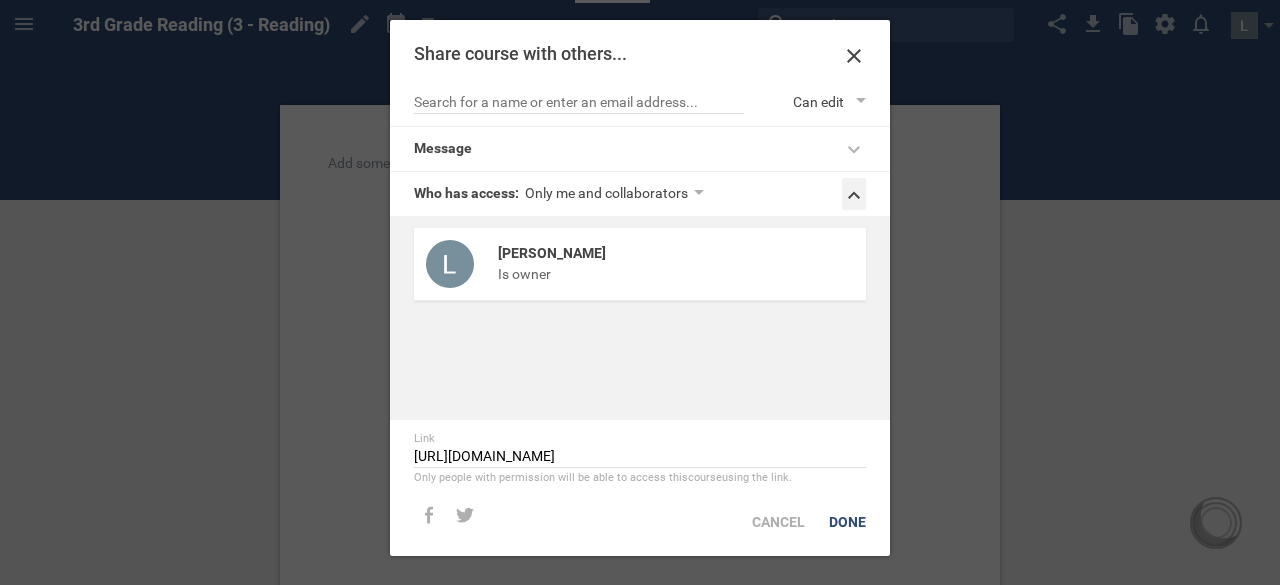 click 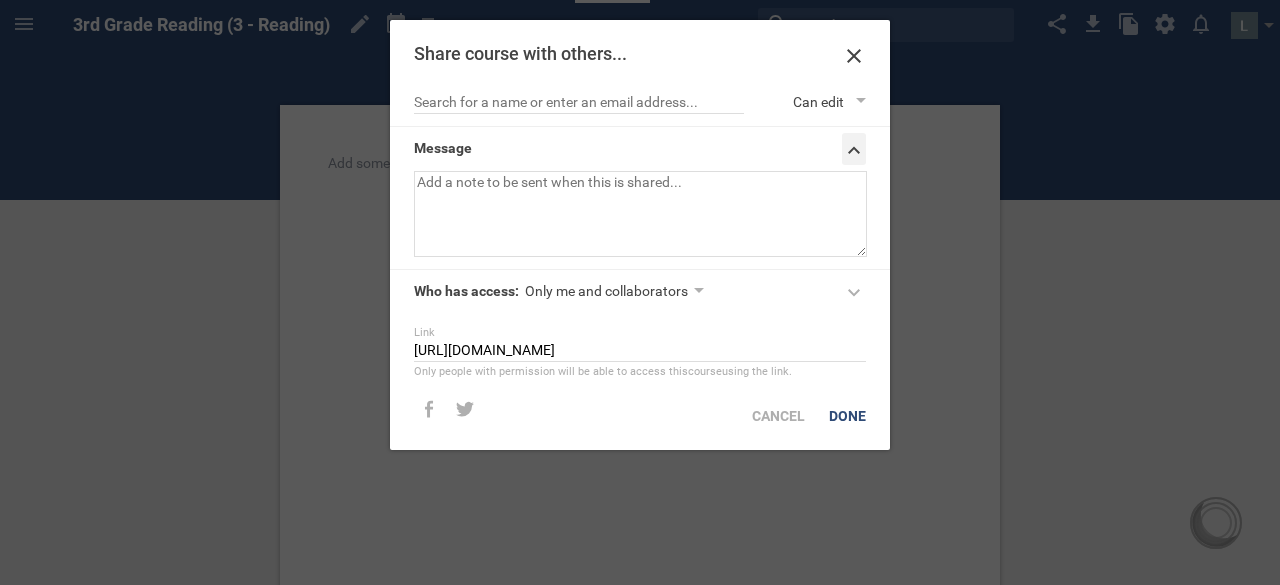 click 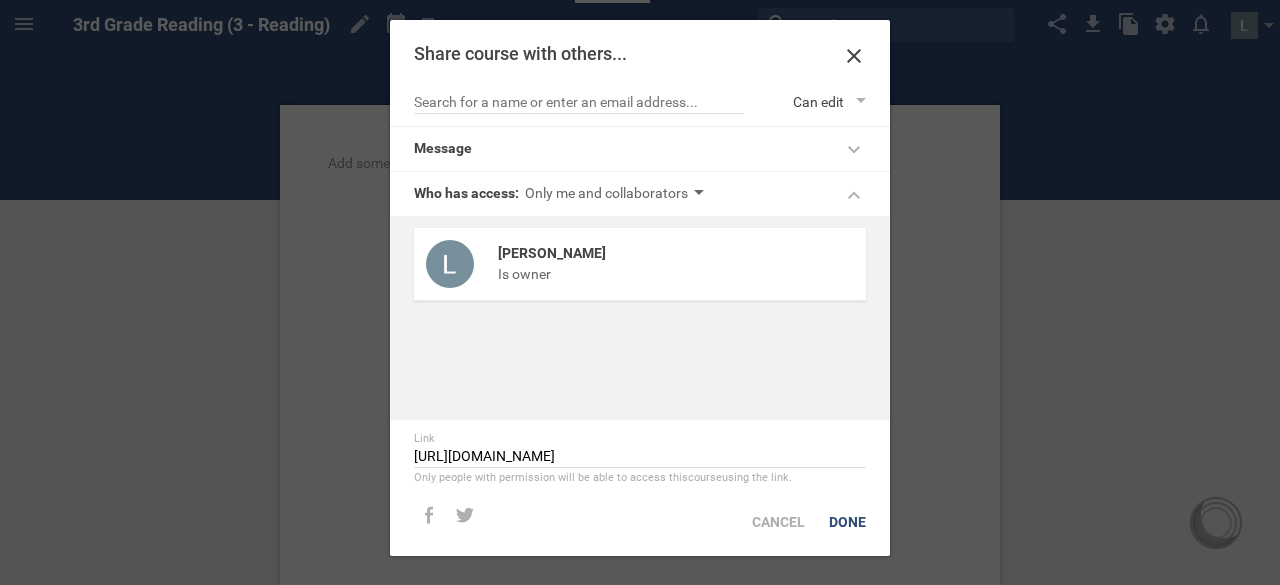 click on "Only me and collaborators" at bounding box center [606, 193] 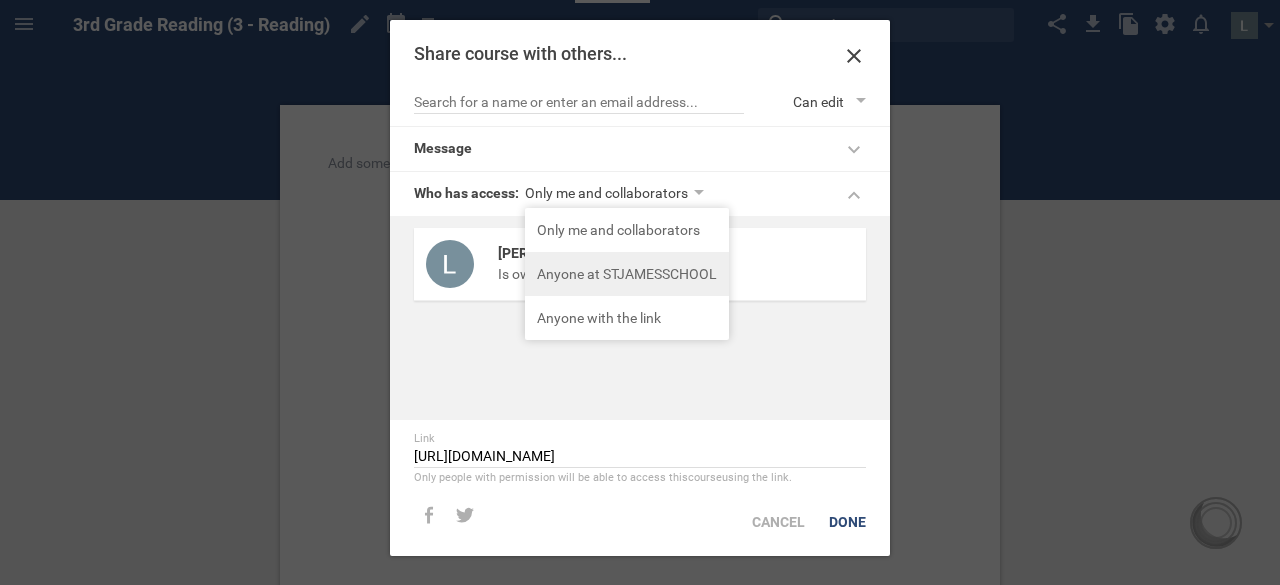 click on "Anyone at STJAMESSCHOOL" at bounding box center (627, 274) 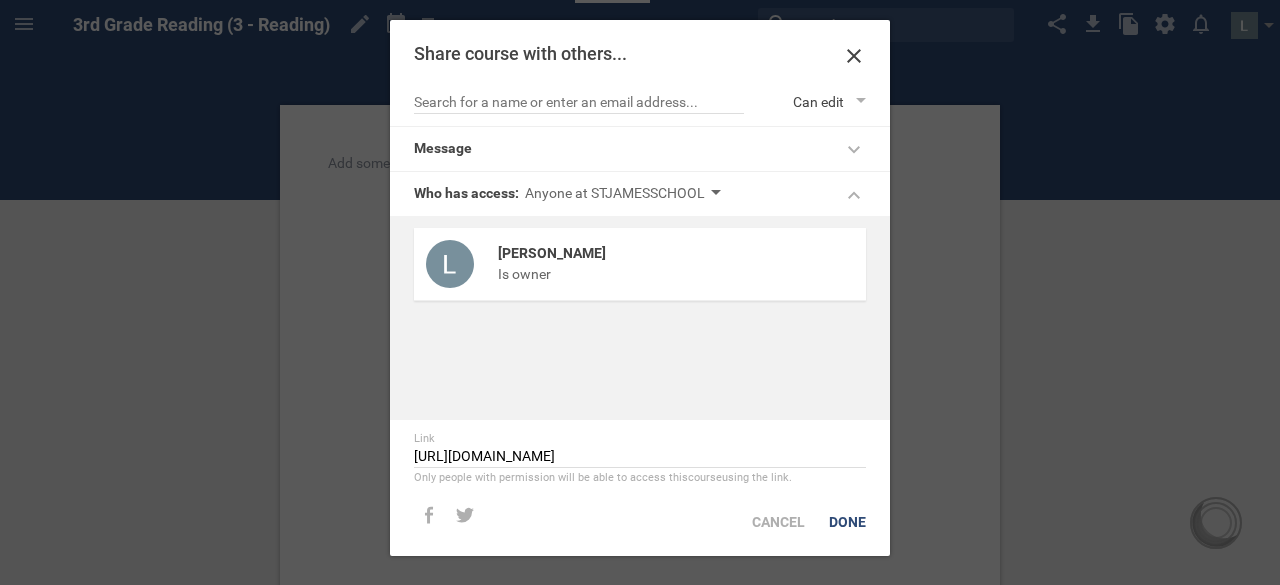 click on "Anyone at STJAMESSCHOOL" at bounding box center (615, 193) 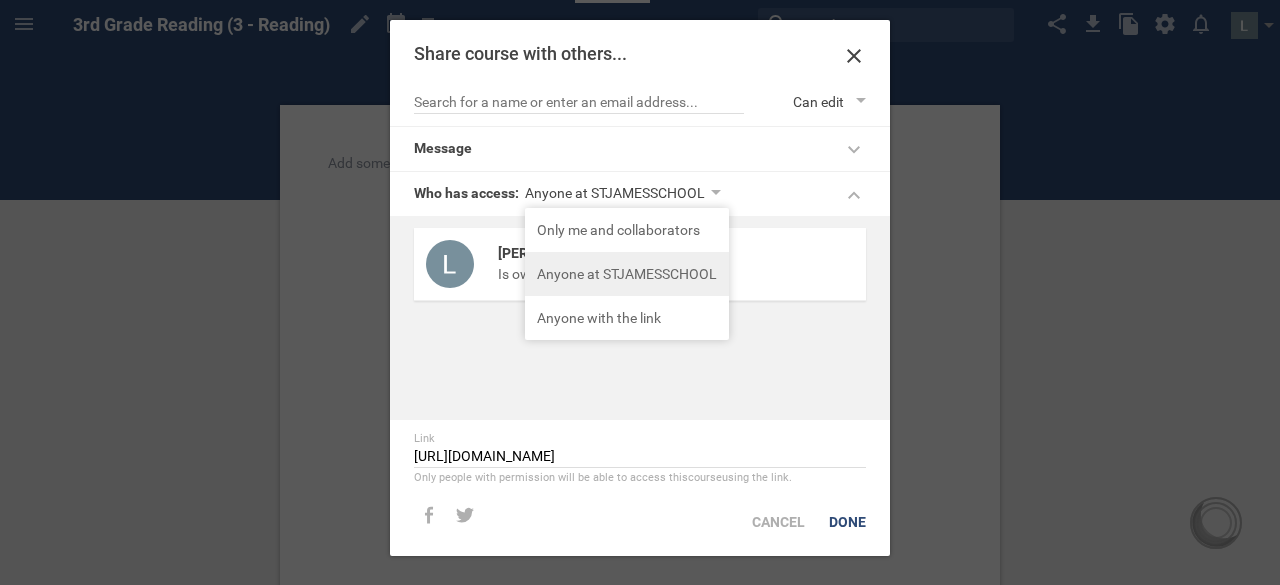 click on "Anyone at STJAMESSCHOOL" at bounding box center [627, 274] 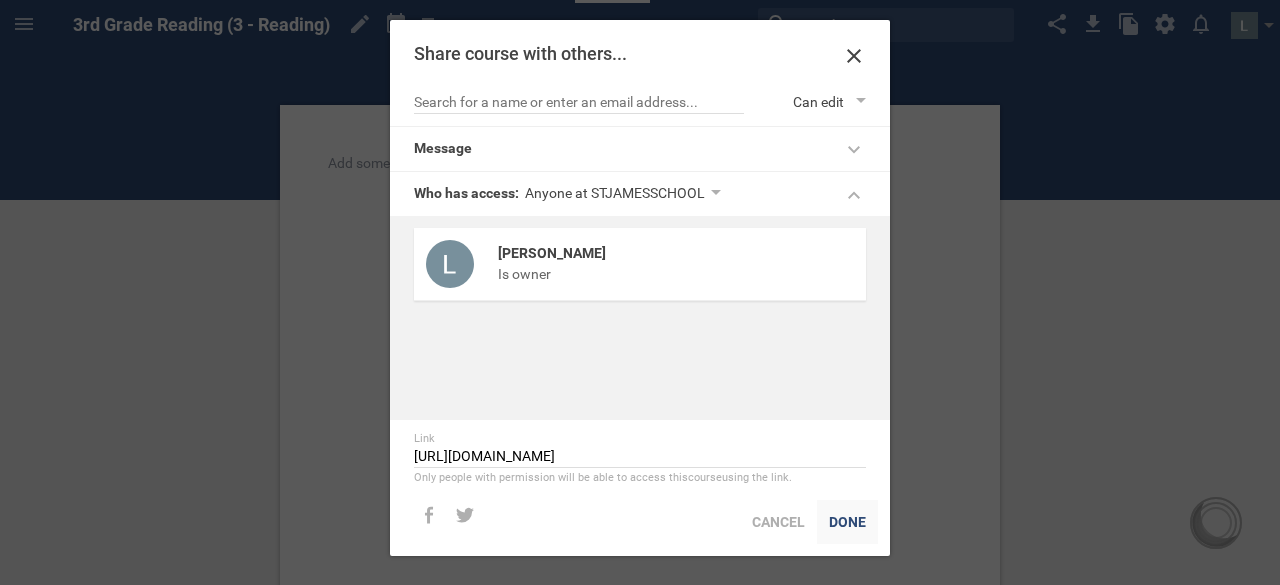 click on "Done" at bounding box center (847, 522) 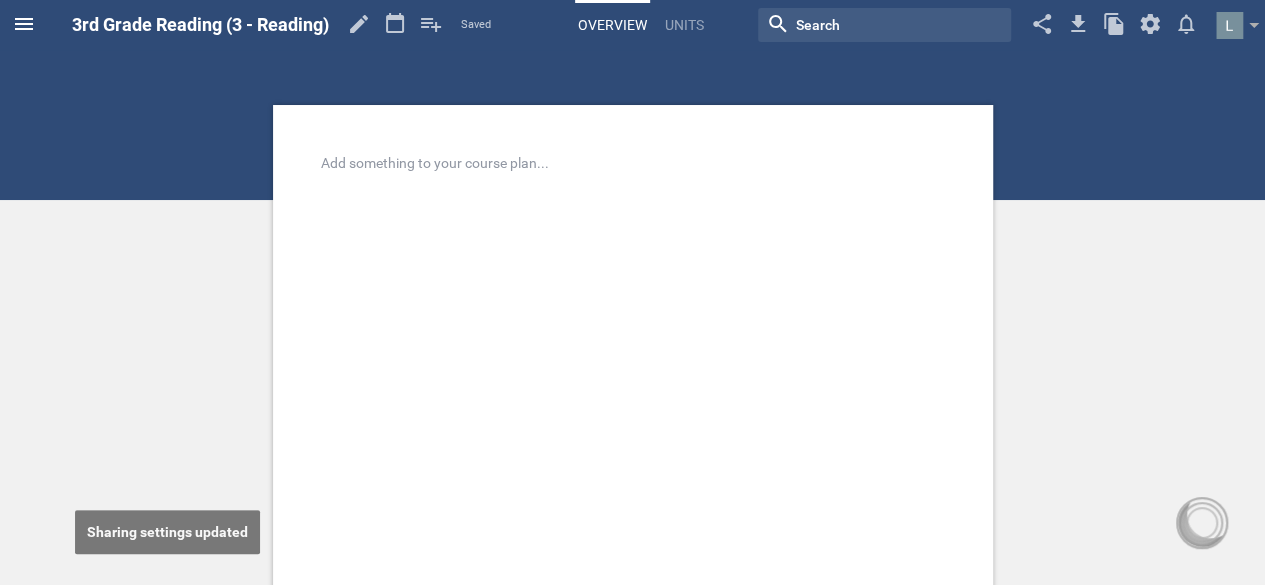 click 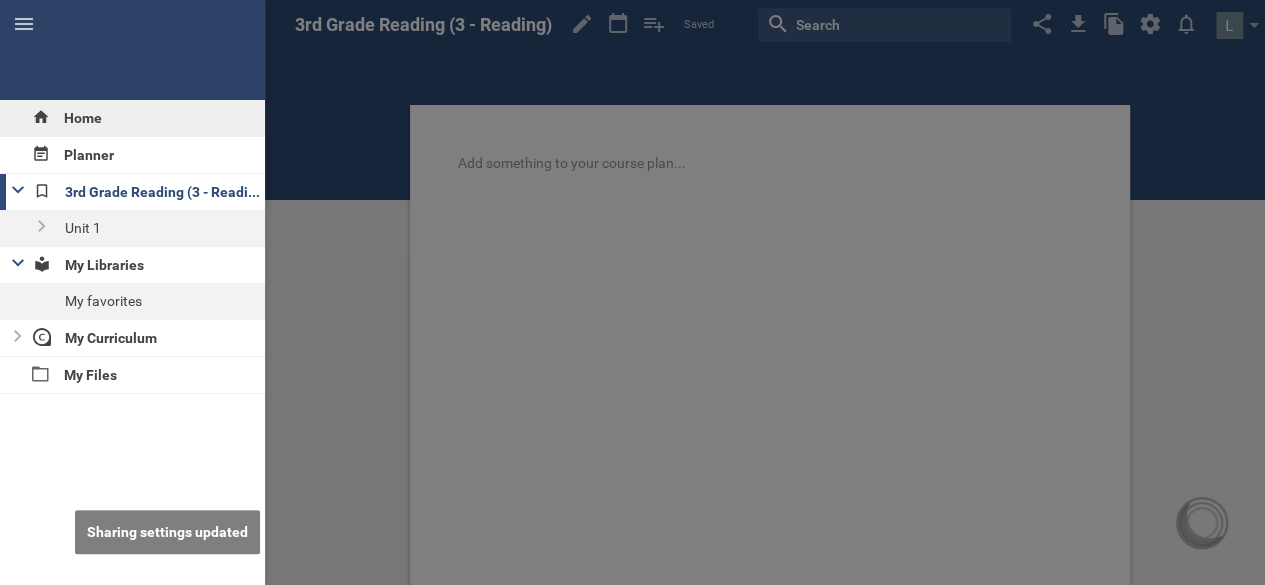 click on "Home" at bounding box center [132, 118] 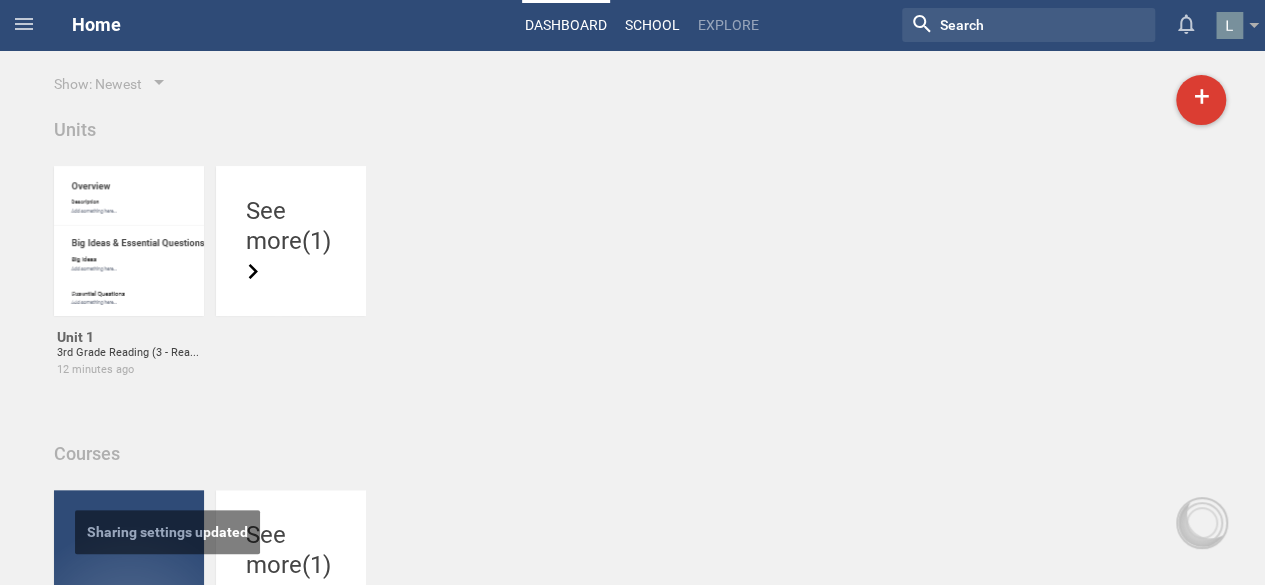 click on "School" at bounding box center [652, 25] 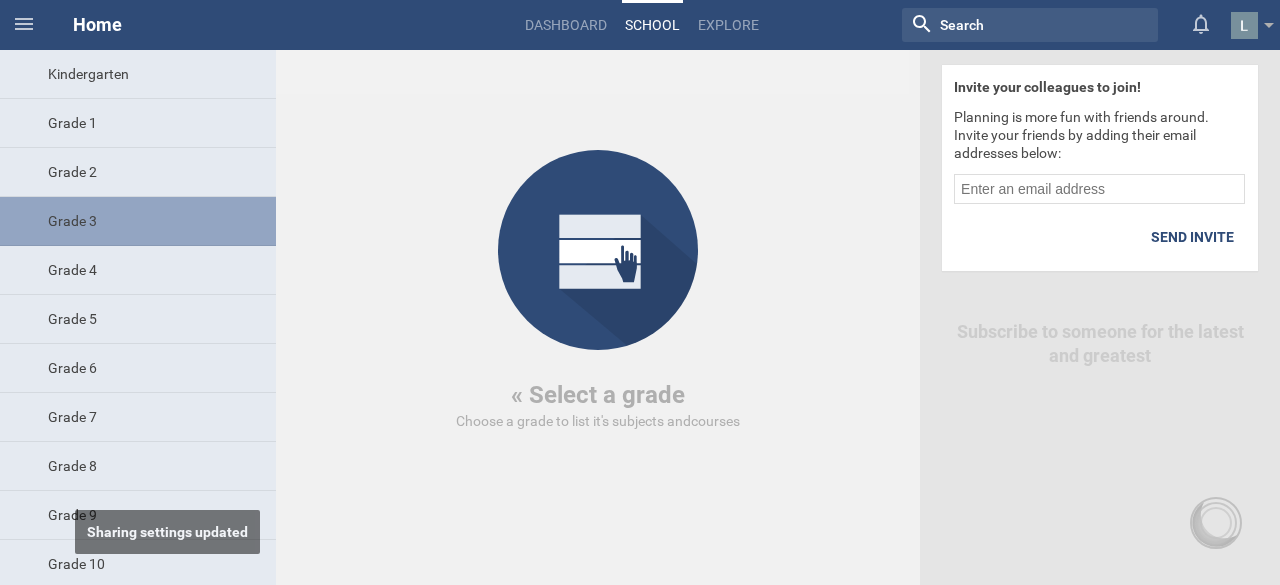 click on "Grade 3" at bounding box center (138, 221) 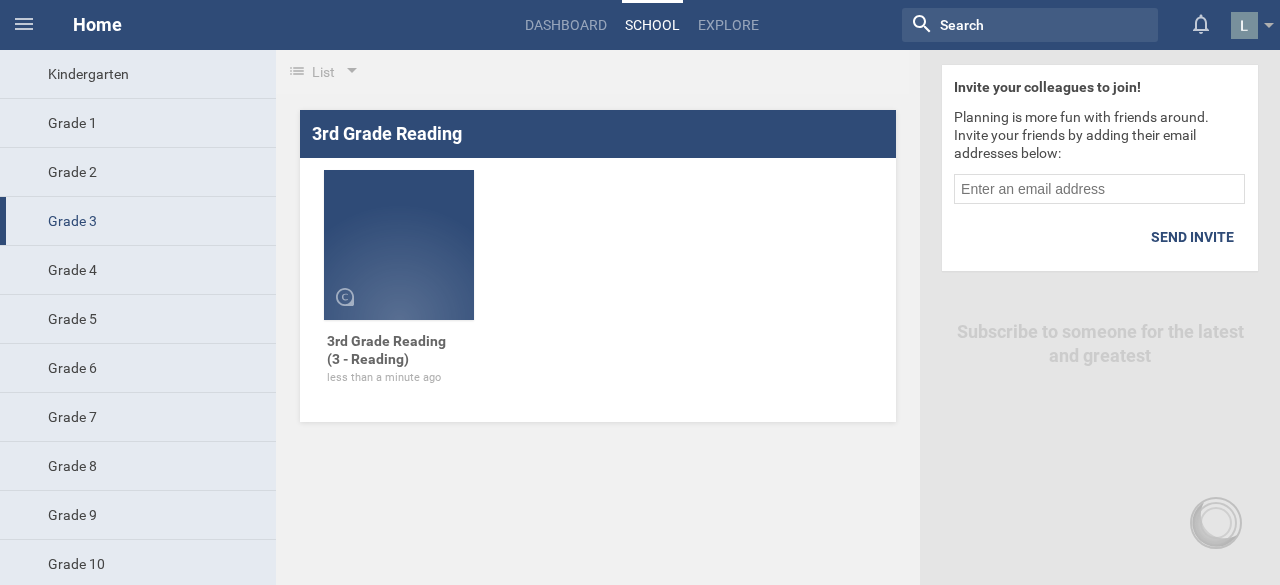 click on "3rd Grade Reading 3rd Grade Reading (3 - Reading) less than a minute ago" at bounding box center [598, 266] 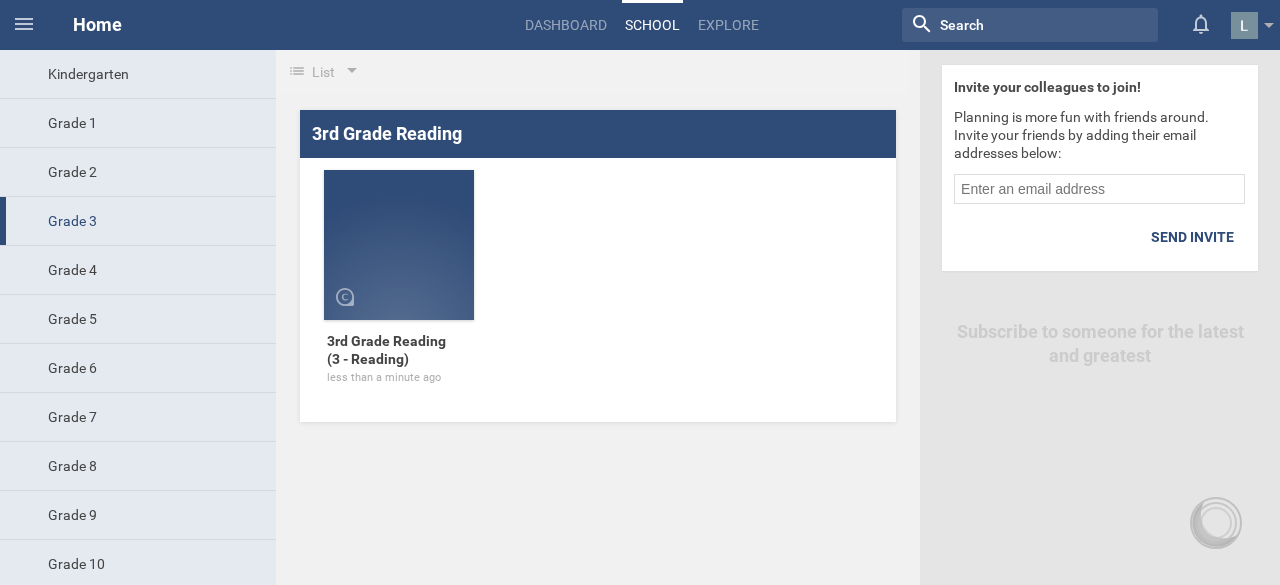 click at bounding box center [399, 245] 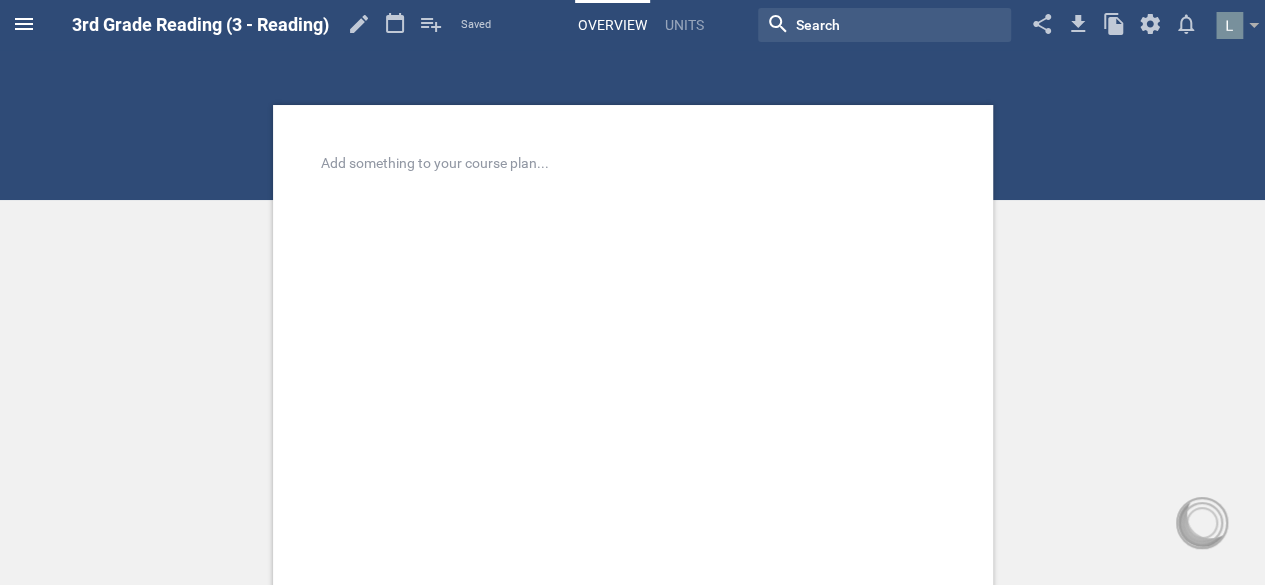 click 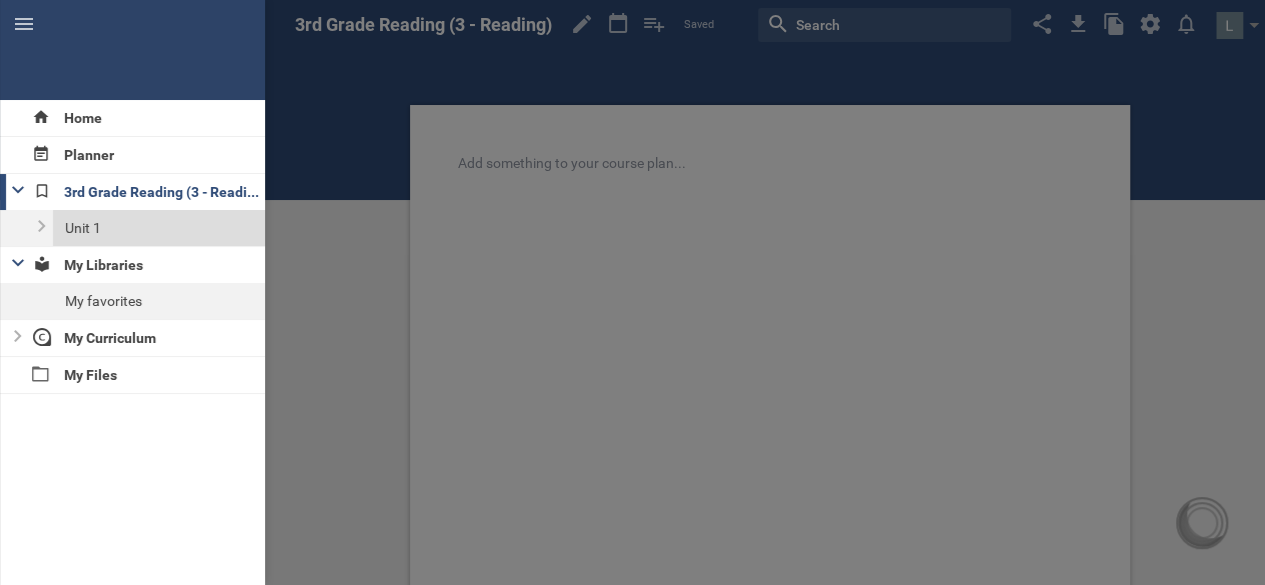 click on "Unit 1" at bounding box center [159, 228] 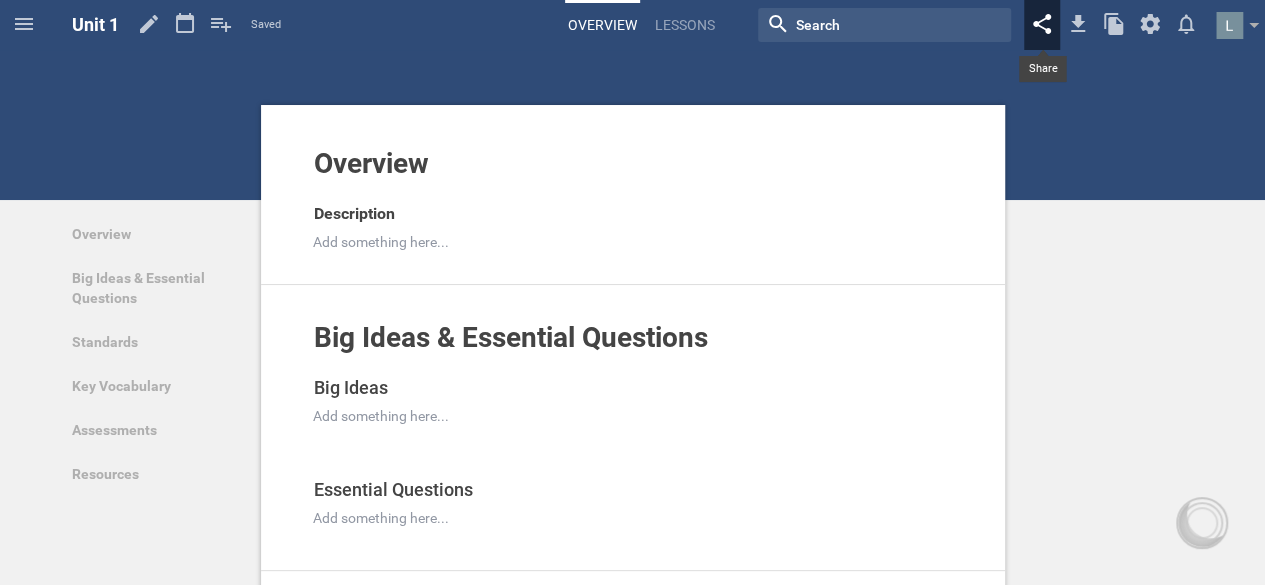 click 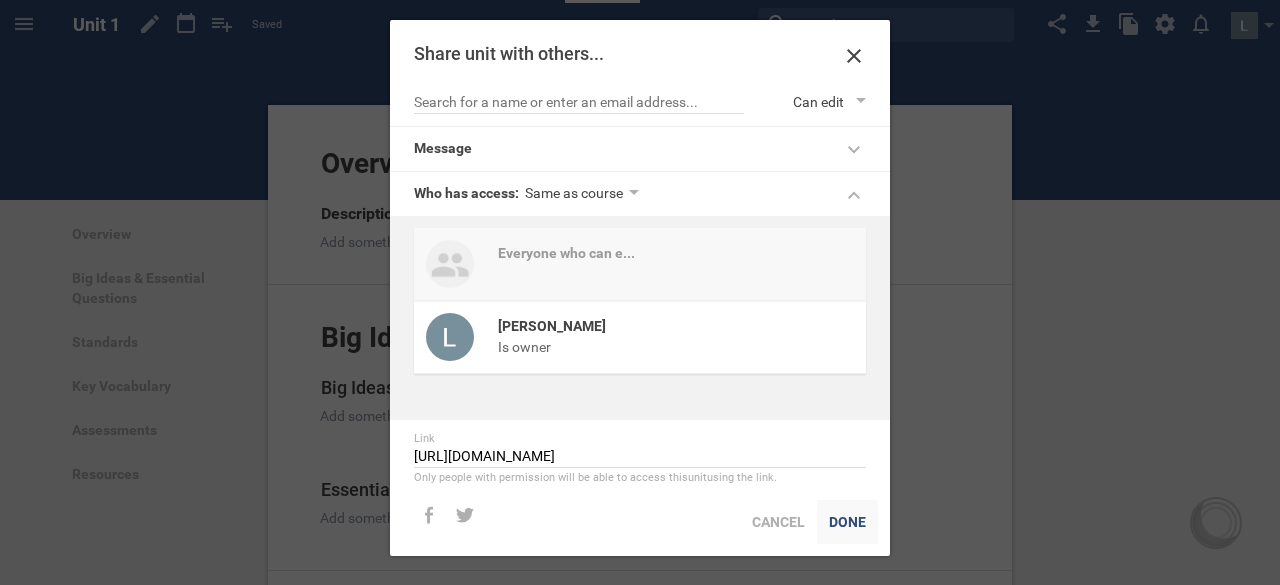 click on "Done" at bounding box center (847, 522) 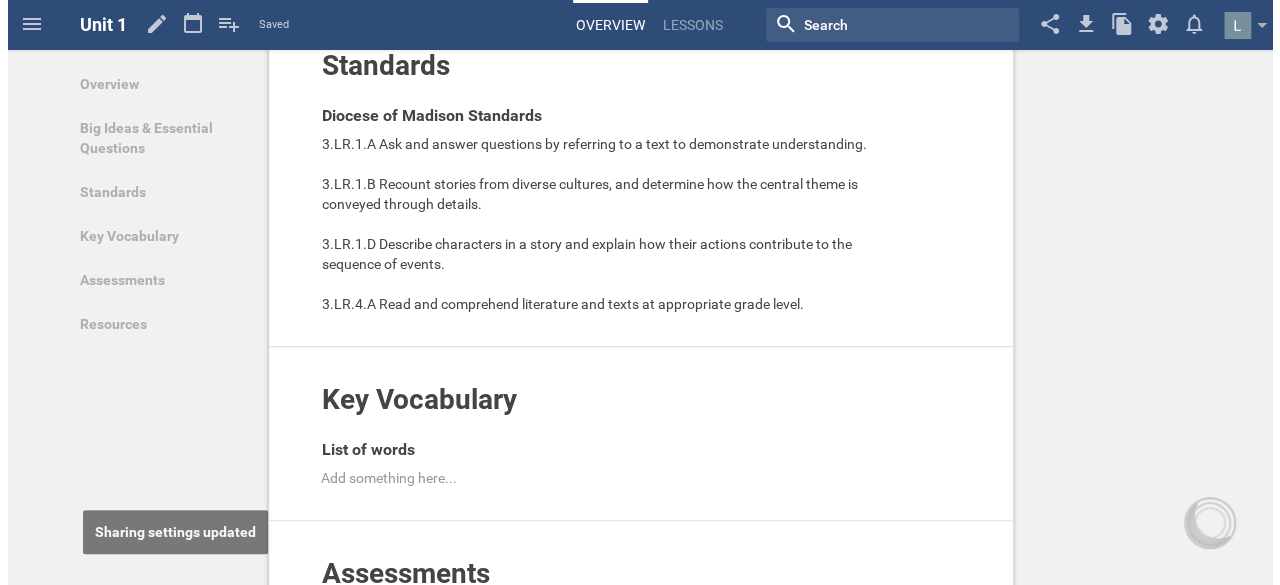 scroll, scrollTop: 0, scrollLeft: 0, axis: both 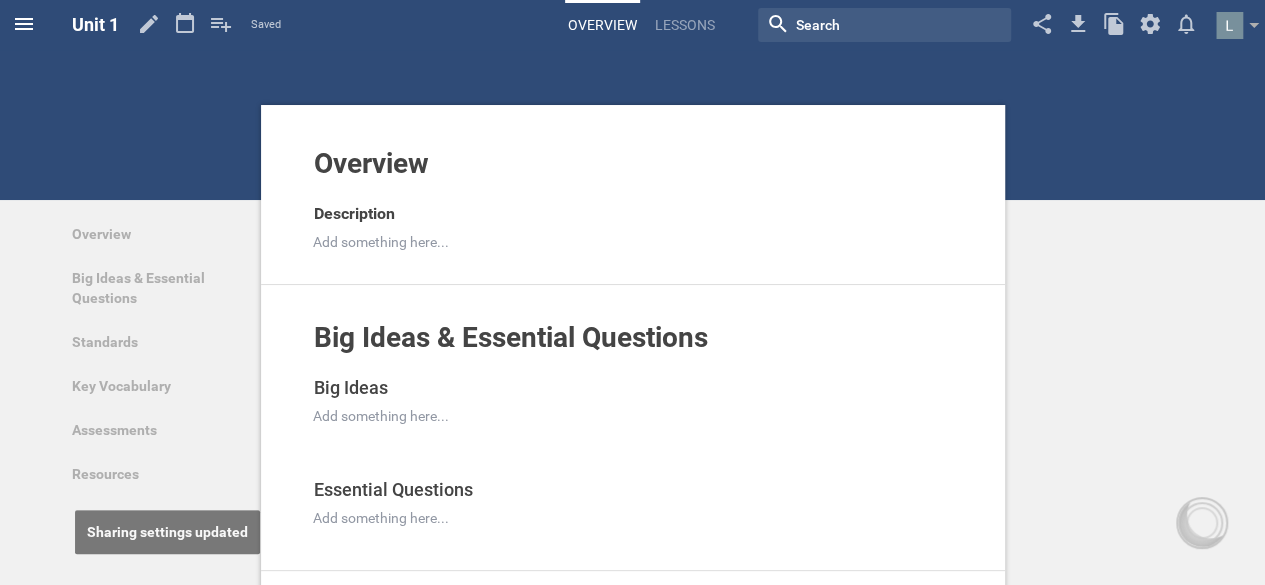click 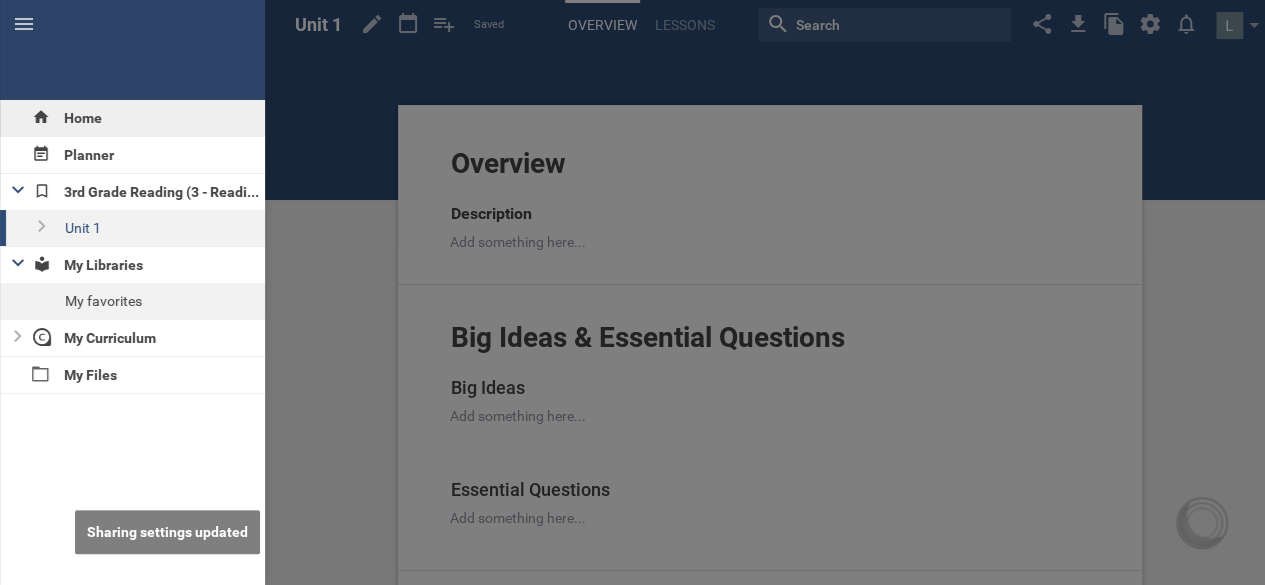 click on "Home" at bounding box center [132, 118] 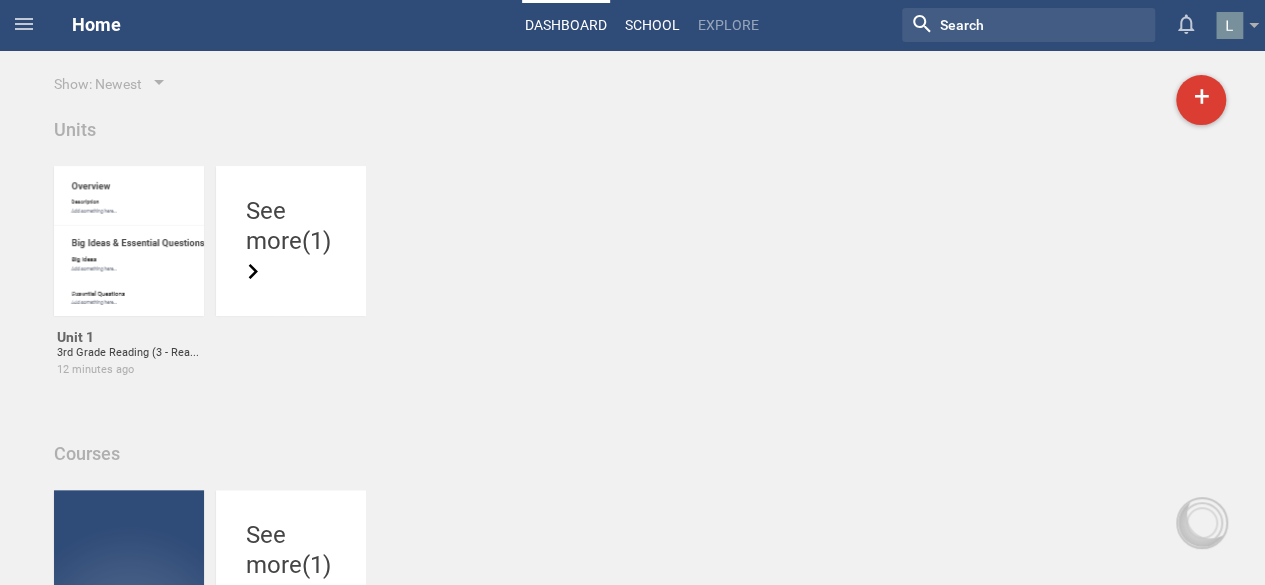 click on "School" at bounding box center (652, 25) 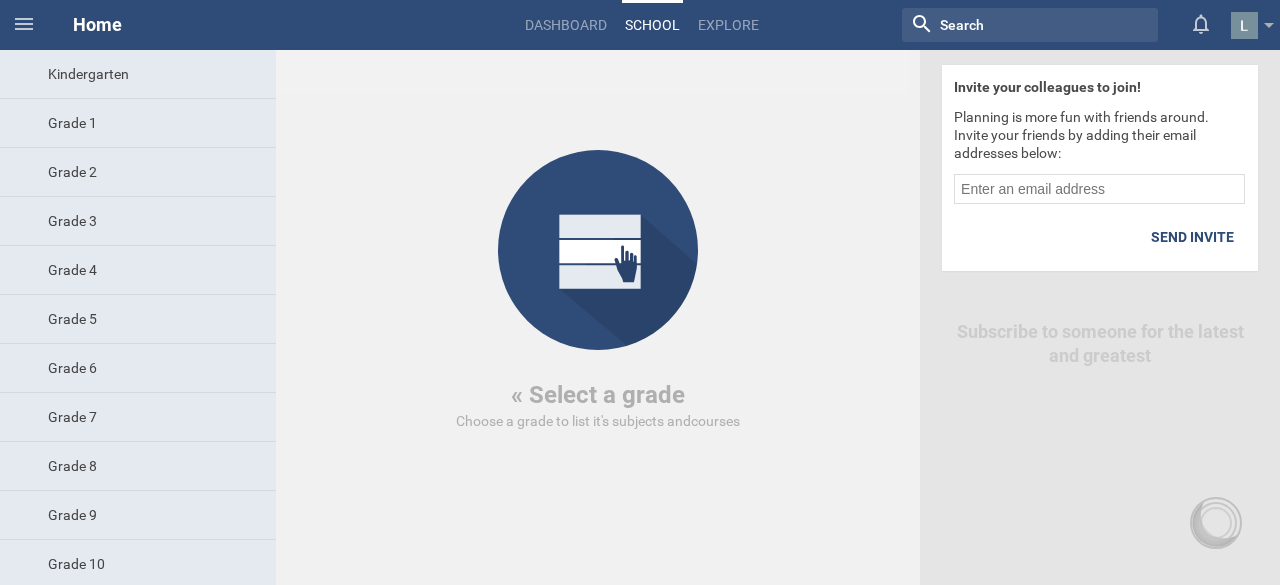 scroll, scrollTop: 36, scrollLeft: 0, axis: vertical 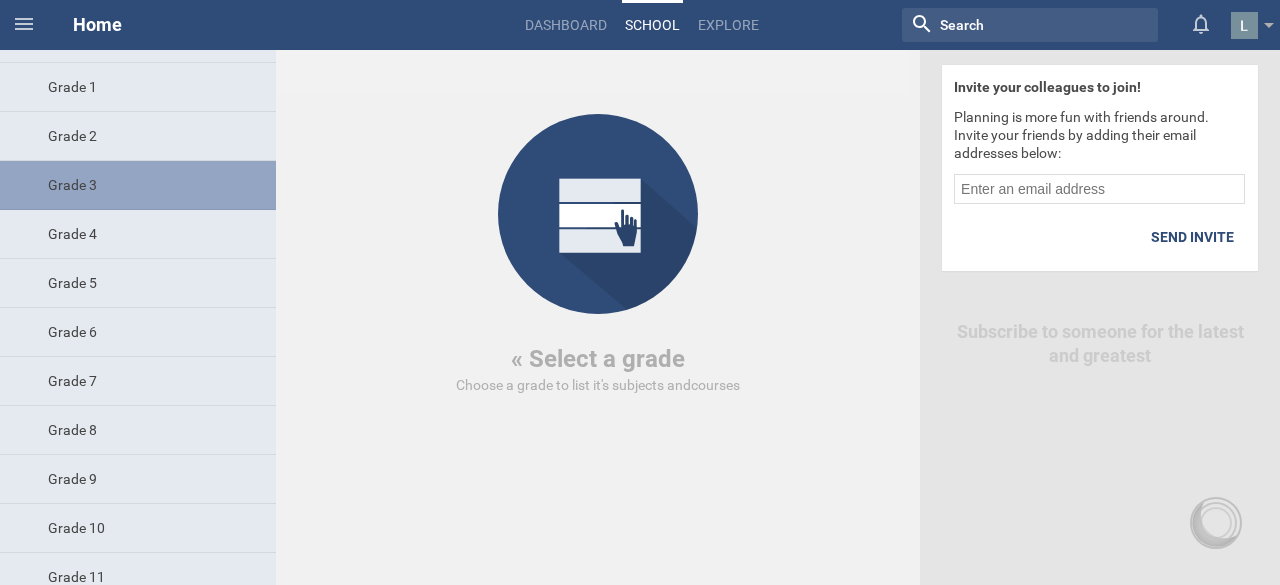 click on "Grade 3" at bounding box center [138, 185] 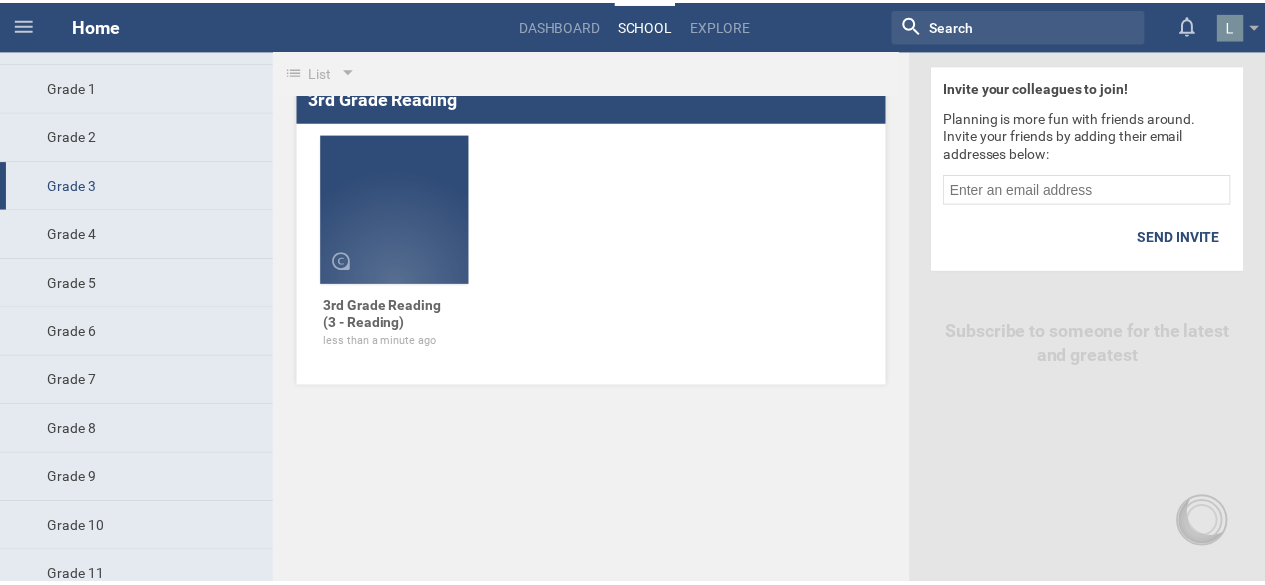 scroll, scrollTop: 0, scrollLeft: 0, axis: both 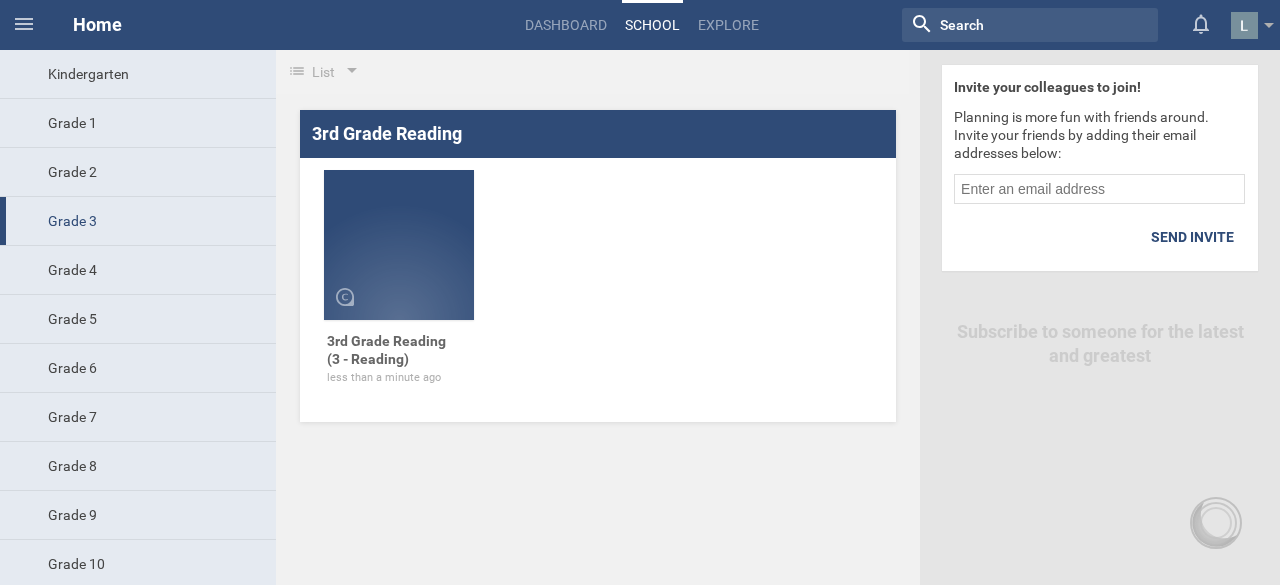 click on "Home Dashboard School Explore Nothing found with term ""   Moe is now following you View my profile Groups Organization settings My preferences Logout" at bounding box center (664, 25) 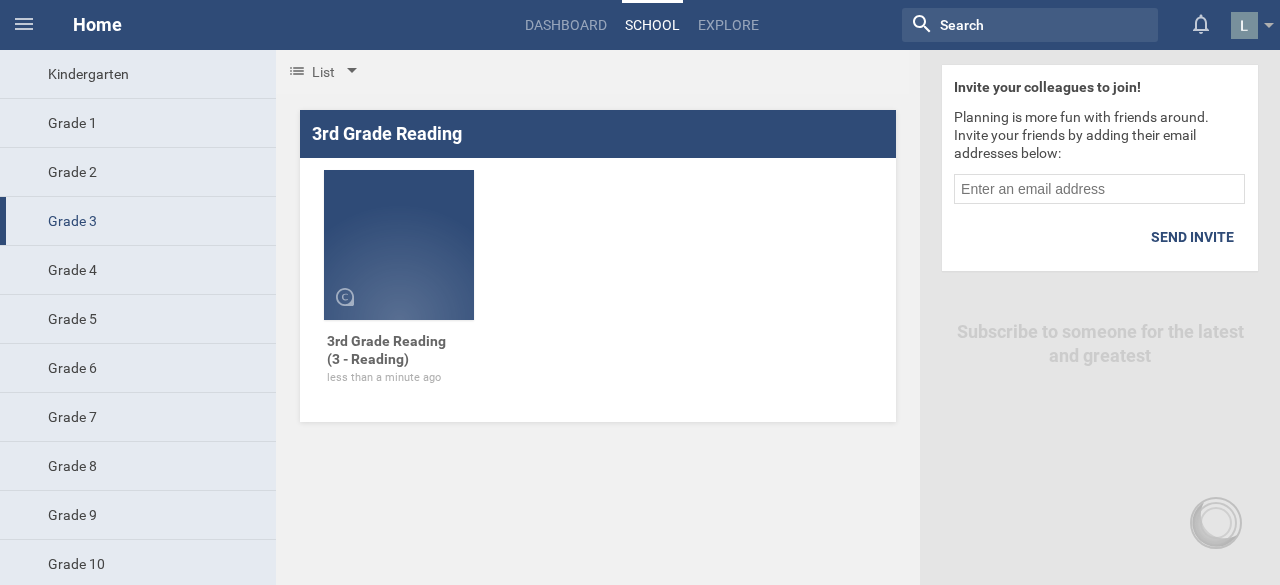 click on "List" at bounding box center (322, 72) 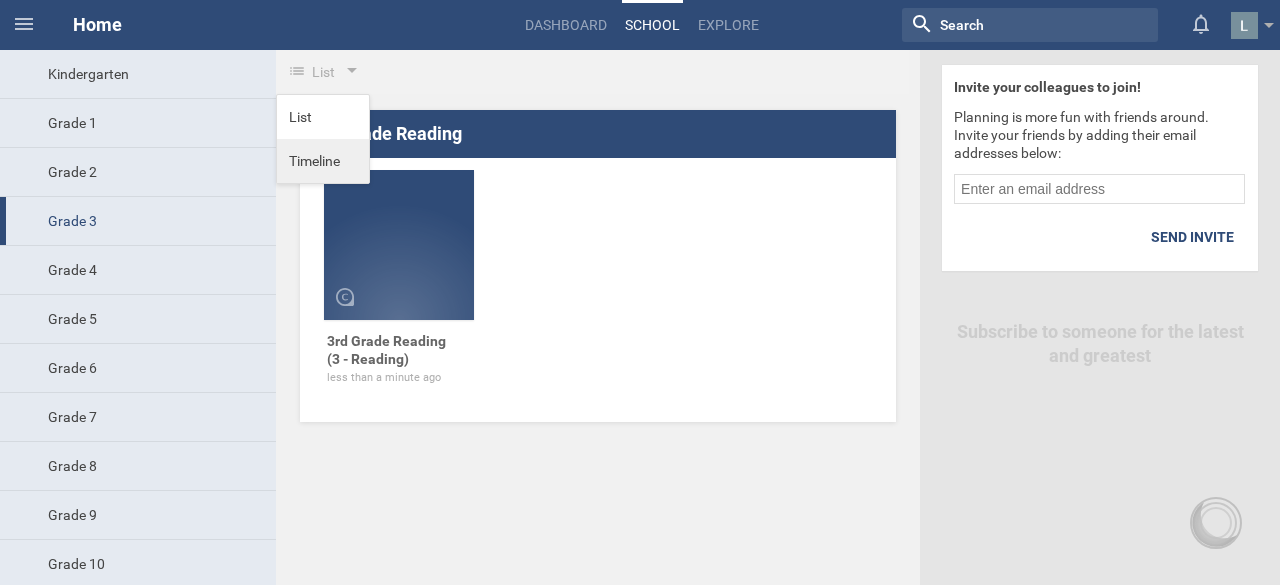 click on "Timeline" at bounding box center [323, 161] 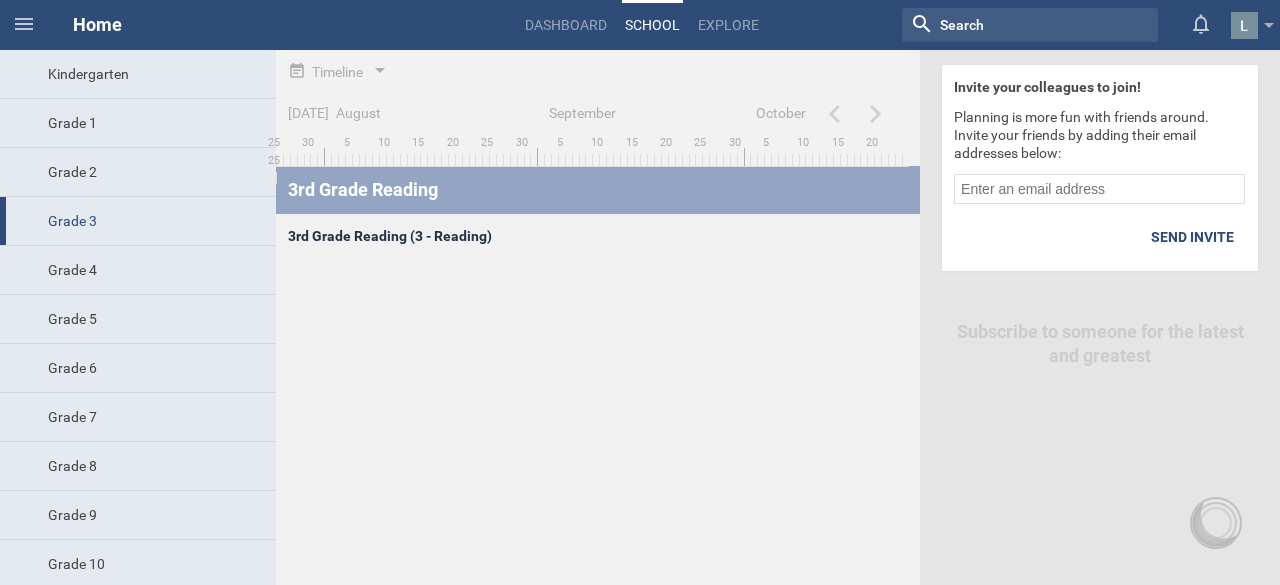 click on "3rd Grade Reading (3 - Reading)" at bounding box center (598, 236) 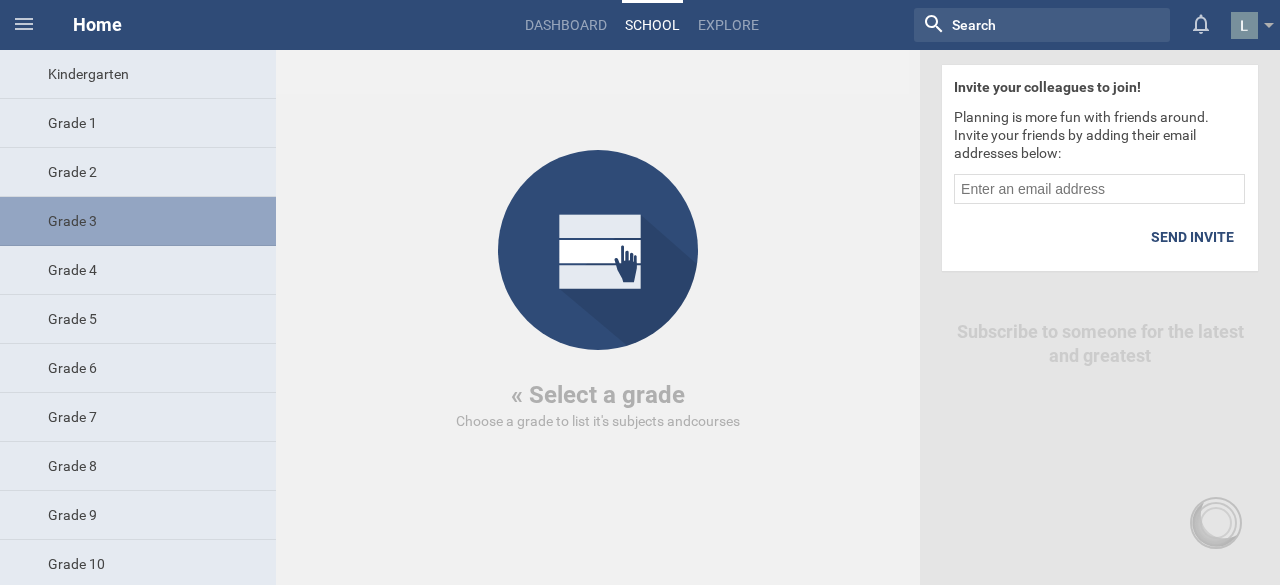 click on "Grade 3" at bounding box center (138, 221) 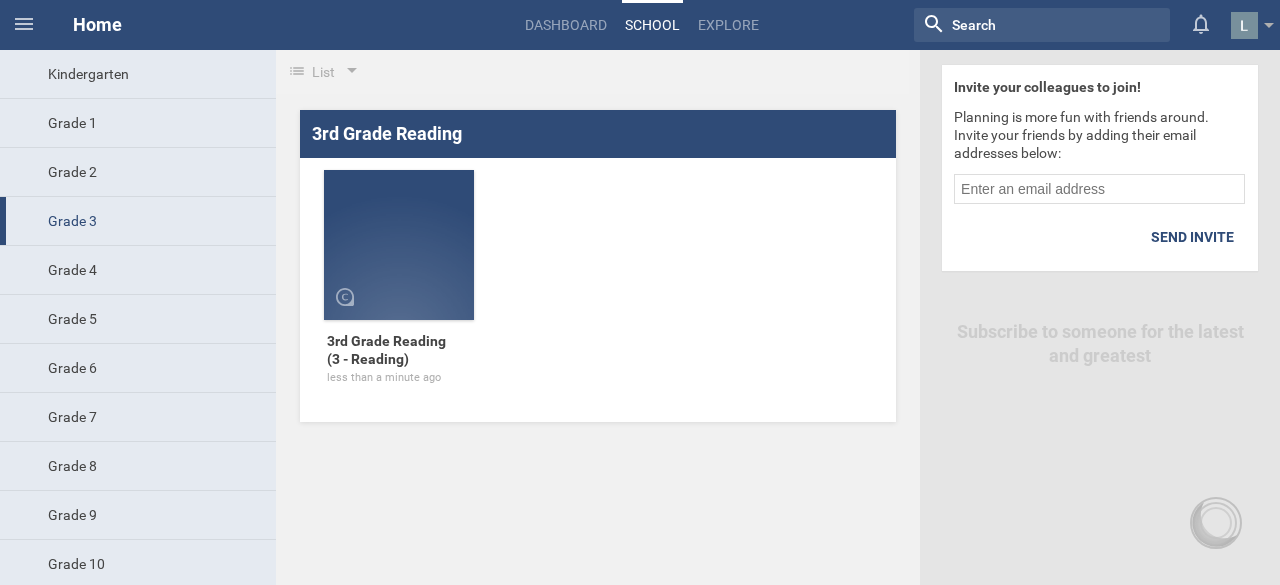click at bounding box center (399, 245) 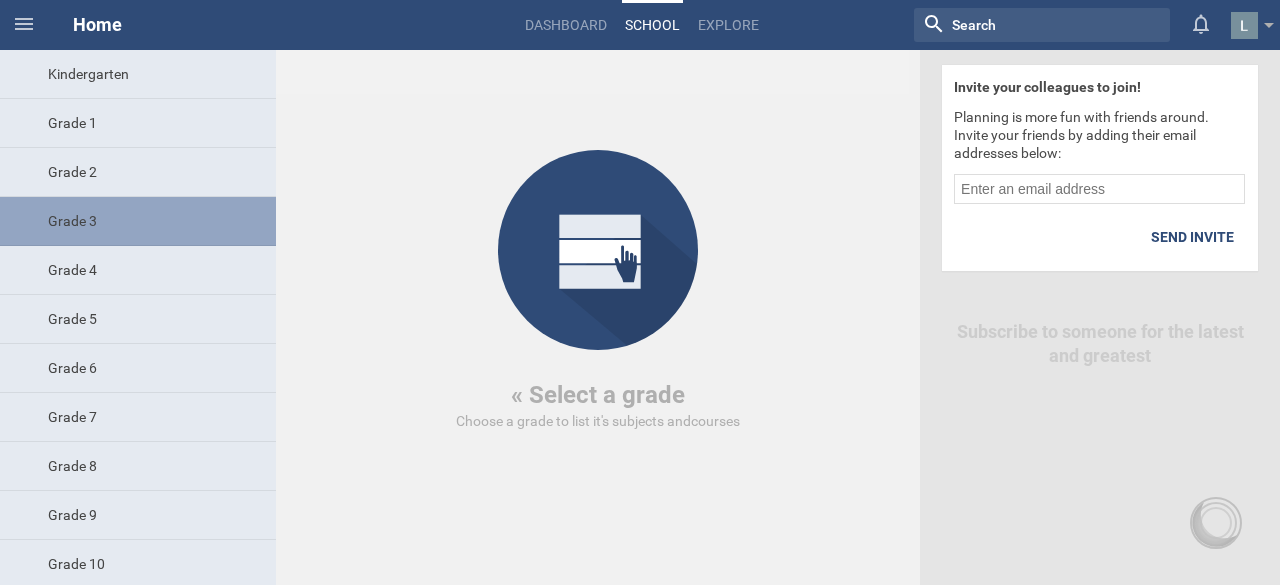 click on "Grade 3" at bounding box center [138, 221] 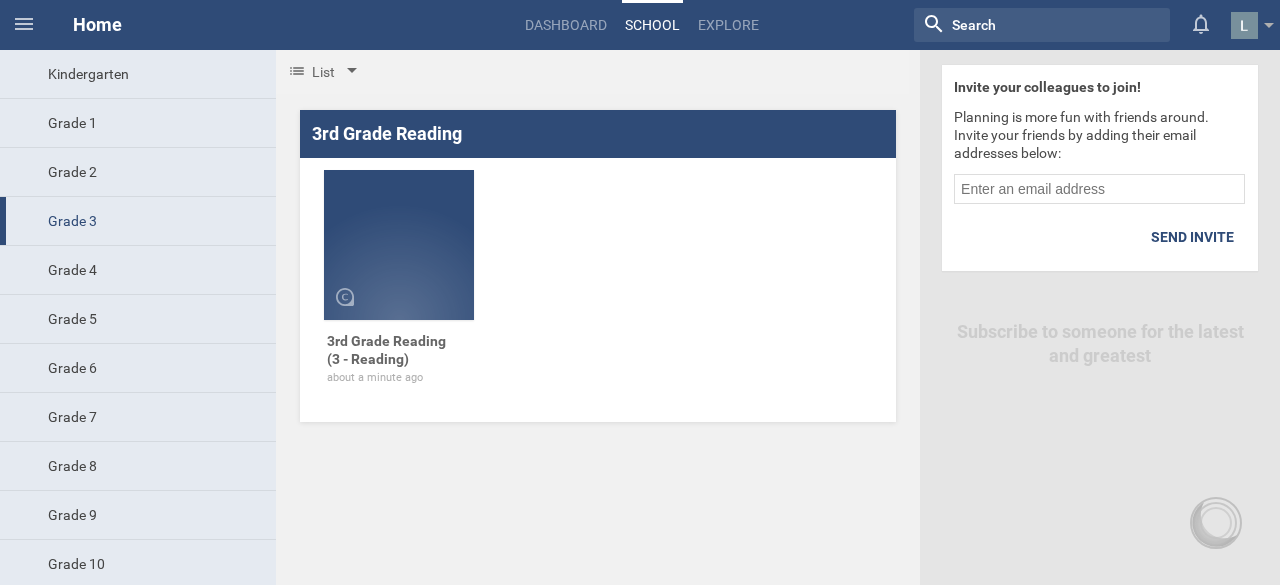 click at bounding box center [352, 72] 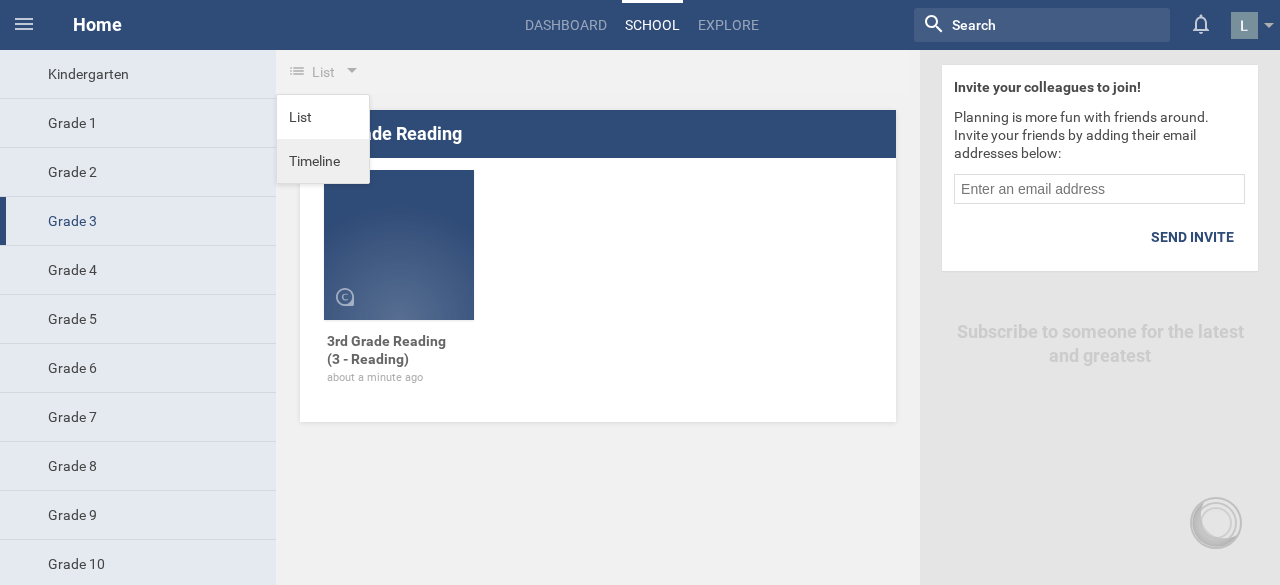 click on "Timeline" at bounding box center [323, 161] 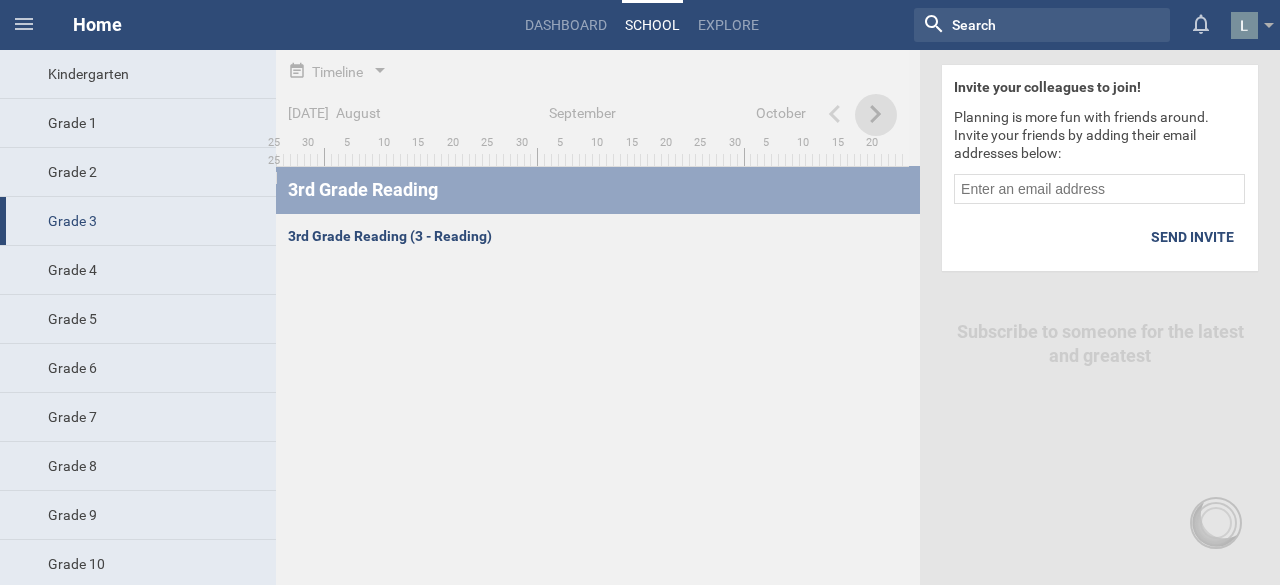click 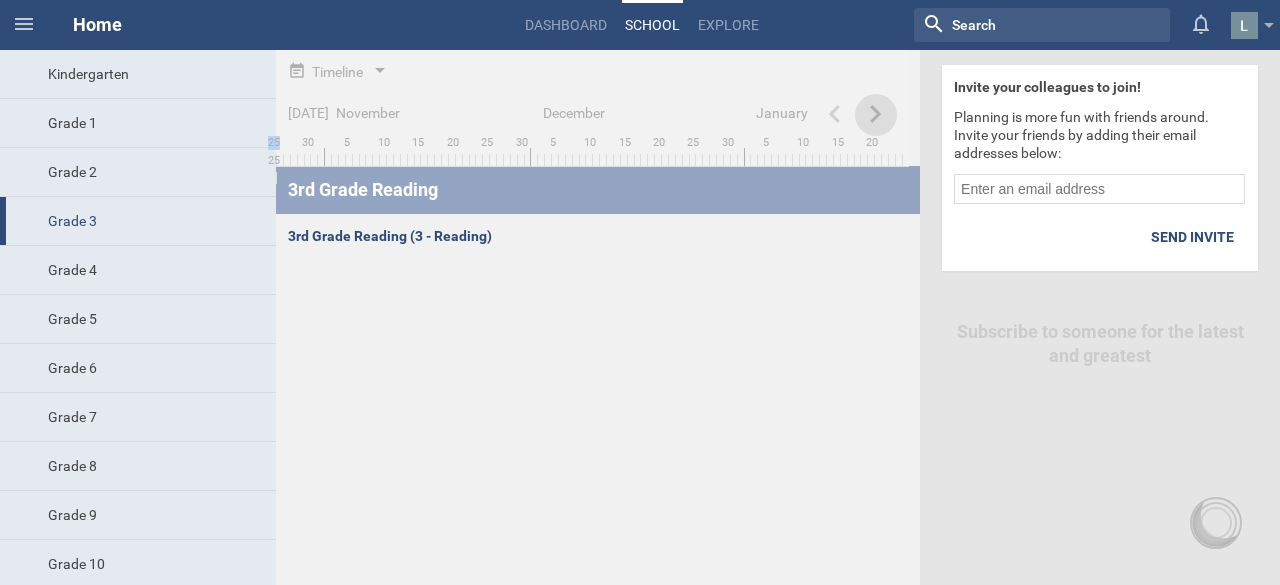 click 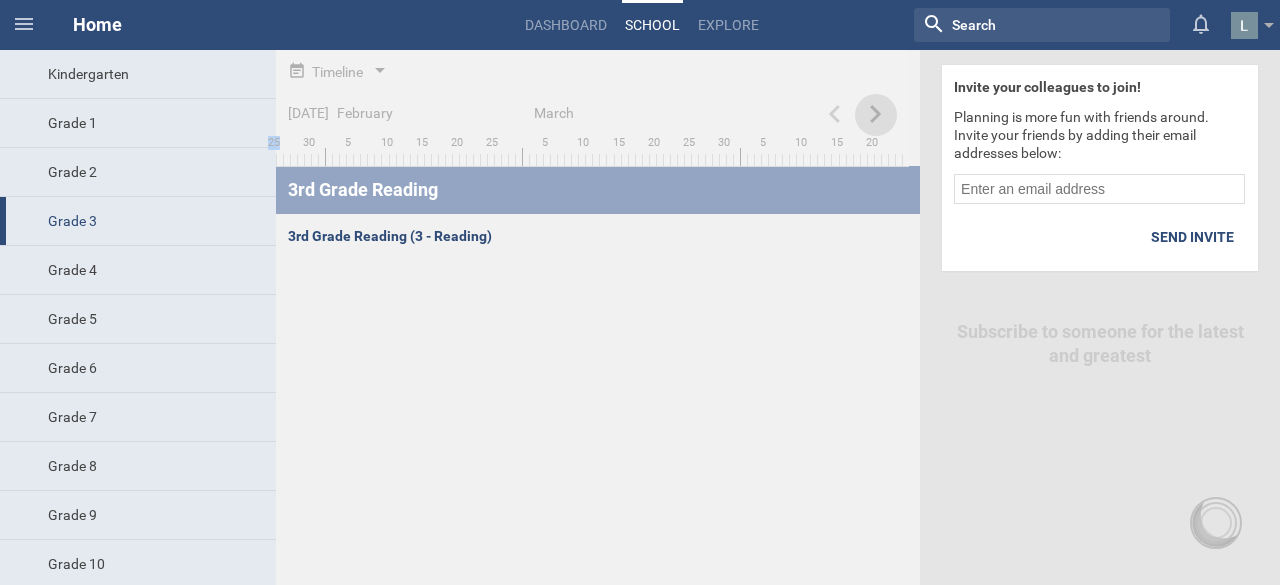 click 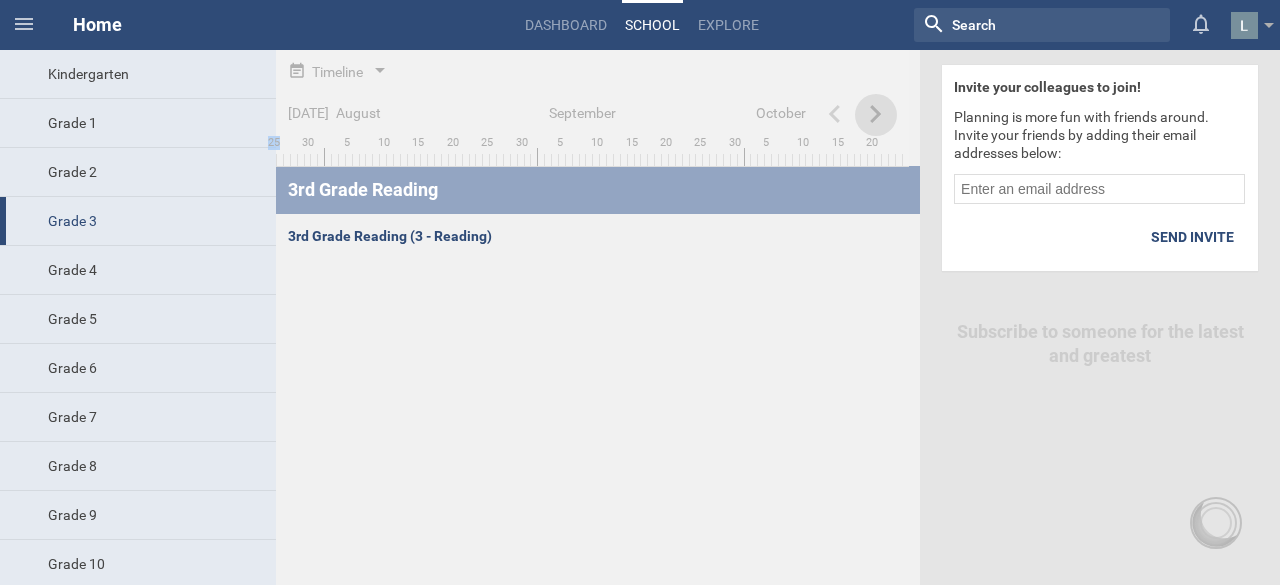 click 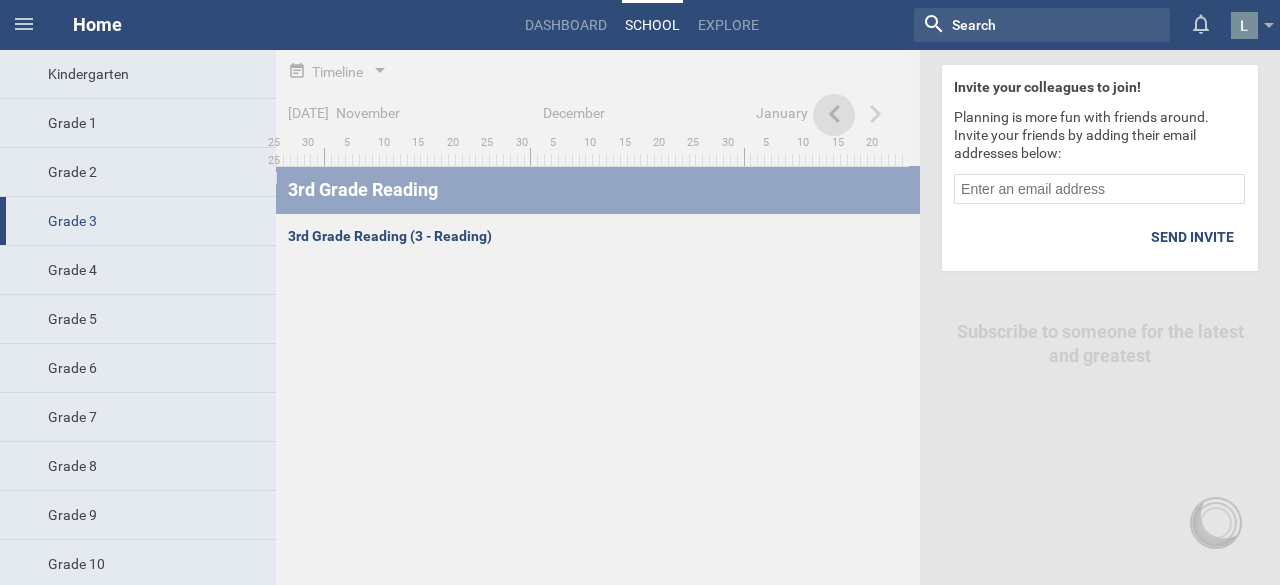 click 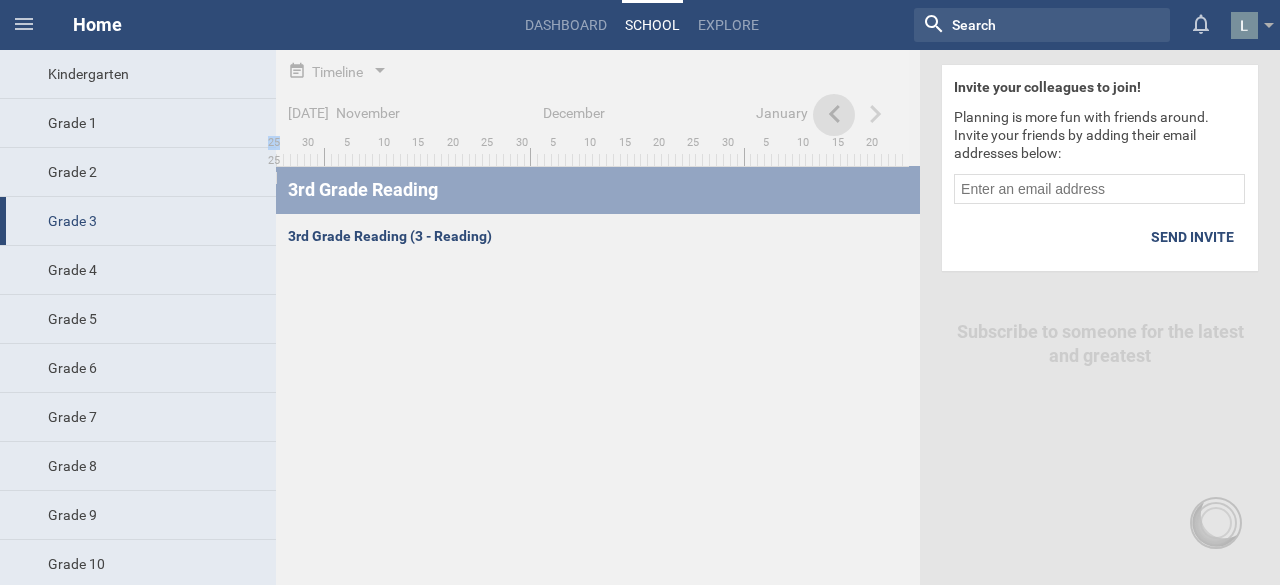 click 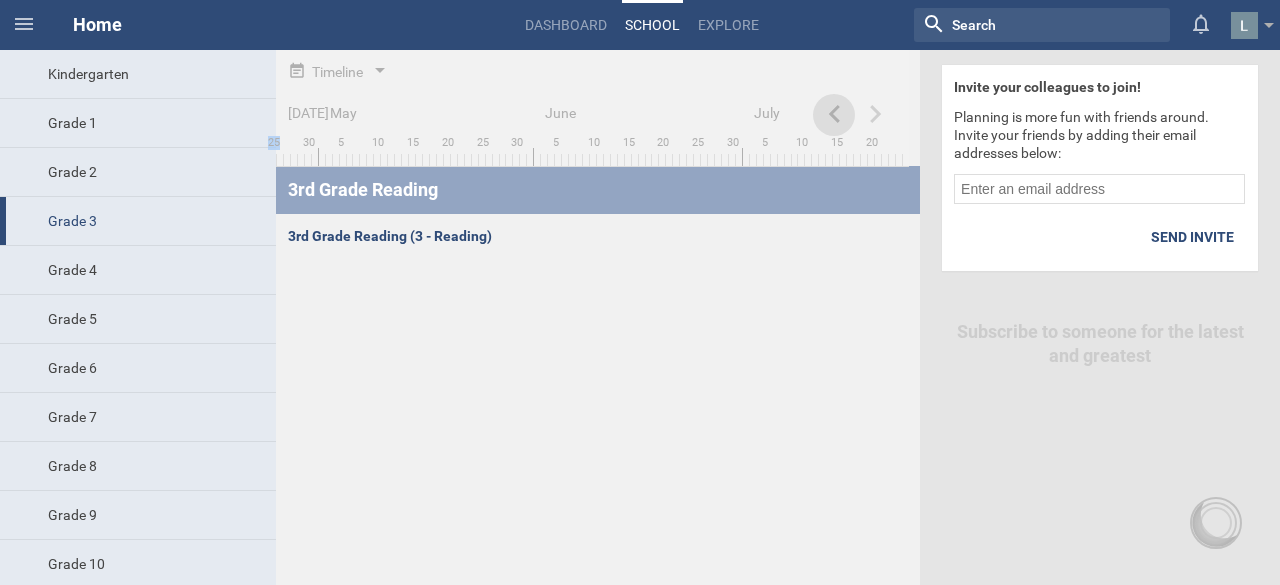 click 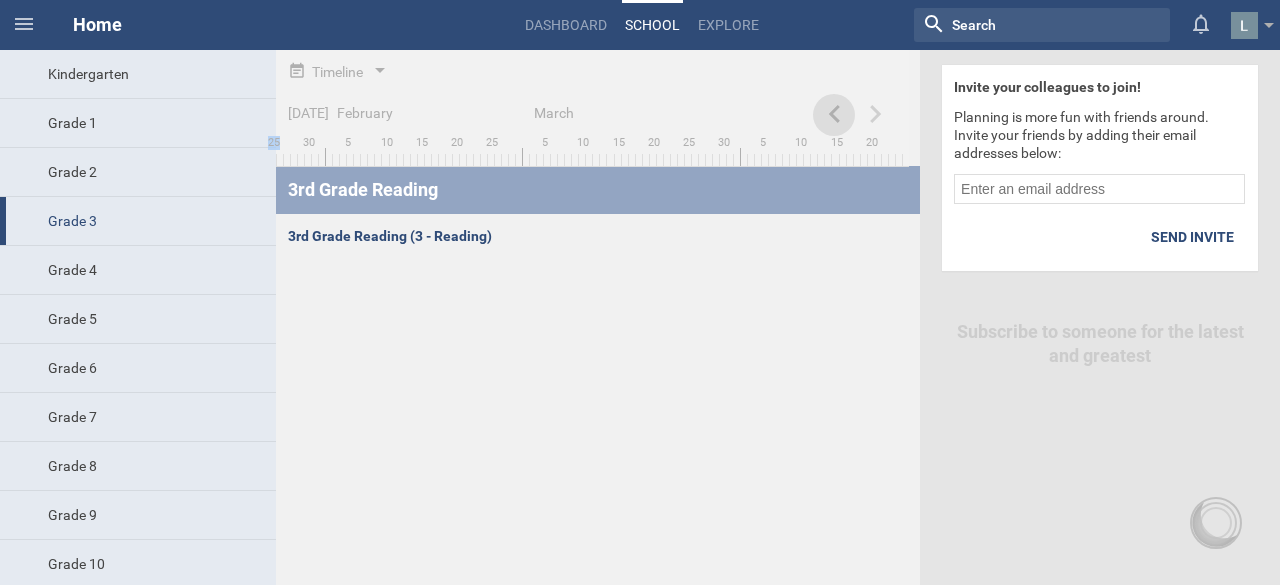 click 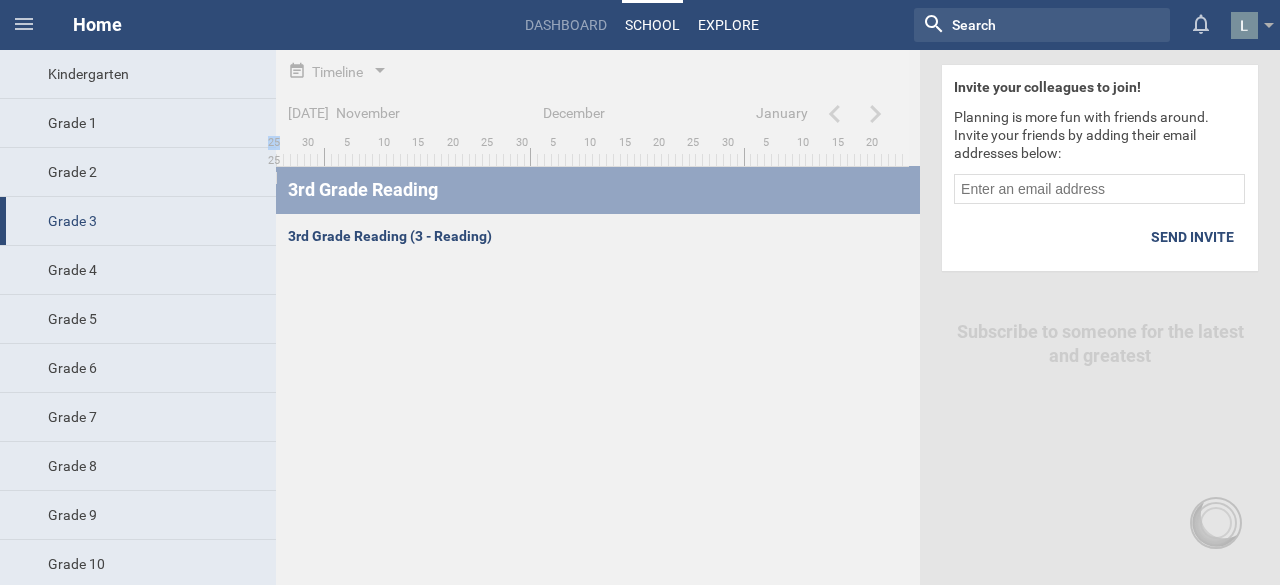 click on "Explore" at bounding box center (728, 25) 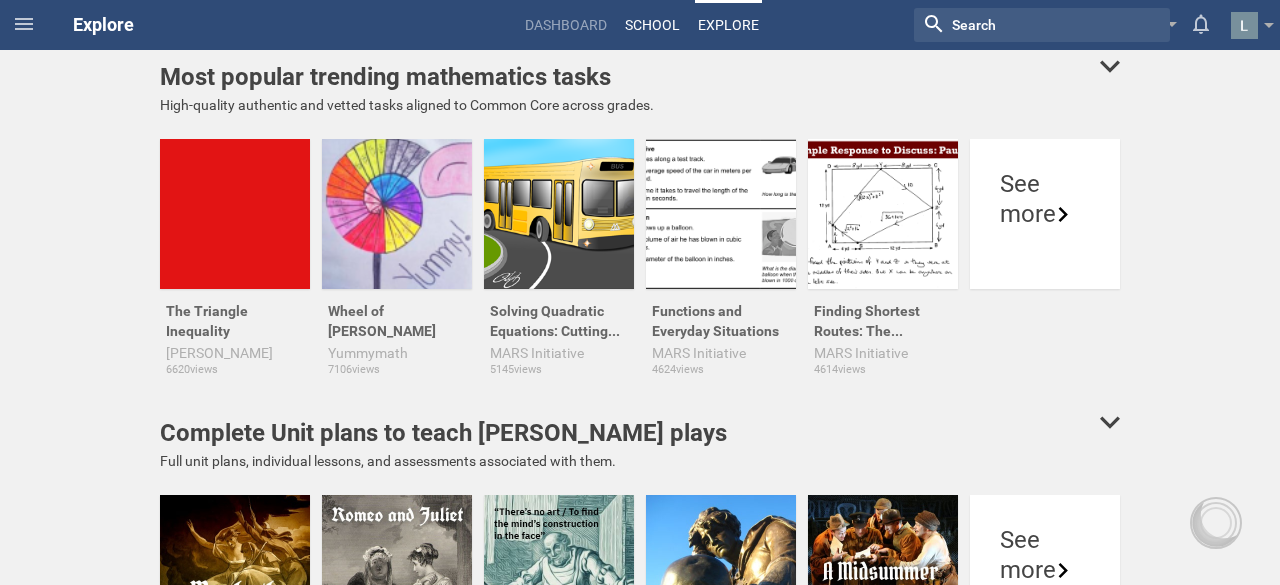 click on "School" at bounding box center (652, 25) 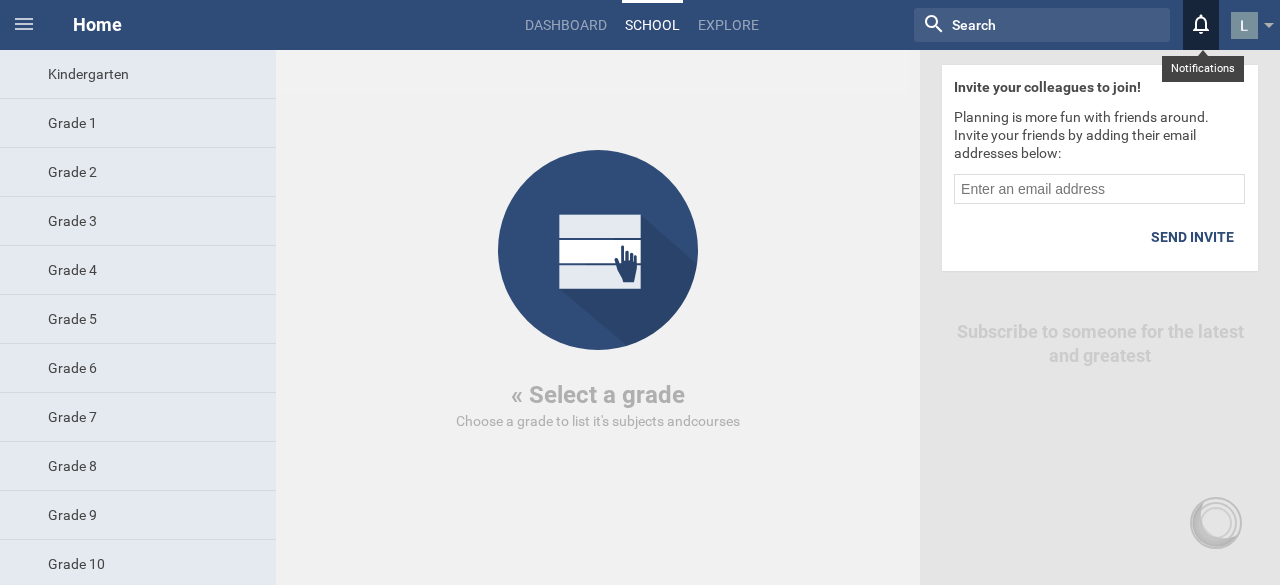 click 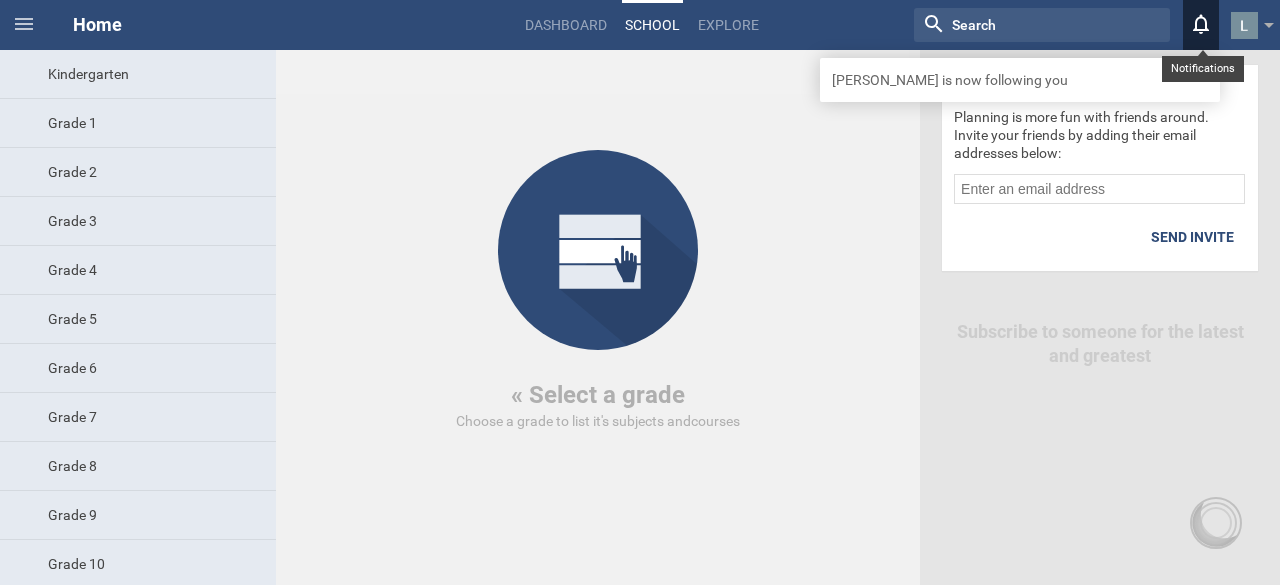 click at bounding box center (1020, 54) 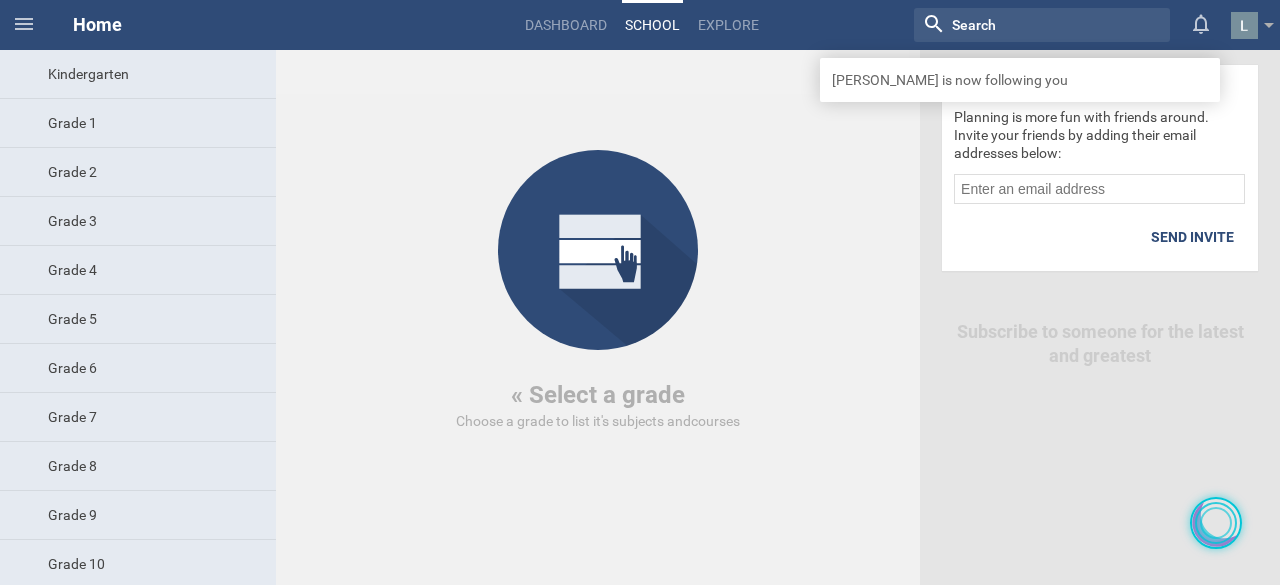 click at bounding box center [1216, 523] 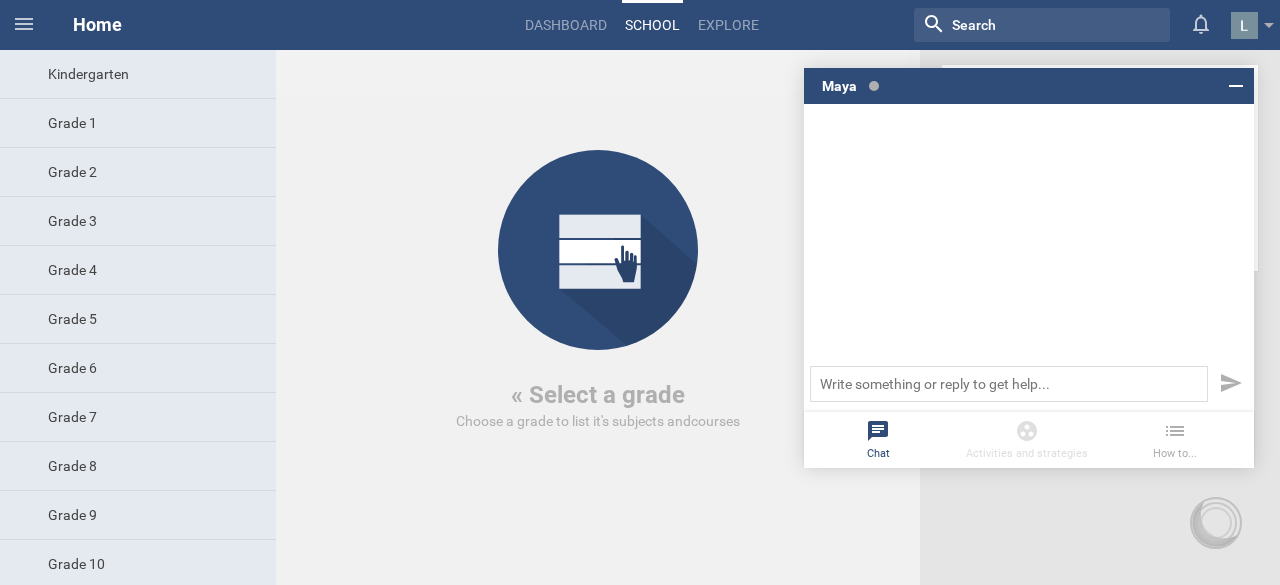 click on "Invite your colleagues to join! Planning is more fun with friends around. Invite your friends by adding their email addresses below: Send invite Subscribe to someone for the latest and greatest" at bounding box center (1100, 317) 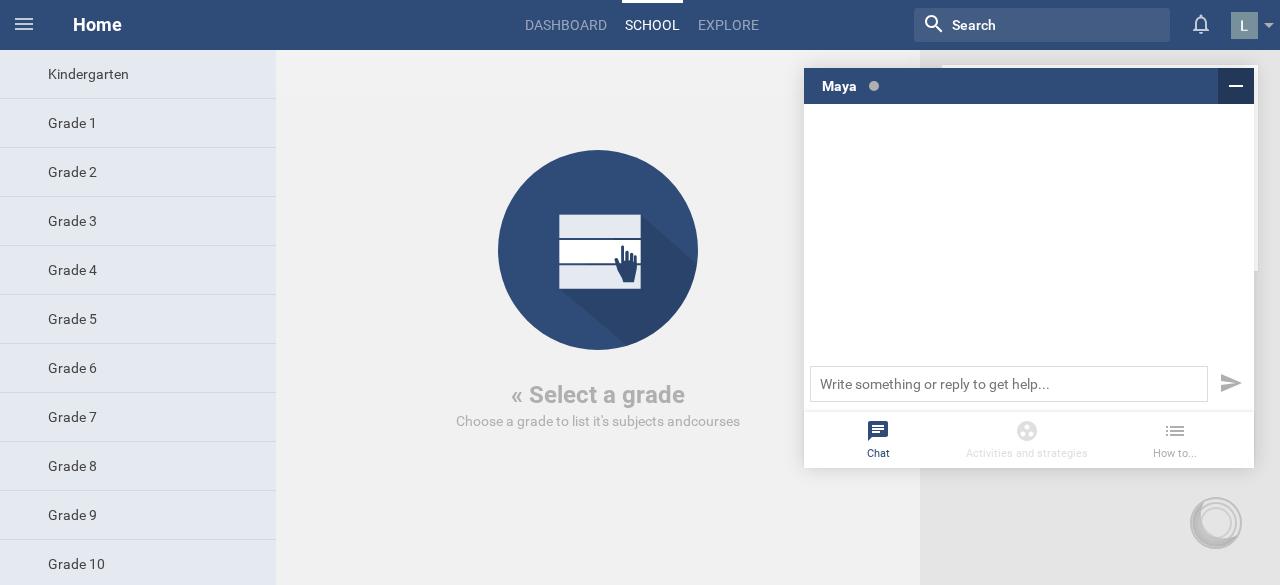click 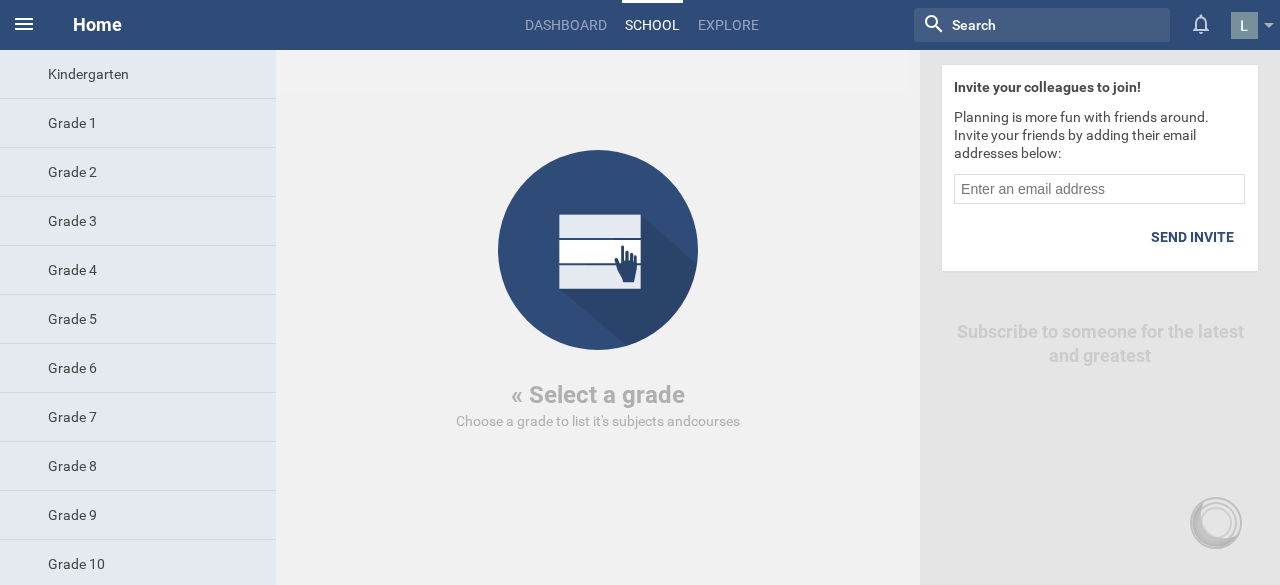 click 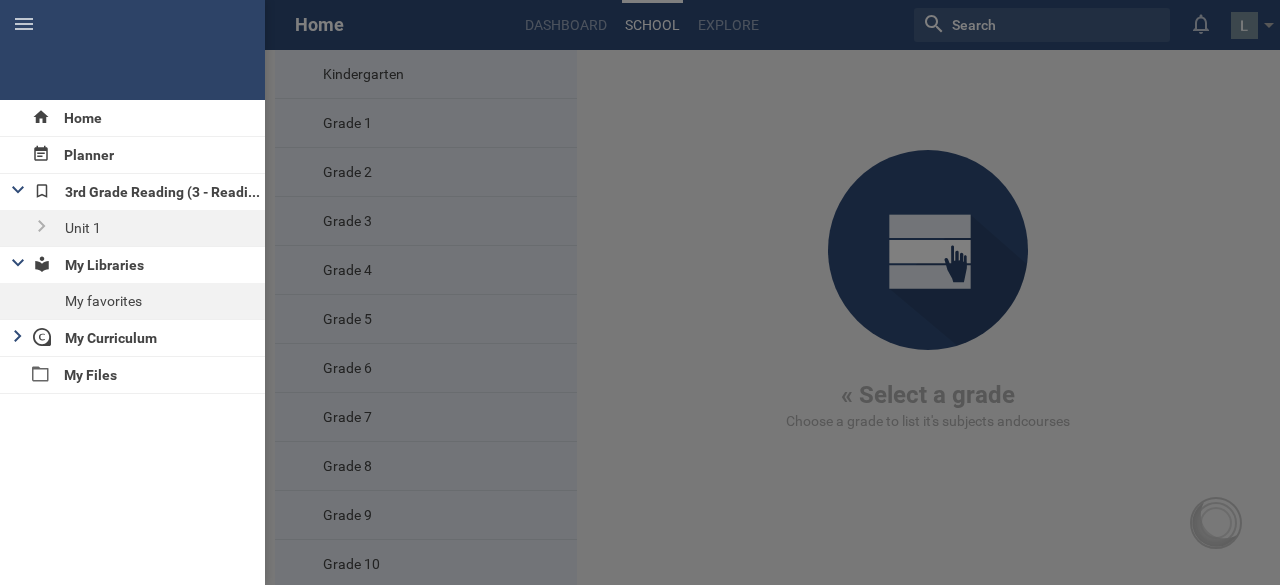 click 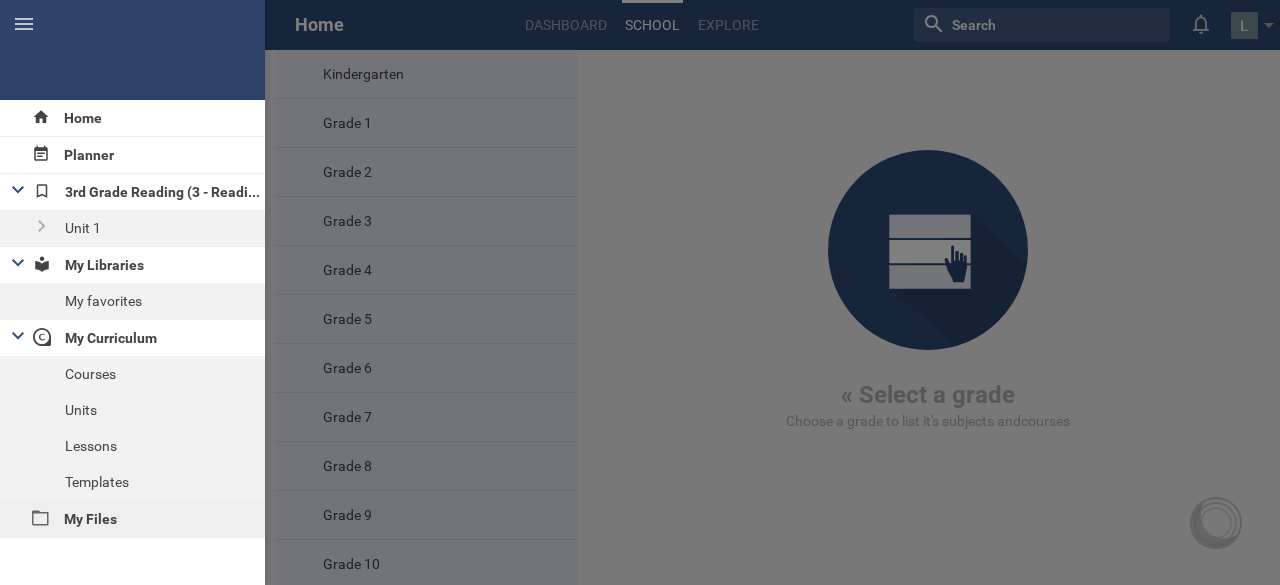 click on "My Files" at bounding box center (132, 519) 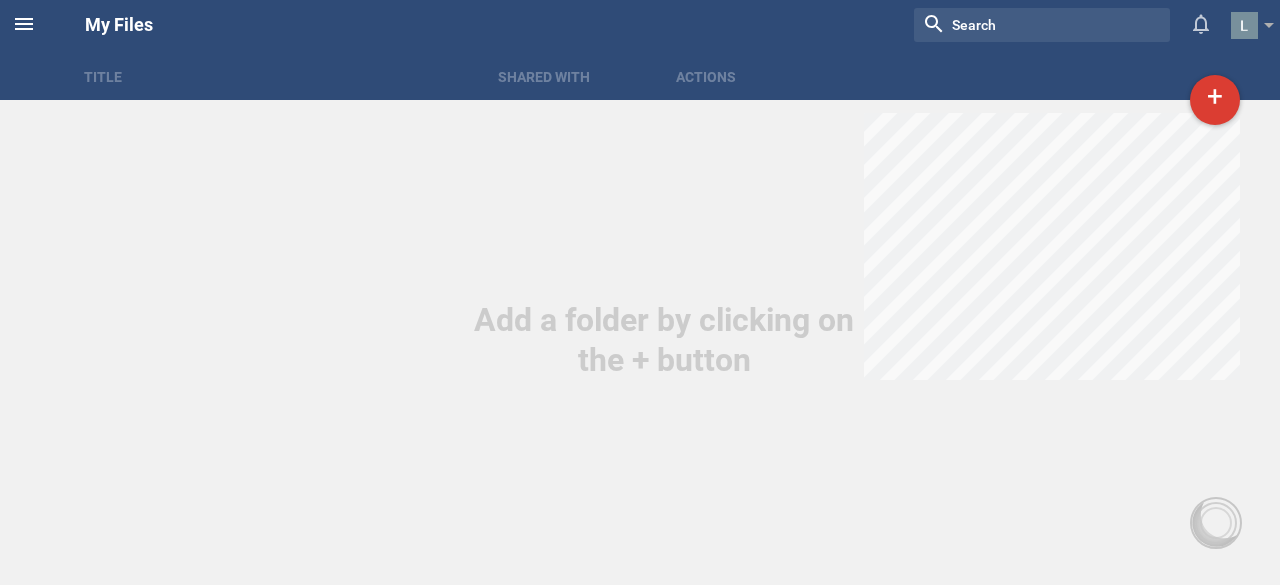 click 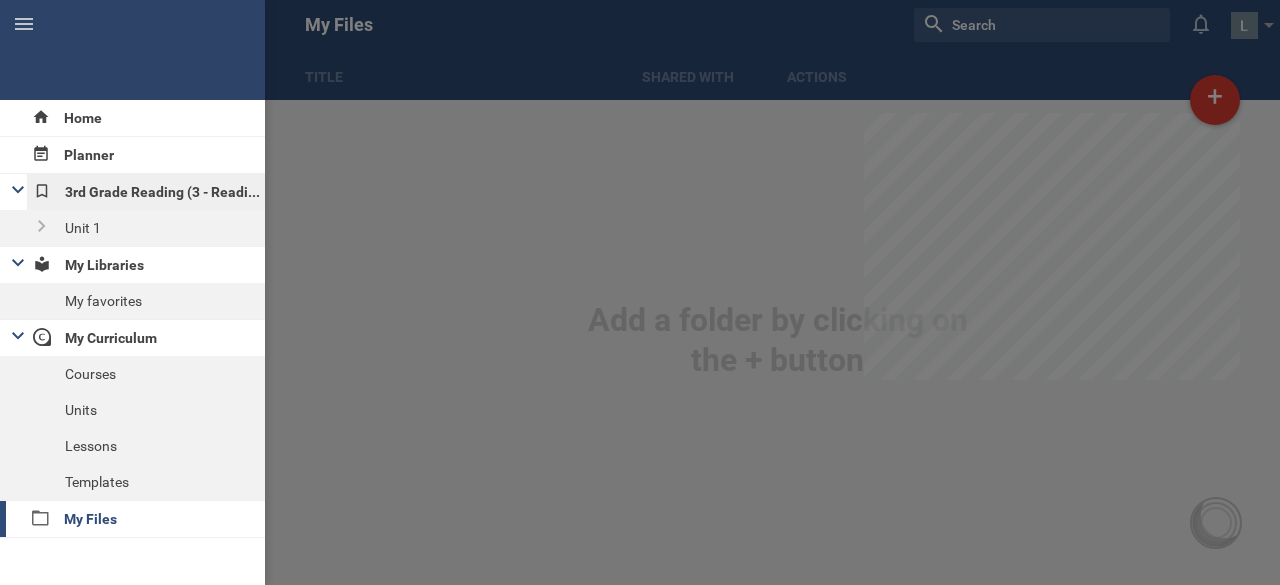 click 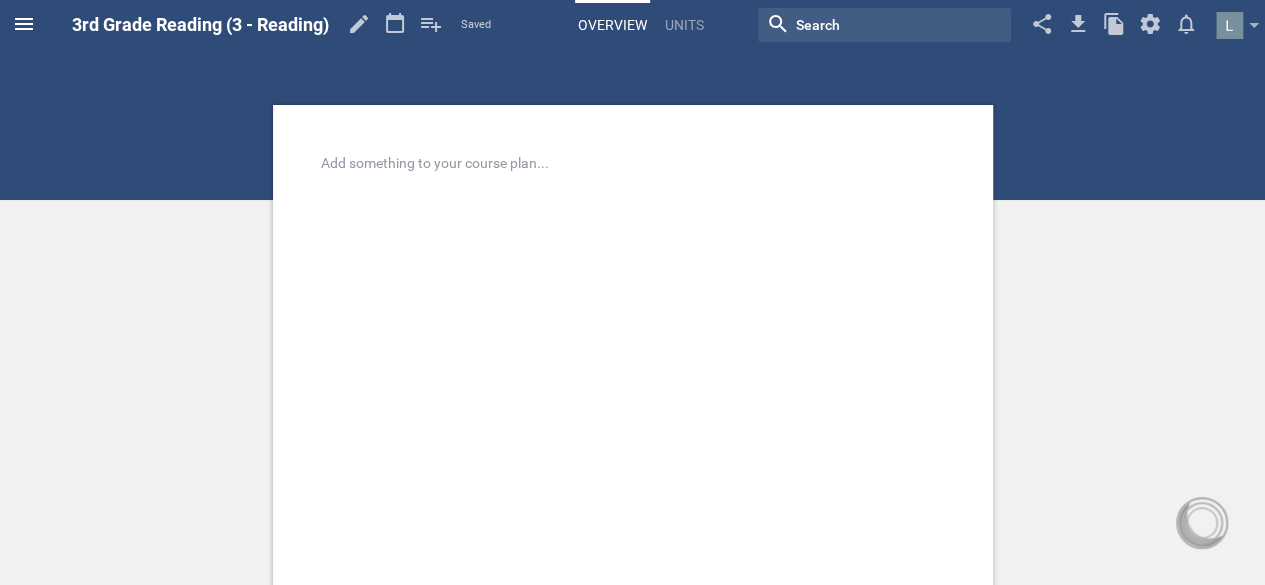 click 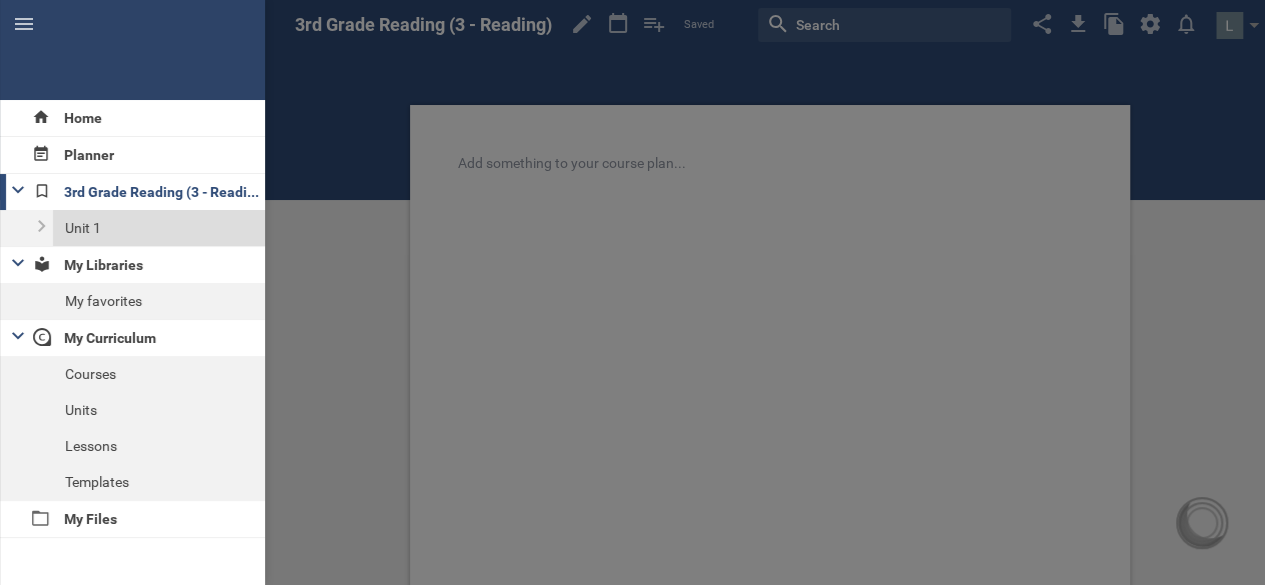 click on "Unit 1" at bounding box center (159, 228) 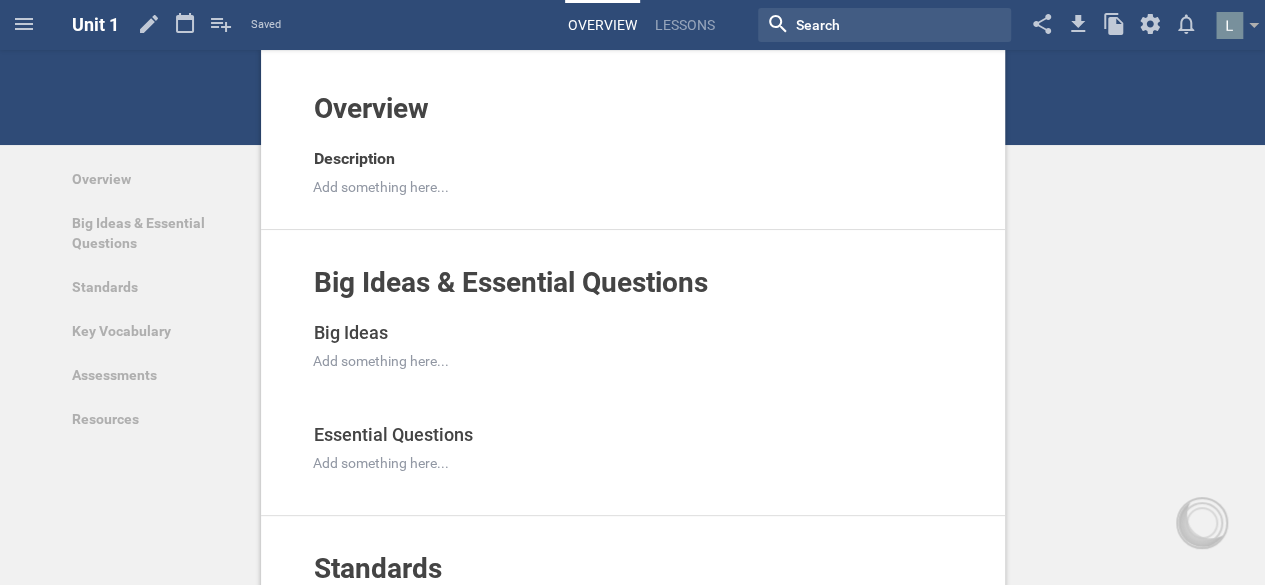 scroll, scrollTop: 56, scrollLeft: 0, axis: vertical 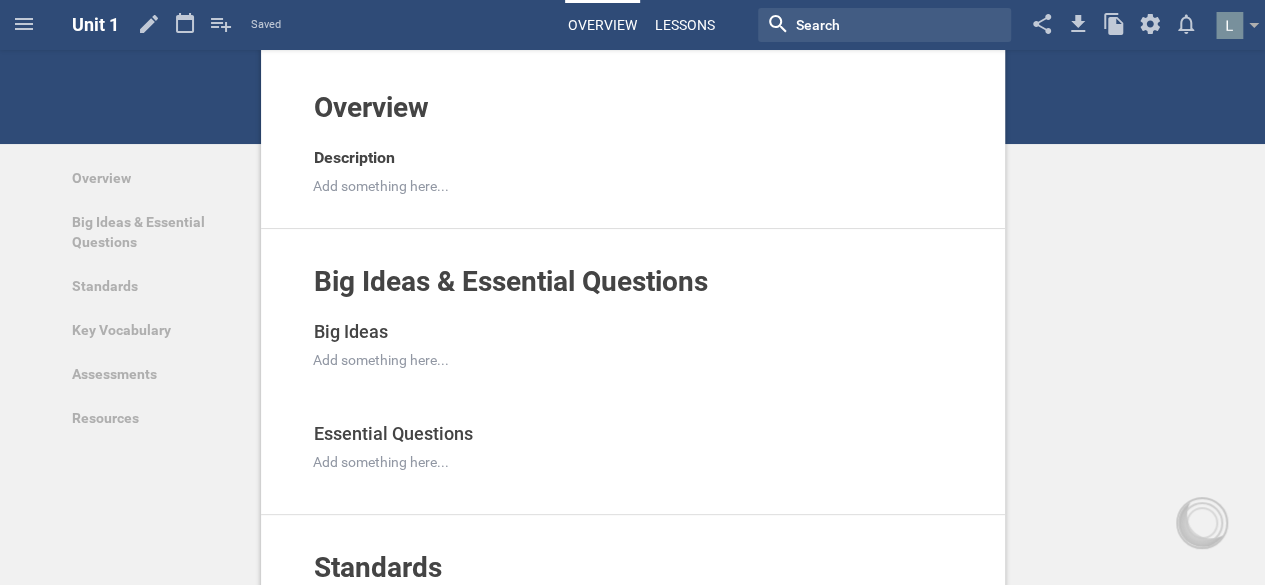 click on "Lessons" at bounding box center [685, 25] 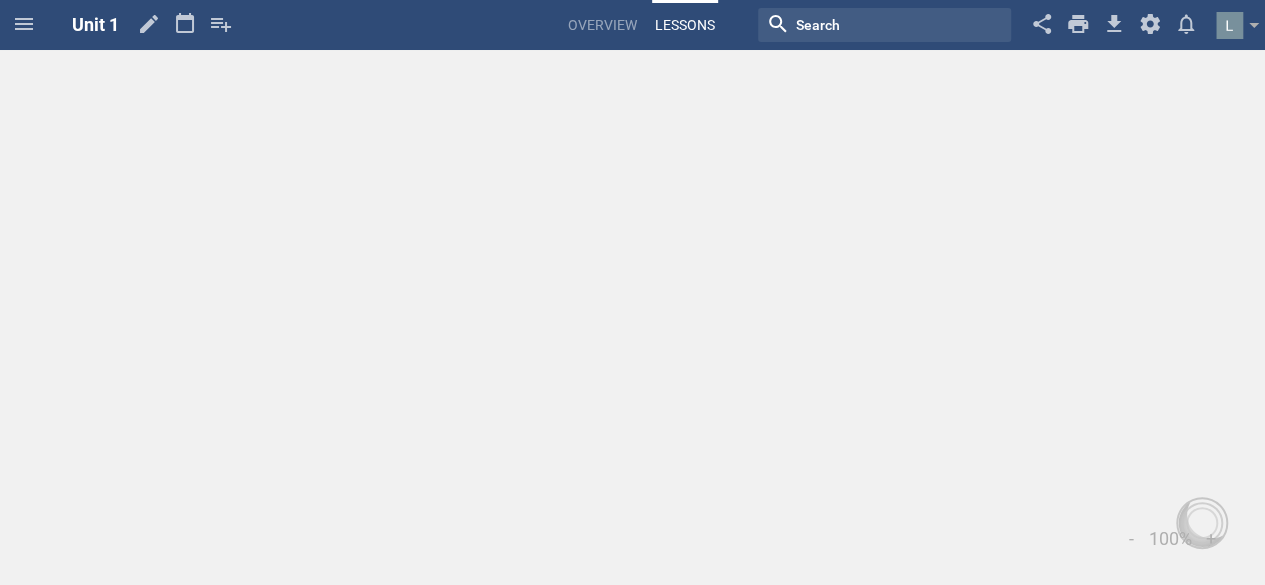 scroll, scrollTop: 0, scrollLeft: 0, axis: both 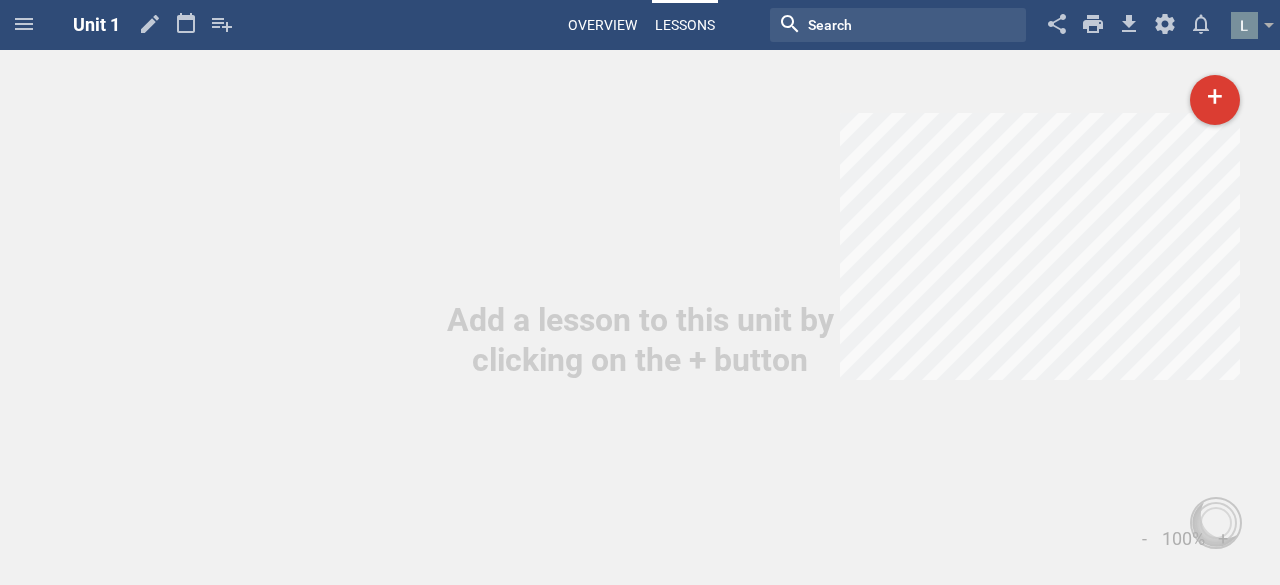 click on "Overview" at bounding box center [602, 25] 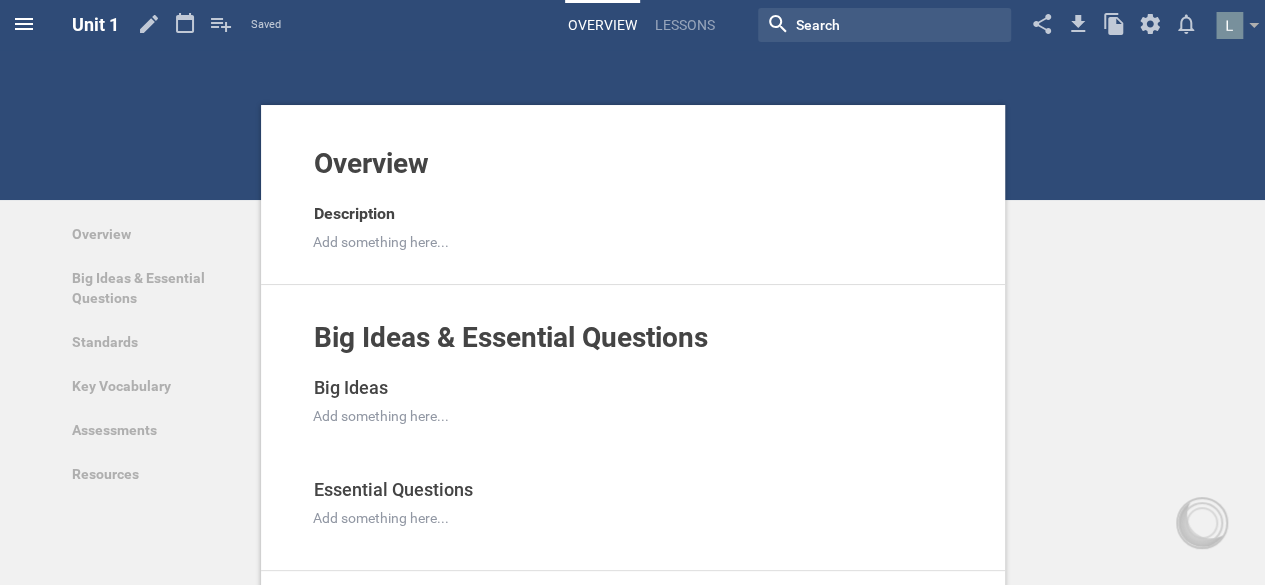 click 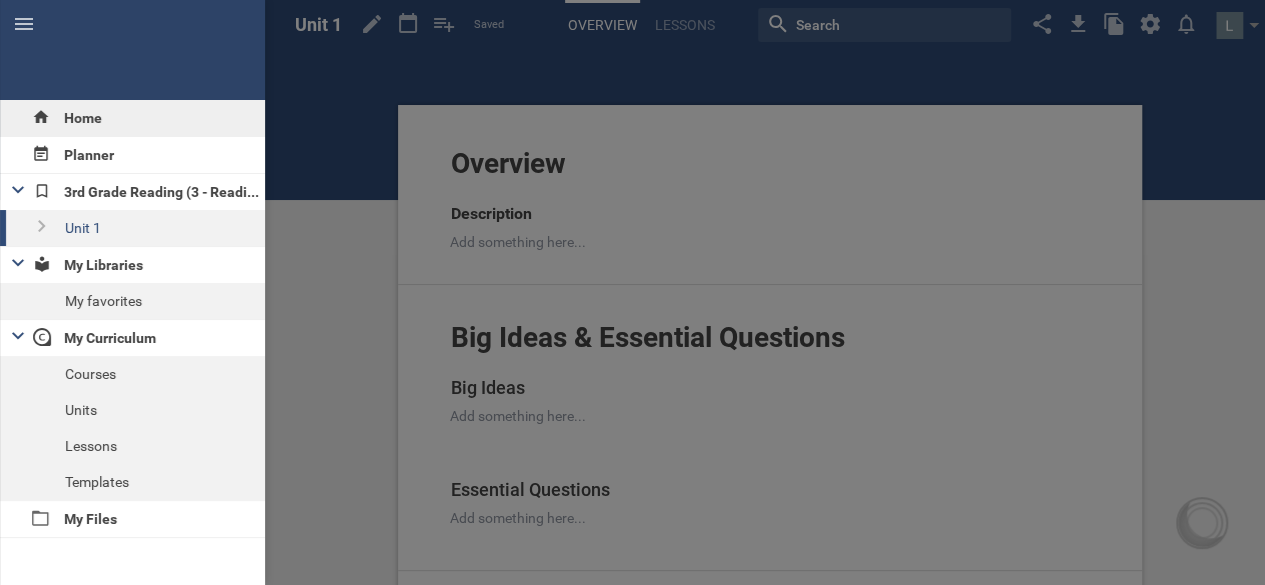 click on "Home" at bounding box center (132, 118) 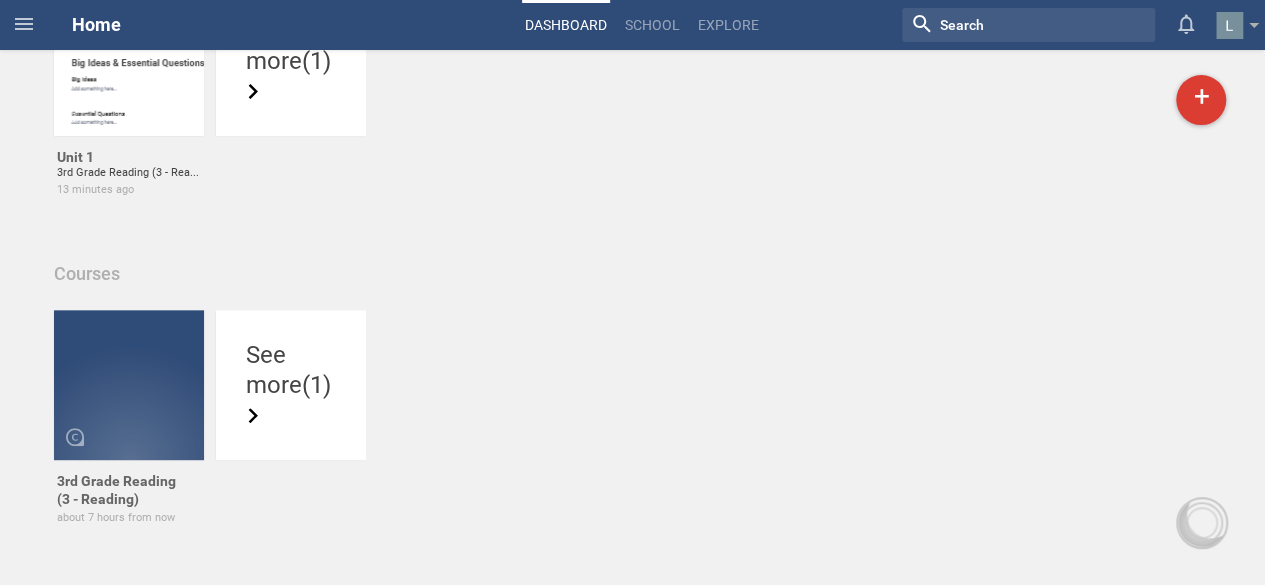 scroll, scrollTop: 0, scrollLeft: 0, axis: both 